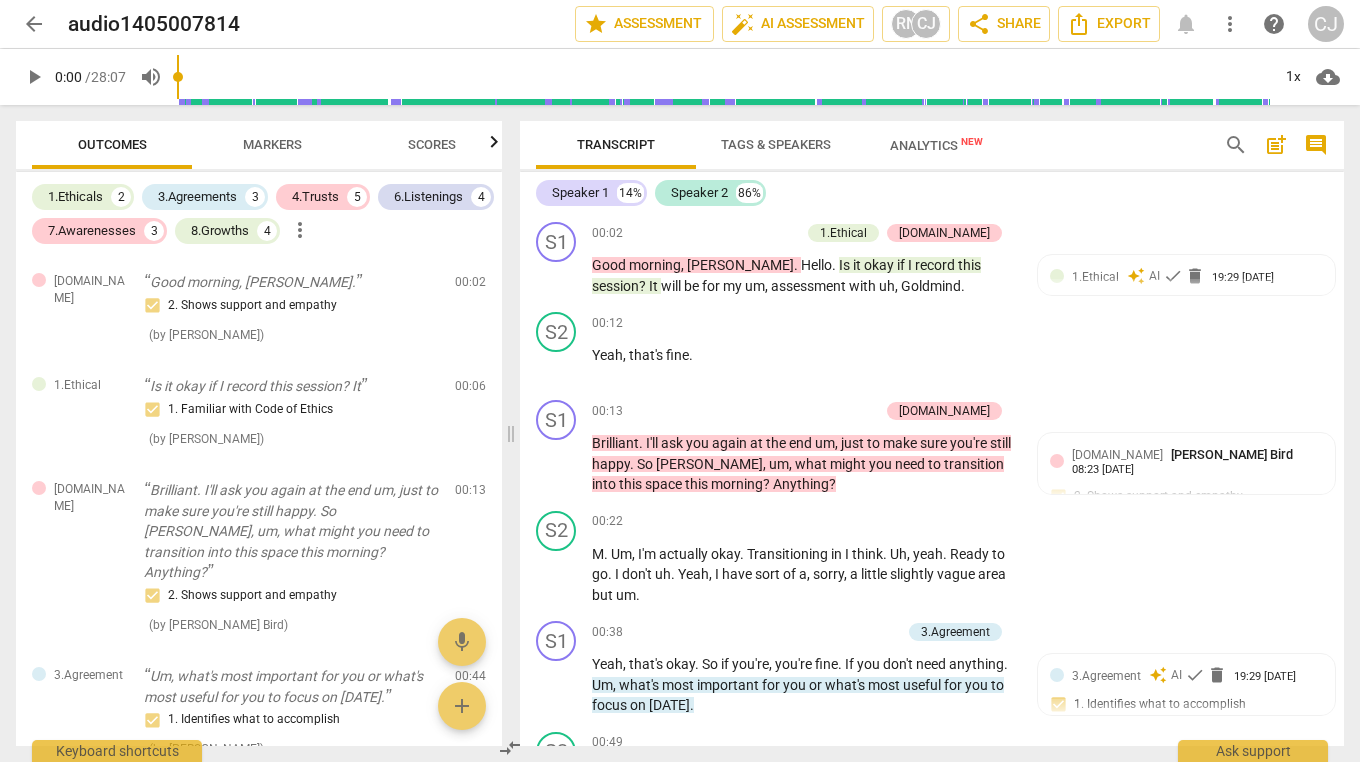 scroll, scrollTop: 0, scrollLeft: 0, axis: both 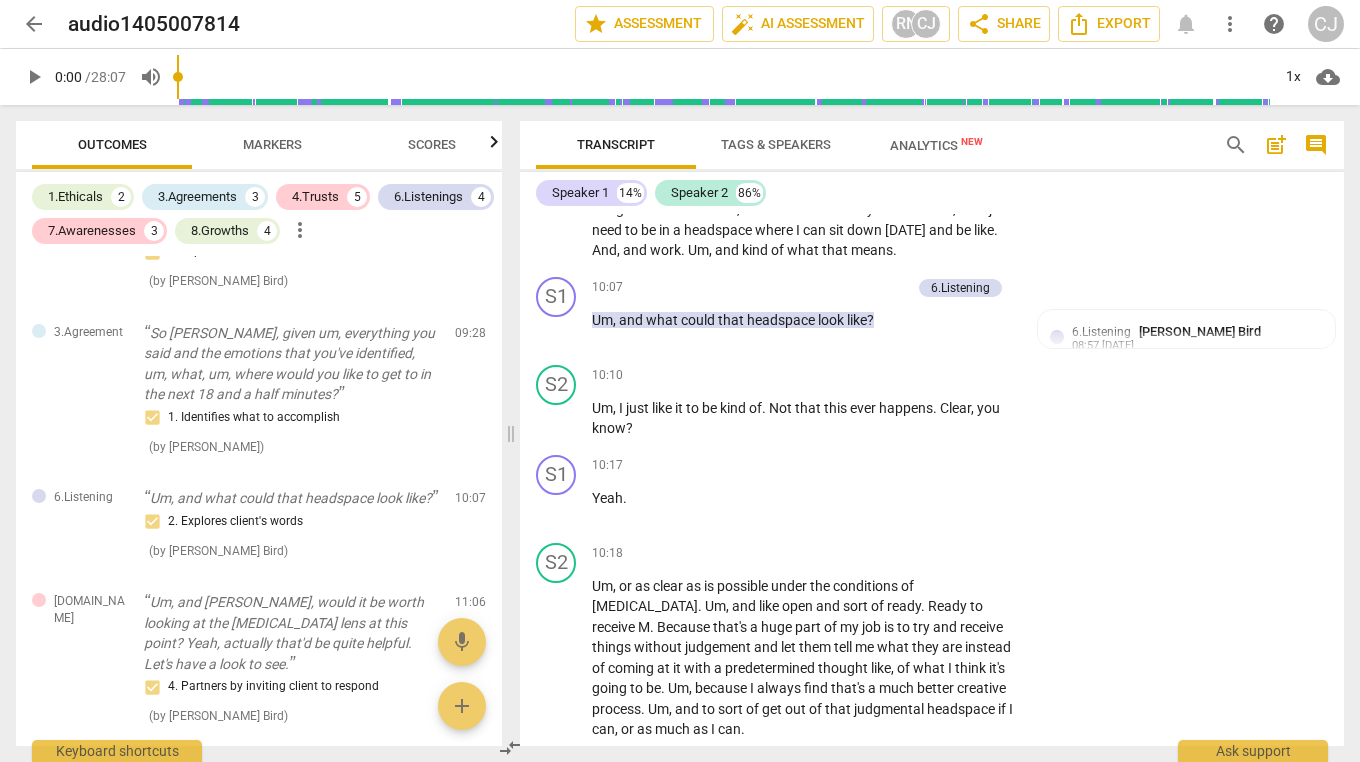 click on "6.Listening" at bounding box center [1101, 332] 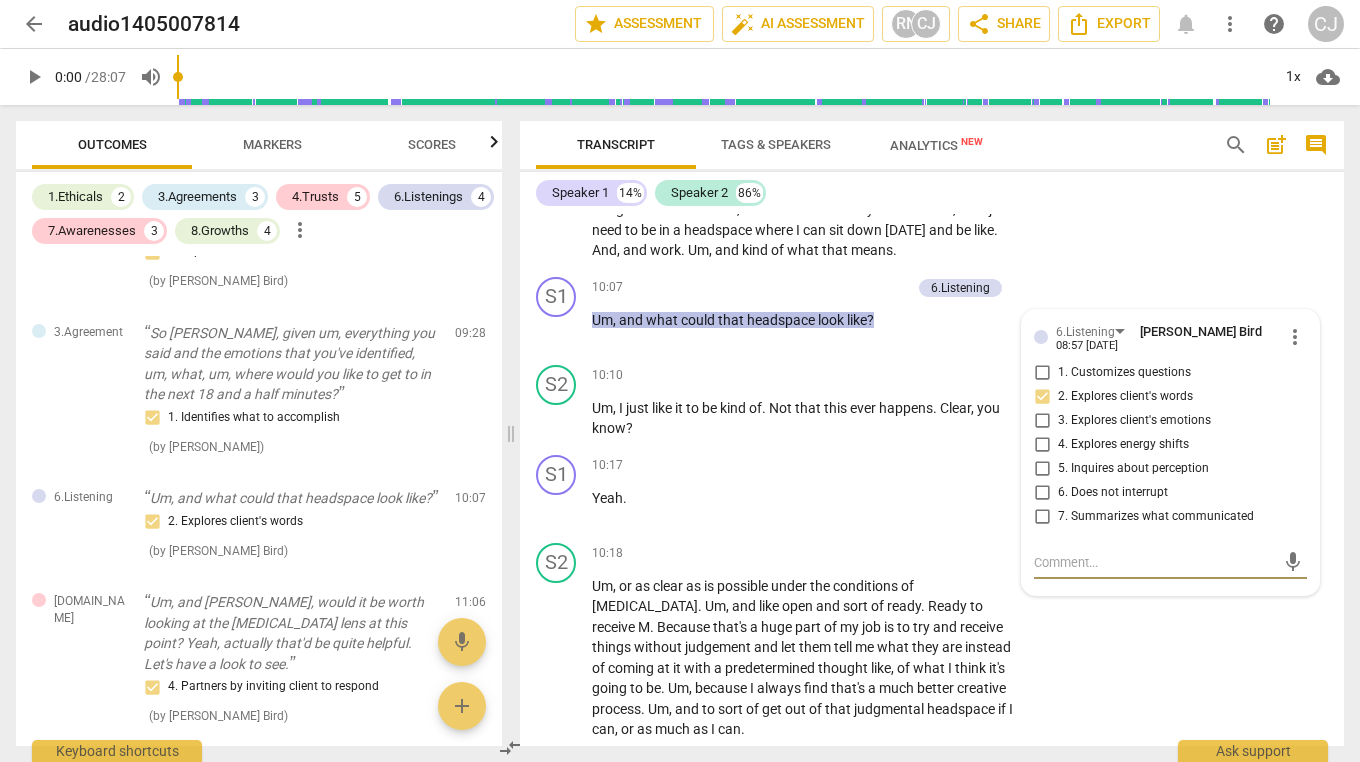 click on "look" at bounding box center [832, 320] 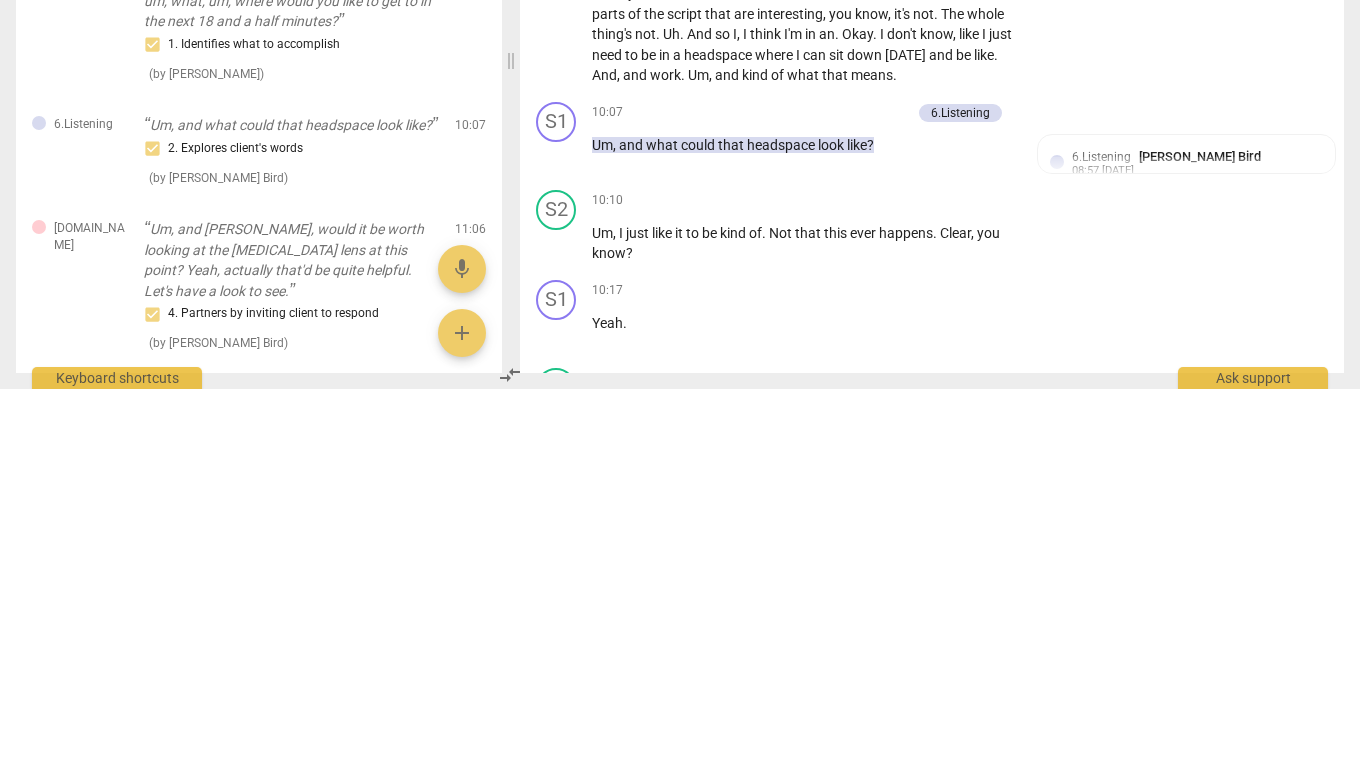 scroll, scrollTop: 3488, scrollLeft: 0, axis: vertical 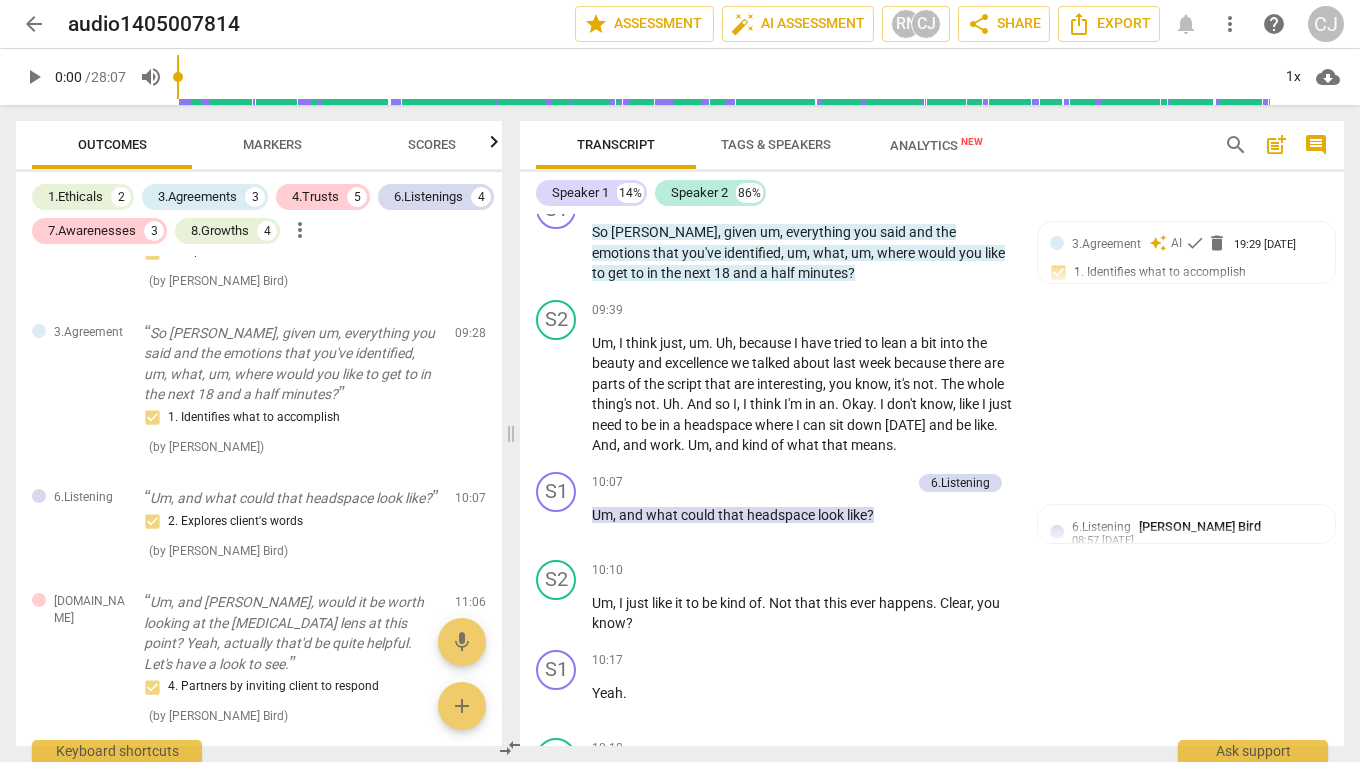 click on "like" at bounding box center [857, 515] 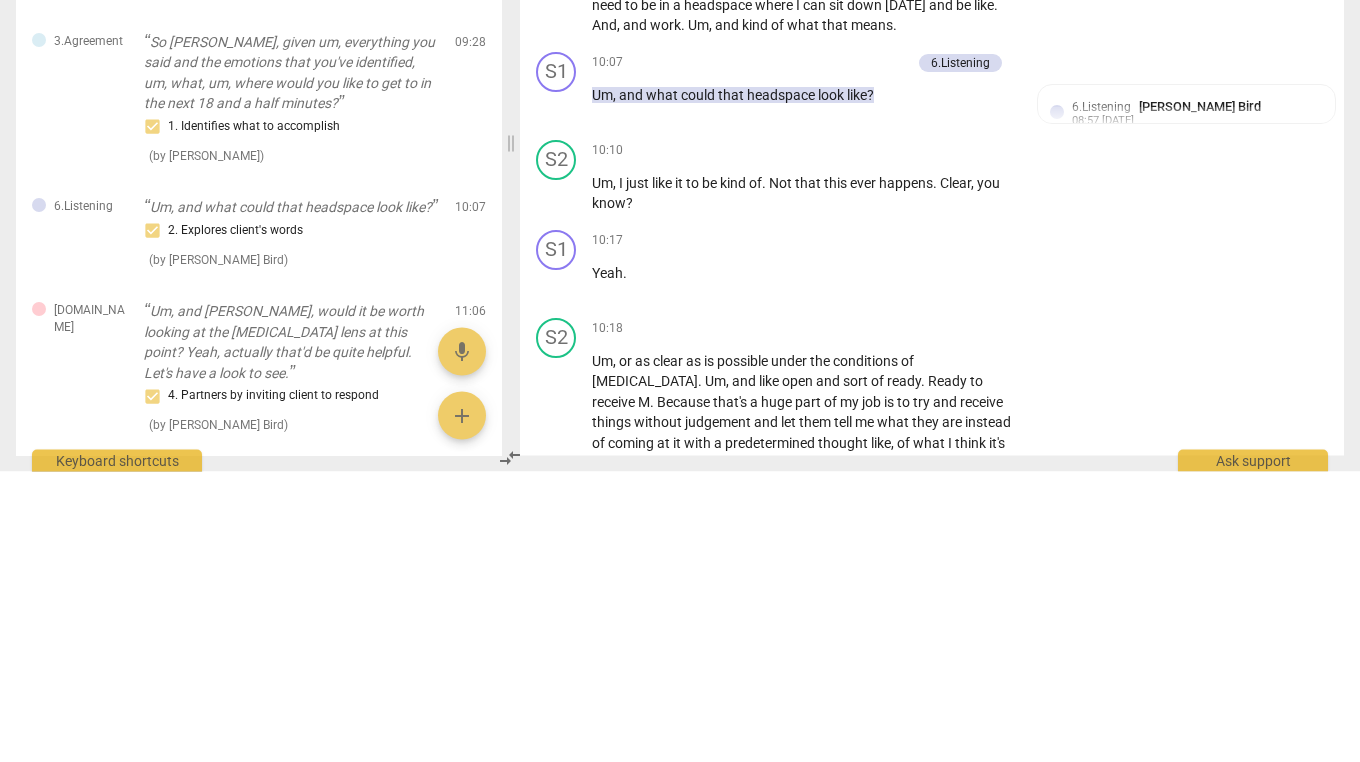 scroll, scrollTop: 3607, scrollLeft: 0, axis: vertical 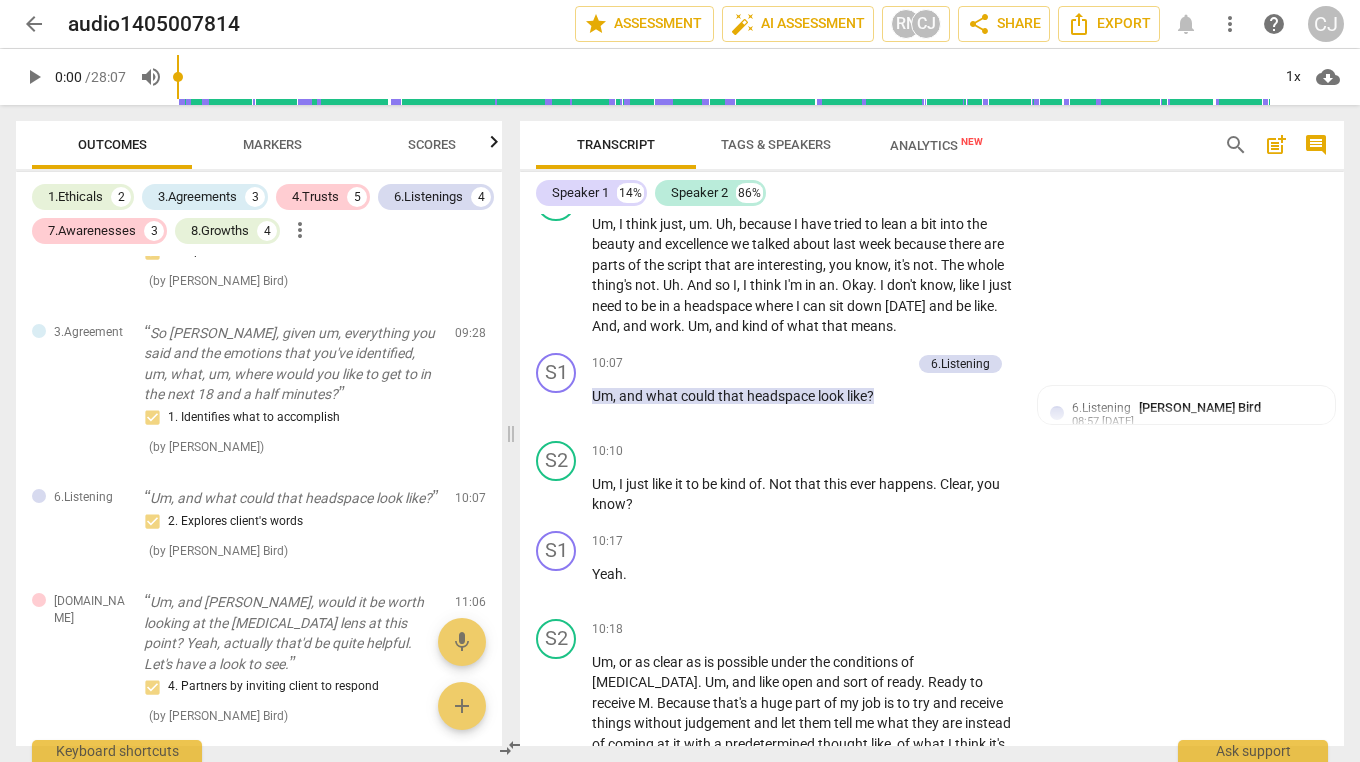 click on "6.Listening" at bounding box center (960, 364) 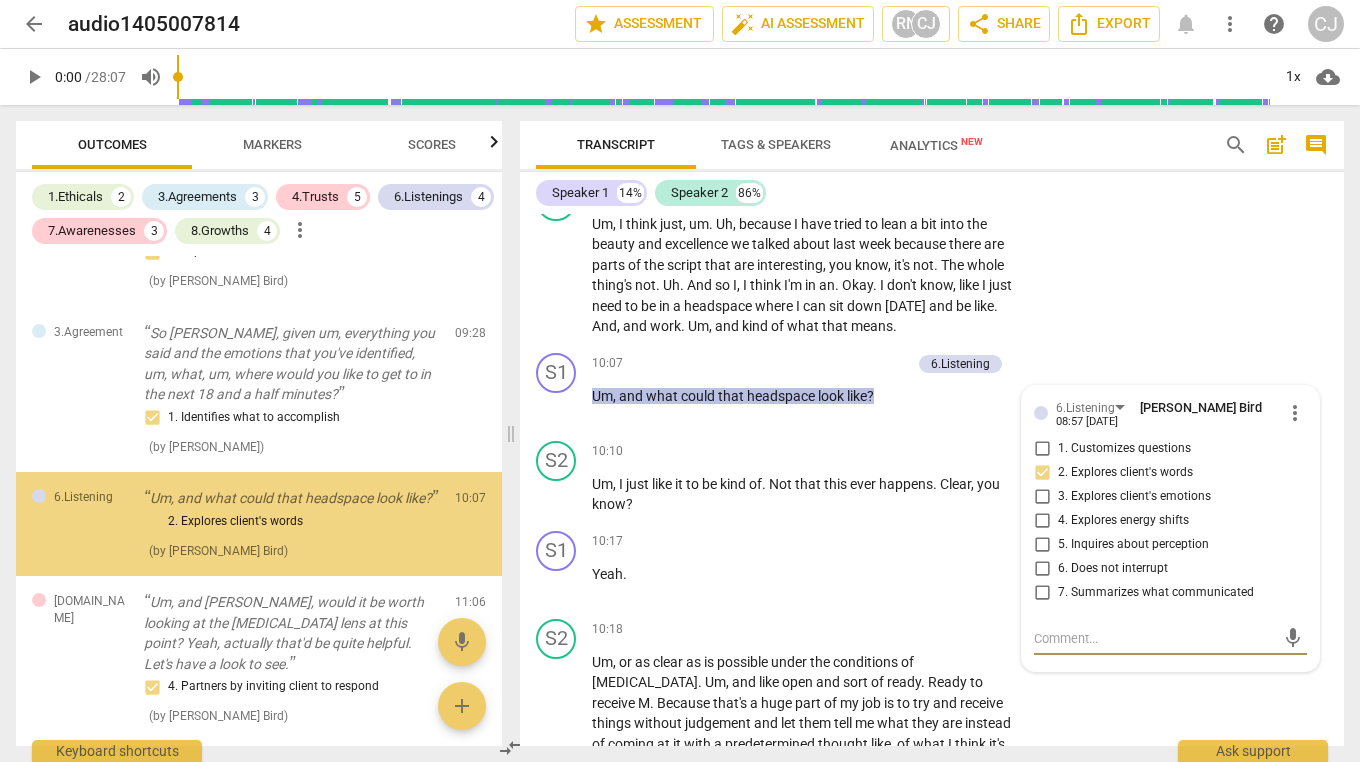 scroll, scrollTop: 1148, scrollLeft: 0, axis: vertical 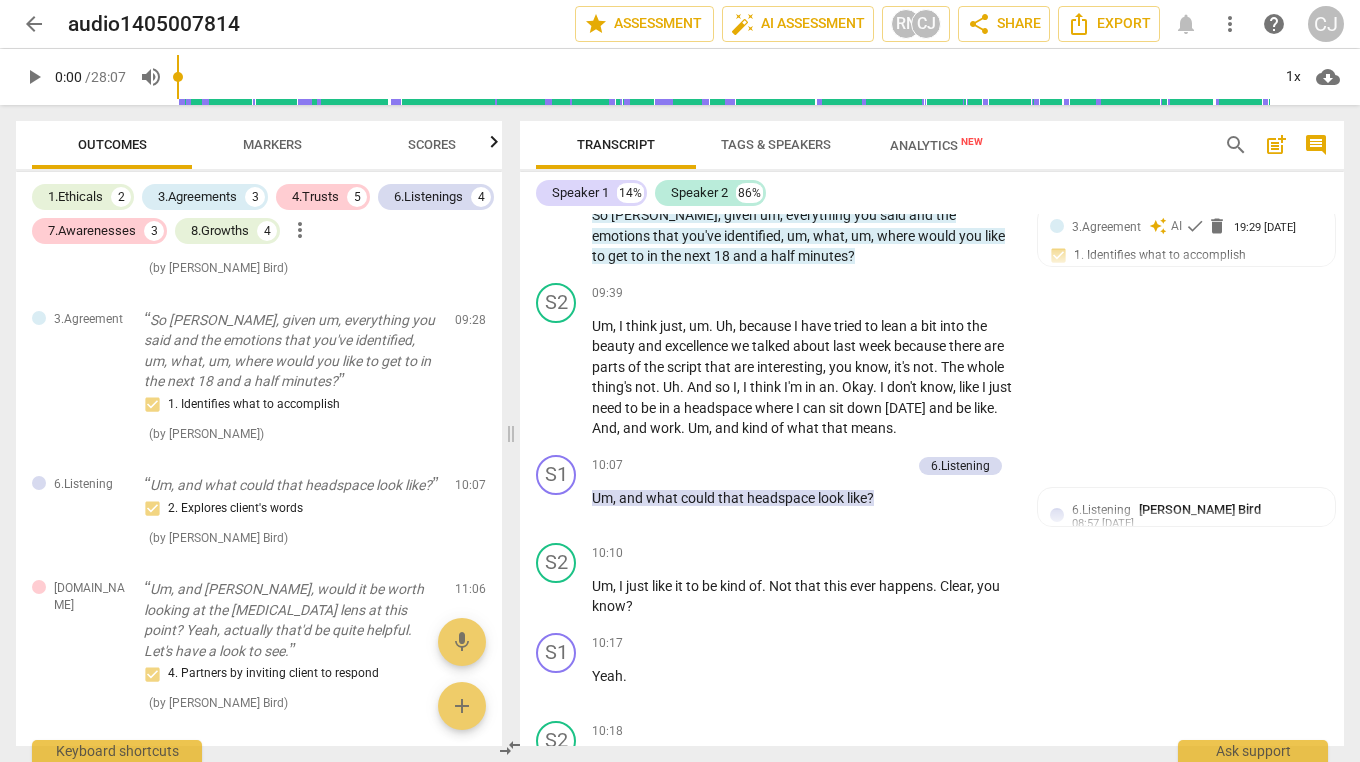 click on "Add competency" at bounding box center (863, 466) 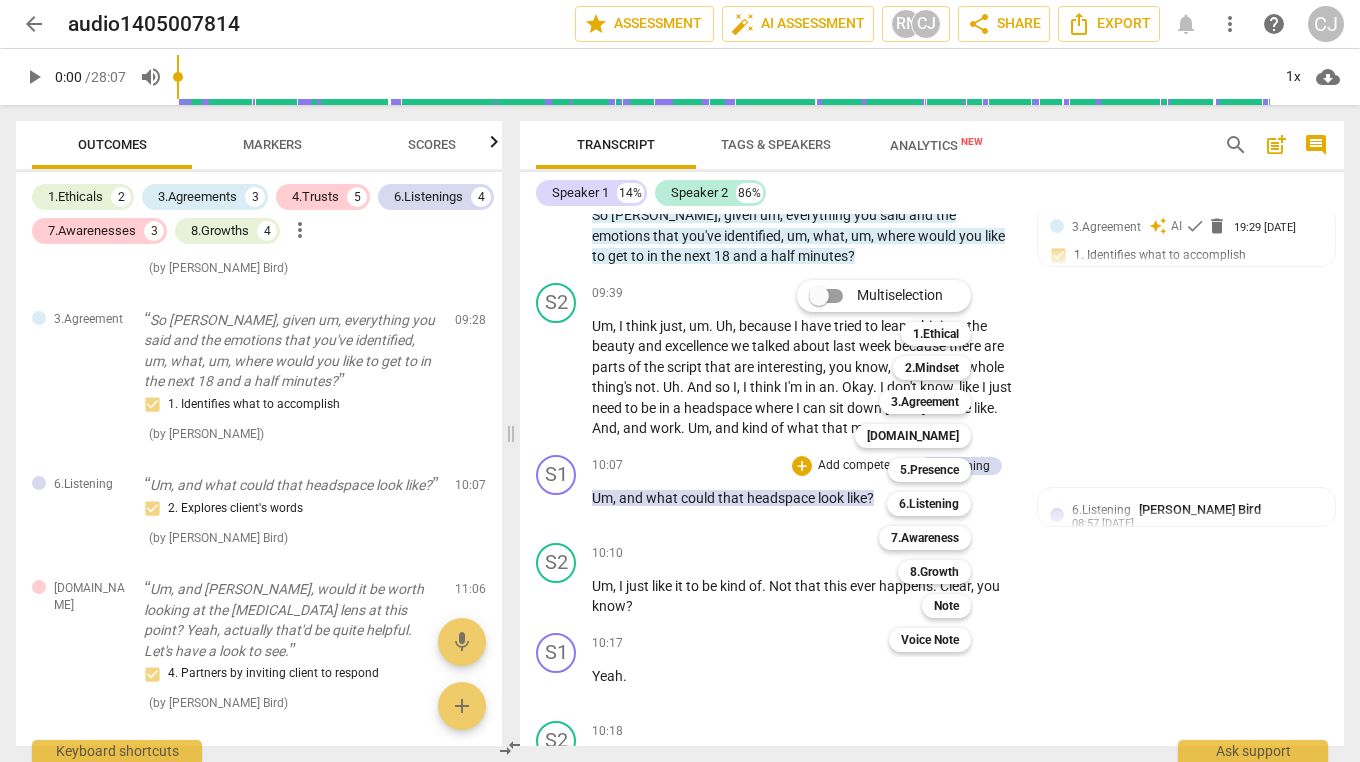 click on "5.Presence" at bounding box center [929, 470] 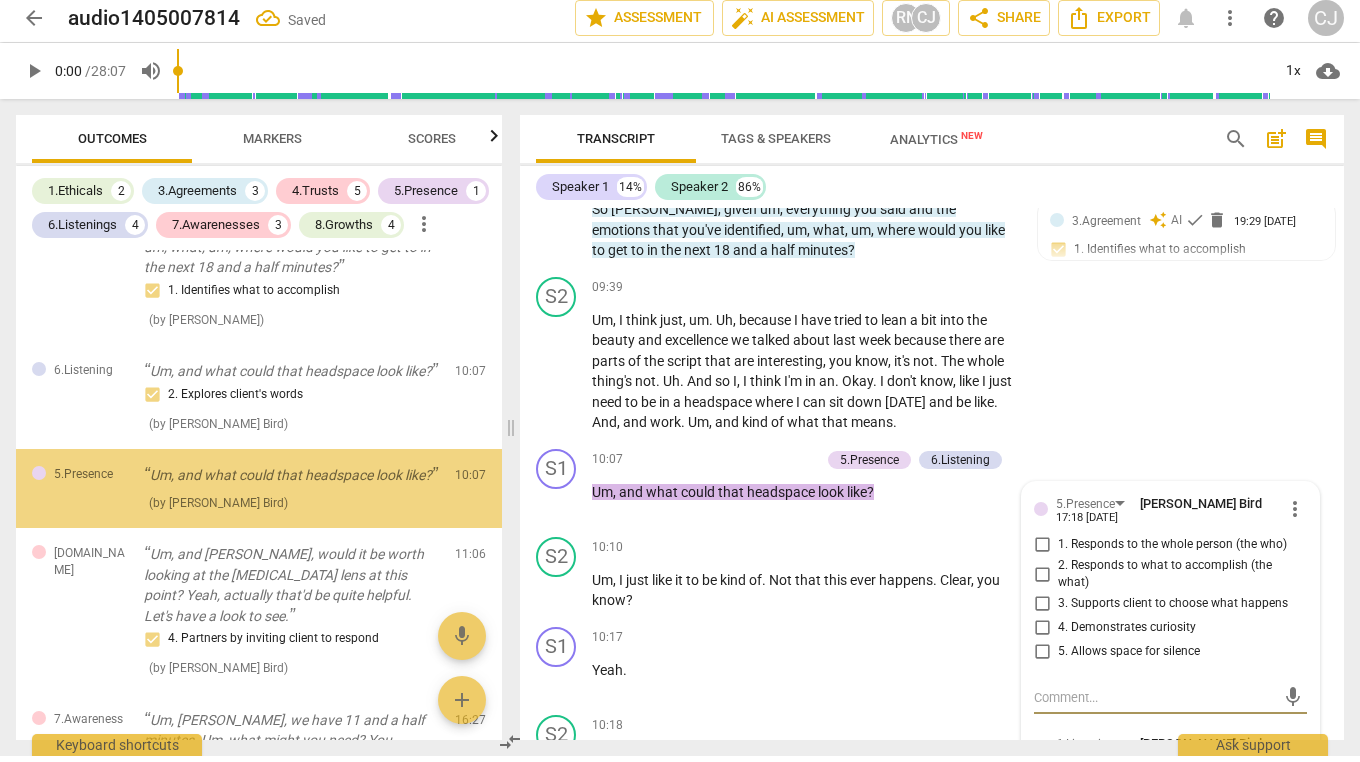 scroll, scrollTop: 1260, scrollLeft: 0, axis: vertical 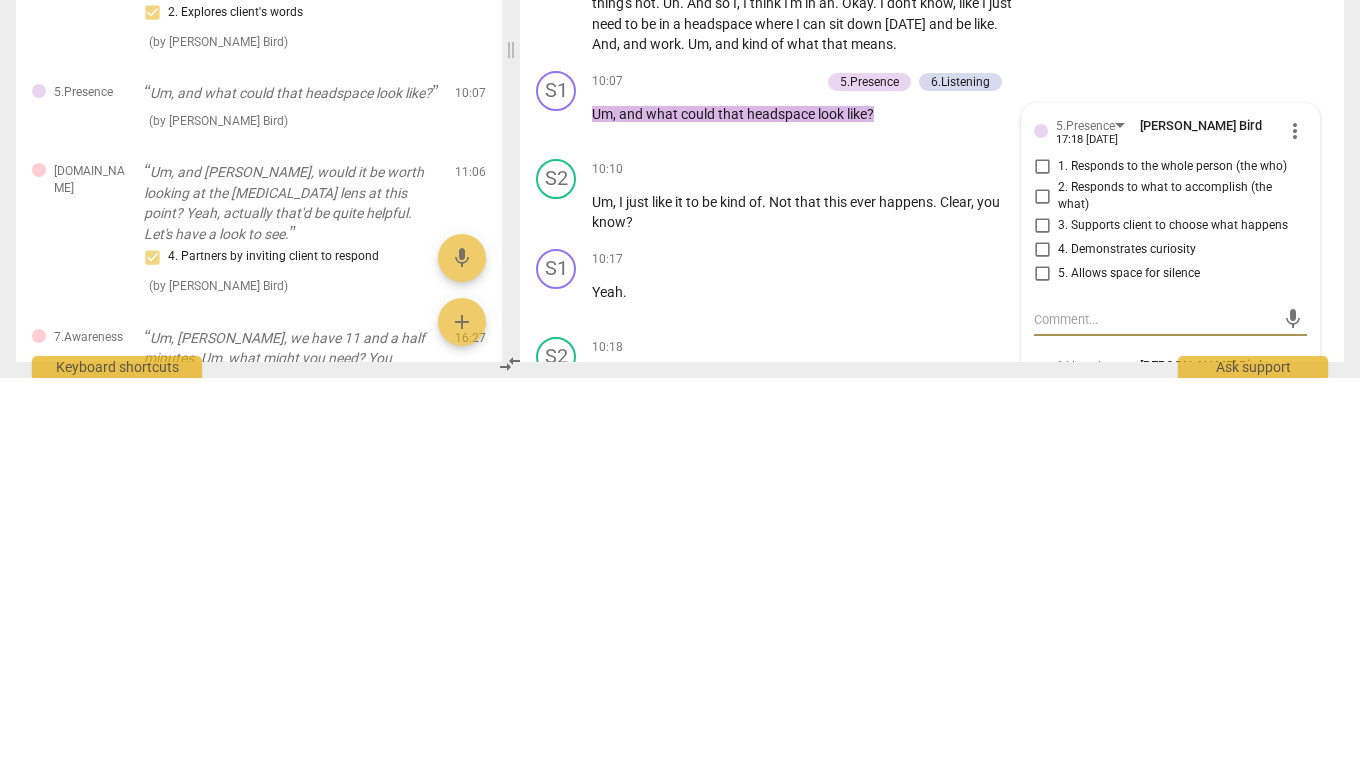 click on "4. Demonstrates curiosity" at bounding box center [1042, 634] 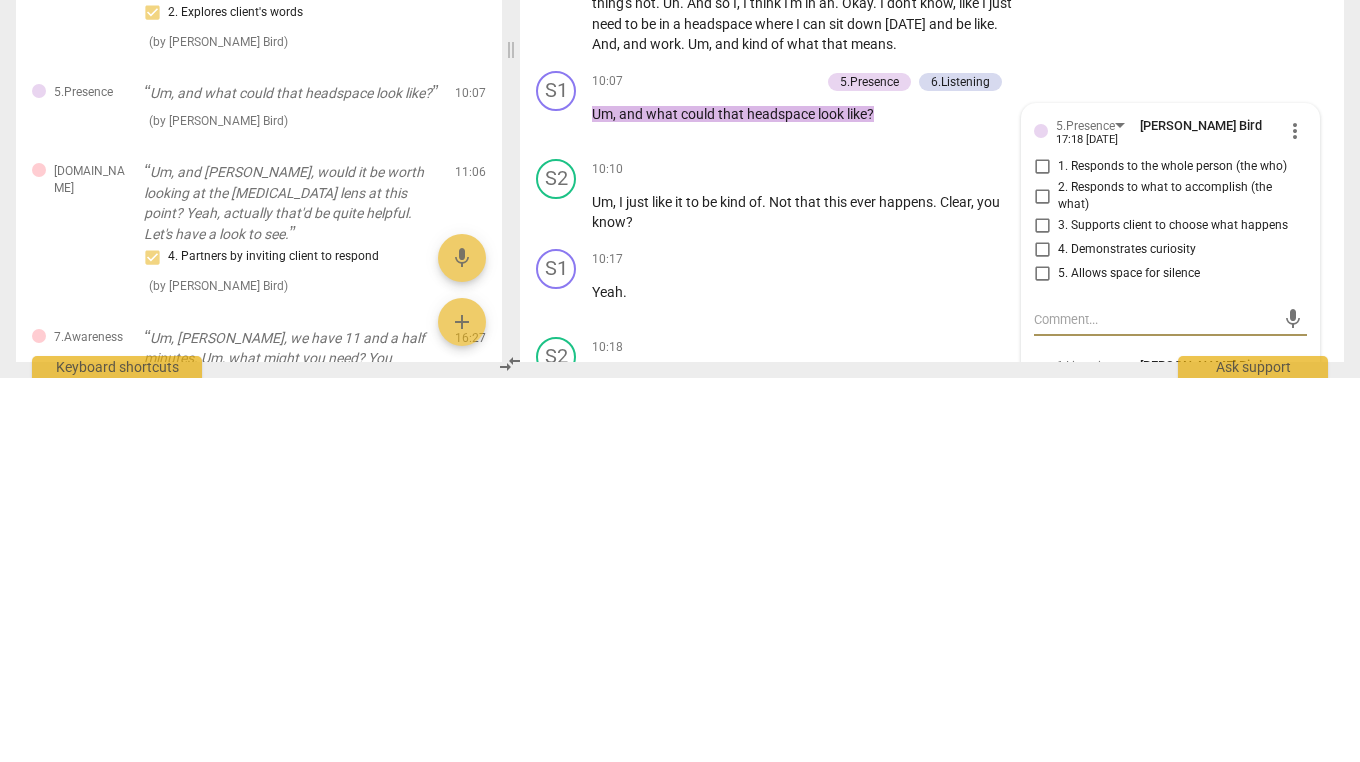 checkbox on "true" 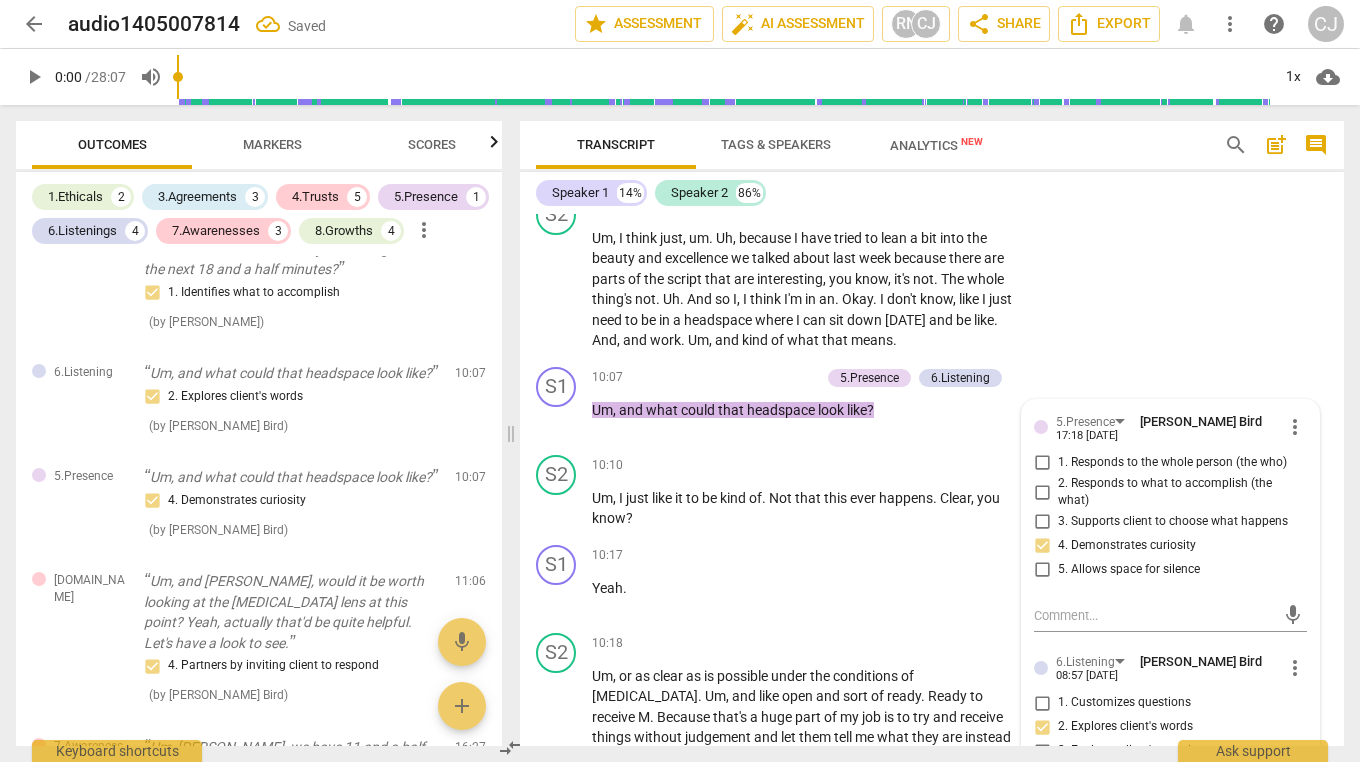scroll, scrollTop: 3594, scrollLeft: 0, axis: vertical 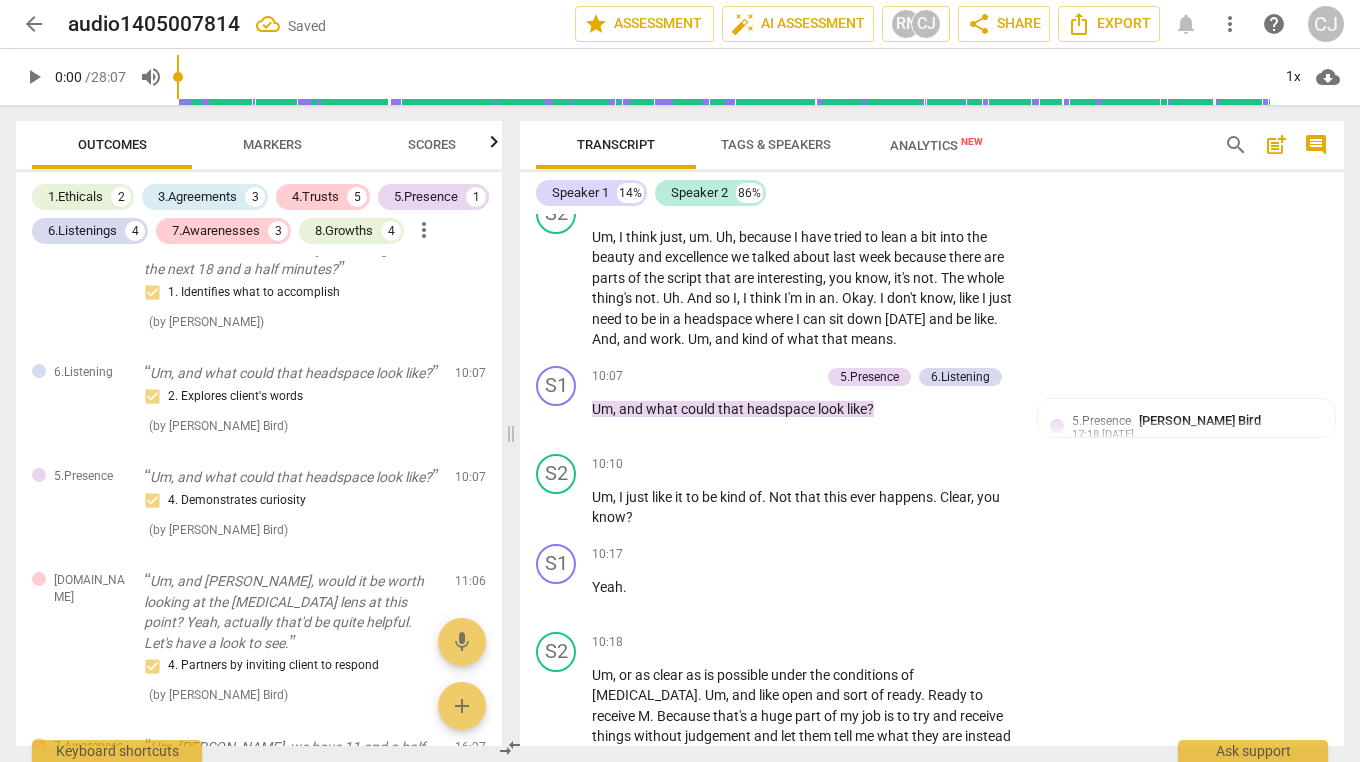 click on "Yeah ." at bounding box center [804, 587] 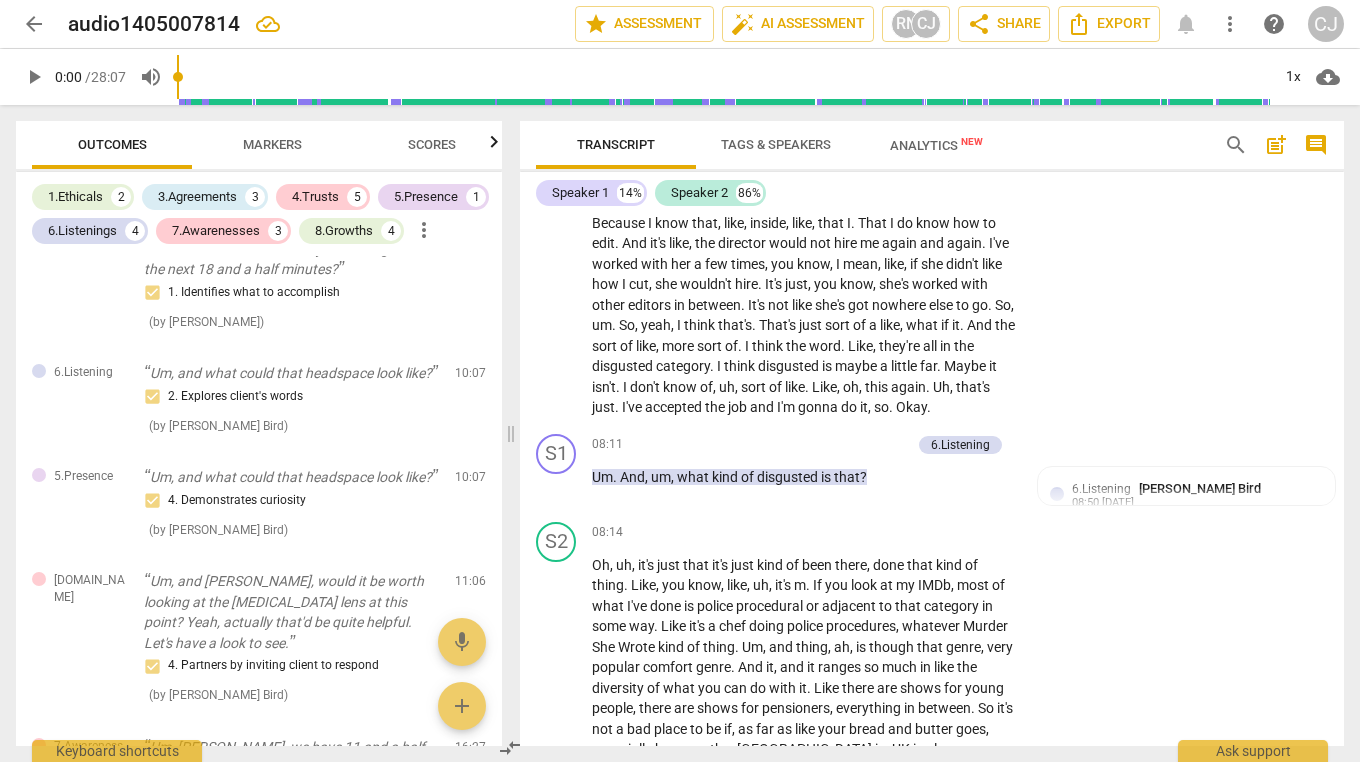 scroll, scrollTop: 2752, scrollLeft: 0, axis: vertical 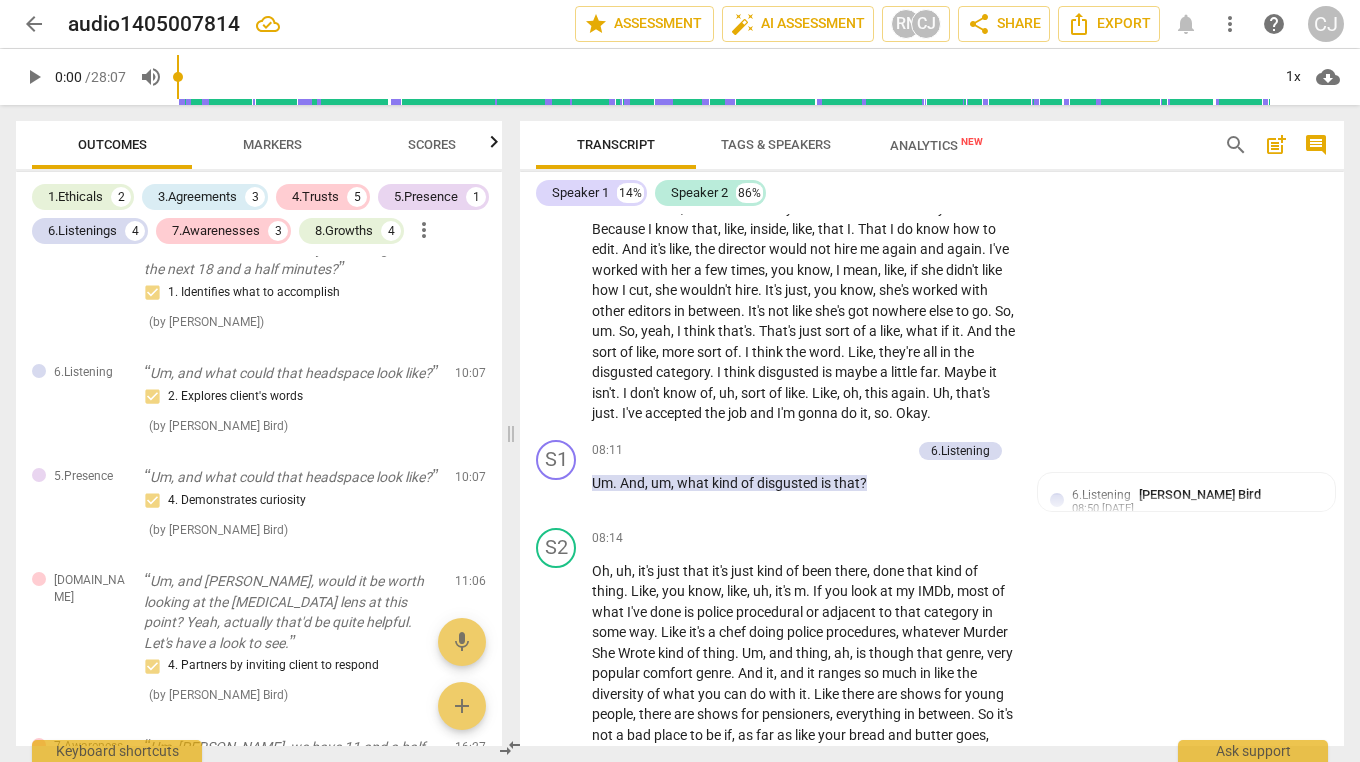 click on "Add competency" at bounding box center [863, 451] 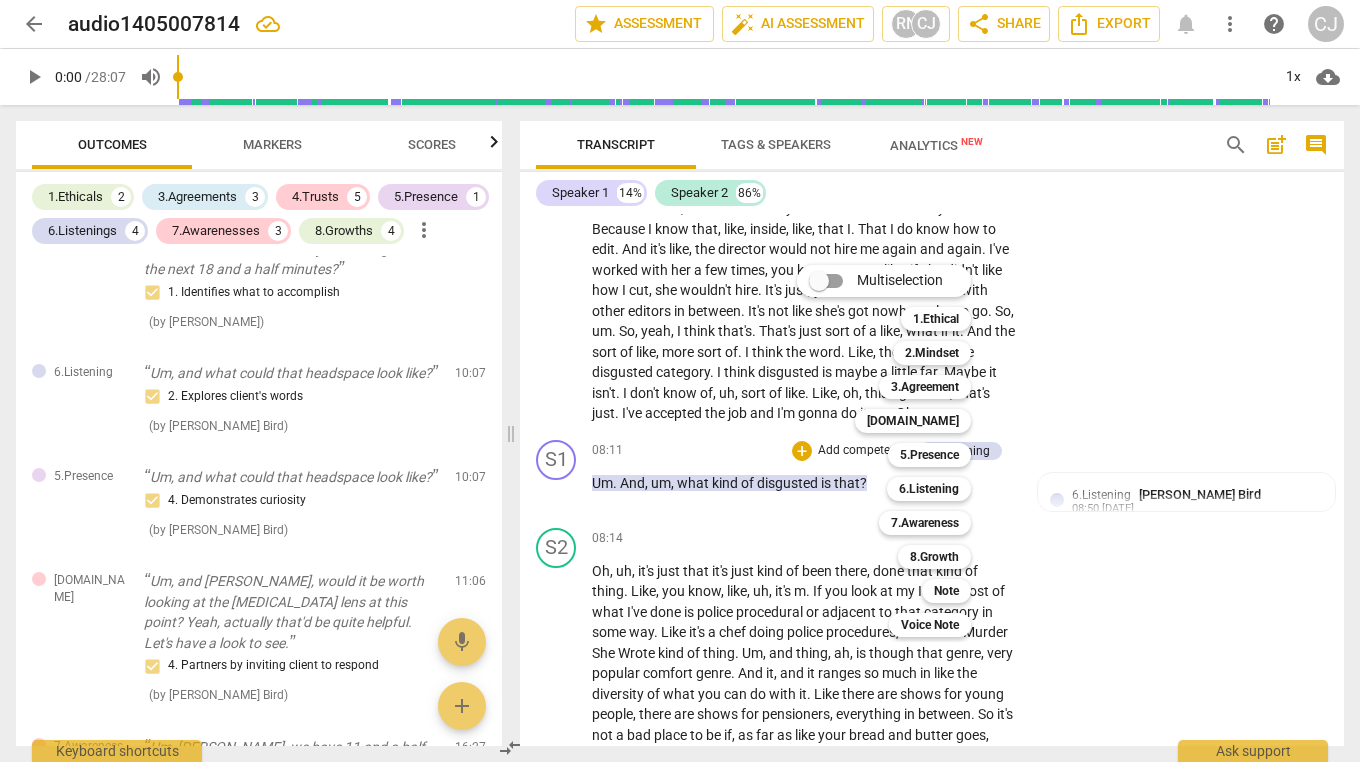 click on "Multiselection m 1.Ethical 1 2.Mindset 2 3.Agreement 3 4.Trust 4 5.Presence 5 6.Listening 6 7.Awareness 7 8.Growth 8 Note 9 Voice Note 0" at bounding box center [899, 451] 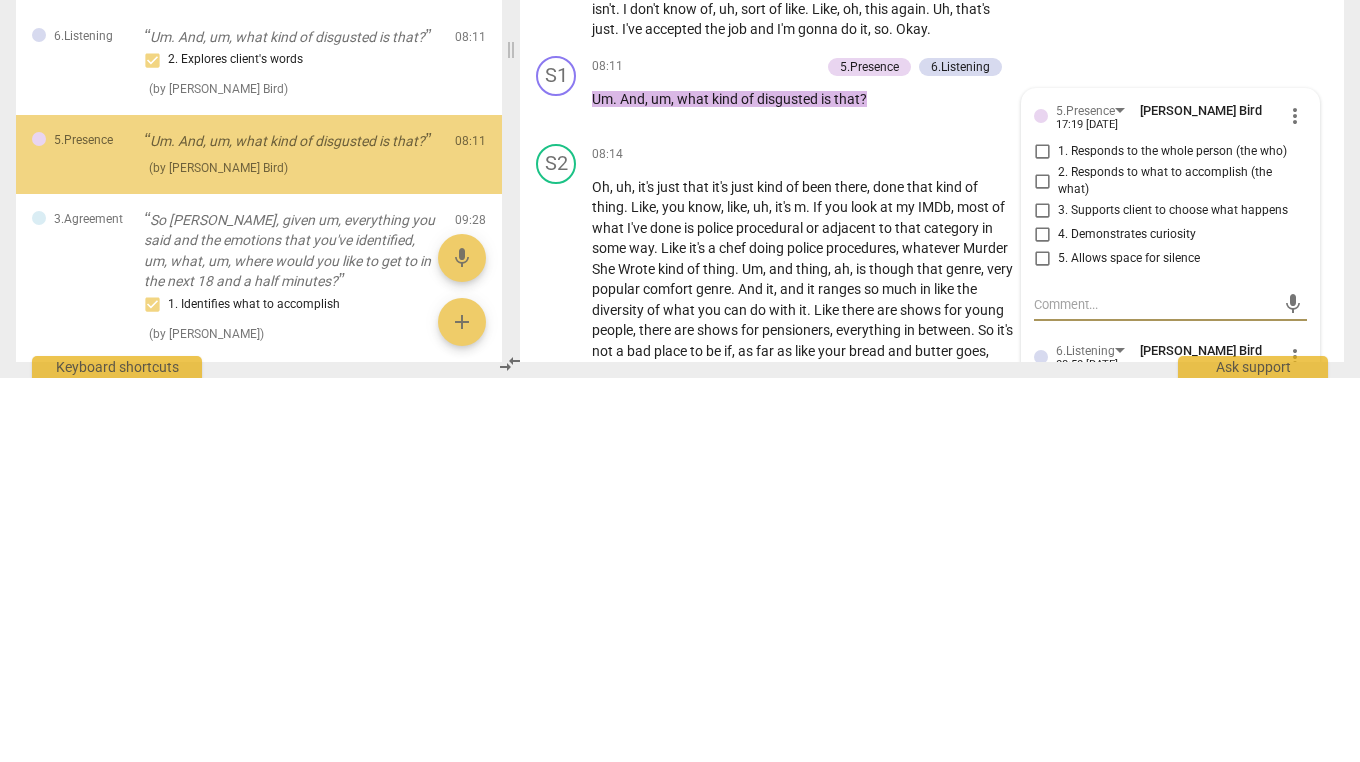 scroll, scrollTop: 976, scrollLeft: 0, axis: vertical 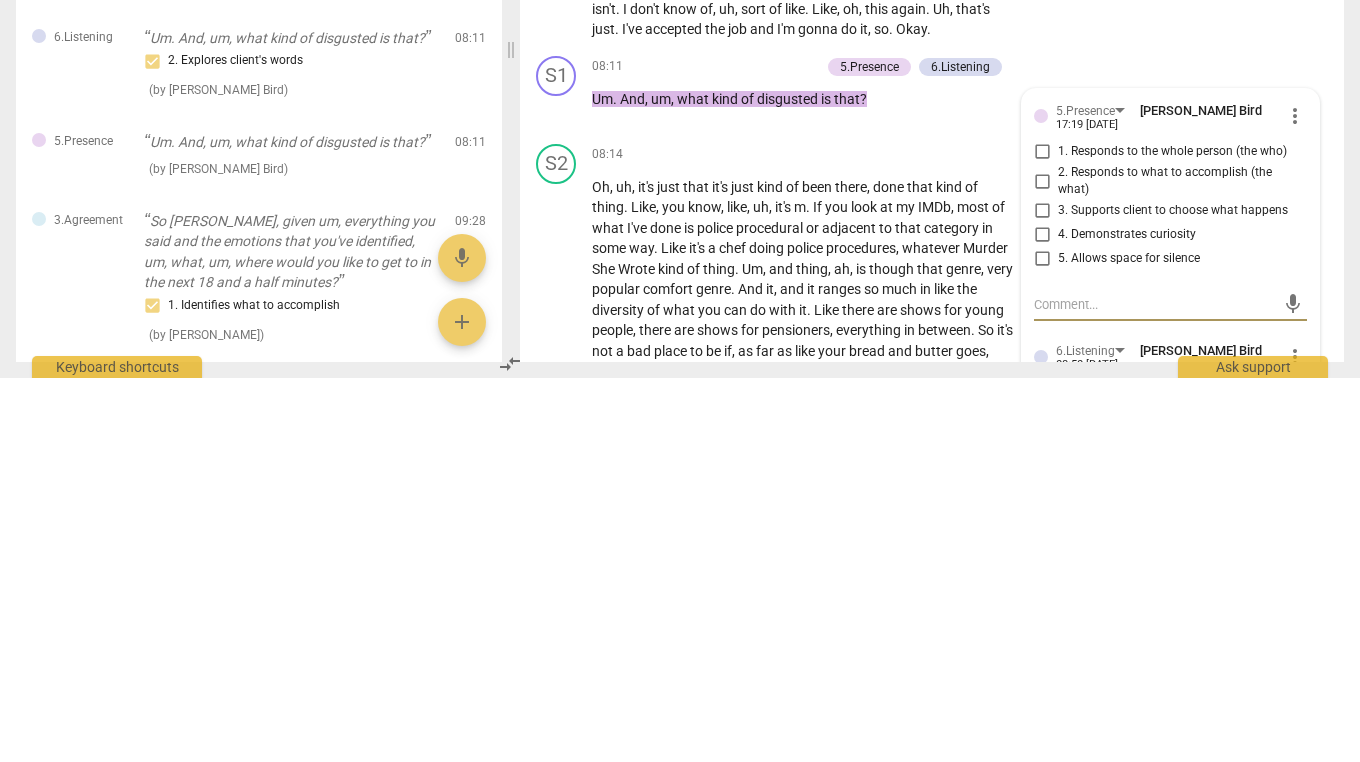 click on "4. Demonstrates curiosity" at bounding box center (1042, 619) 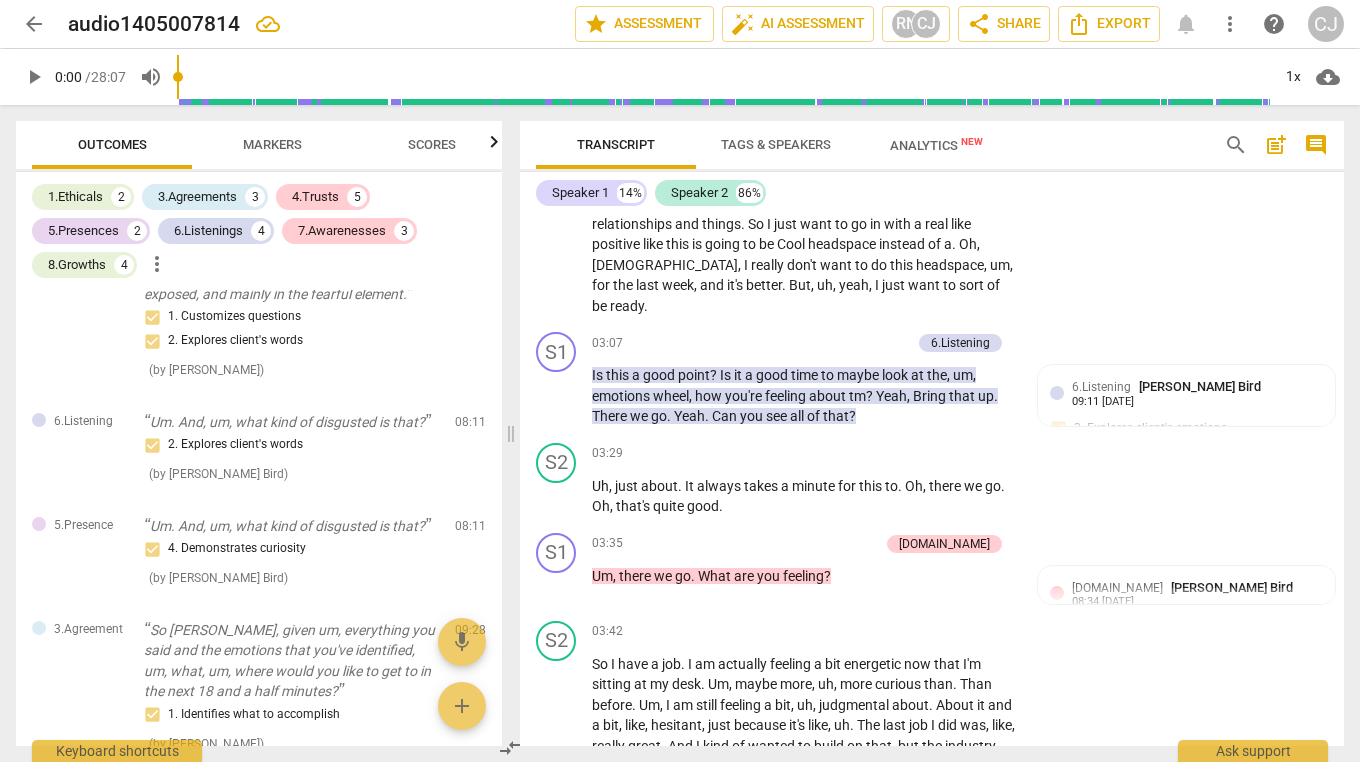scroll, scrollTop: 1140, scrollLeft: 0, axis: vertical 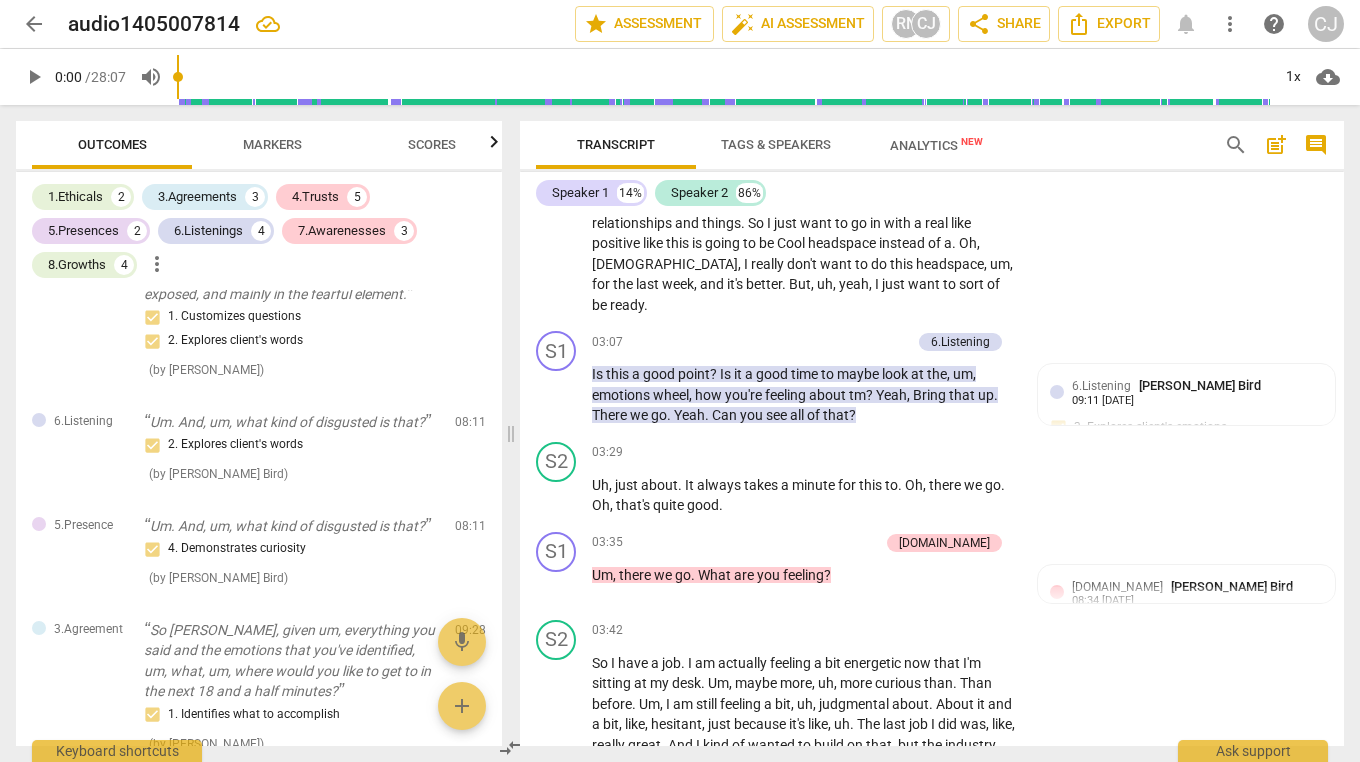 click on "feeling" at bounding box center [787, 395] 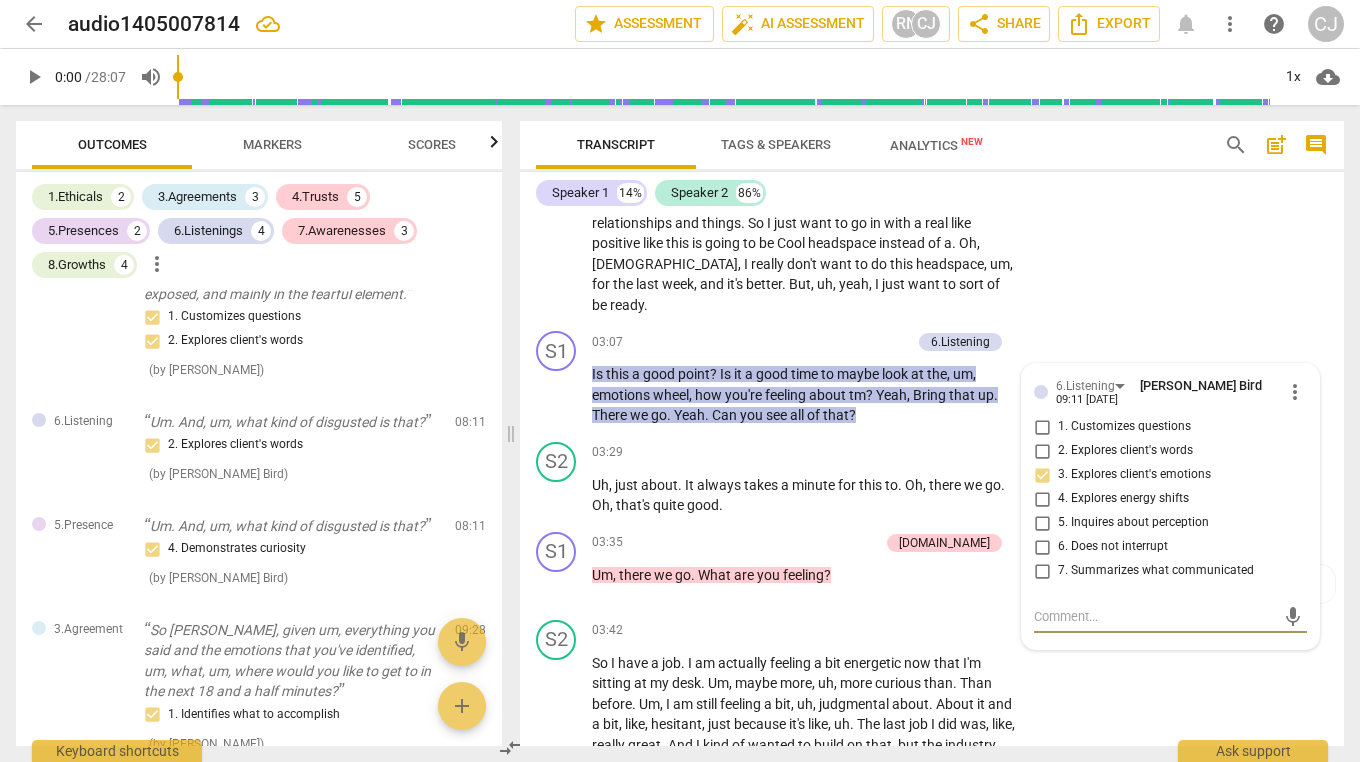 click on "about" at bounding box center [829, 395] 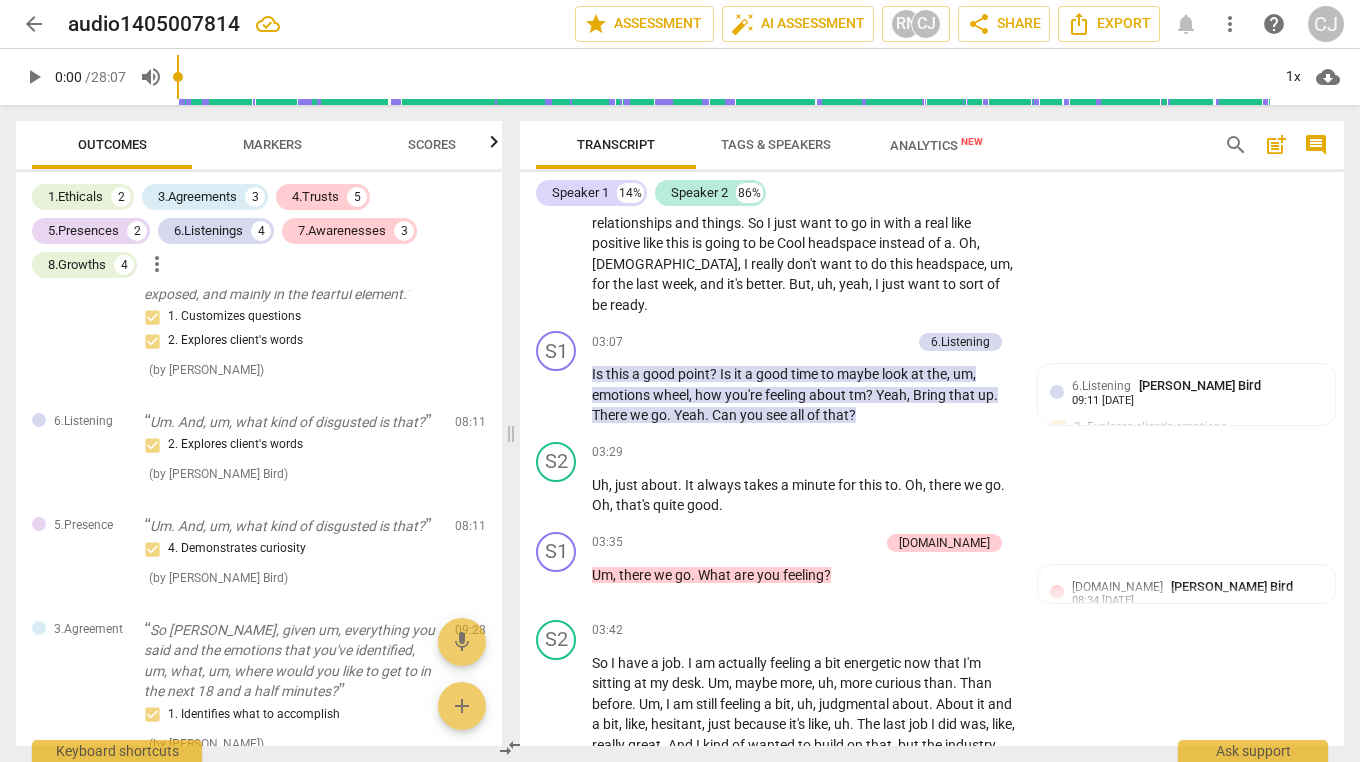 click on "Add competency" at bounding box center (863, 343) 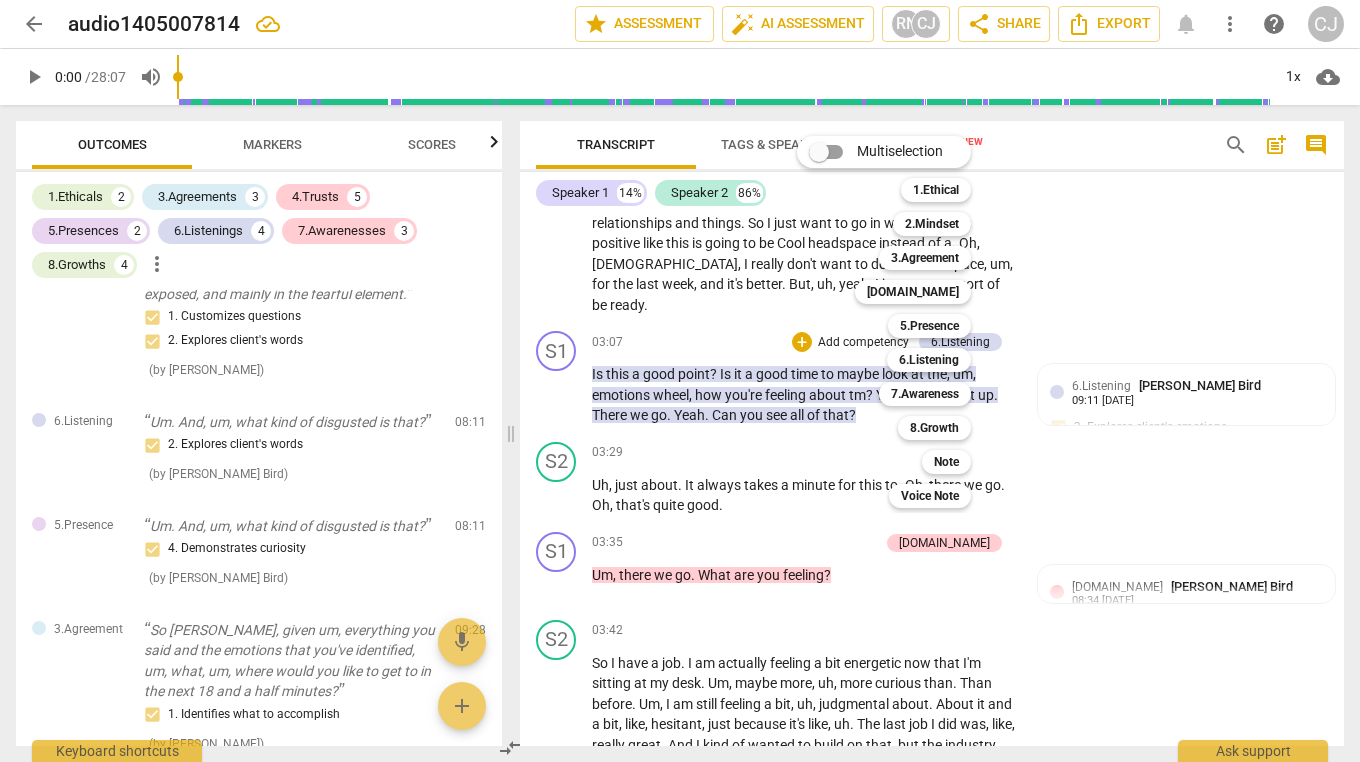 click on "5.Presence" at bounding box center (929, 326) 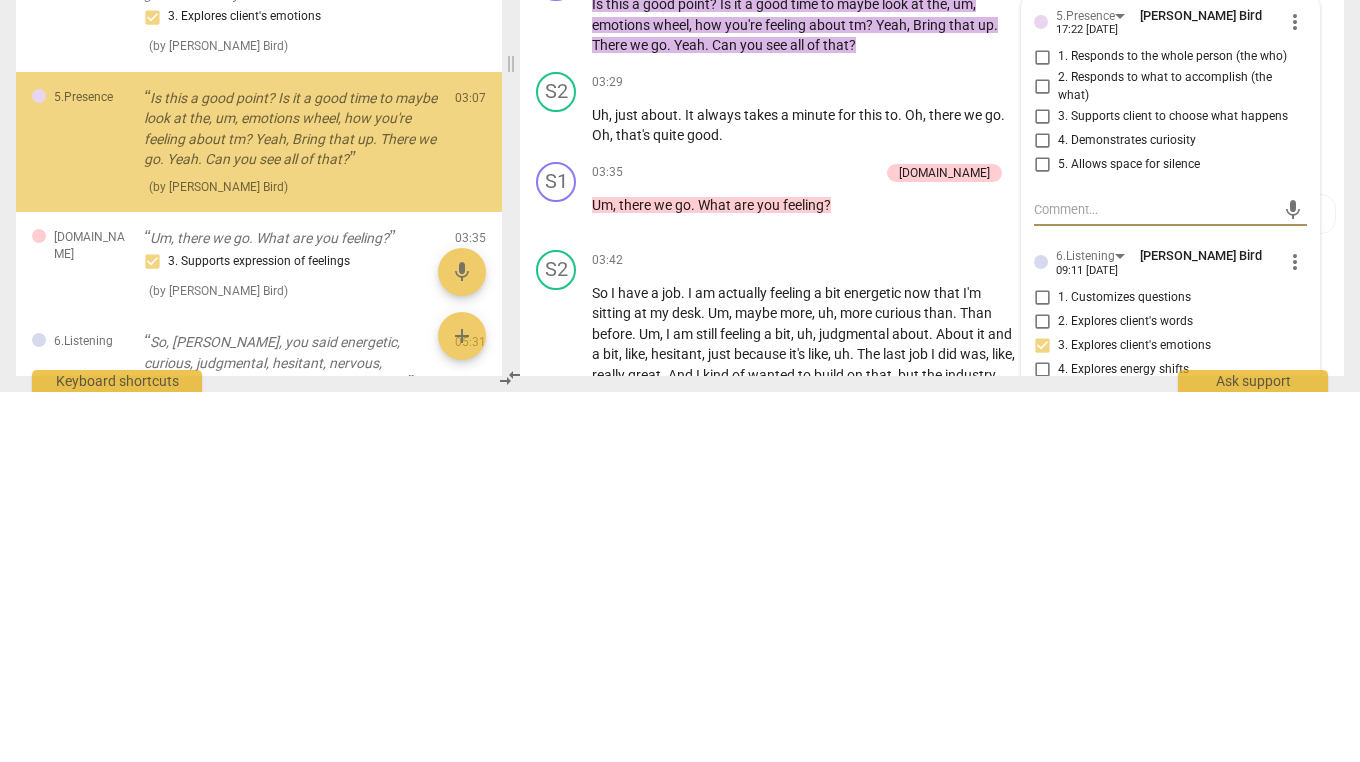scroll, scrollTop: 630, scrollLeft: 0, axis: vertical 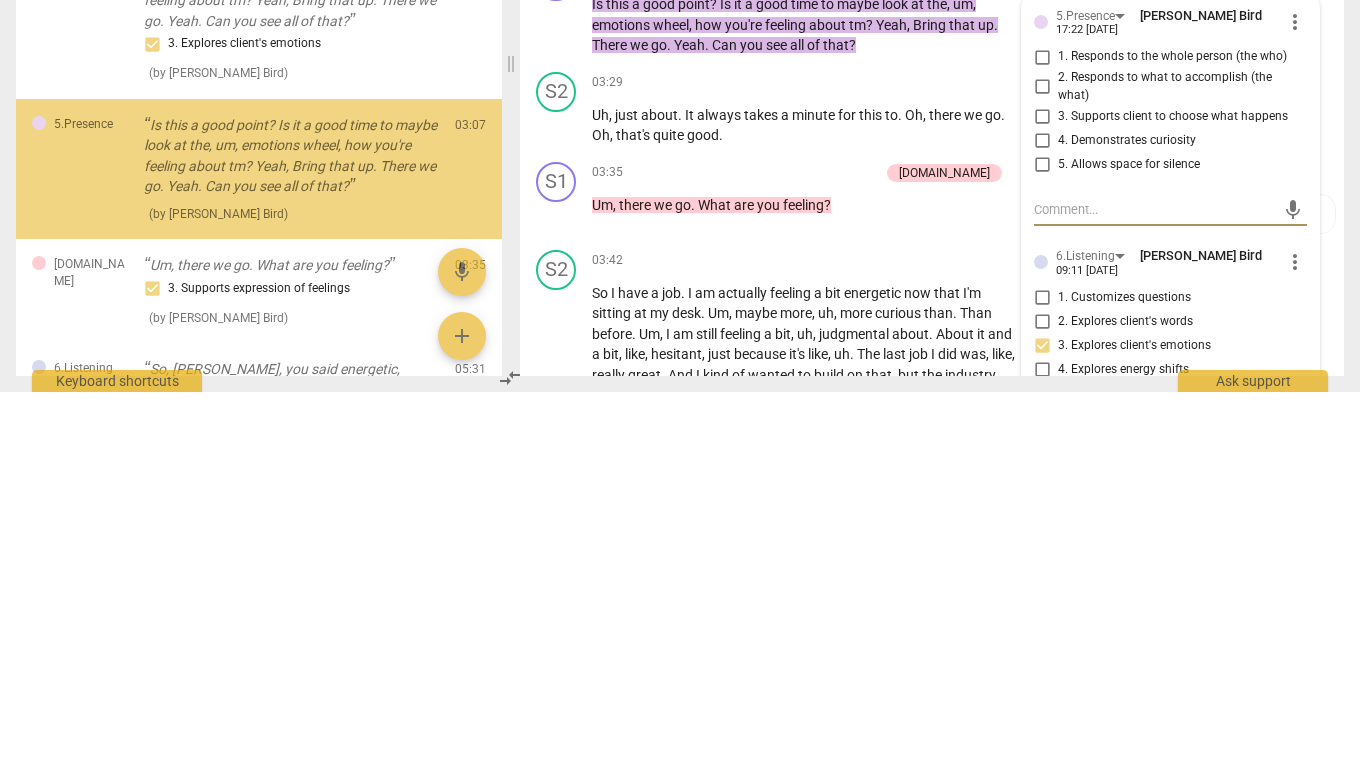 click on "3. Supports client to choose what happens" at bounding box center (1042, 486) 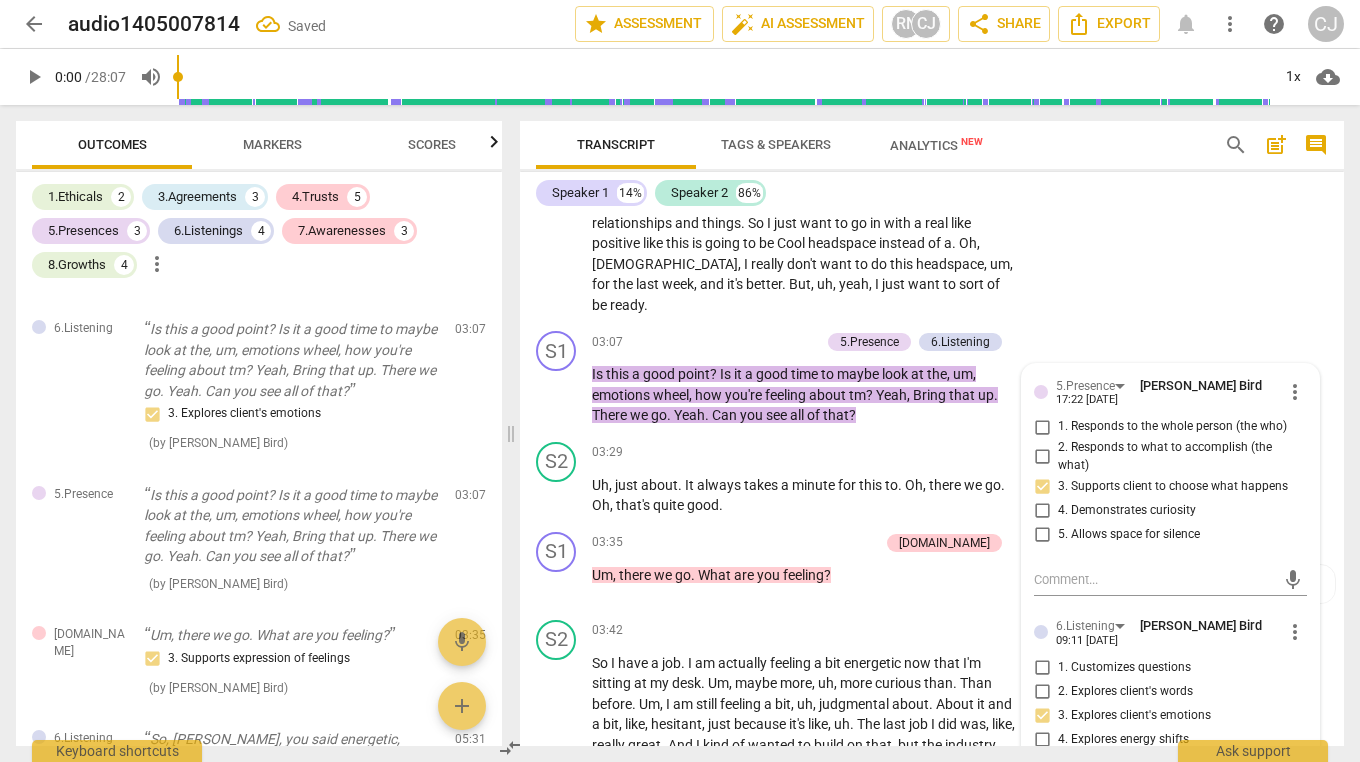 click on "S1 play_arrow pause 03:07 + Add competency 5.Presence 6.Listening keyboard_arrow_right Is   this   a   good   point ?   Is   it   a   good   time   to   maybe   look   at   the ,   um ,   emotions   wheel ,   how   you're   feeling   about   tm ?   Yeah ,   Bring   that   up .   There   we   go .   Yeah .   Can   you   see   all   of   that ? 5.Presence Cerise Johnson Bird 17:22 07-18-2025 more_vert 1. Responds to the whole person (the who) 2. Responds to what to accomplish (the what) 3. Supports client to choose what happens 4. Demonstrates curiosity 5. Allows space for silence mic 6.Listening Cerise Johnson Bird 09:11 07-18-2025 more_vert 1. Customizes questions 2. Explores client's words 3. Explores client's emotions 4. Explores energy shifts 5. Inquires about perception 6. Does not interrupt 7. Summarizes what communicated mic" at bounding box center (932, 378) 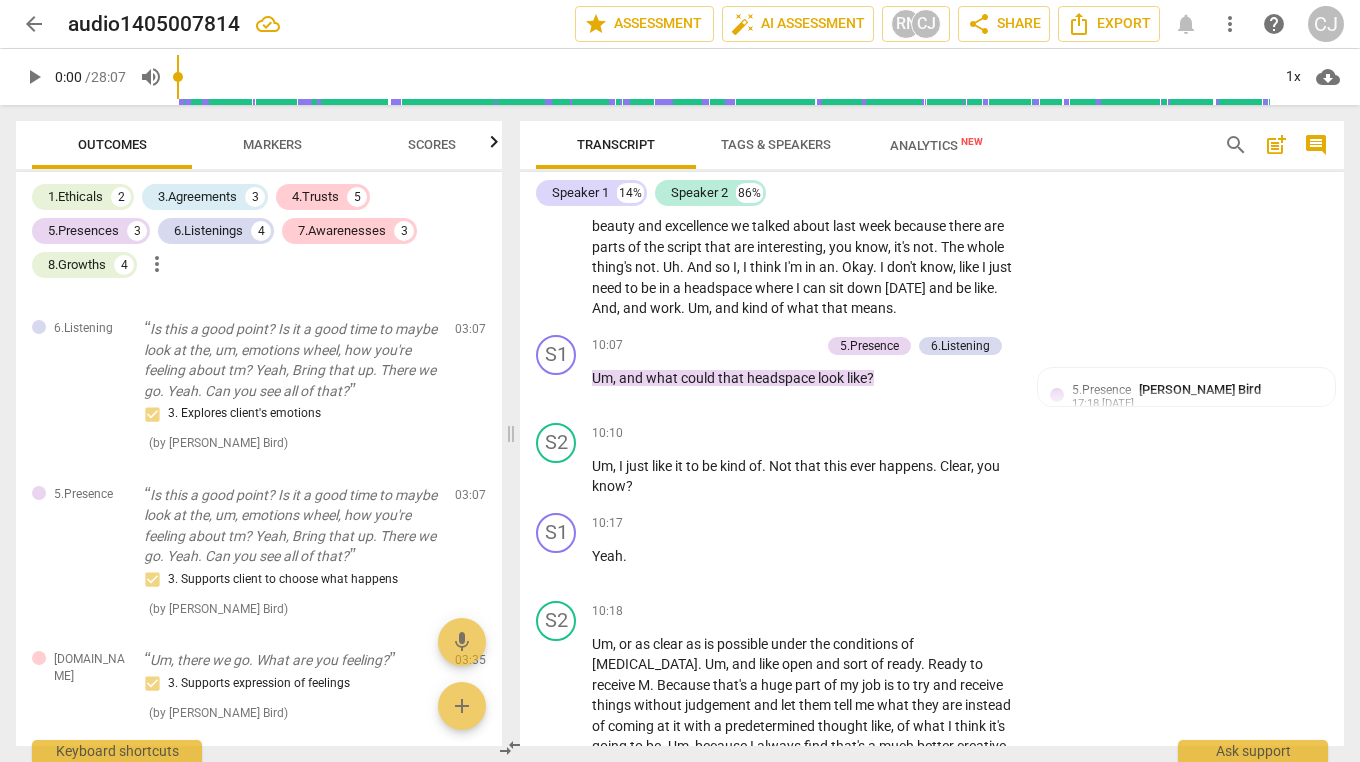 scroll, scrollTop: 3651, scrollLeft: 0, axis: vertical 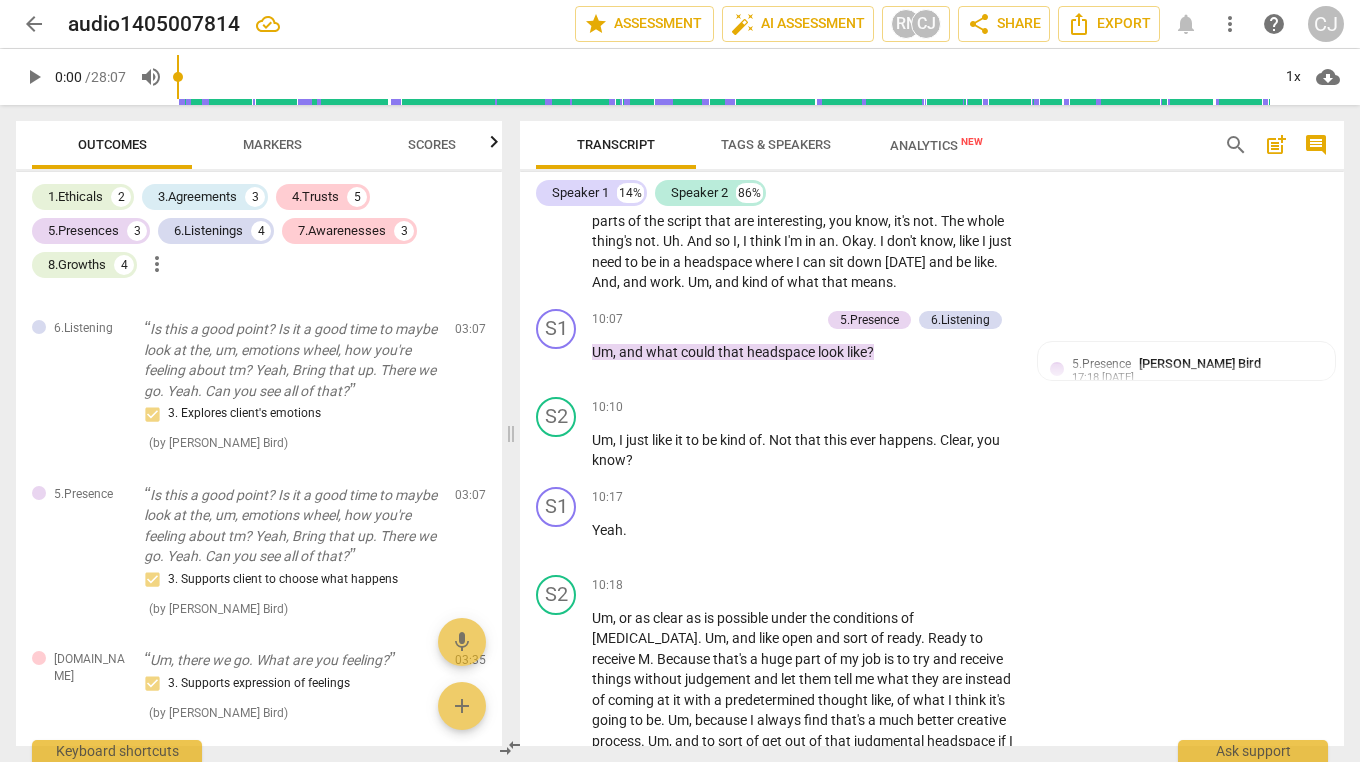 click on "Scores" at bounding box center [432, 145] 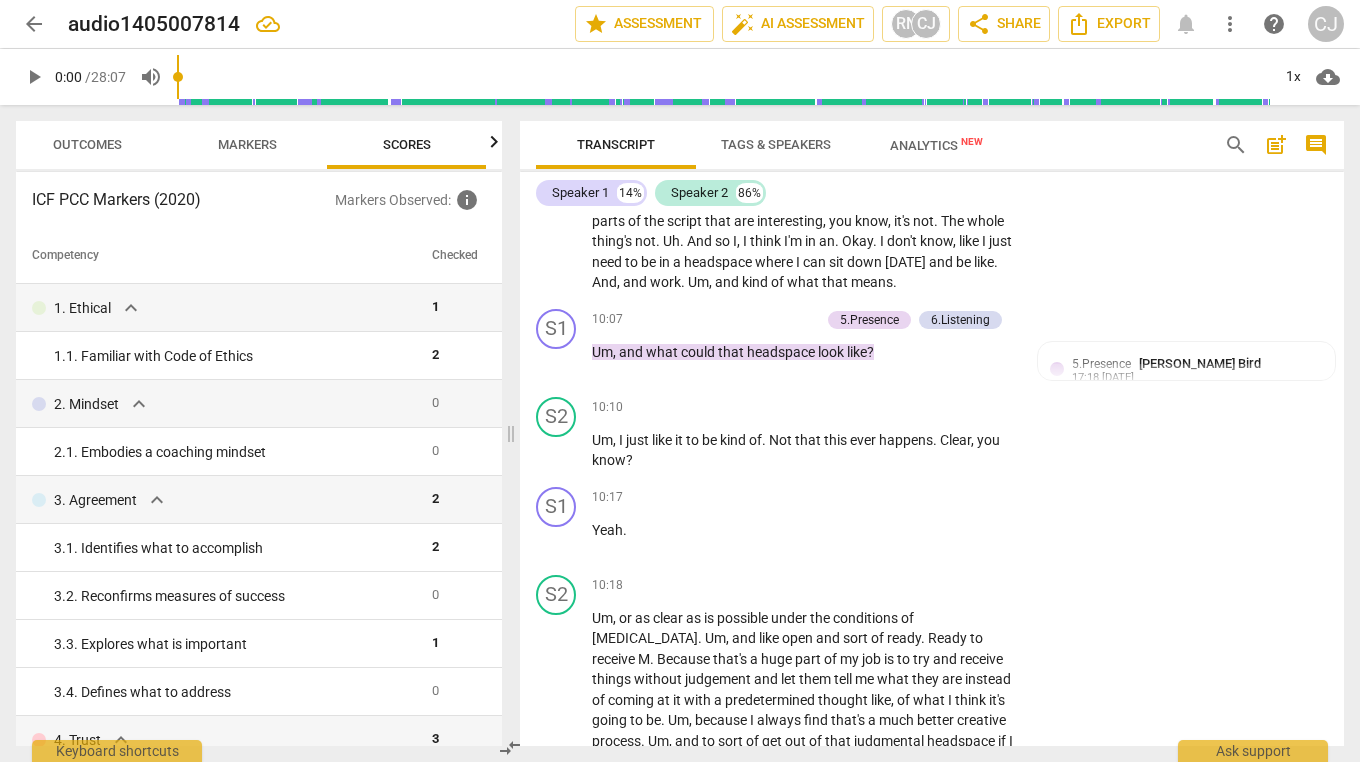 scroll, scrollTop: 0, scrollLeft: 26, axis: horizontal 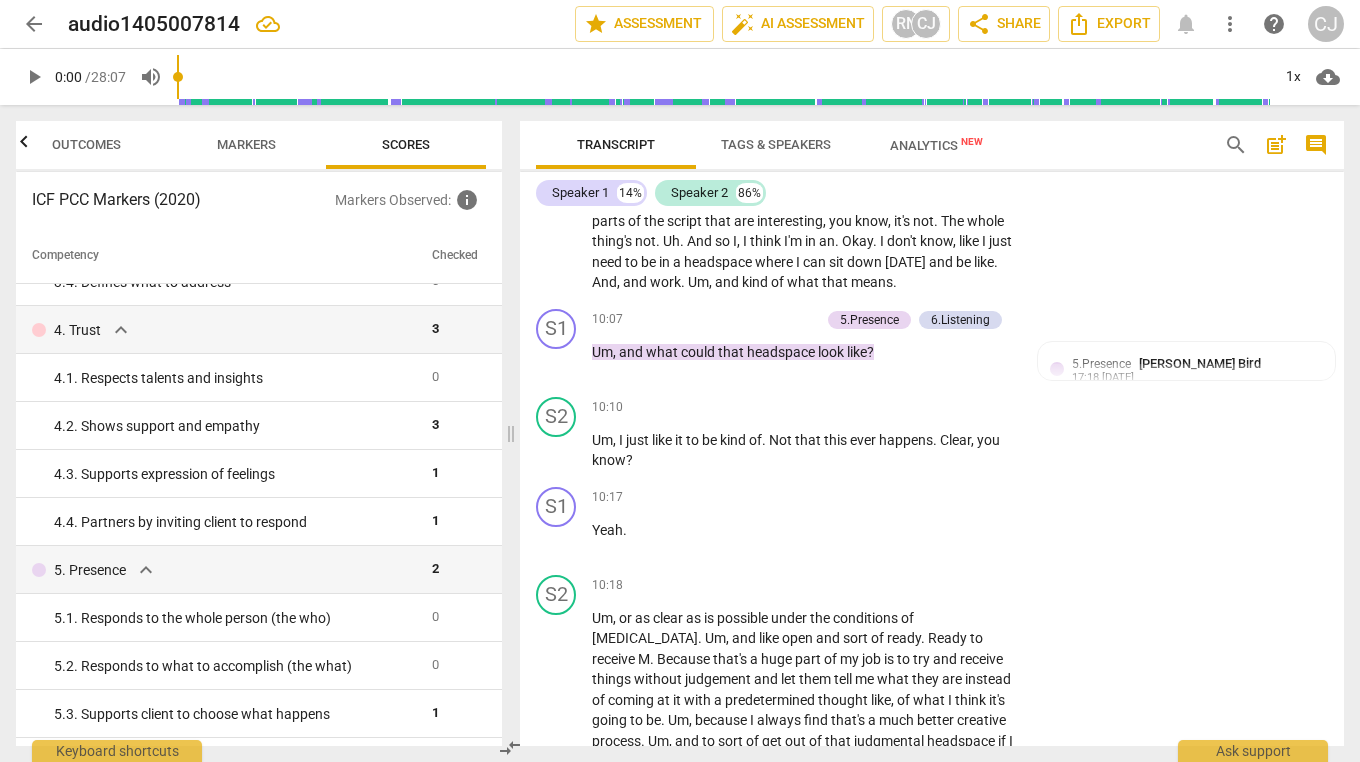 click on "Markers" at bounding box center (246, 144) 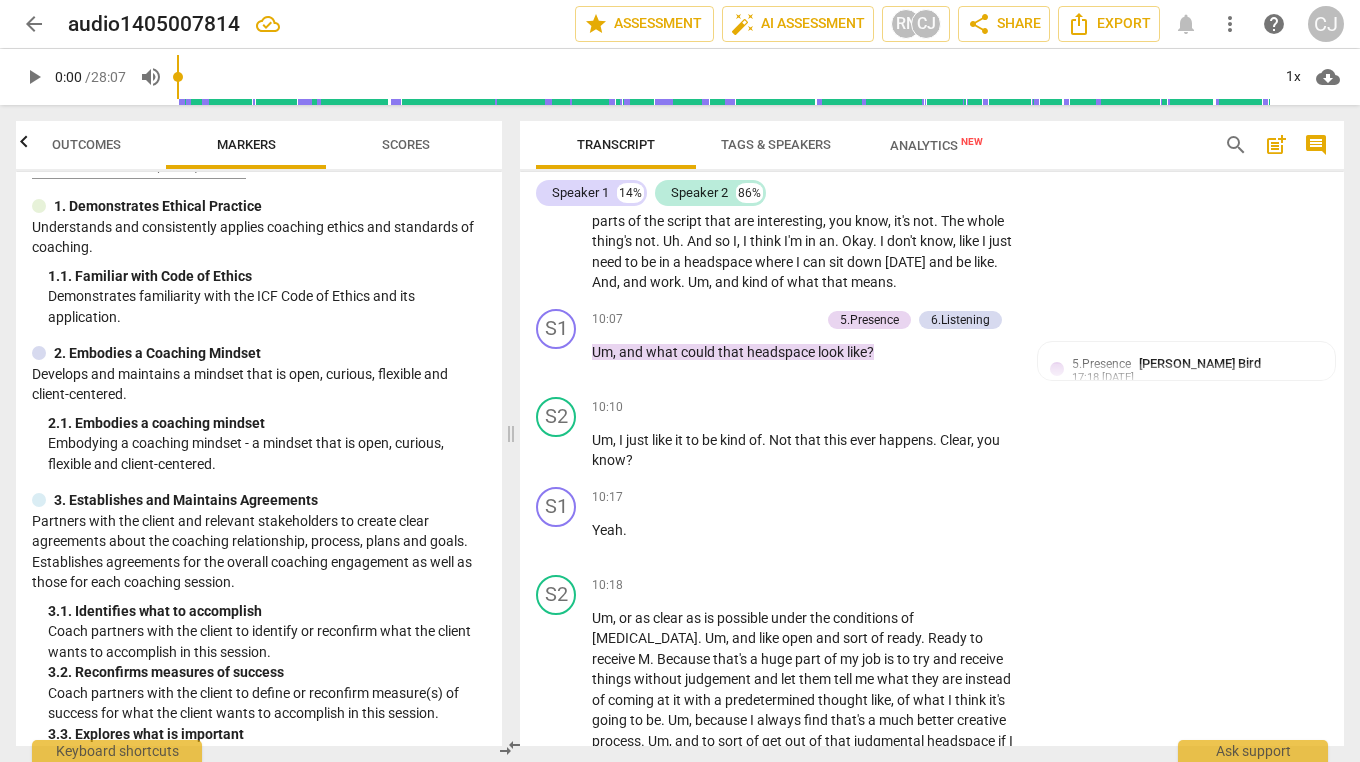 scroll, scrollTop: 40, scrollLeft: 0, axis: vertical 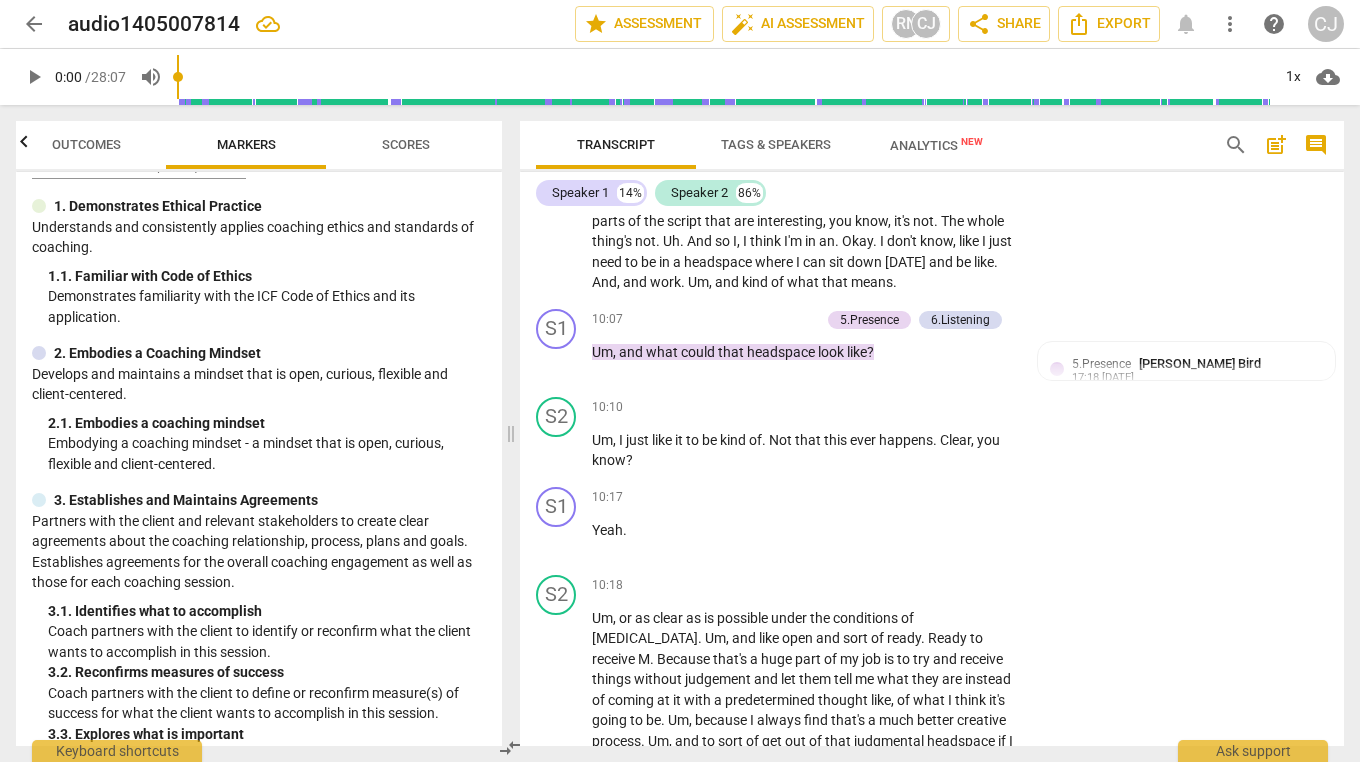 click on "Outcomes" at bounding box center [86, 144] 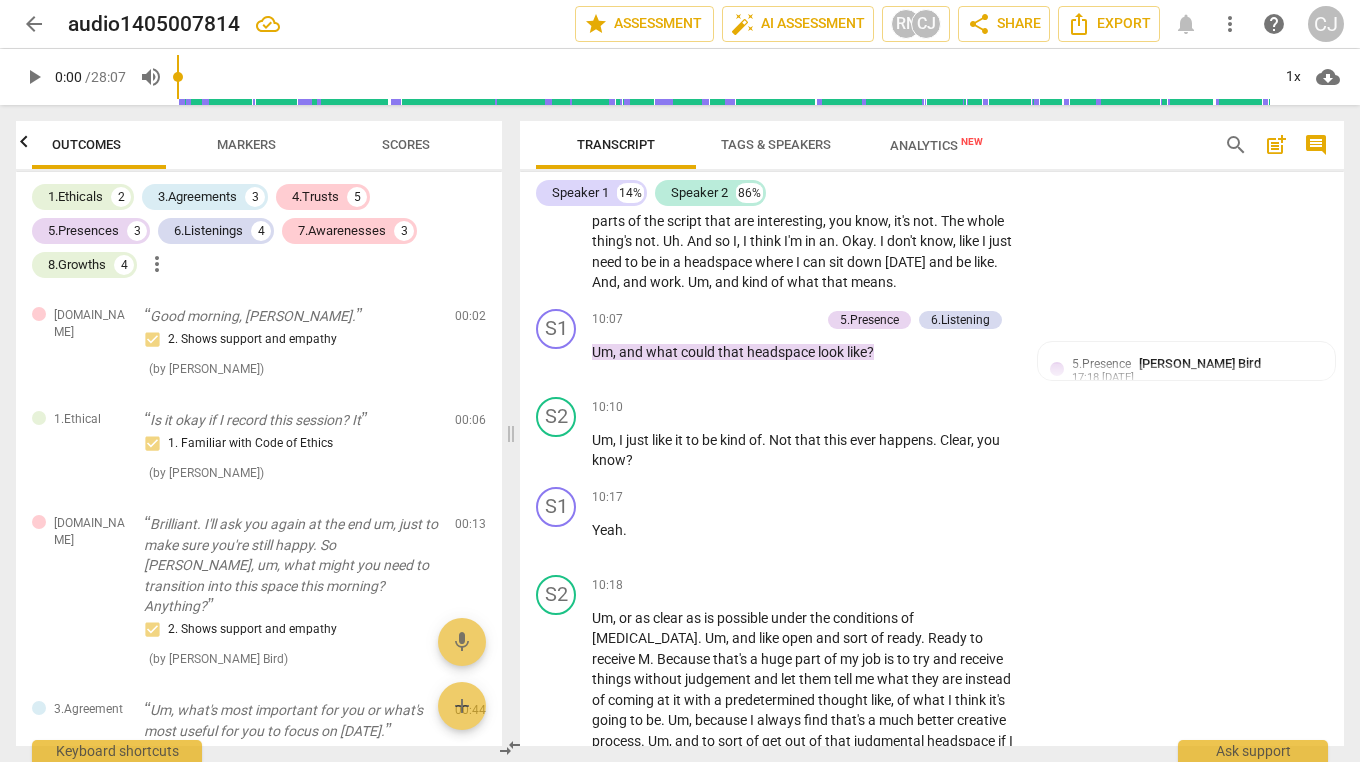 scroll, scrollTop: 0, scrollLeft: 0, axis: both 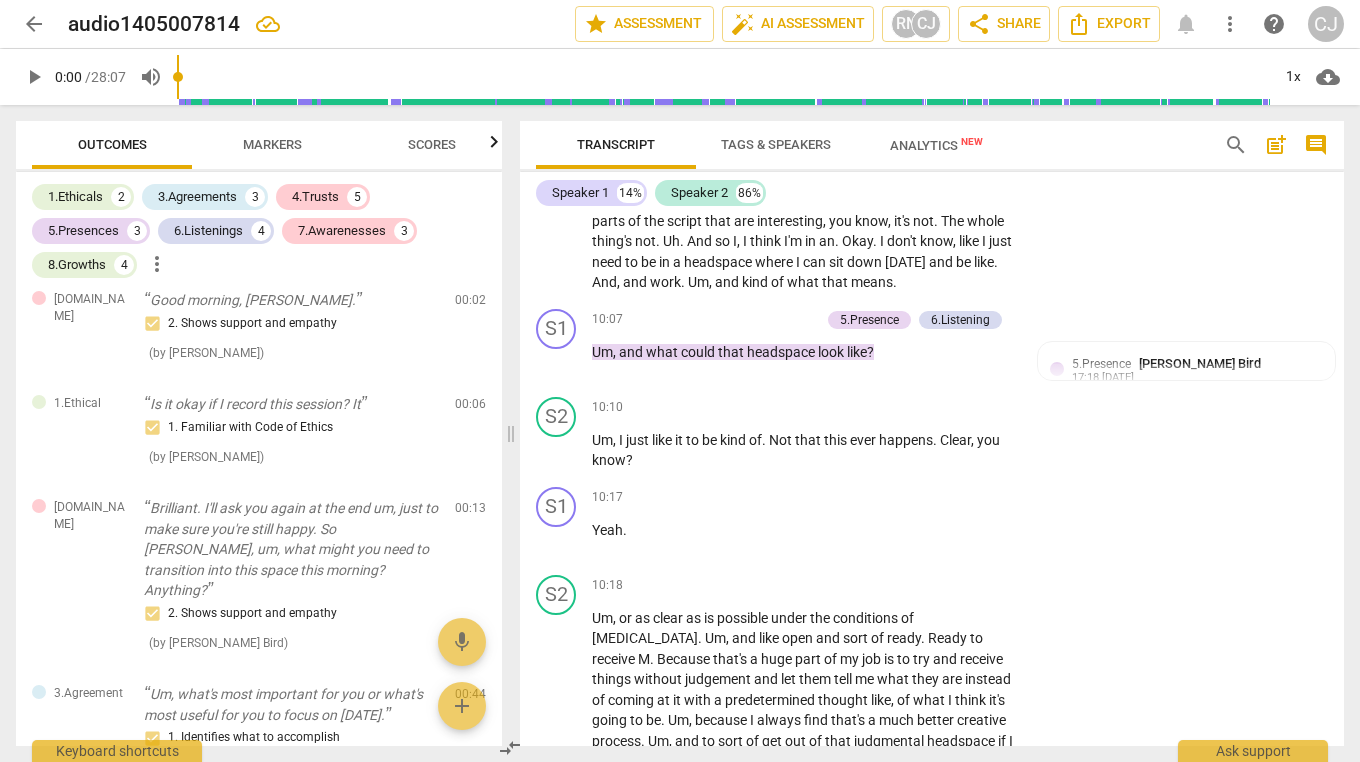 click on "conditions" at bounding box center (867, 618) 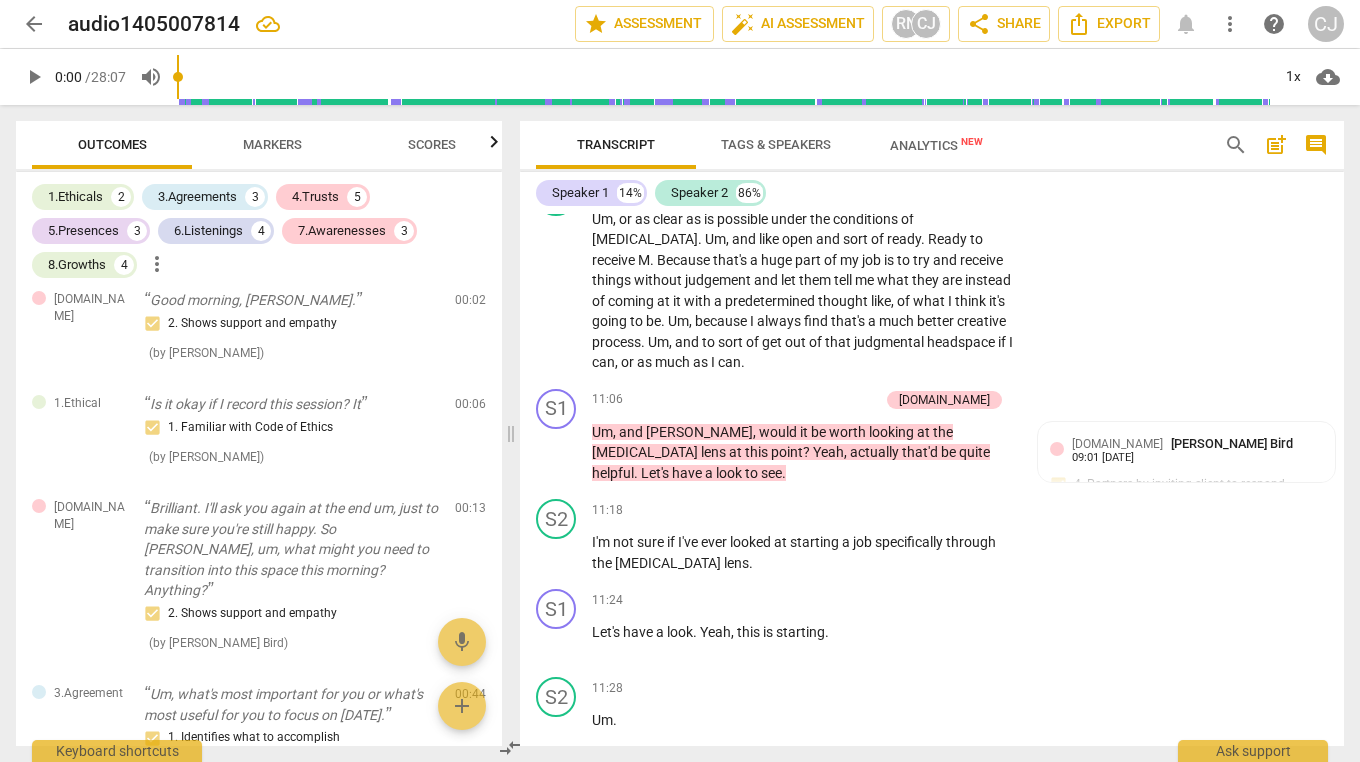 scroll, scrollTop: 4049, scrollLeft: 0, axis: vertical 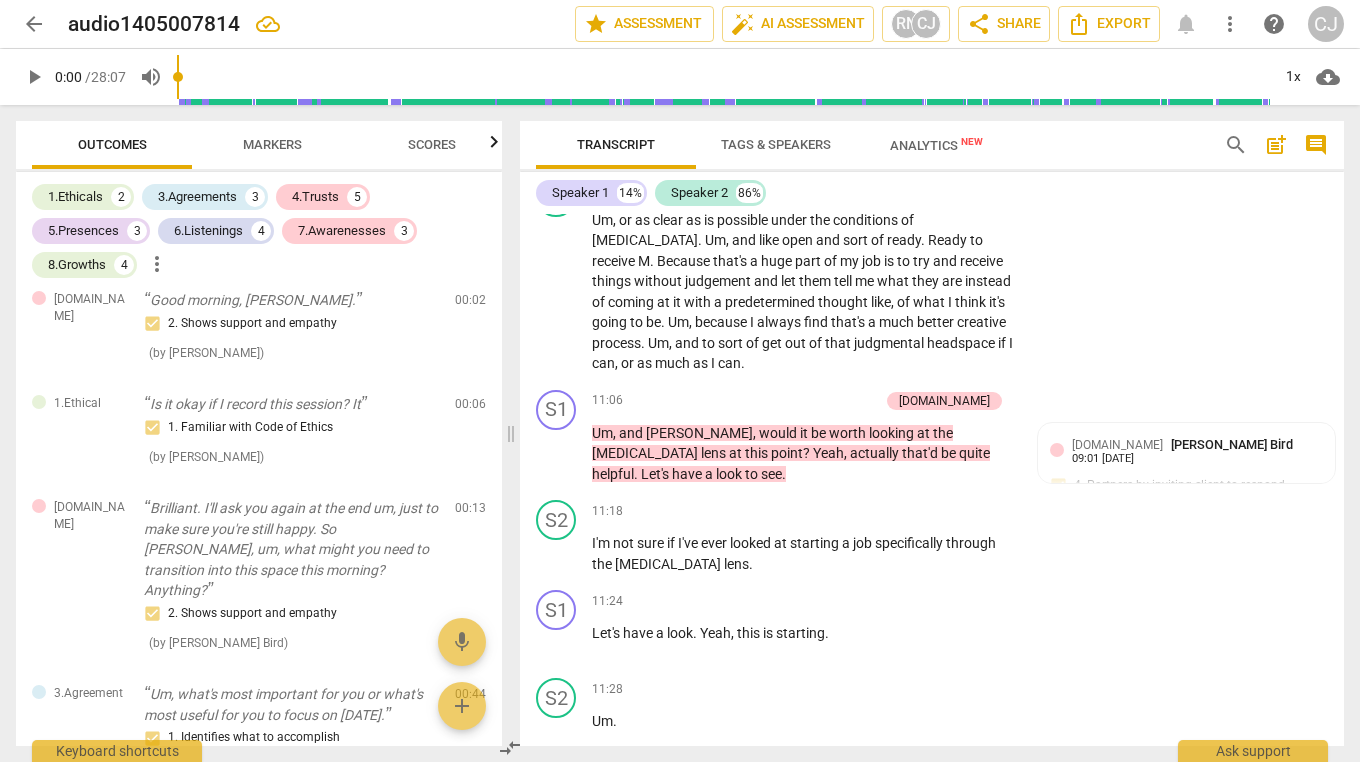 click on "4.Trust Cerise Johnson Bird 09:01 07-18-2025 4. Partners by inviting client to respond" at bounding box center [1186, 471] 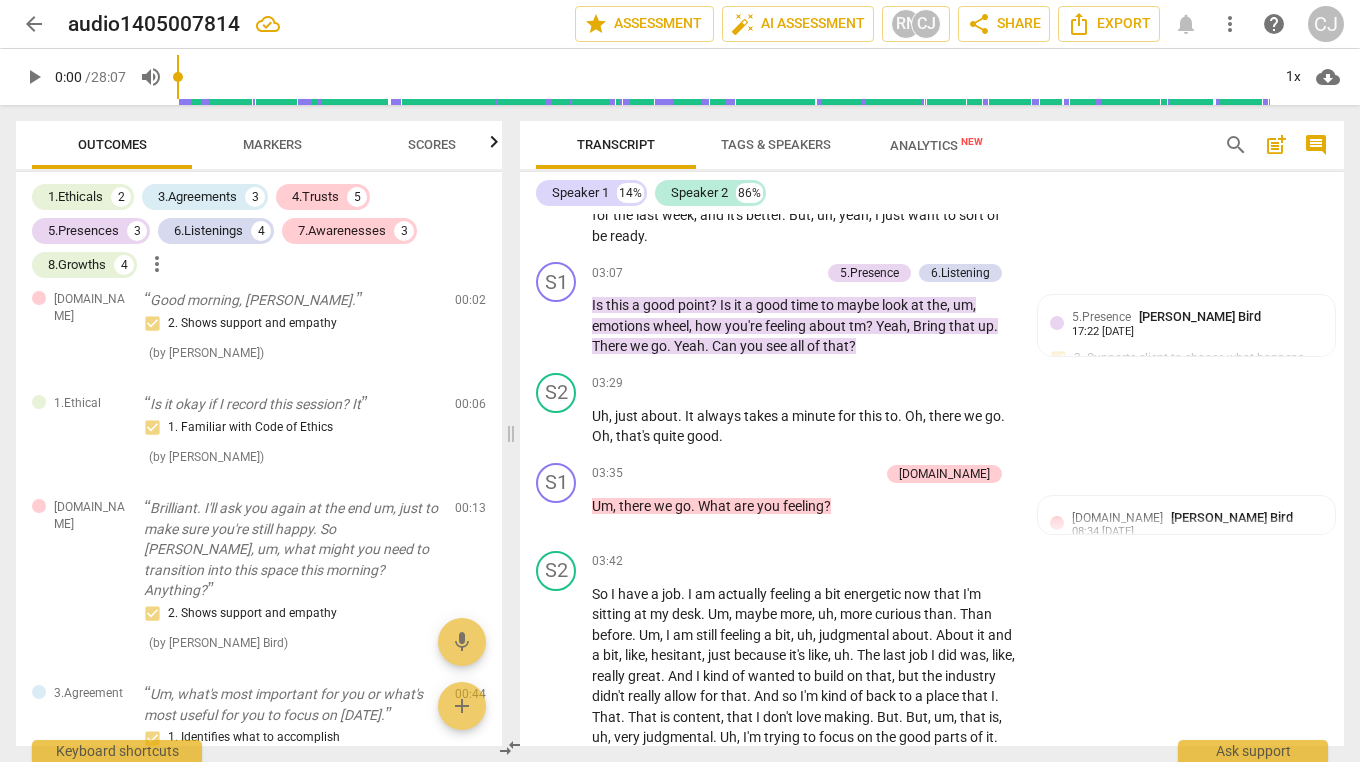 scroll, scrollTop: 1208, scrollLeft: 0, axis: vertical 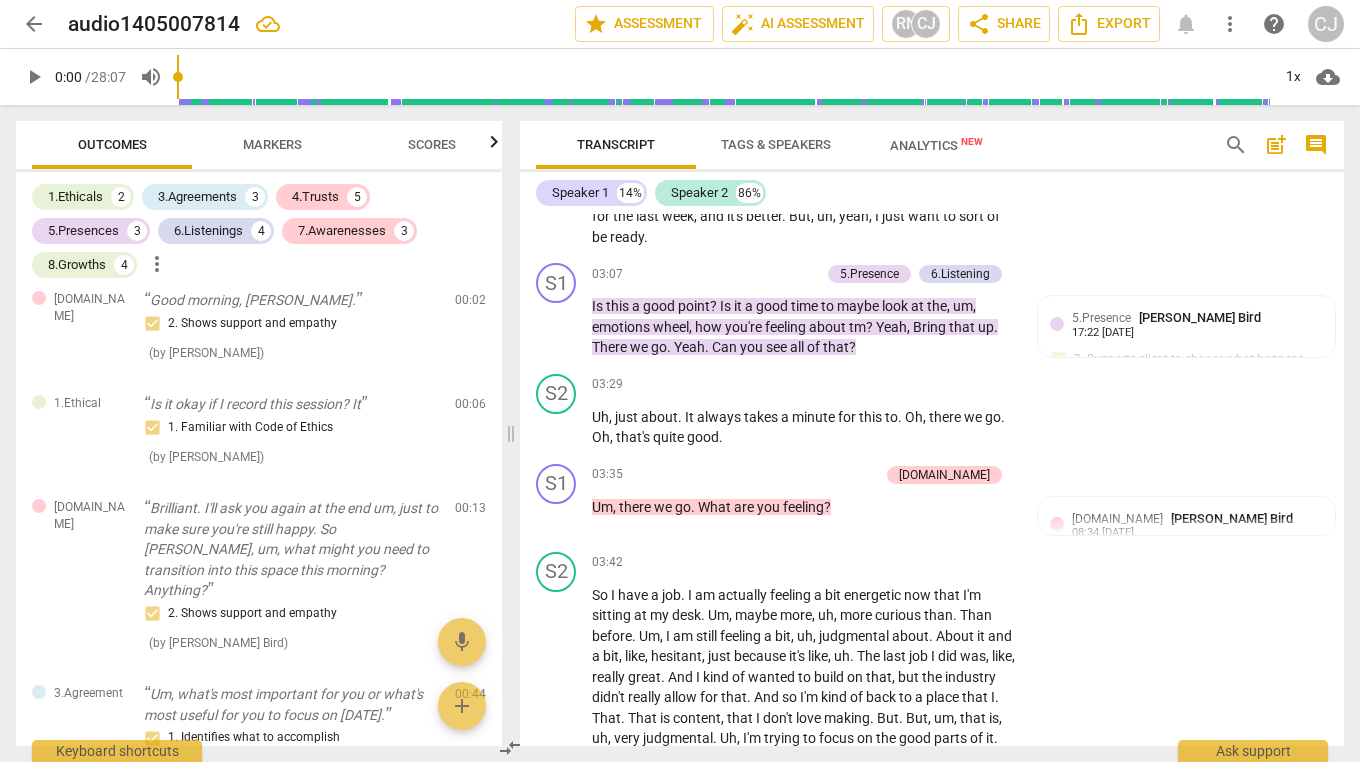 click on "6.Listening" at bounding box center [960, 274] 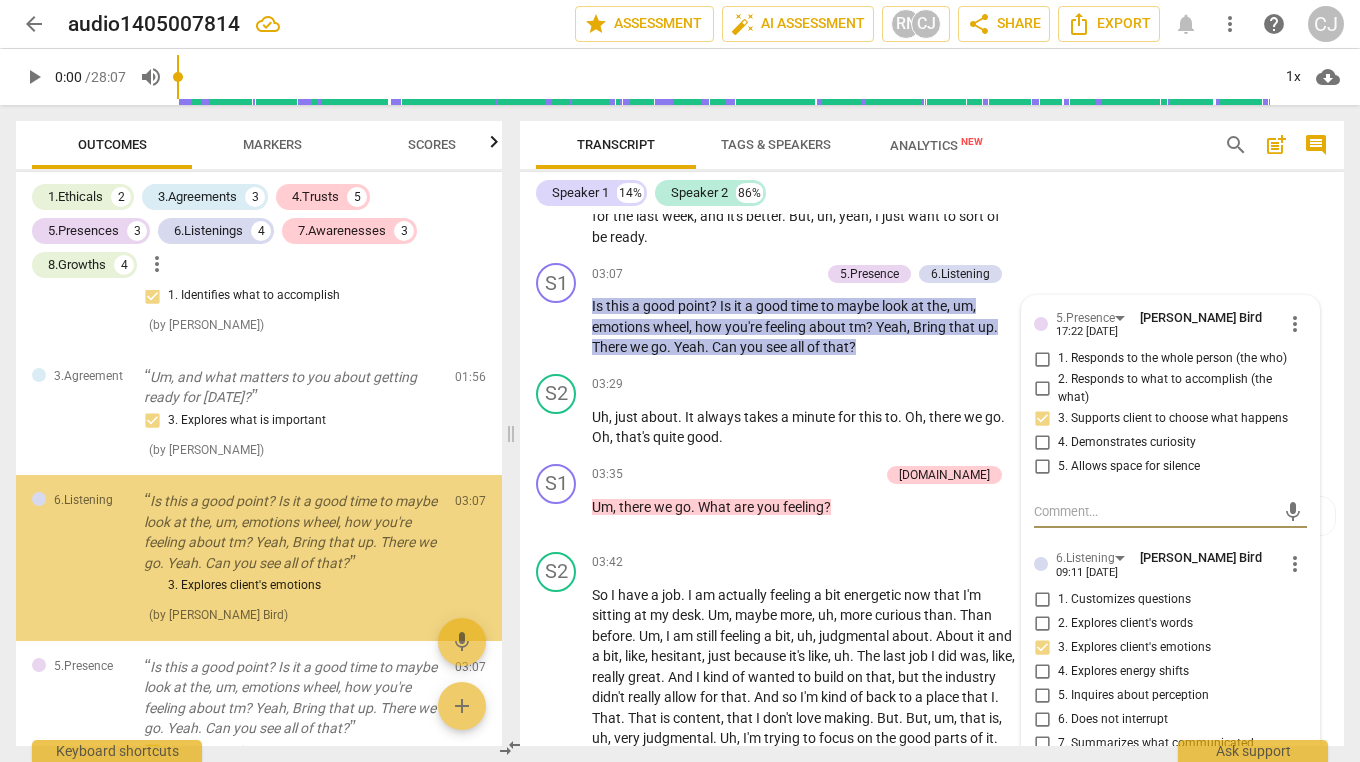 scroll, scrollTop: 477, scrollLeft: 0, axis: vertical 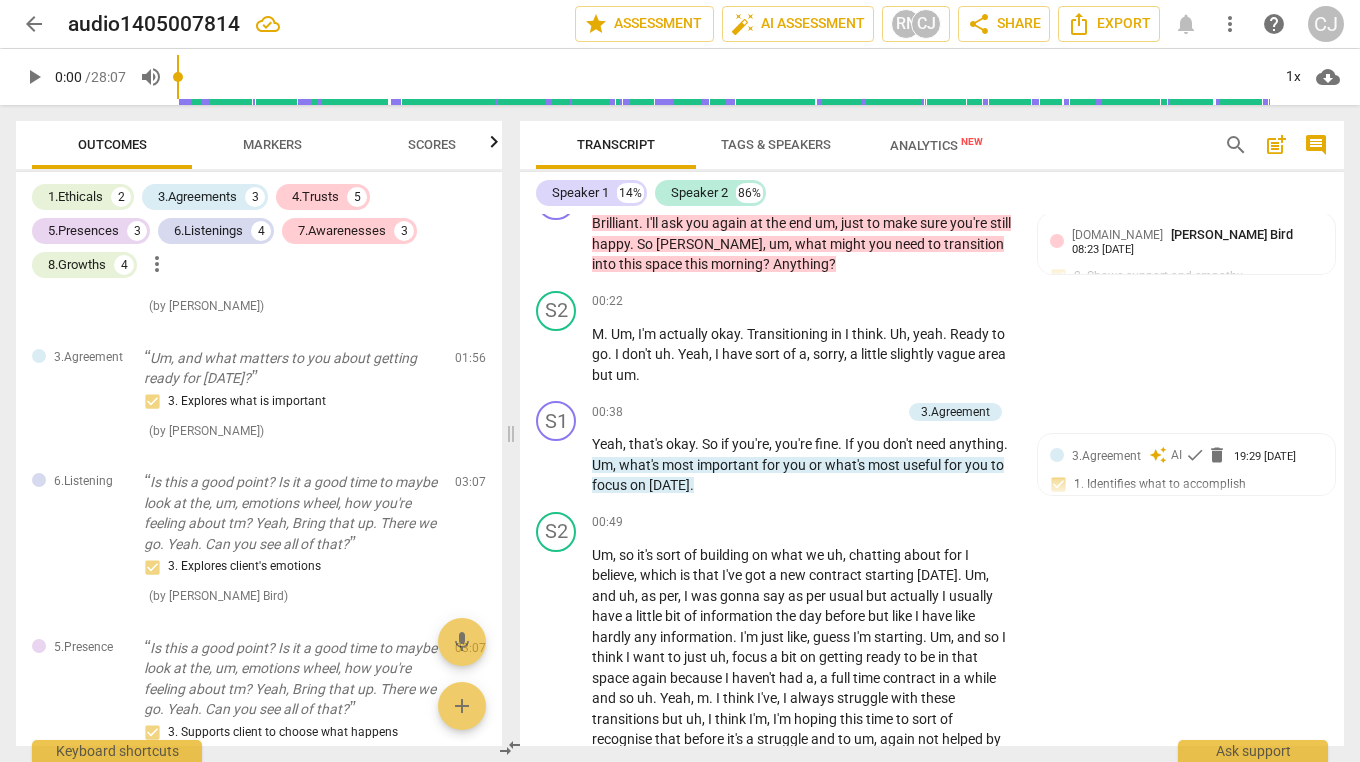 click on "Scores" at bounding box center (432, 145) 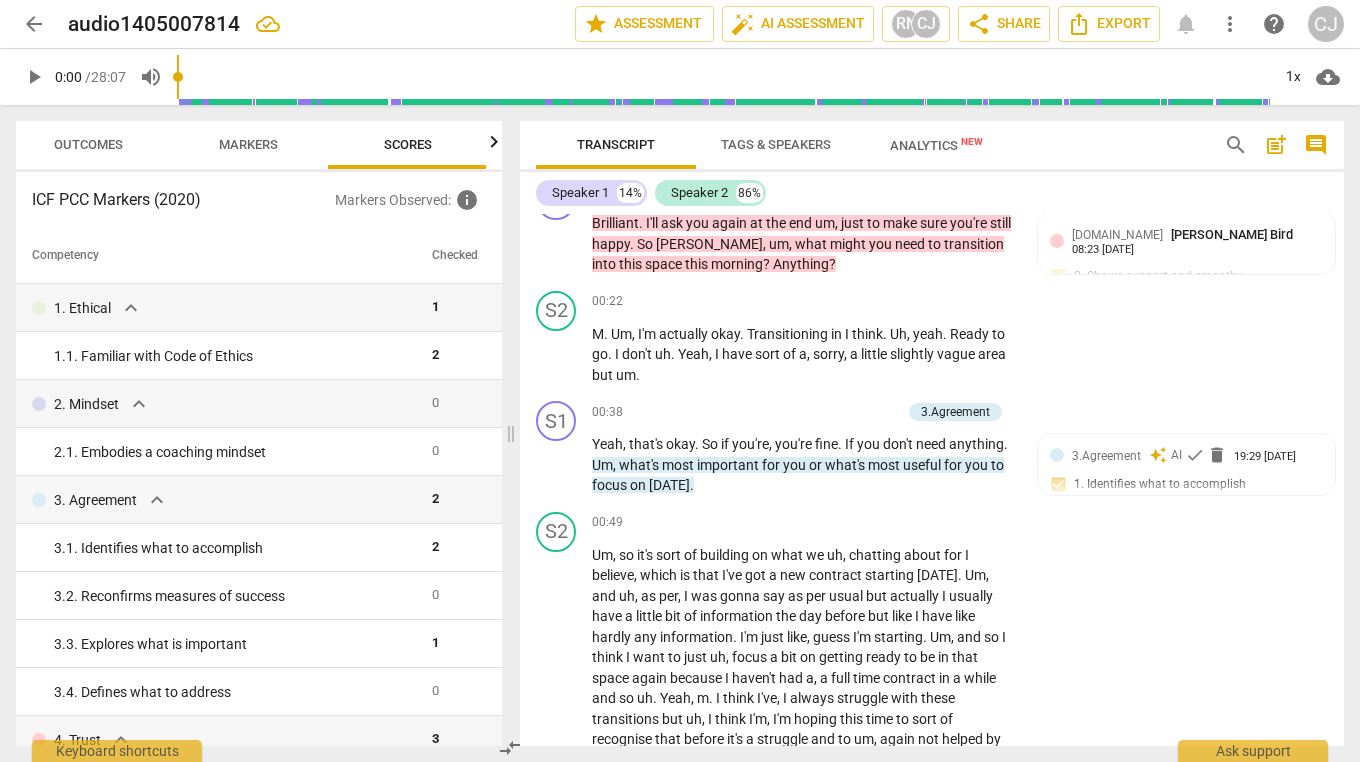 scroll, scrollTop: 0, scrollLeft: 26, axis: horizontal 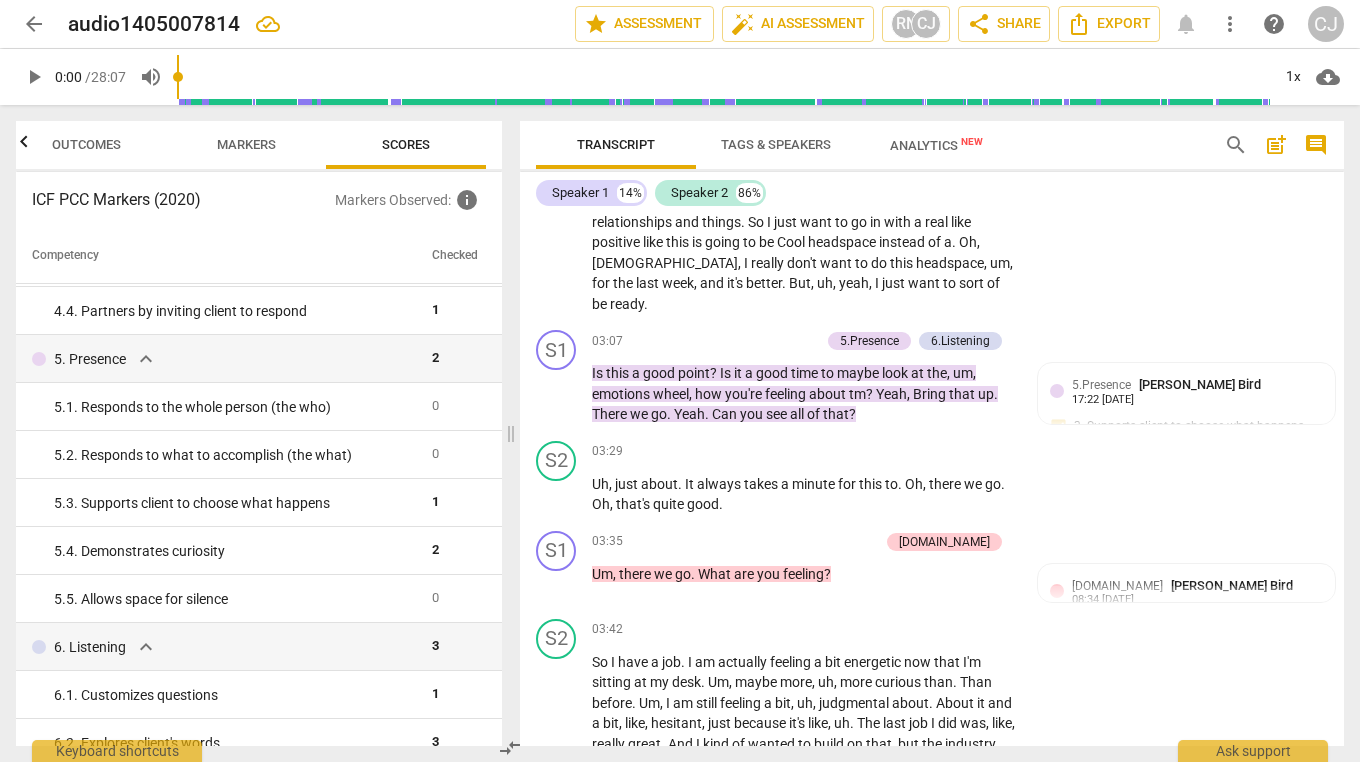 click on "5.Presence" at bounding box center (869, 341) 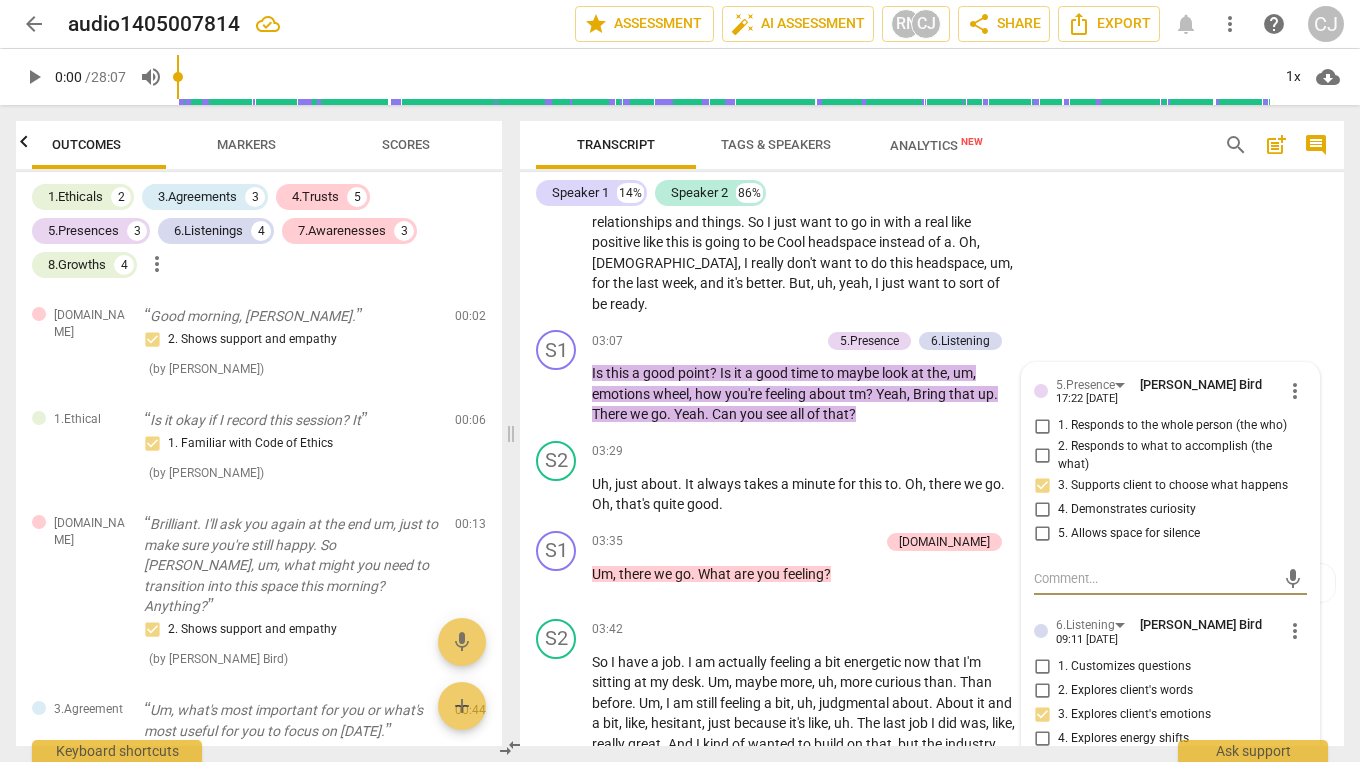 scroll, scrollTop: 0, scrollLeft: 0, axis: both 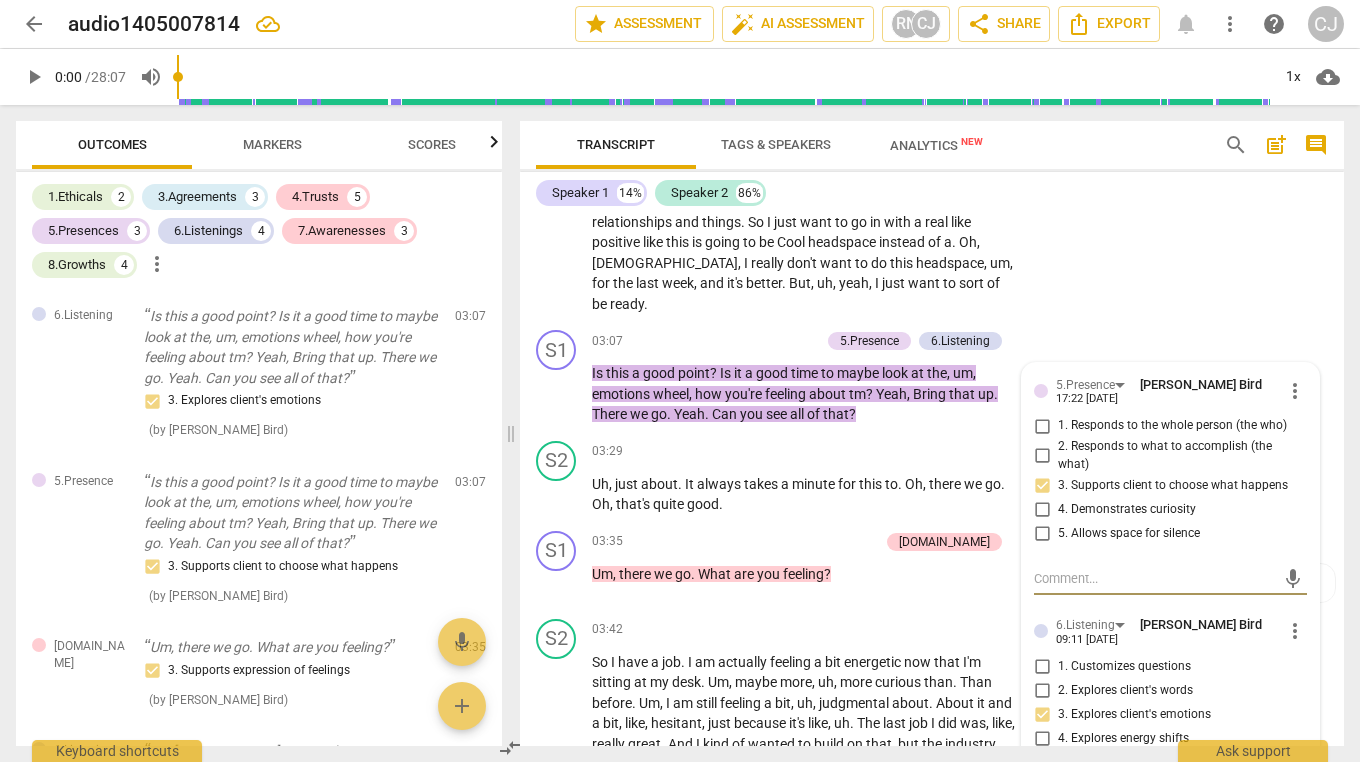 click on "S2 play_arrow pause 03:29 + Add competency keyboard_arrow_right Uh ,   just   about .   It   always   takes   a   minute   for   this   to .   Oh ,   there   we   go .   Oh ,   that's   quite   good ." at bounding box center (932, 478) 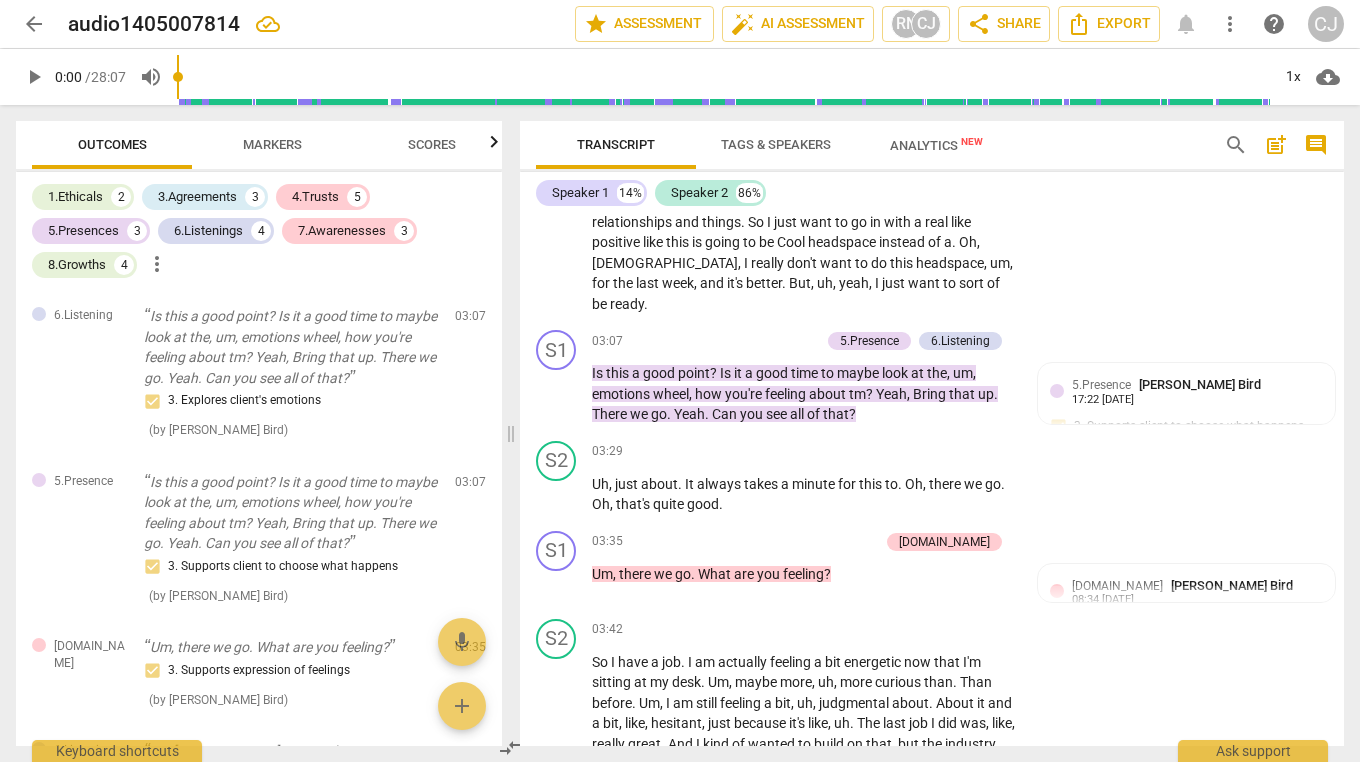click on "17:22 07-18-2025" at bounding box center [1103, 400] 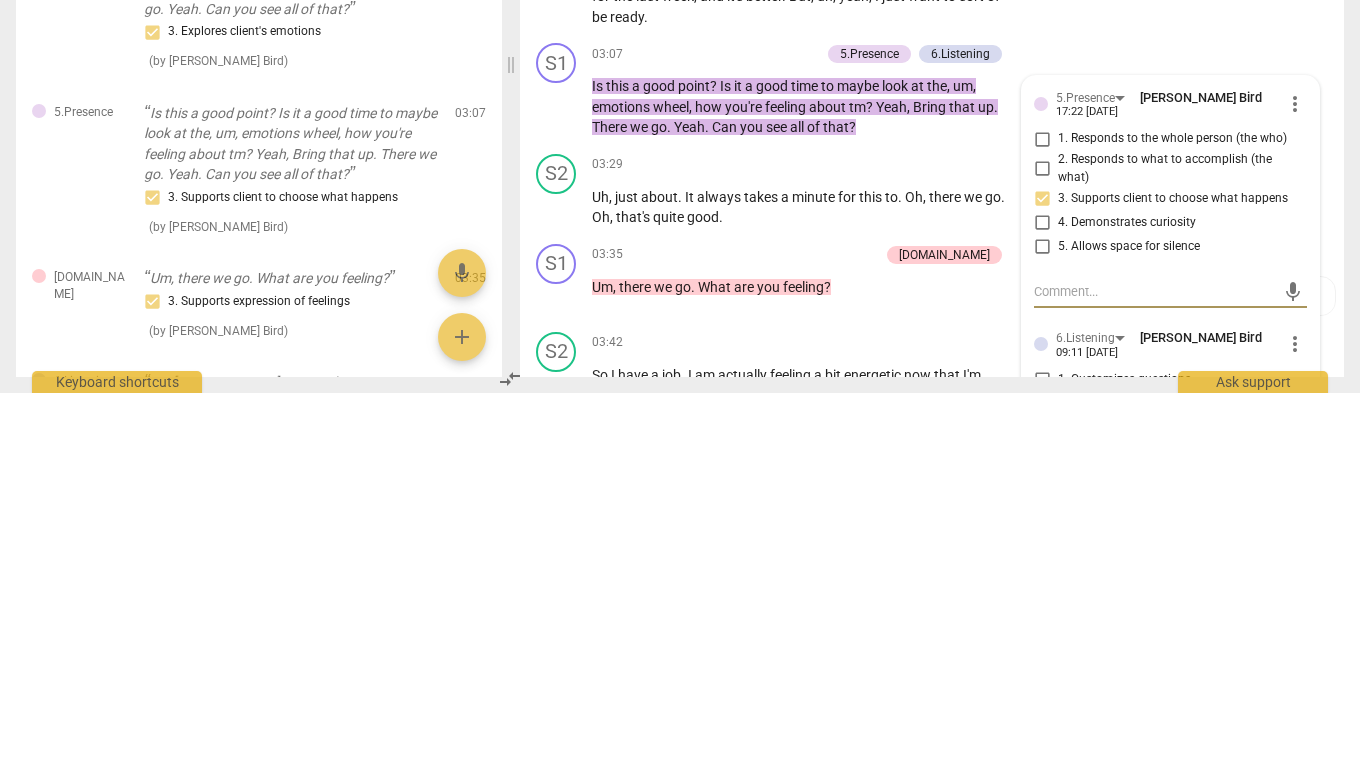 scroll, scrollTop: 1041, scrollLeft: 0, axis: vertical 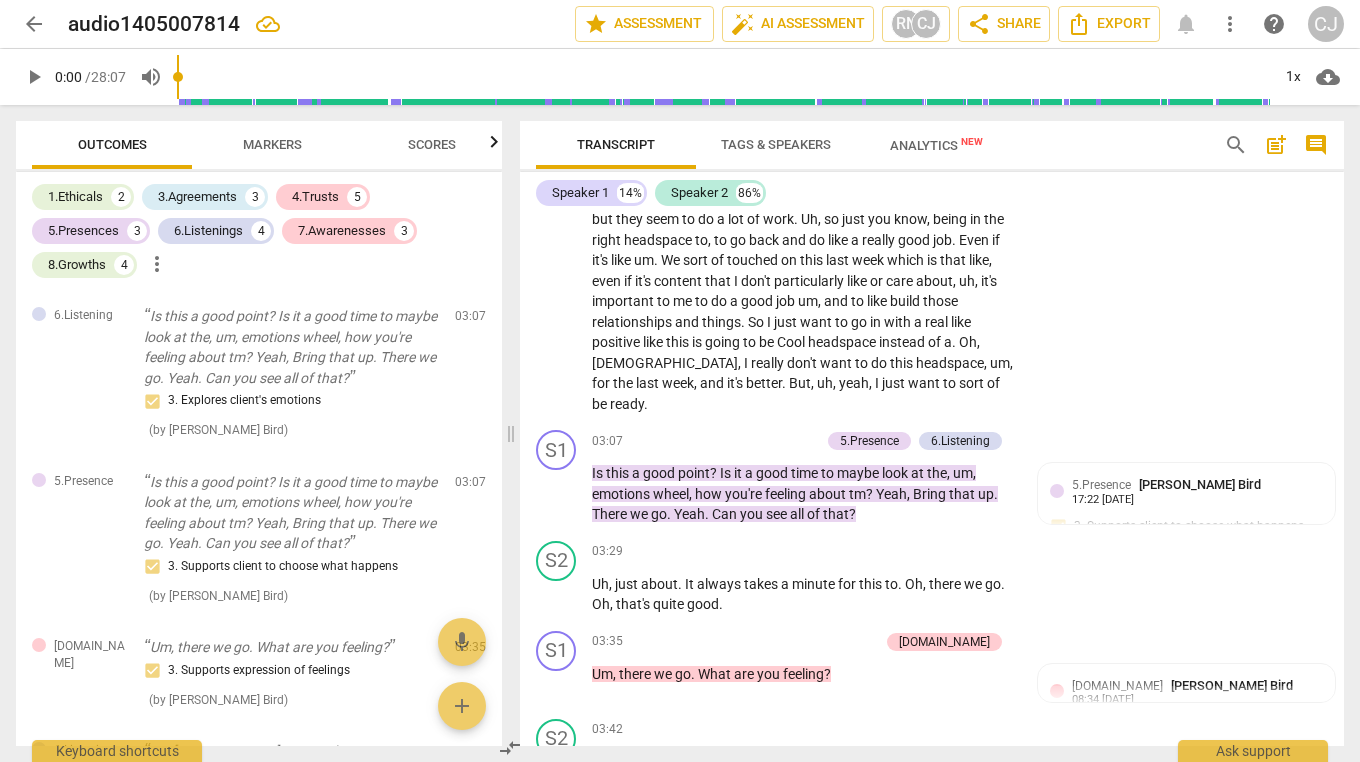 click on "5.Presence Cerise Johnson Bird 17:22 07-18-2025 3. Supports client to choose what happens" at bounding box center (1186, 511) 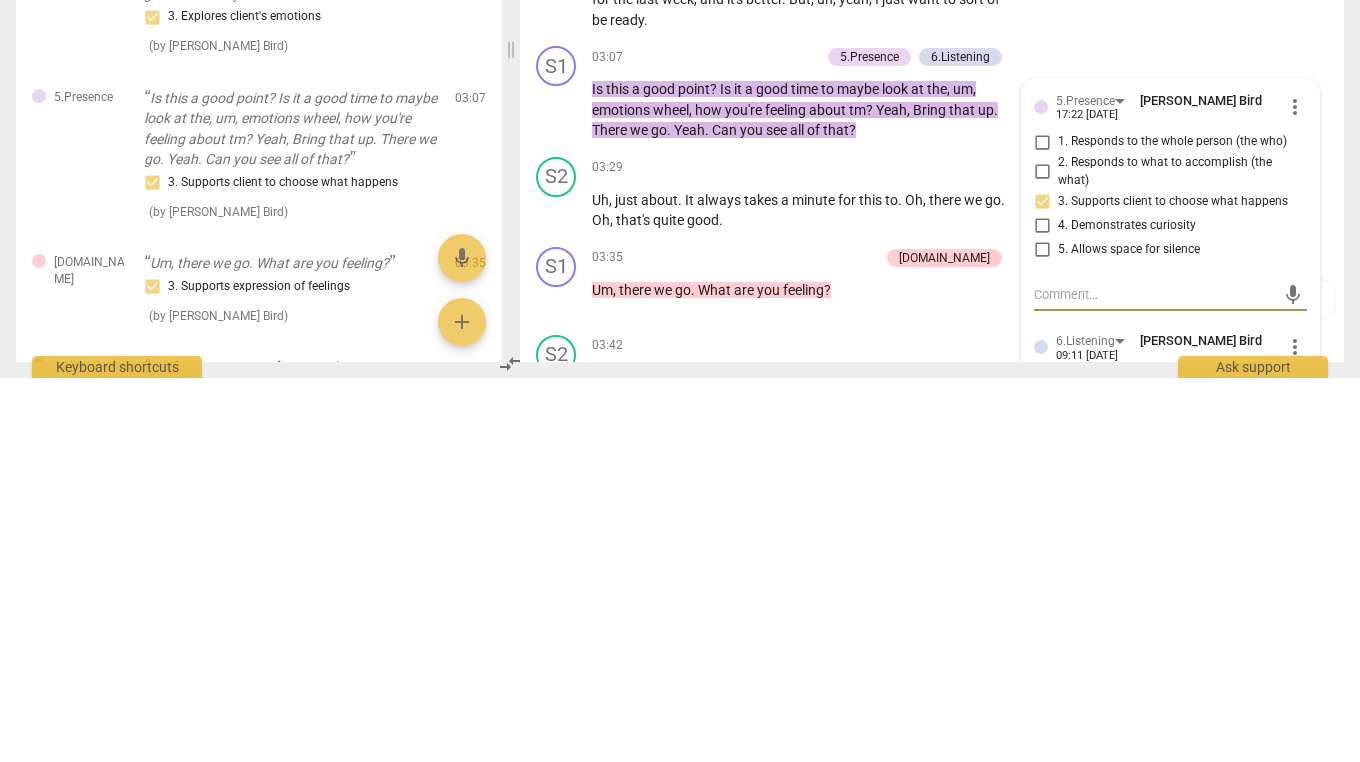 click on "3. Supports client to choose what happens" at bounding box center (1042, 585) 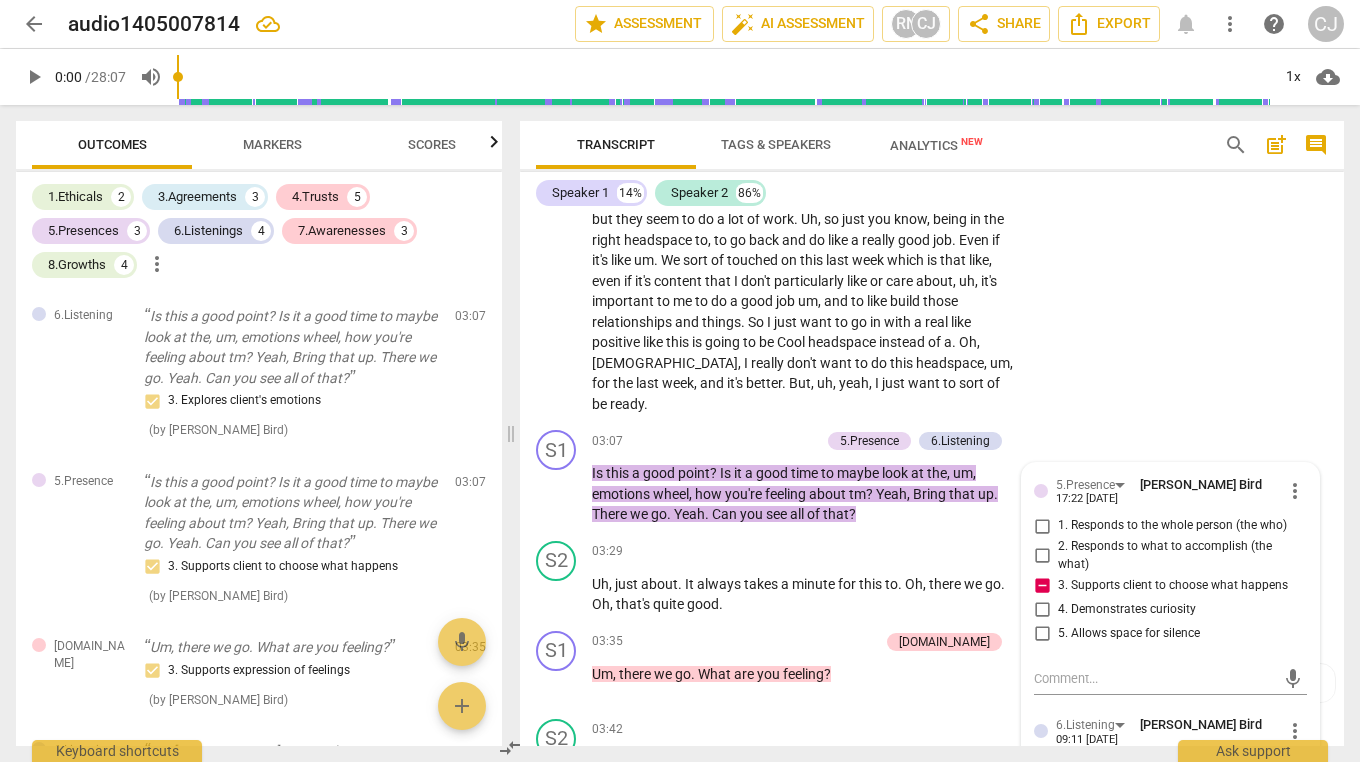 click on "3. Supports client to choose what happens" at bounding box center (1042, 585) 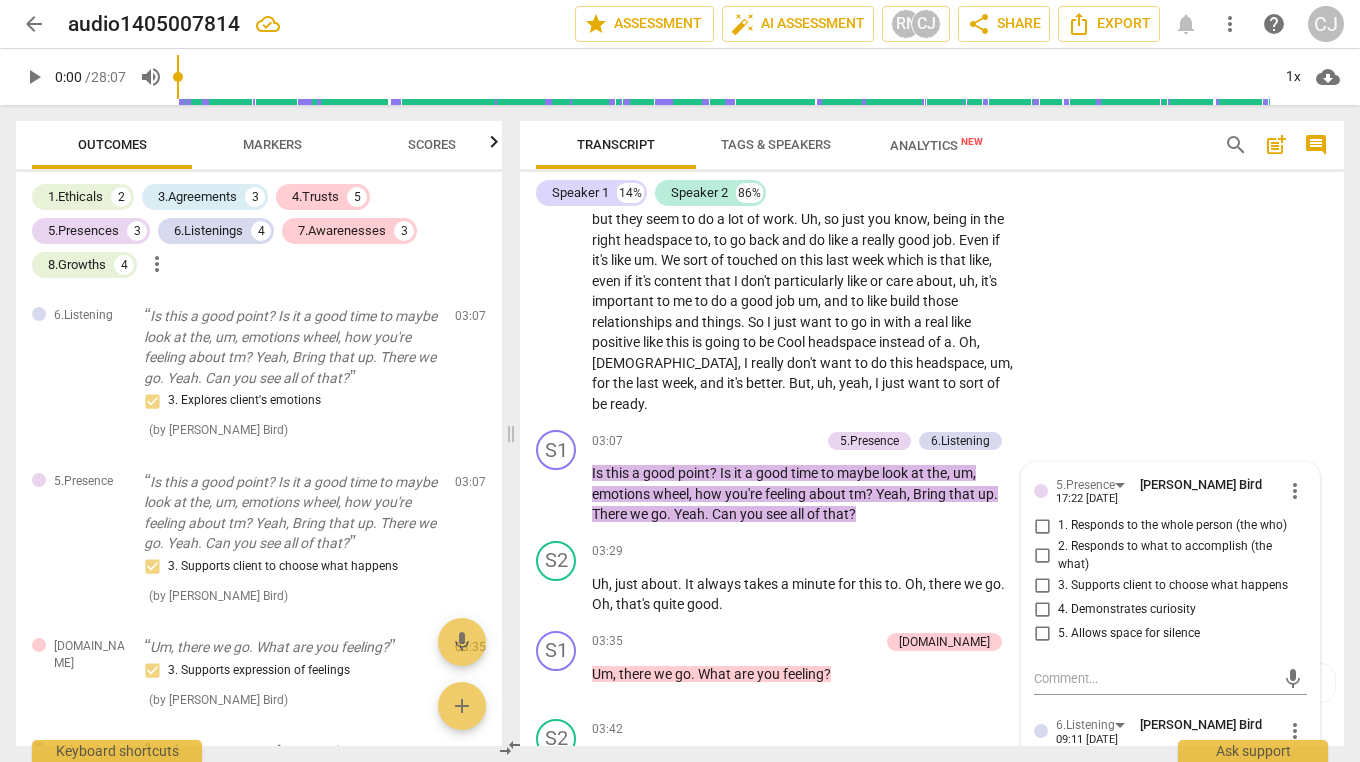 click on "more_vert" at bounding box center [1295, 491] 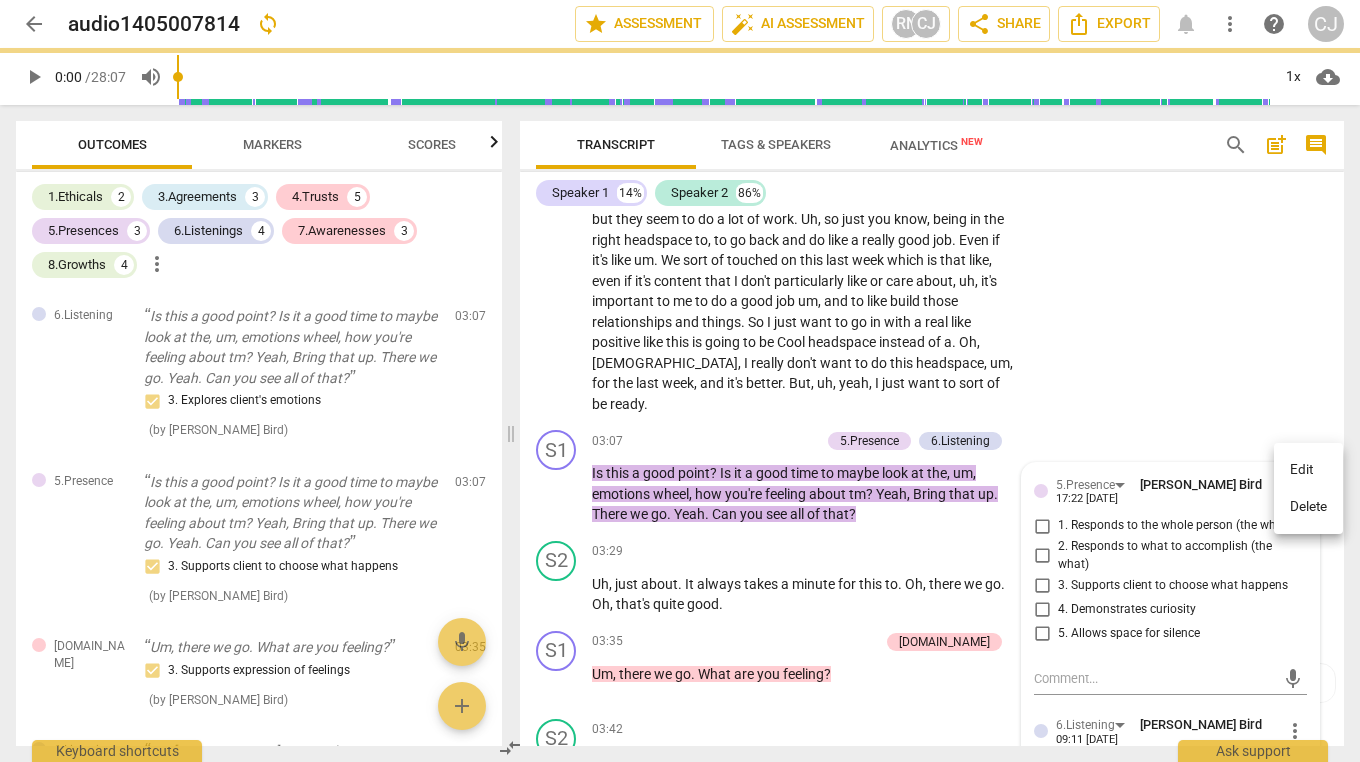 click on "Delete" at bounding box center [1308, 507] 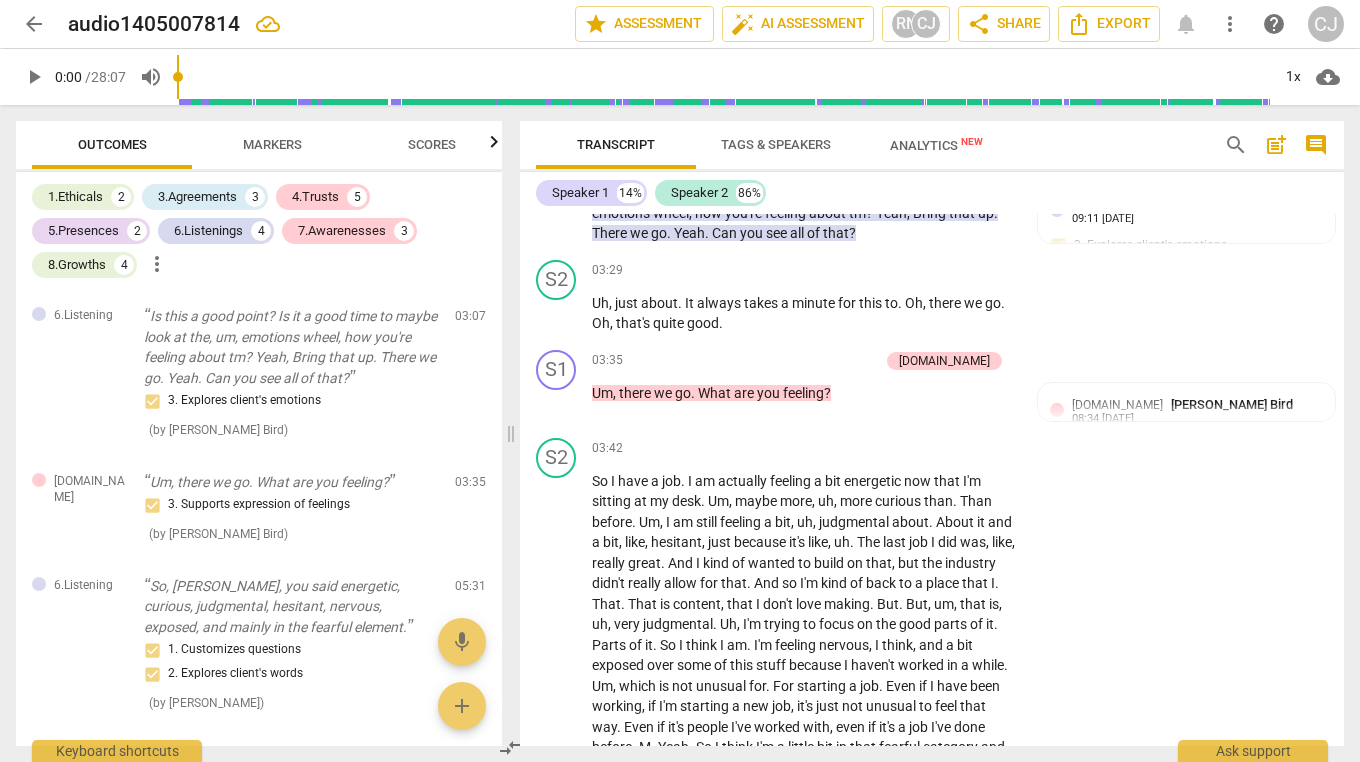scroll, scrollTop: 1320, scrollLeft: 0, axis: vertical 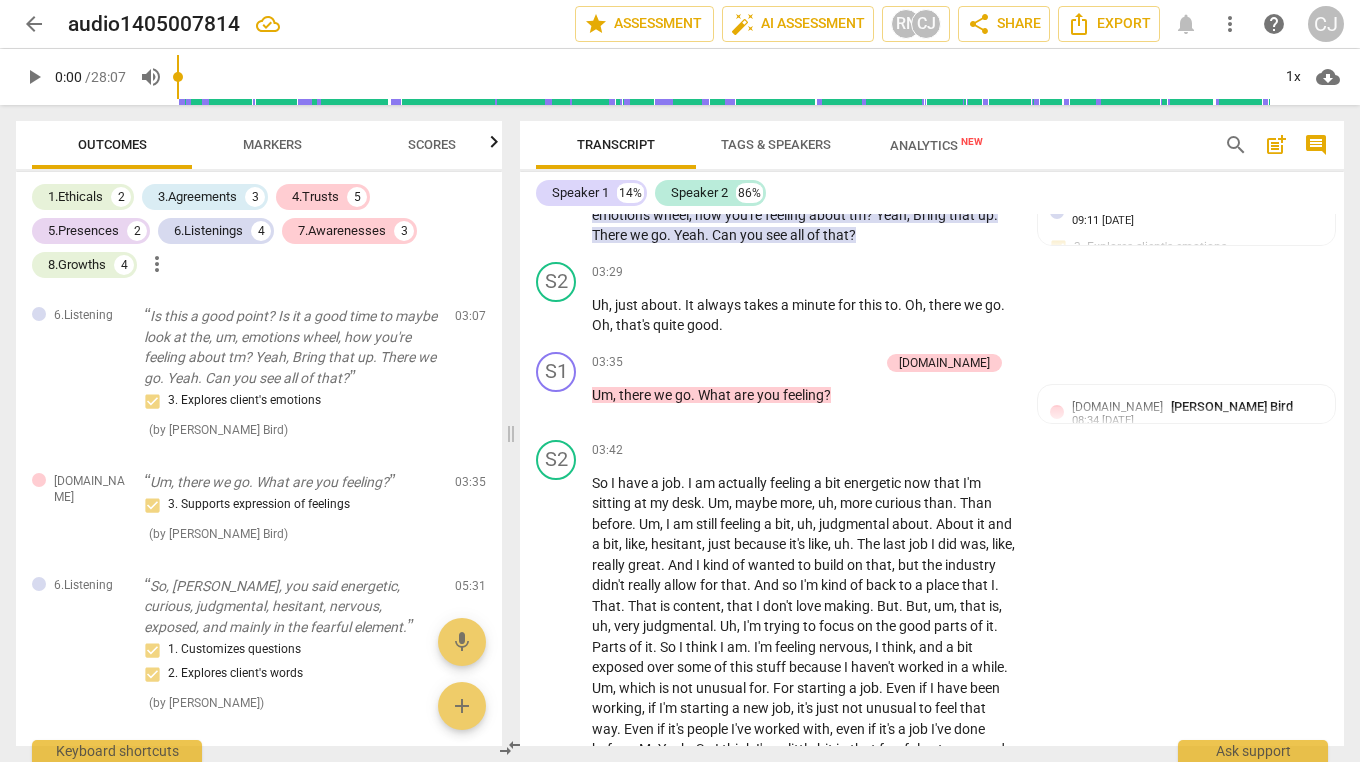 click on "S2 play_arrow pause 03:42 + Add competency keyboard_arrow_right So   I   have   a   job .   I   am   actually   feeling   a   bit   energetic   now   that   I'm   sitting   at   my   desk .   Um ,   maybe   more ,   uh ,   more   curious   than .   Than   before .   Um ,   I   am   still   feeling   a   bit ,   uh ,   judgmental   about .   About   it   and   a   bit ,   like ,   hesitant ,   just   because   it's   like ,   uh .   The   last   job   I   did   was ,   like ,   really   great .   And   I   kind   of   wanted   to   build   on   that ,   but   the   industry   didn't   really   allow   for   that .   And   so   I'm   kind   of   back   to   a   place   that   I .   That .   That   is   content ,   that   I   don't   love   making .   But .   But ,   um ,   that   is ,   uh ,   very   judgmental .   Uh ,   I'm   trying   to   focus   on   the   good   parts   of   it .   Parts   of   it .   So   I   think   I   am .   I'm   feeling   nervous ,   I   think ,   and   a   bit   exposed   over" at bounding box center (932, 631) 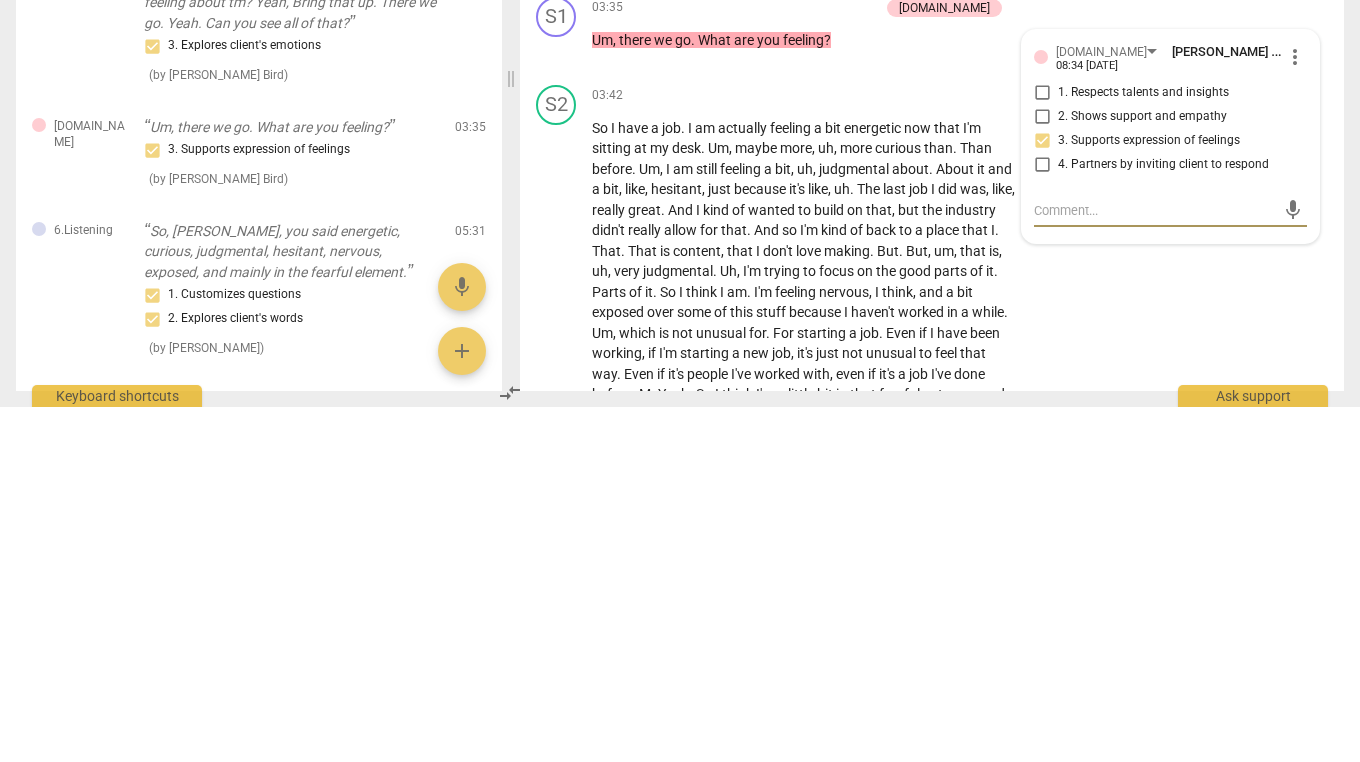 click on "S2 play_arrow pause 03:42 + Add competency keyboard_arrow_right So   I   have   a   job .   I   am   actually   feeling   a   bit   energetic   now   that   I'm   sitting   at   my   desk .   Um ,   maybe   more ,   uh ,   more   curious   than .   Than   before .   Um ,   I   am   still   feeling   a   bit ,   uh ,   judgmental   about .   About   it   and   a   bit ,   like ,   hesitant ,   just   because   it's   like ,   uh .   The   last   job   I   did   was ,   like ,   really   great .   And   I   kind   of   wanted   to   build   on   that ,   but   the   industry   didn't   really   allow   for   that .   And   so   I'm   kind   of   back   to   a   place   that   I .   That .   That   is   content ,   that   I   don't   love   making .   But .   But ,   um ,   that   is ,   uh ,   very   judgmental .   Uh ,   I'm   trying   to   focus   on   the   good   parts   of   it .   Parts   of   it .   So   I   think   I   am .   I'm   feeling   nervous ,   I   think ,   and   a   bit   exposed   over" at bounding box center (932, 631) 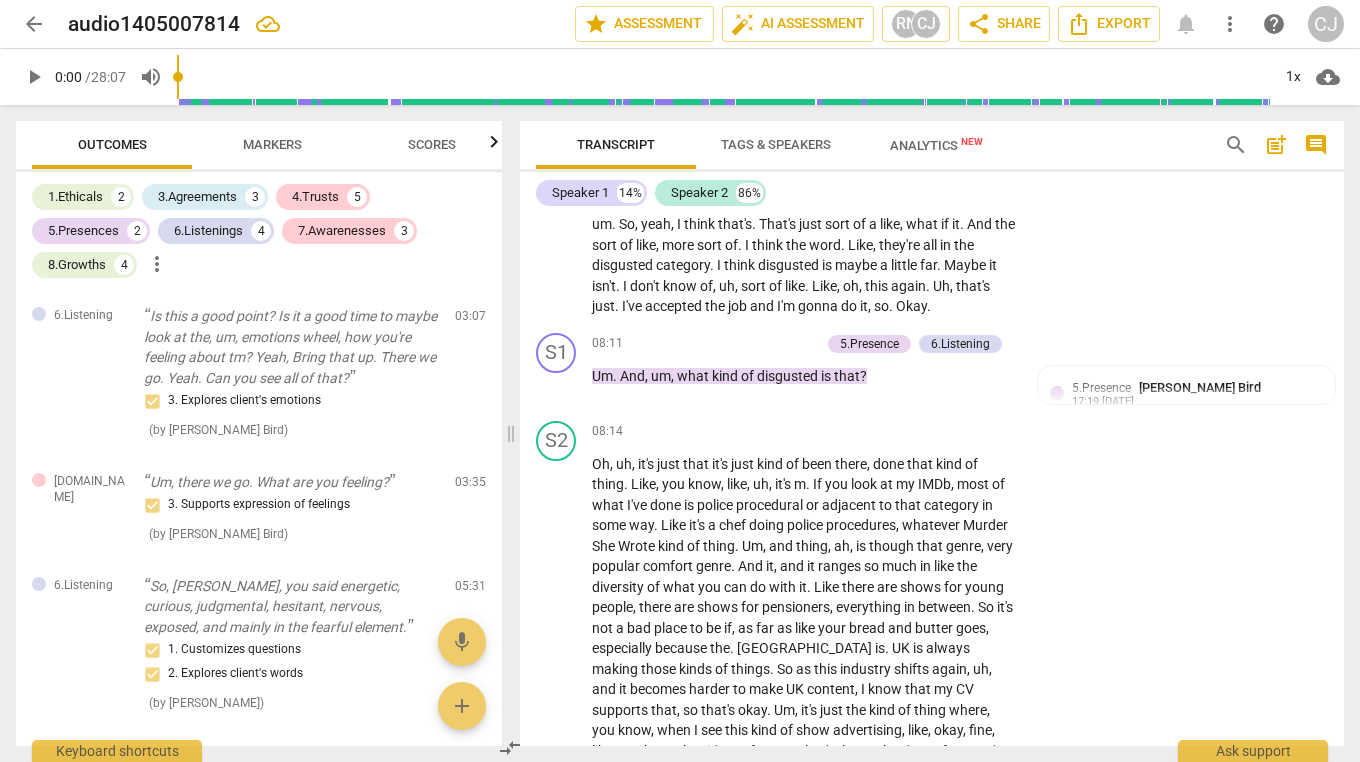 scroll, scrollTop: 2924, scrollLeft: 0, axis: vertical 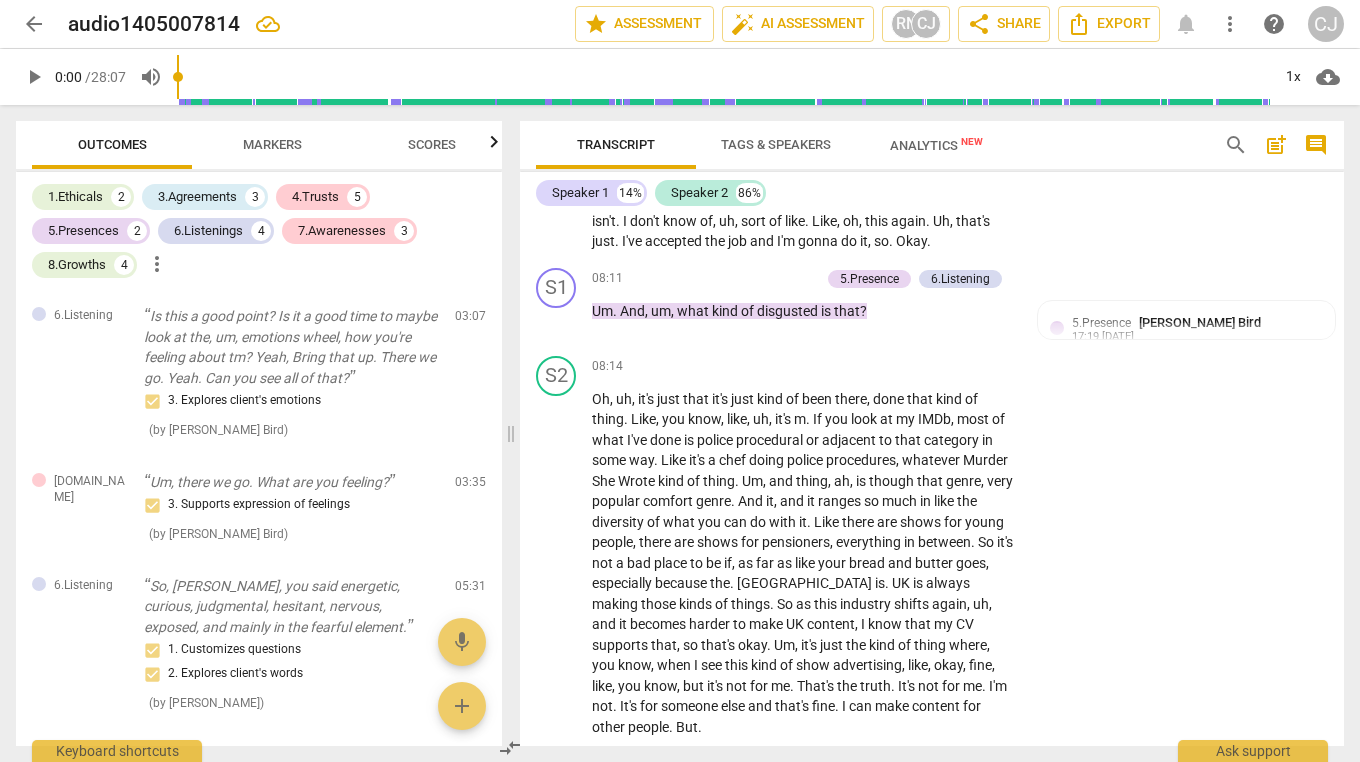 click on "5.Presence Cerise Johnson Bird" at bounding box center (1170, 322) 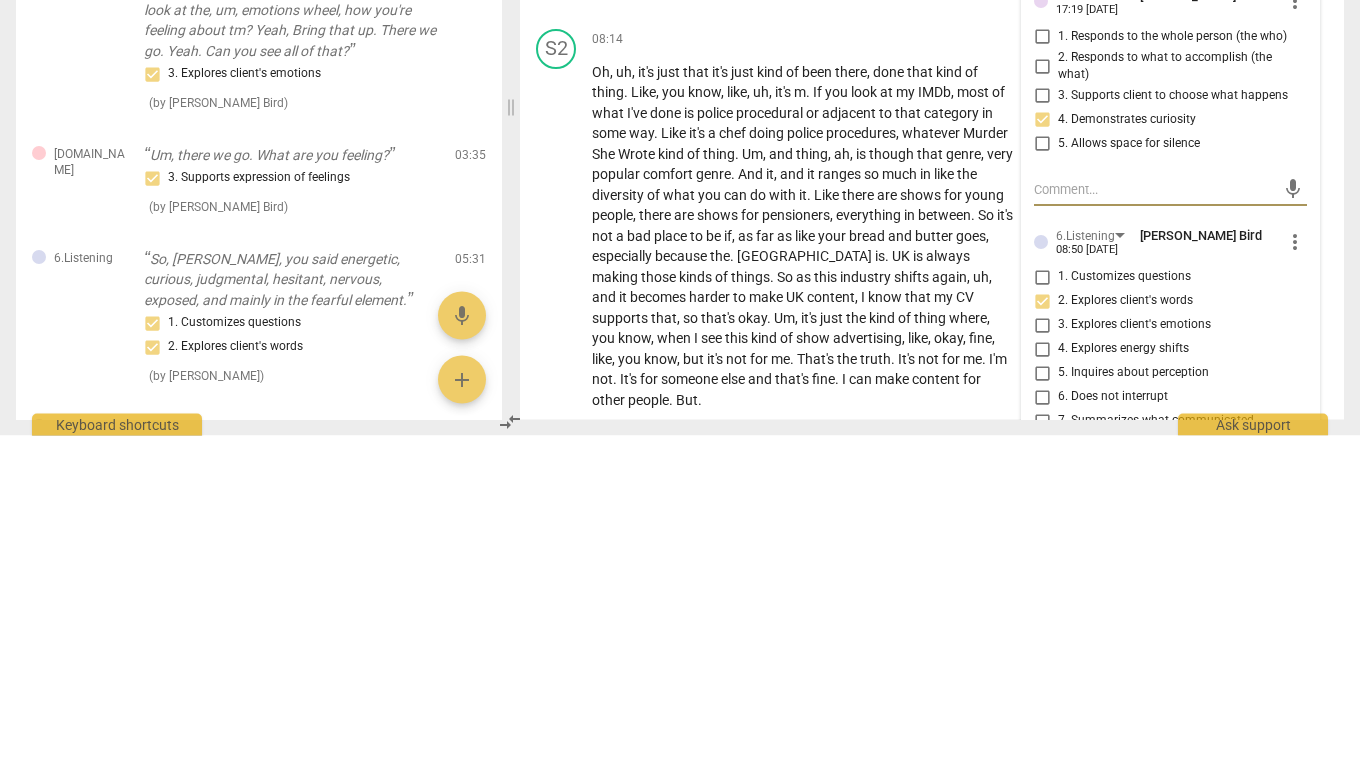 click on "Add competency" at bounding box center (954, 367) 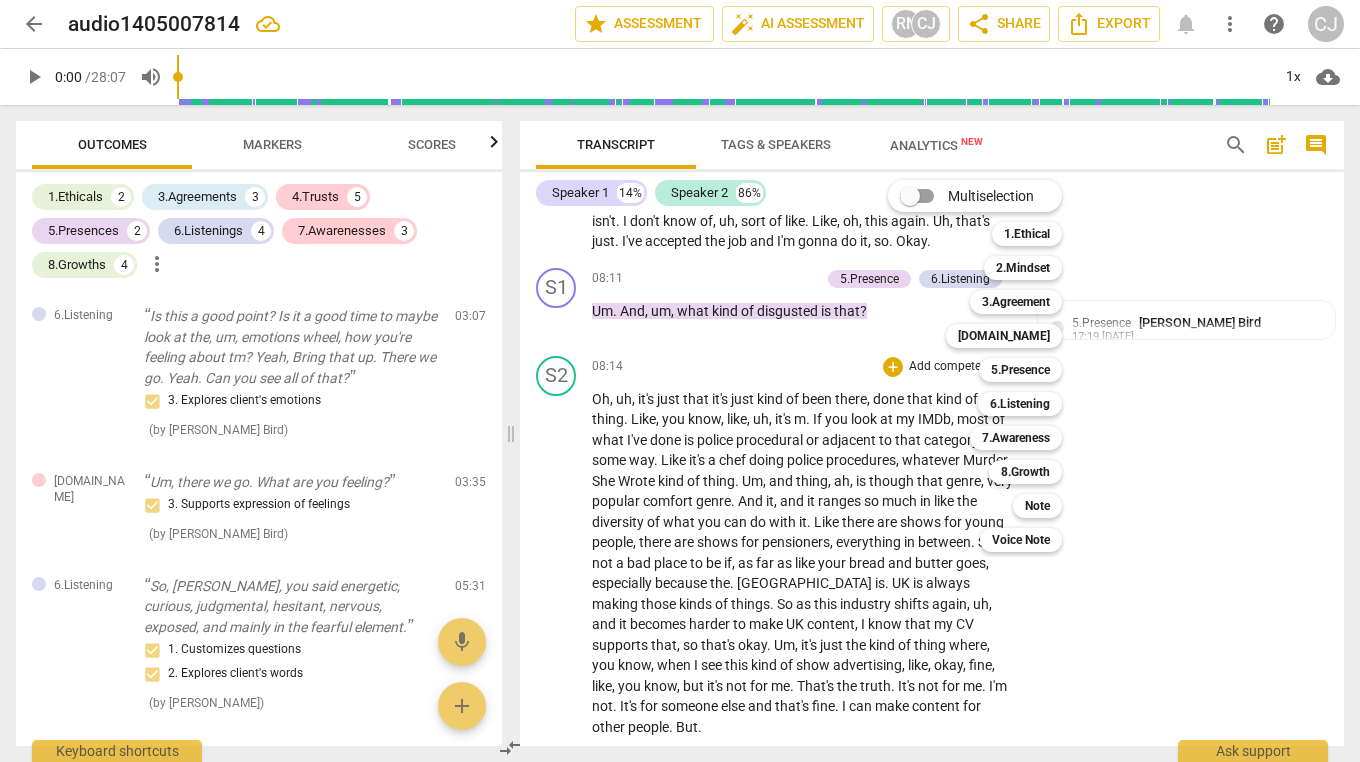 click at bounding box center [680, 381] 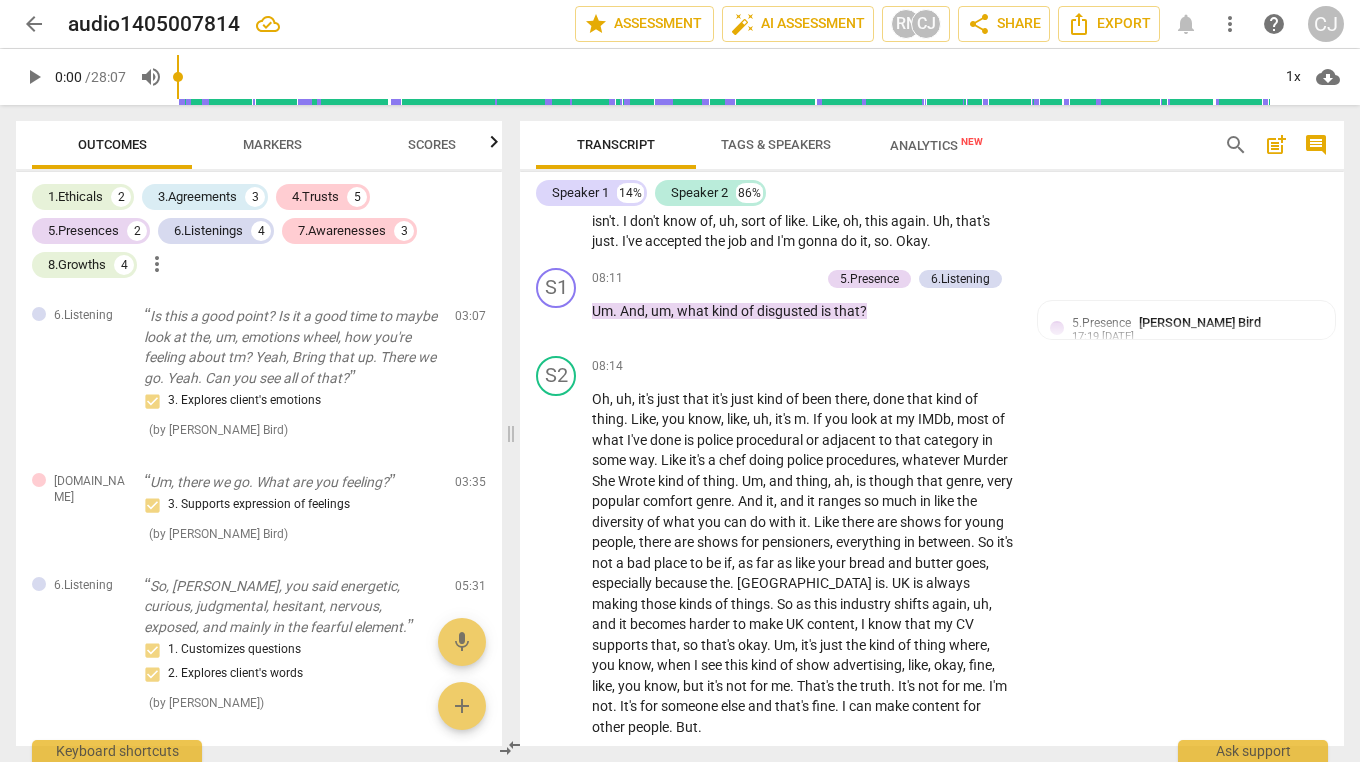 click on "Outcomes" at bounding box center (112, 144) 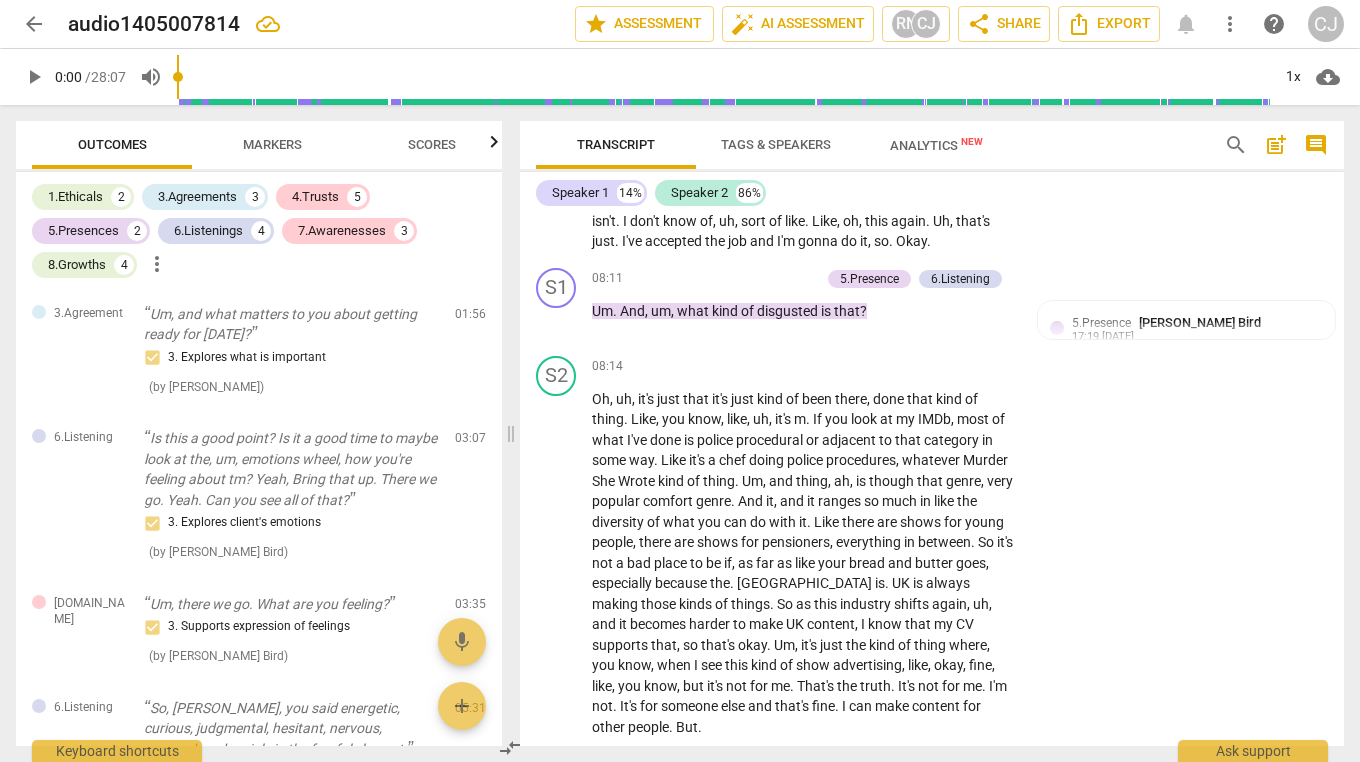 scroll, scrollTop: 521, scrollLeft: 0, axis: vertical 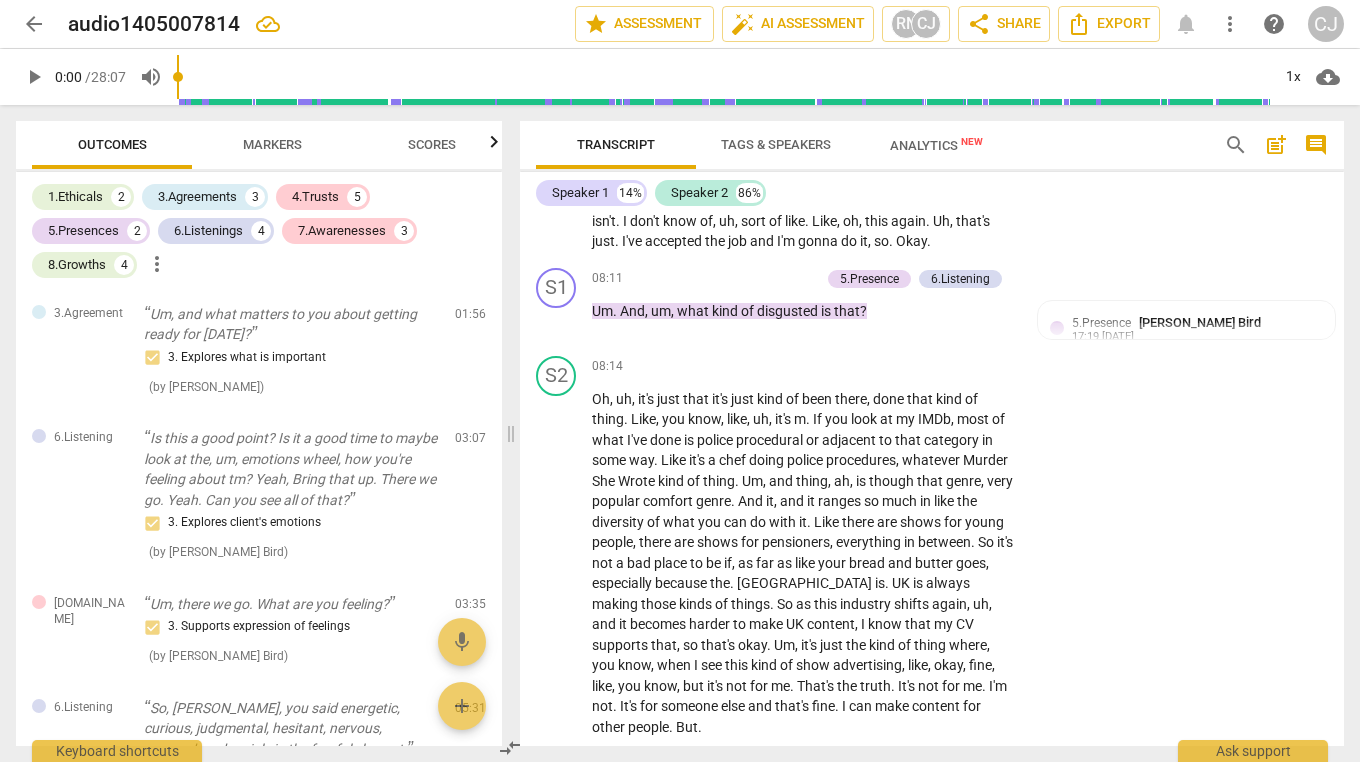 click on "6.Listening So, Meredith, you said energetic, curious, judgmental, hesitant, nervous, exposed, and mainly in the fearful element. 1. Customizes questions 2. Explores client's words ( by RaeNotes ) 05:31 edit delete" at bounding box center [259, 766] 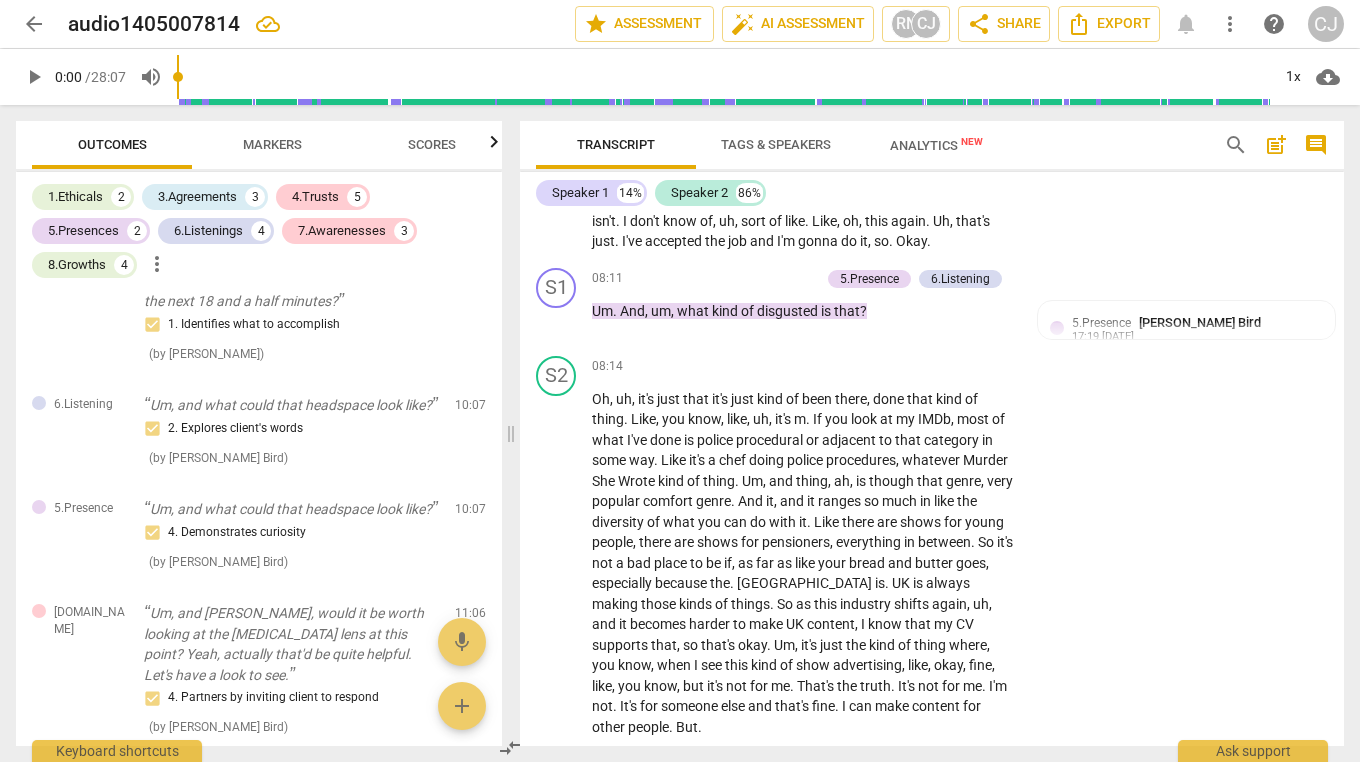 scroll, scrollTop: 1367, scrollLeft: 0, axis: vertical 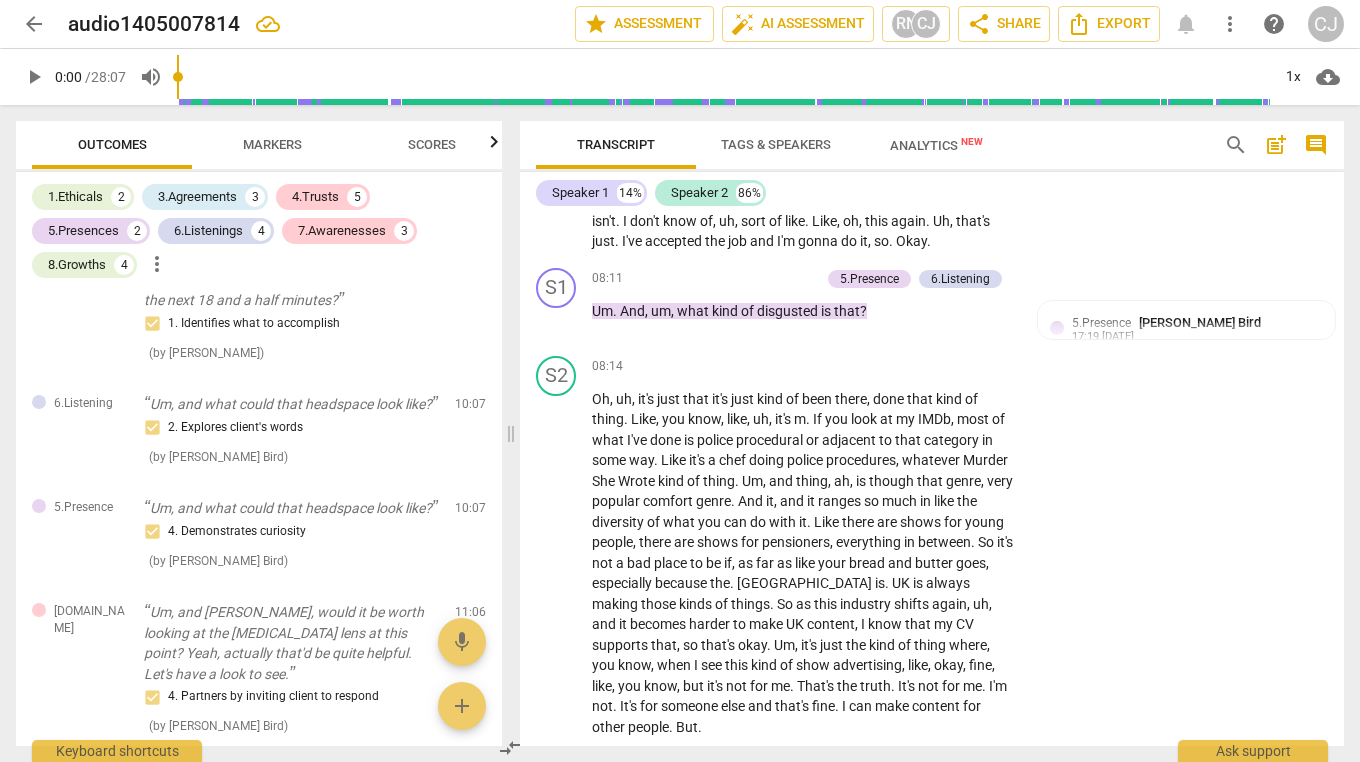 click on "2. Explores client's words" at bounding box center (291, 428) 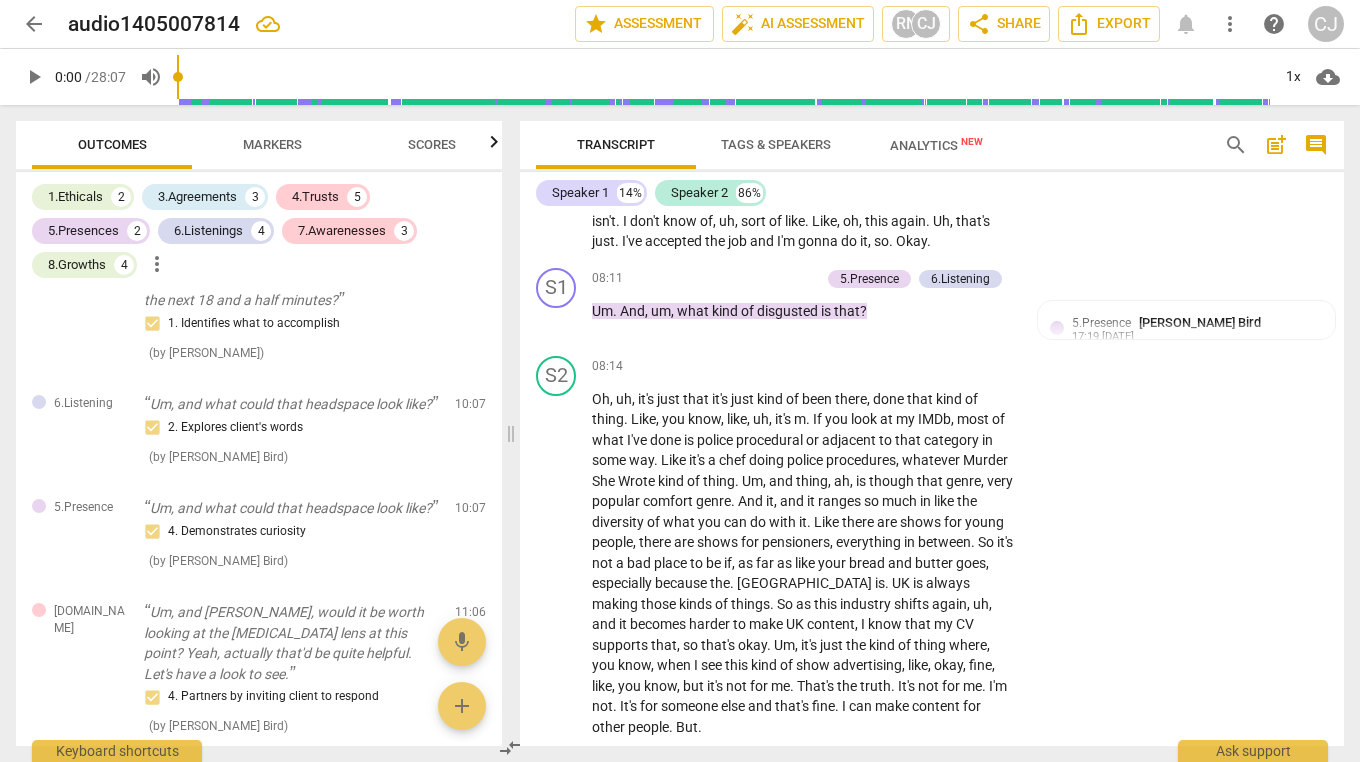 scroll, scrollTop: 3728, scrollLeft: 0, axis: vertical 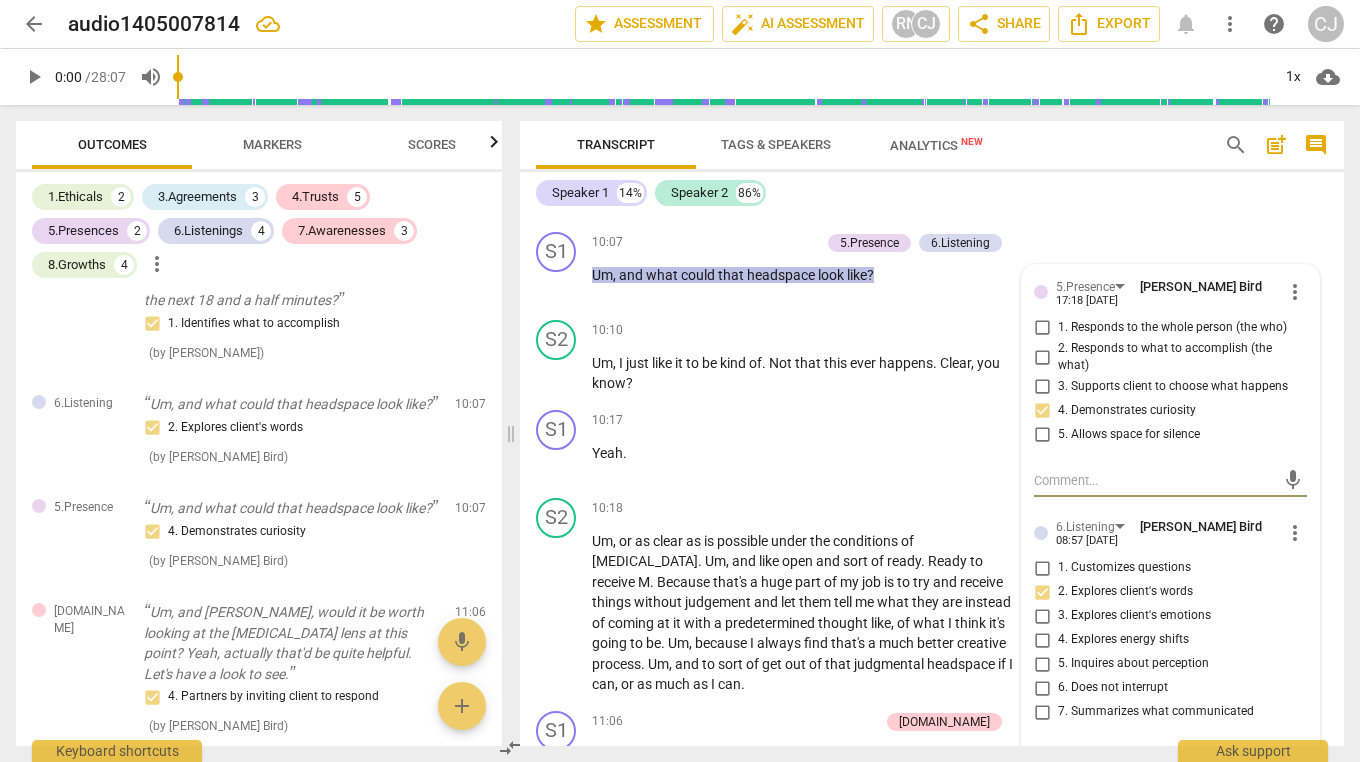 click on "Um, and what could that headspace look like?" at bounding box center [291, 404] 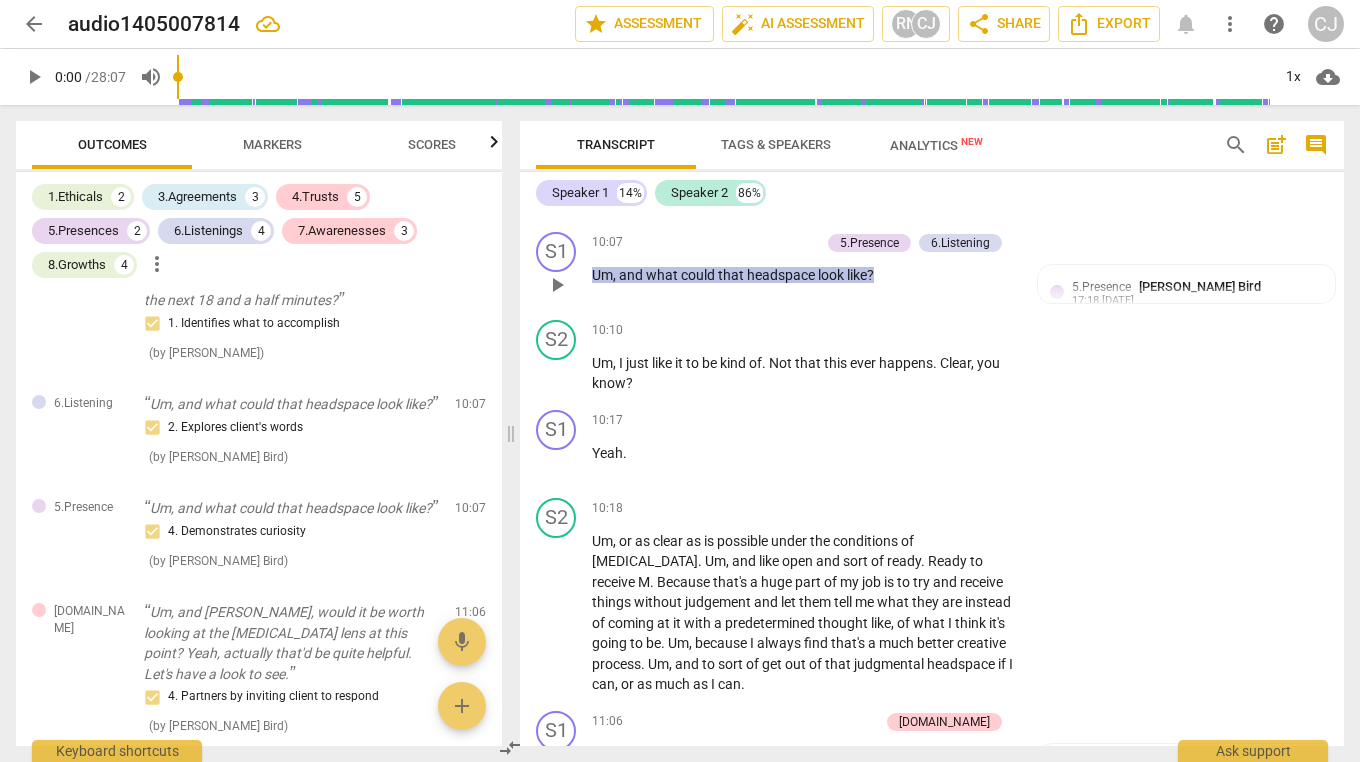 click on "delete" at bounding box center (472, 409) 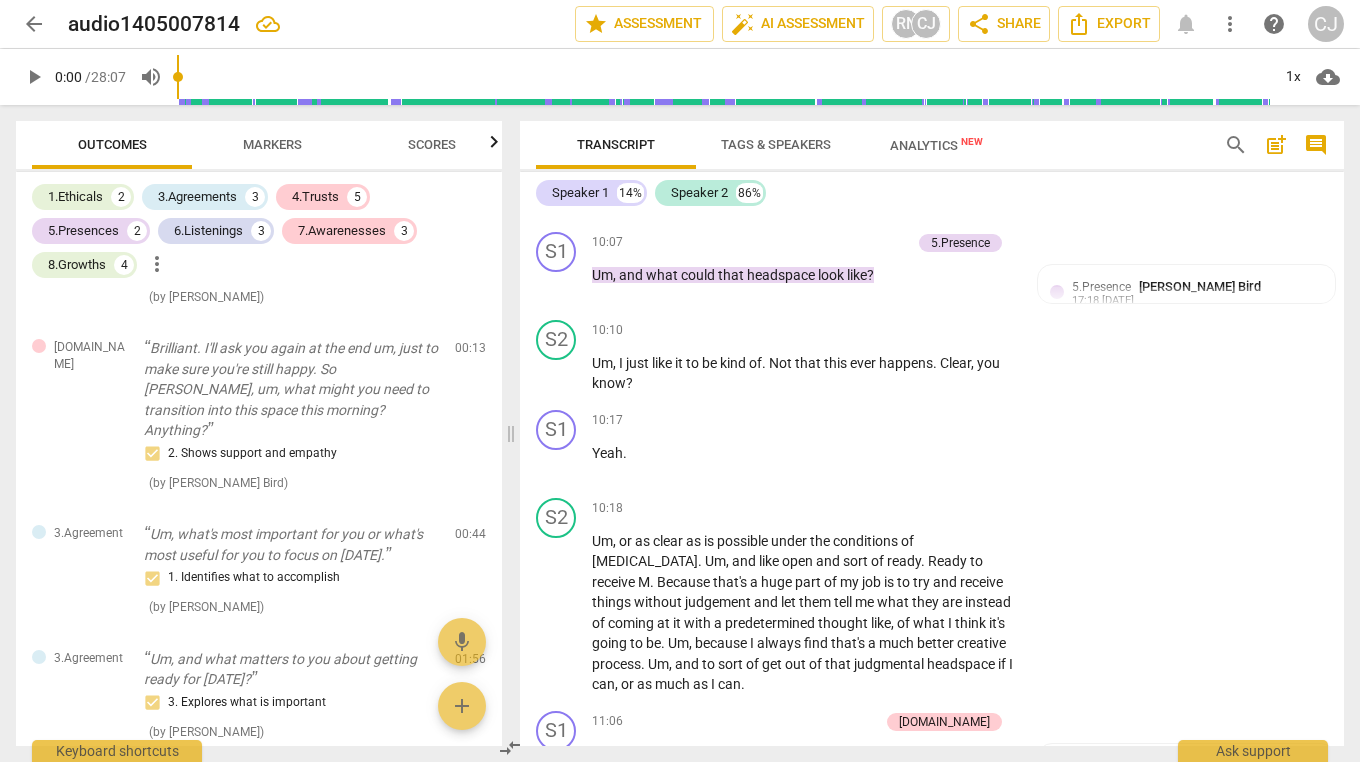 scroll, scrollTop: 0, scrollLeft: 0, axis: both 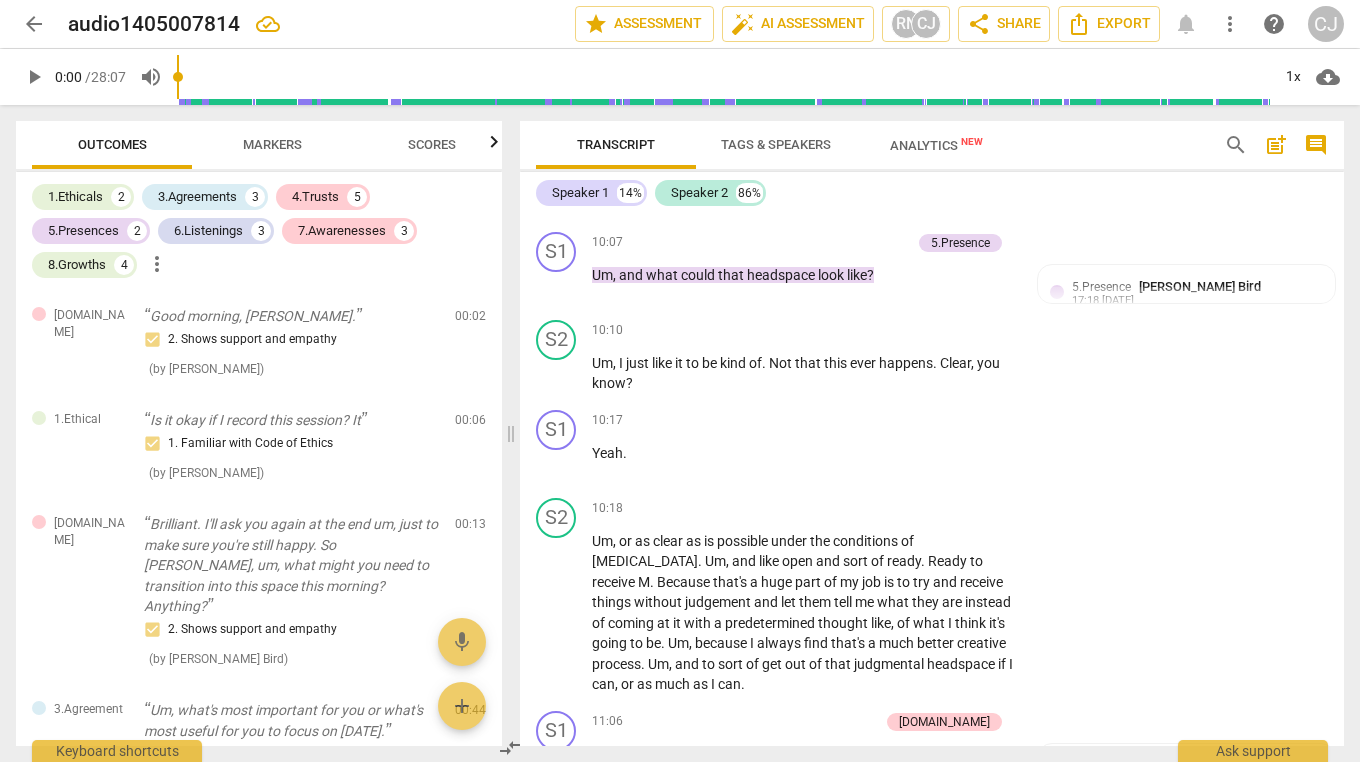 click on "6.Listenings" at bounding box center (208, 231) 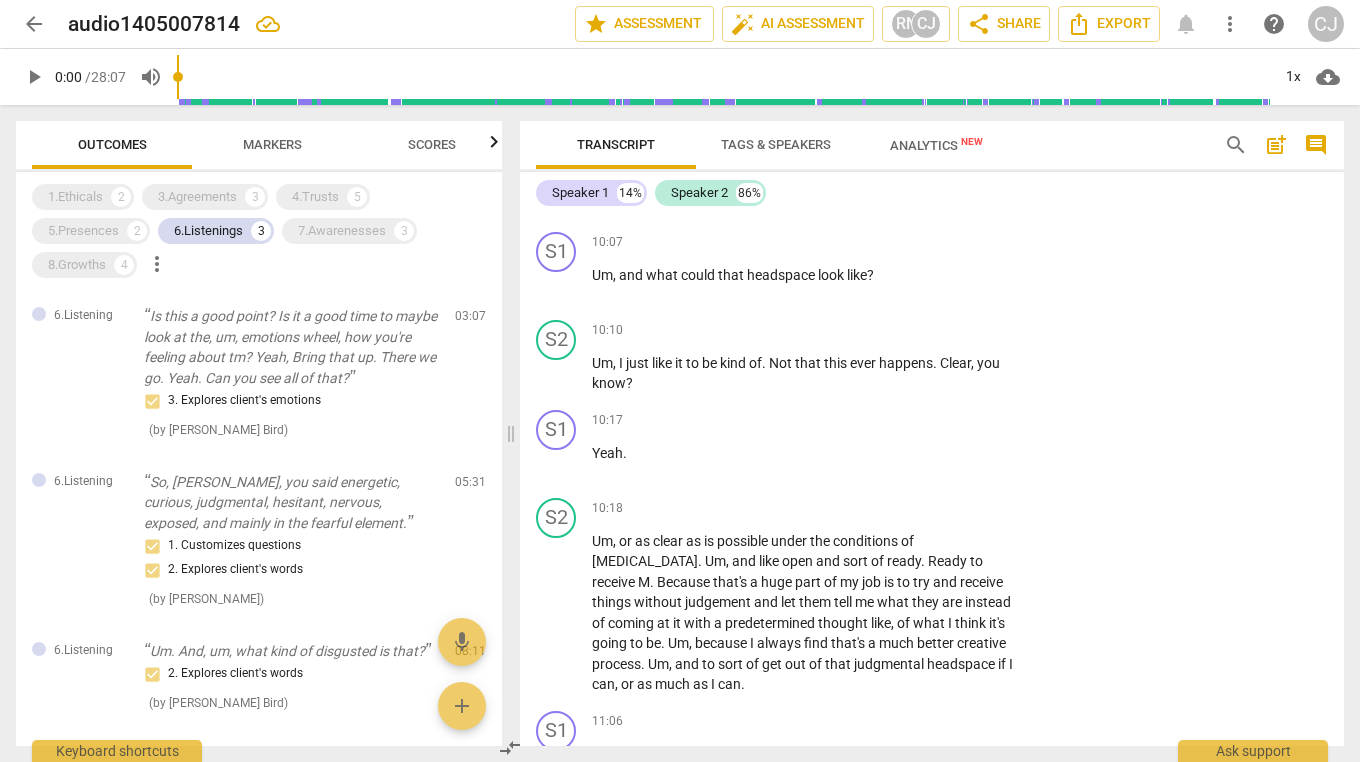 click on "6.Listenings" at bounding box center (208, 231) 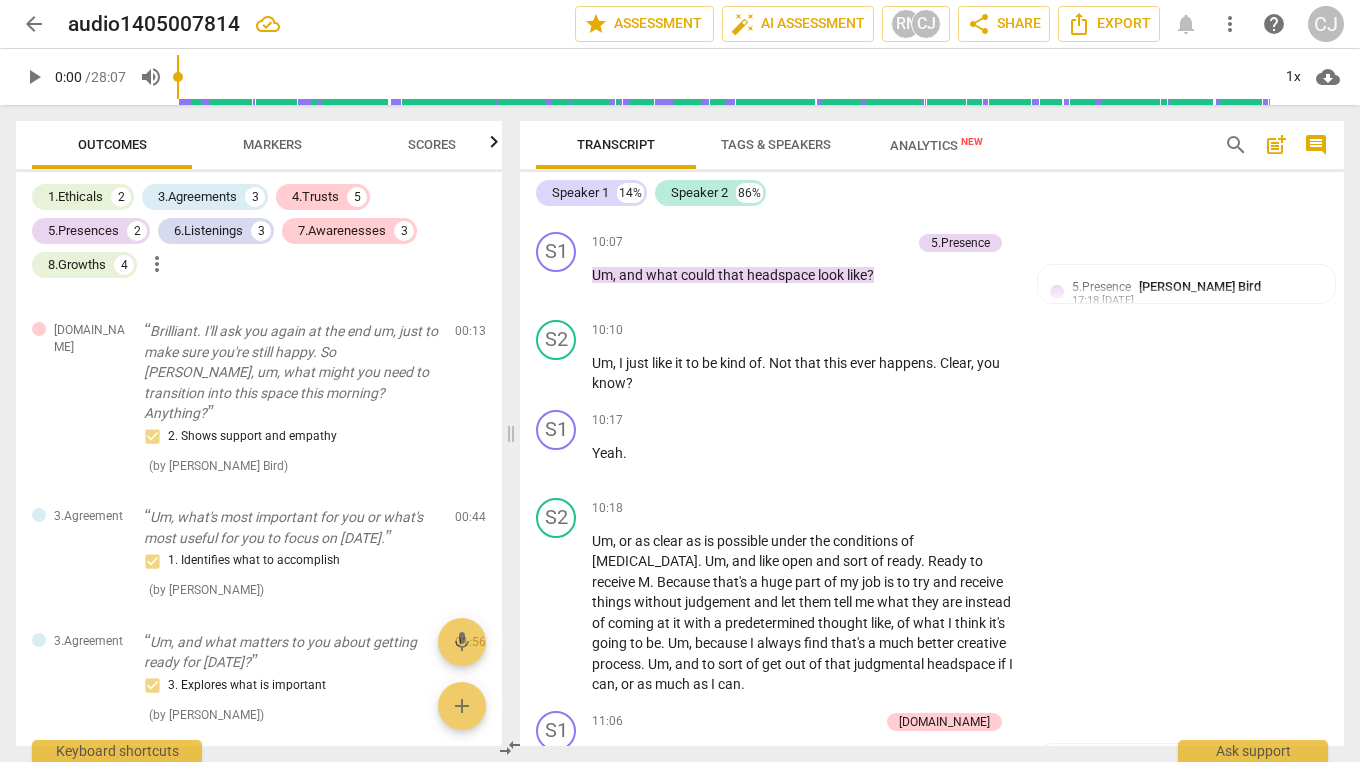 scroll, scrollTop: 196, scrollLeft: 0, axis: vertical 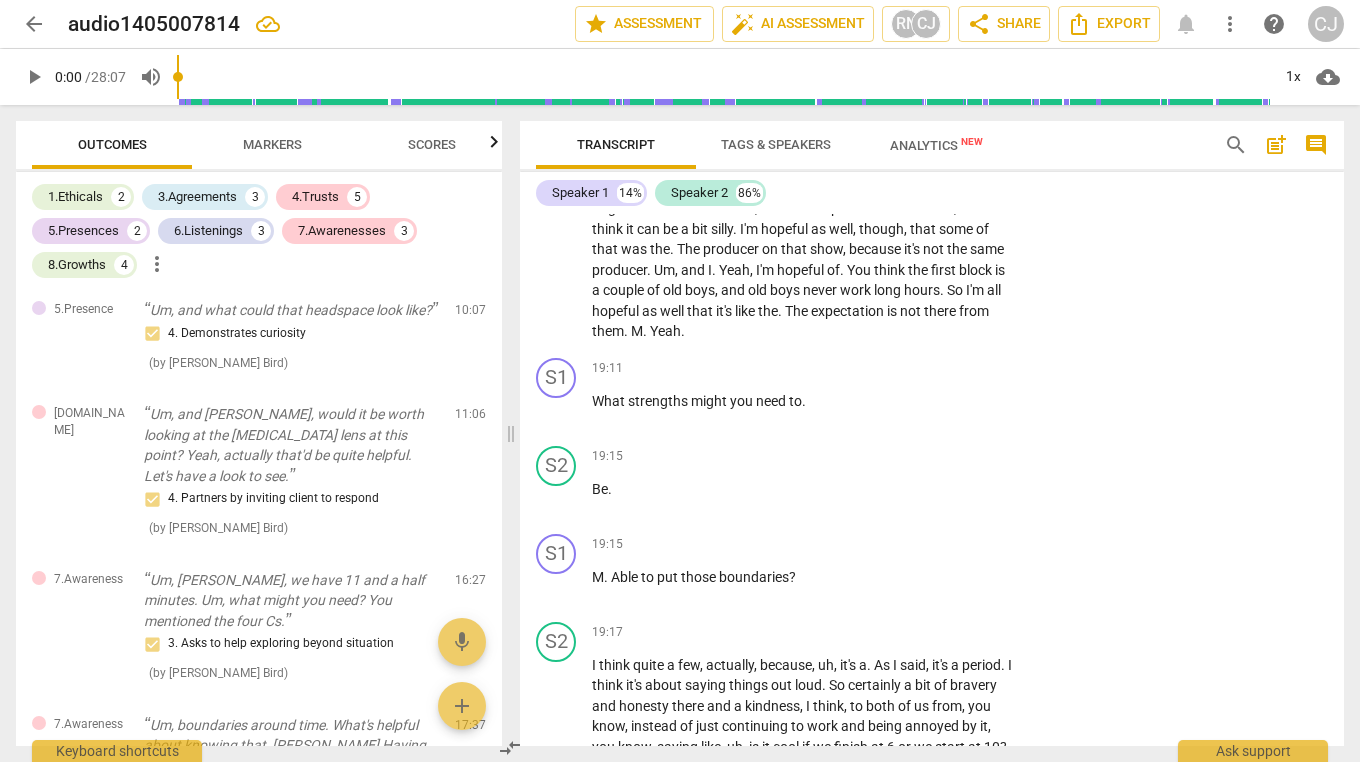 click on "S2" at bounding box center (556, 466) 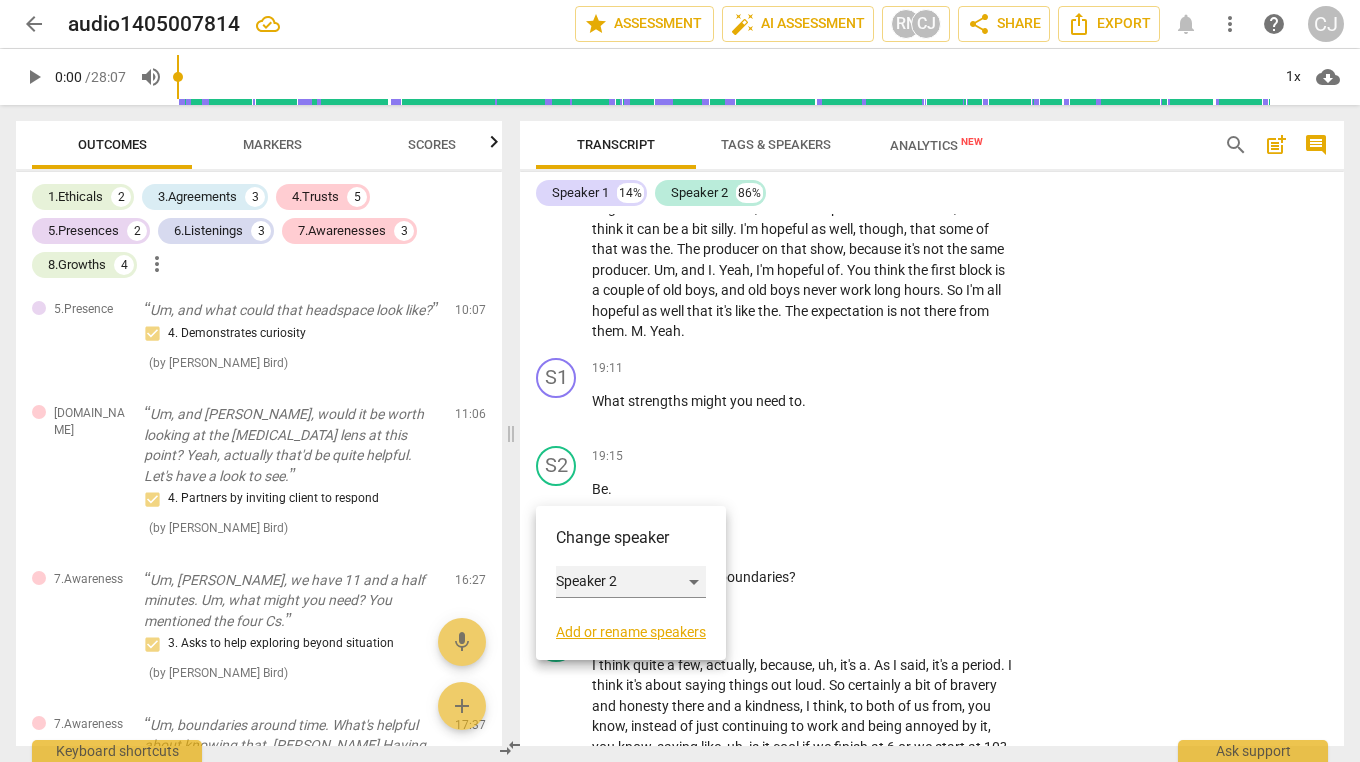 click on "Speaker 2" at bounding box center [631, 582] 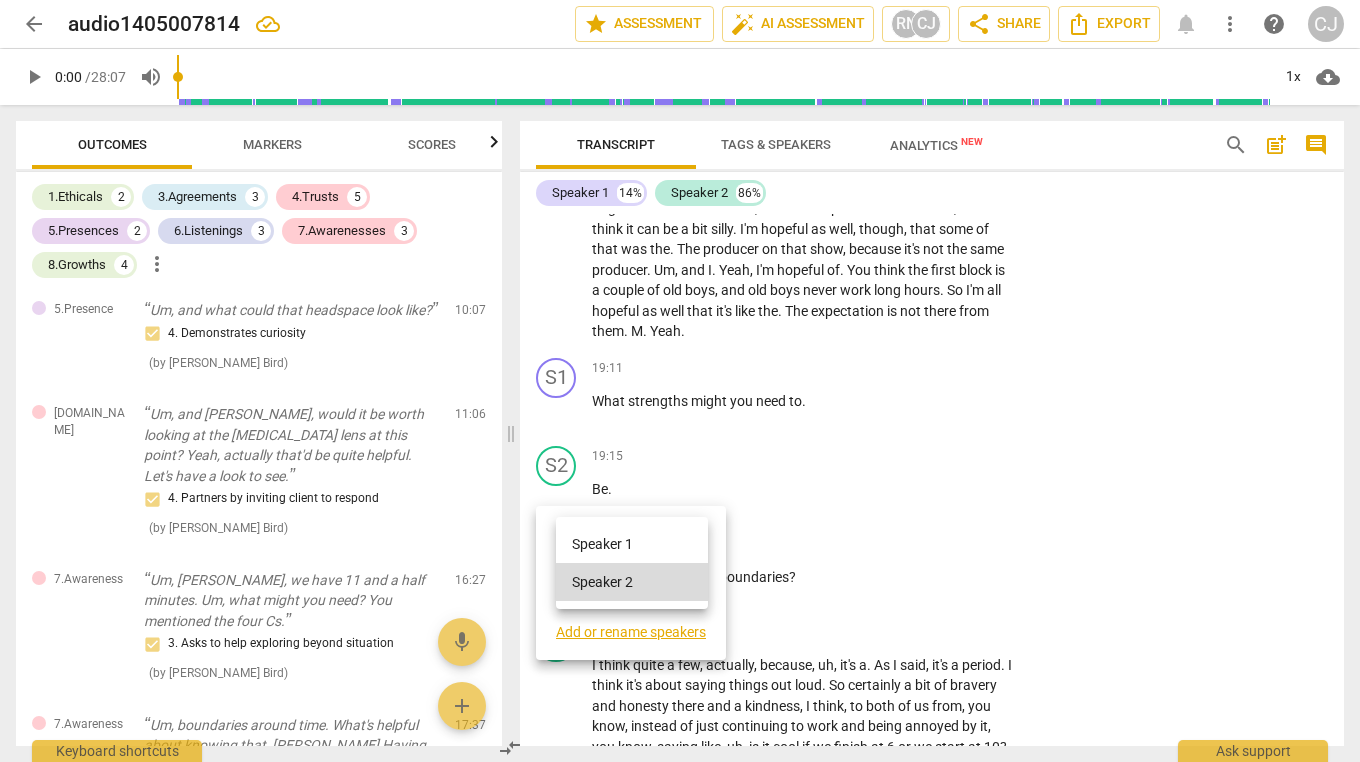 click on "Speaker 1" at bounding box center (632, 544) 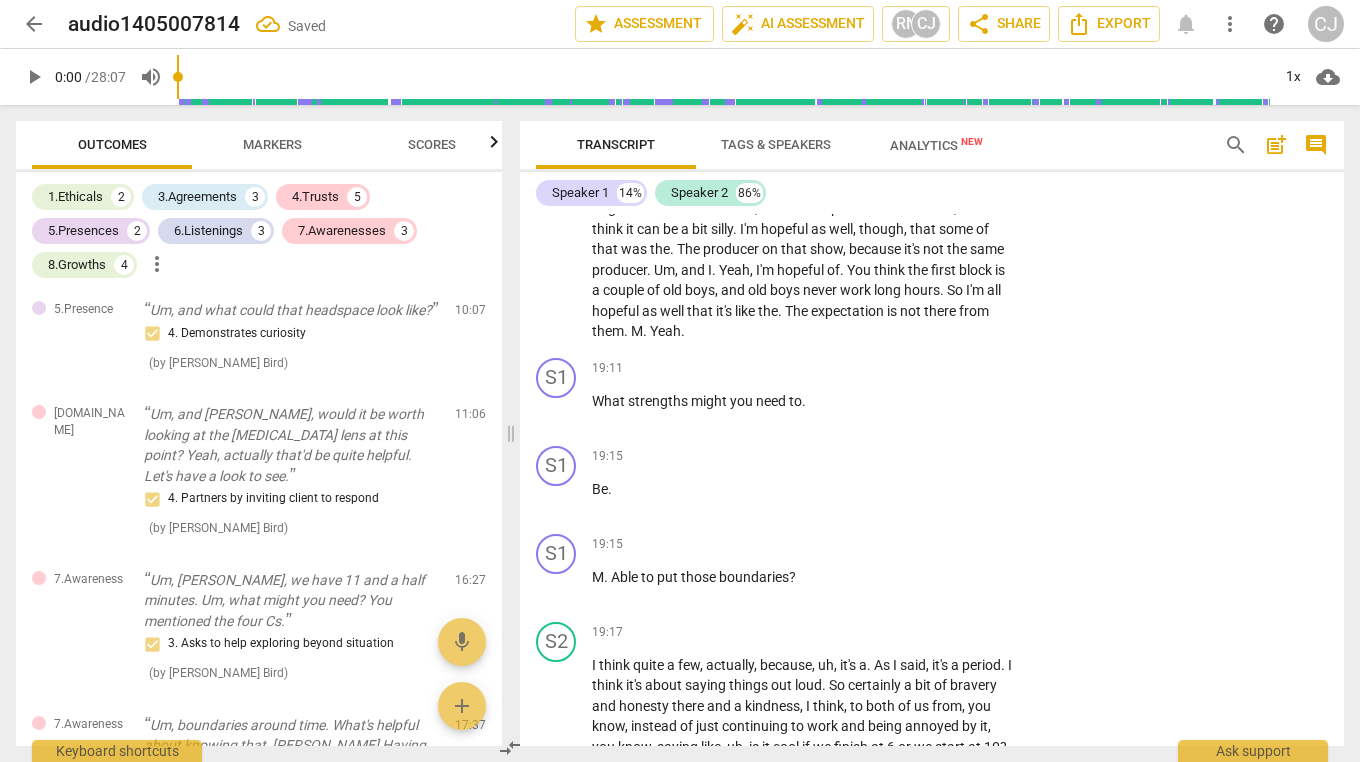 click on "Be" at bounding box center (600, 489) 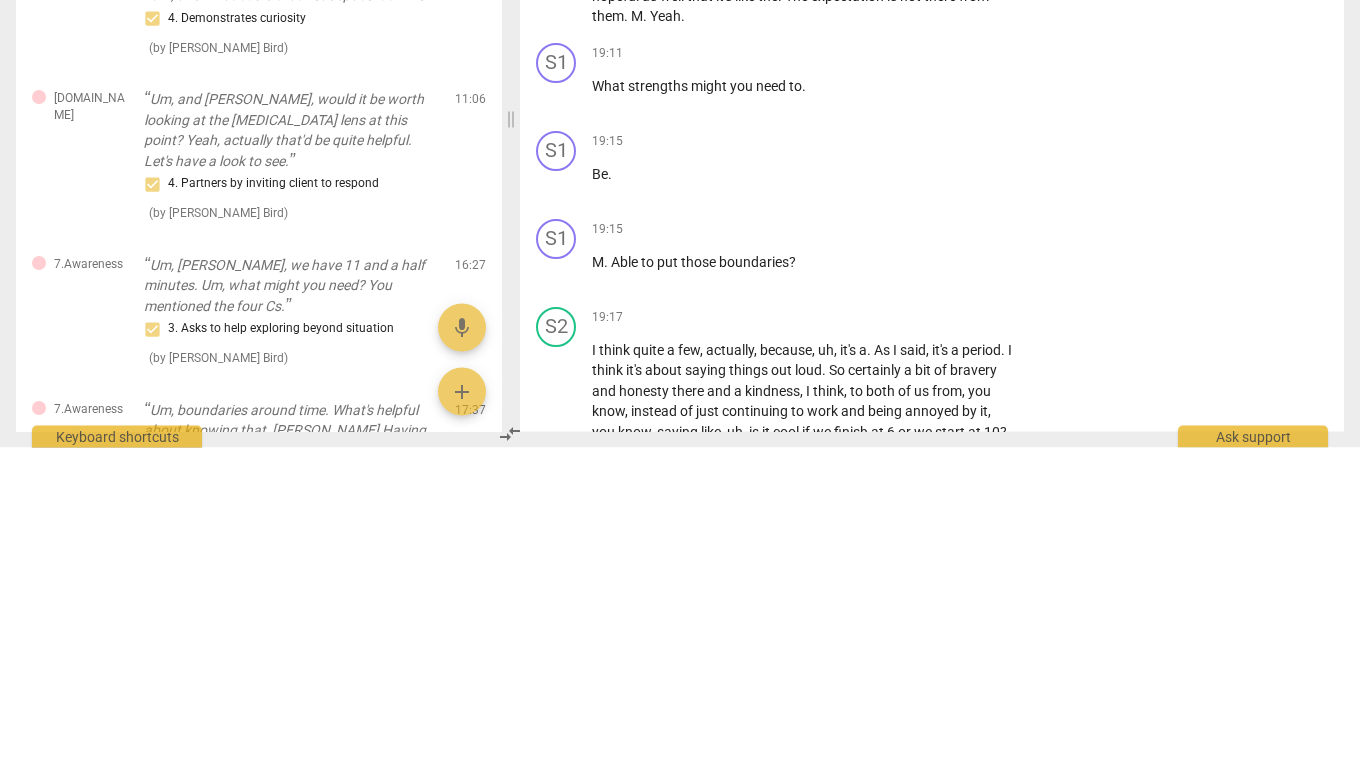 type 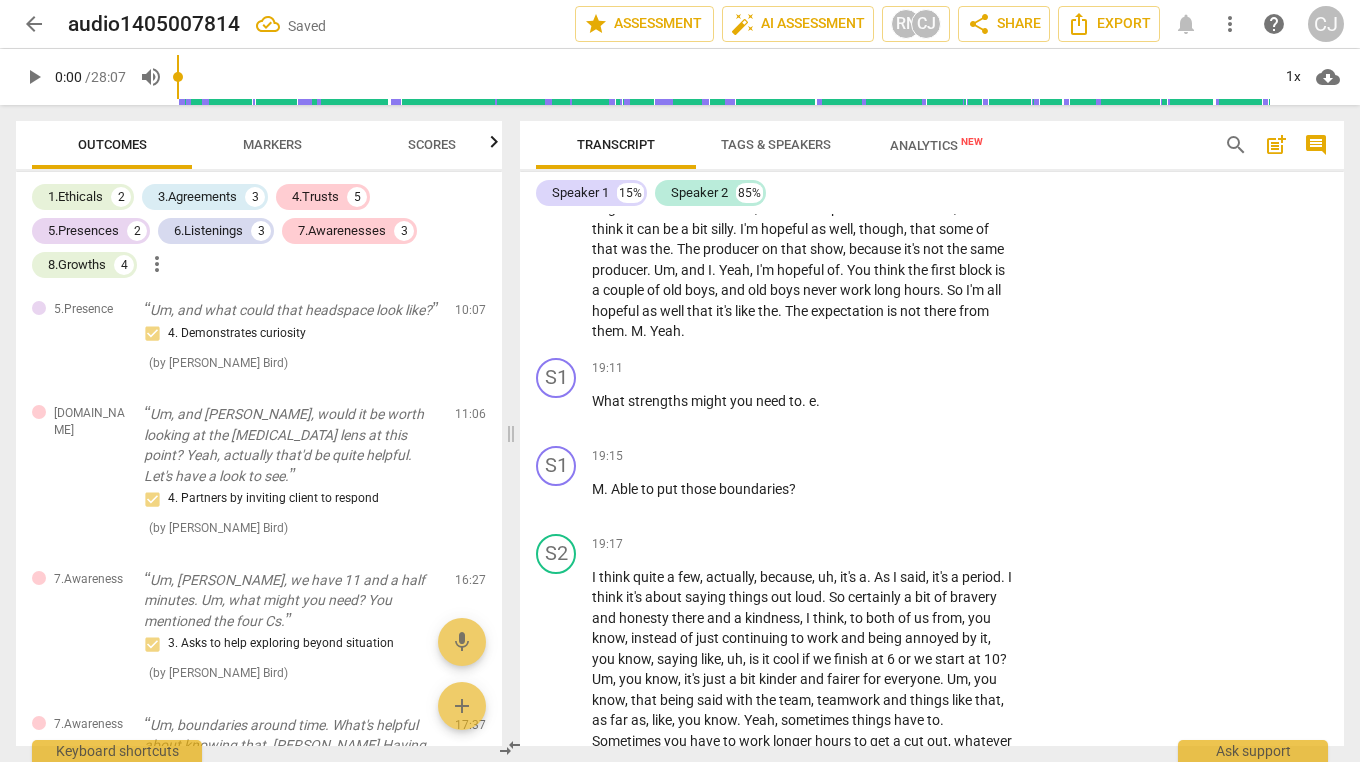 click on "to" at bounding box center [795, 401] 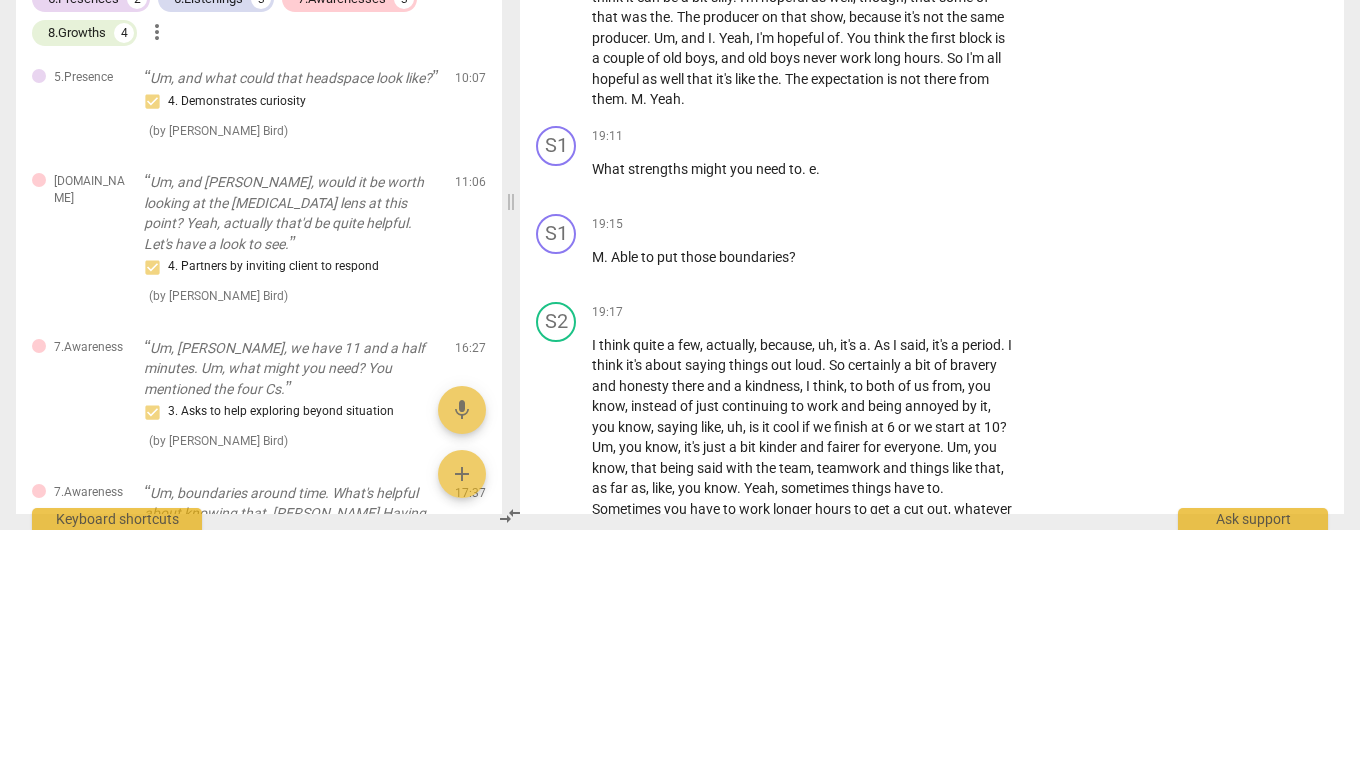 click on "What   strengths   might   you   need   to .   e ." at bounding box center (804, 401) 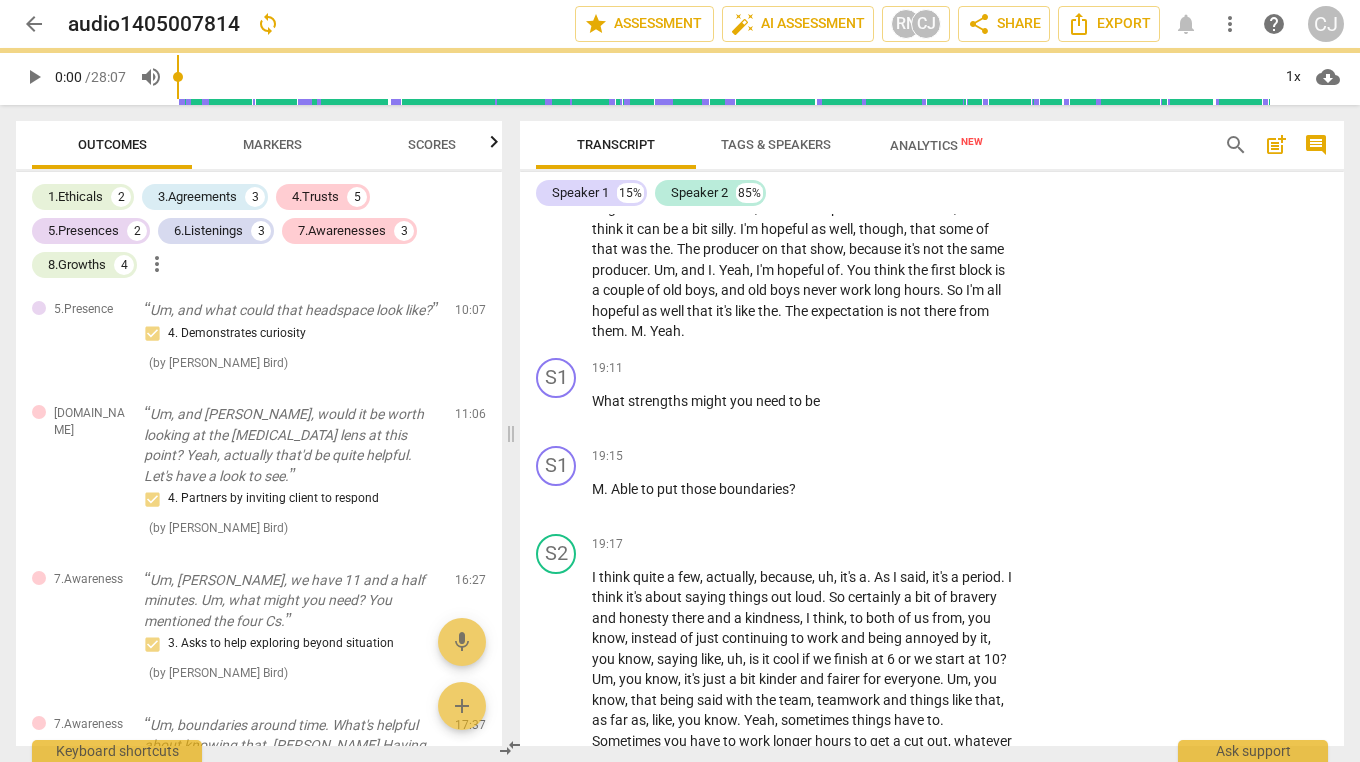 click on "Able" at bounding box center (626, 489) 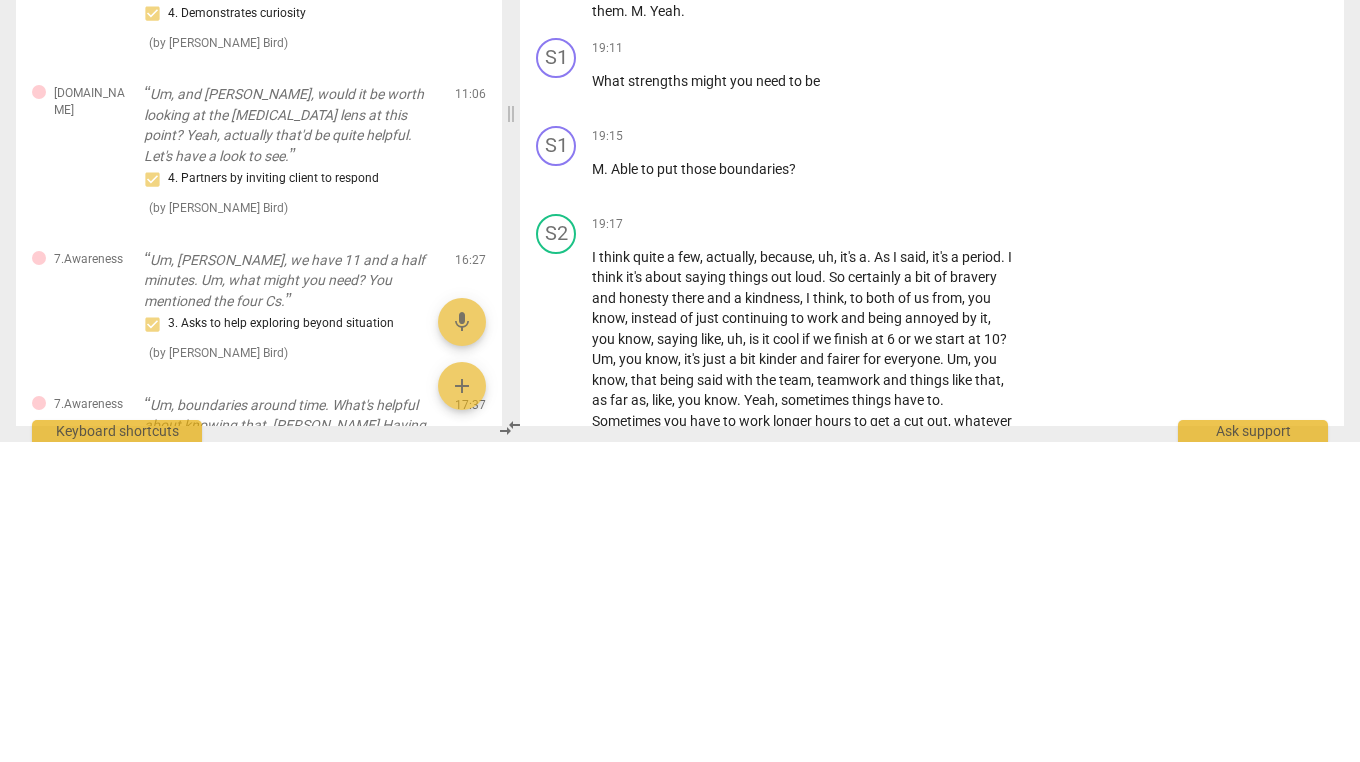 type 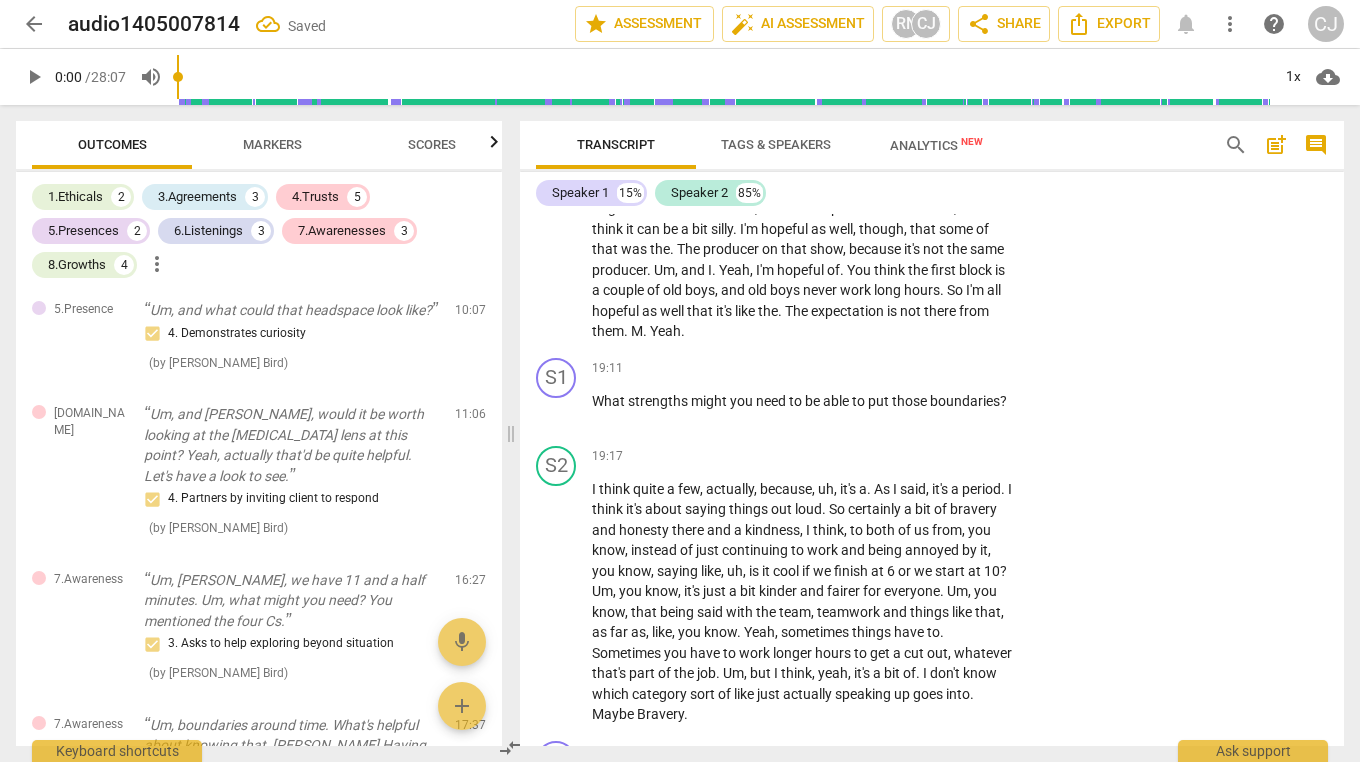 click on "boundaries" at bounding box center (965, 401) 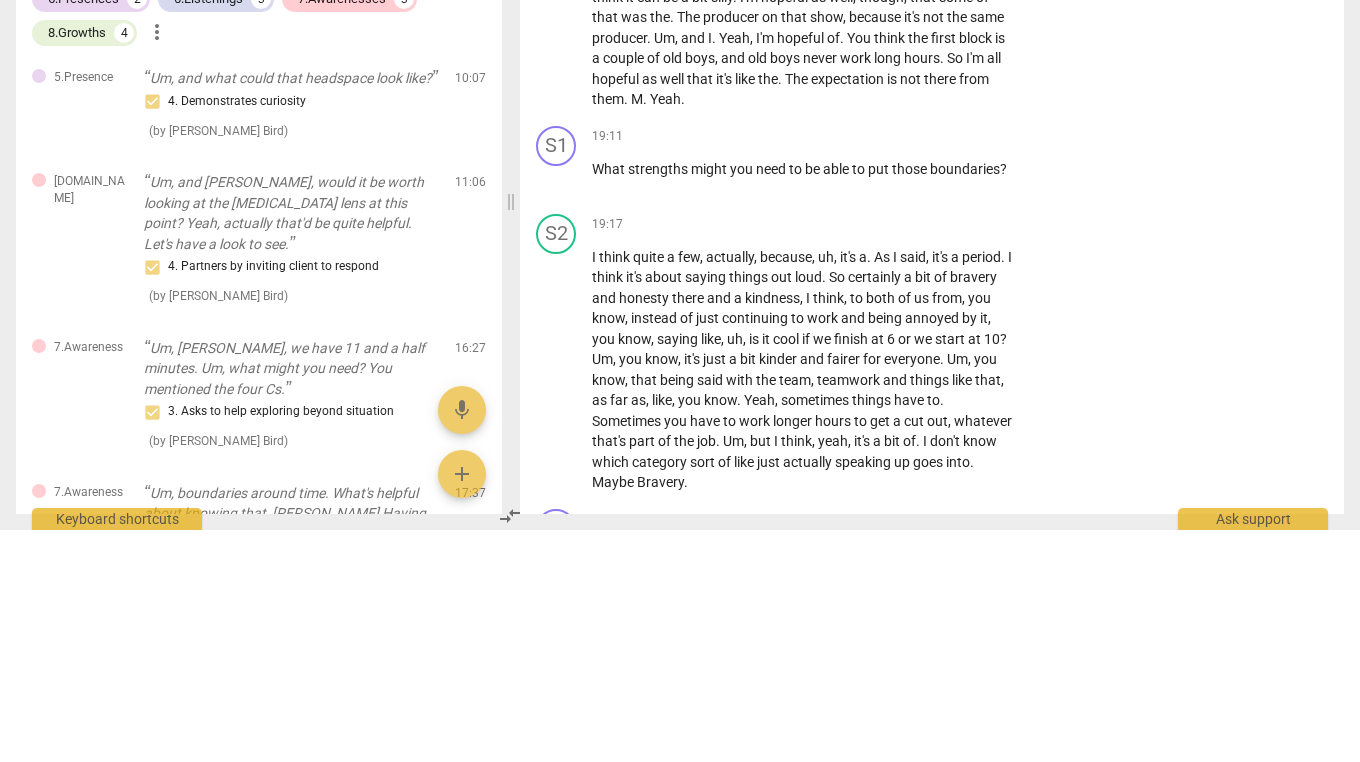 click on "Add competency" at bounding box center (954, 369) 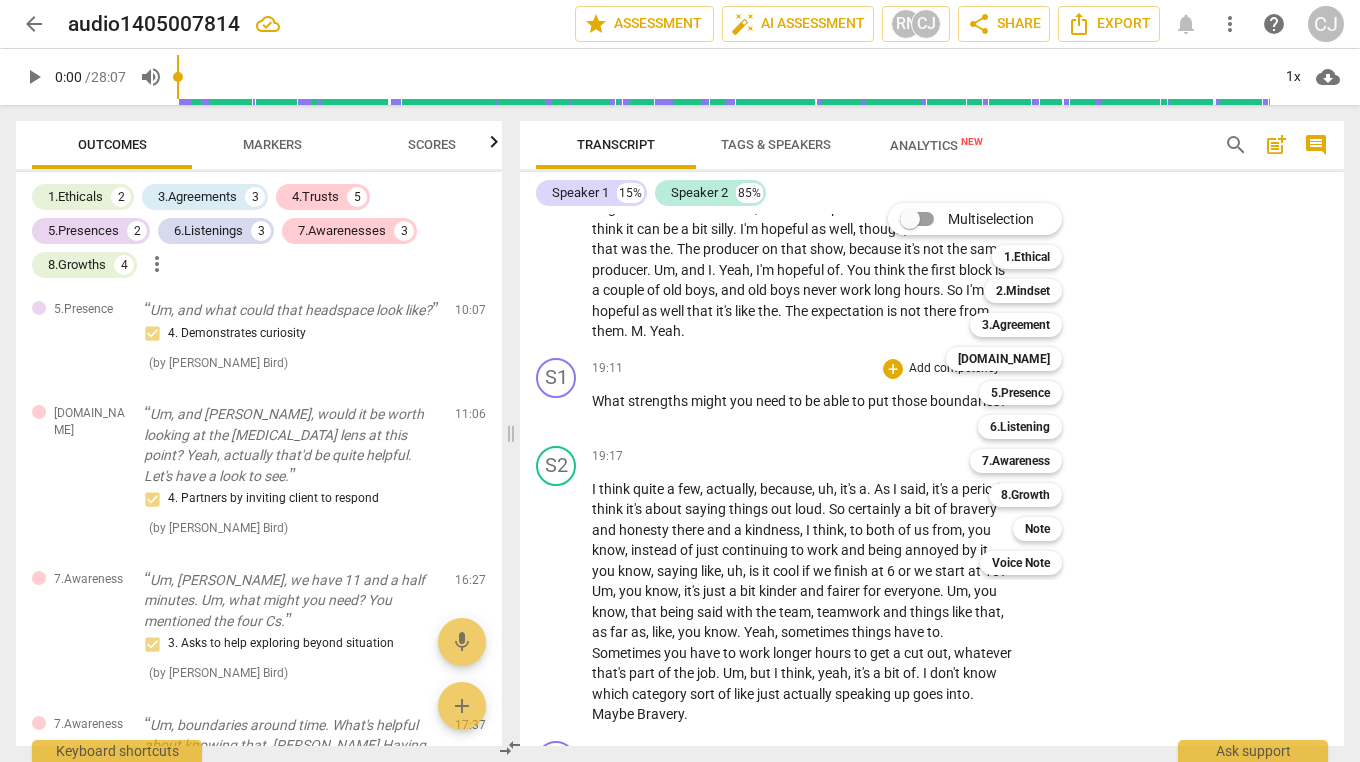 click on "7.Awareness" at bounding box center [1016, 461] 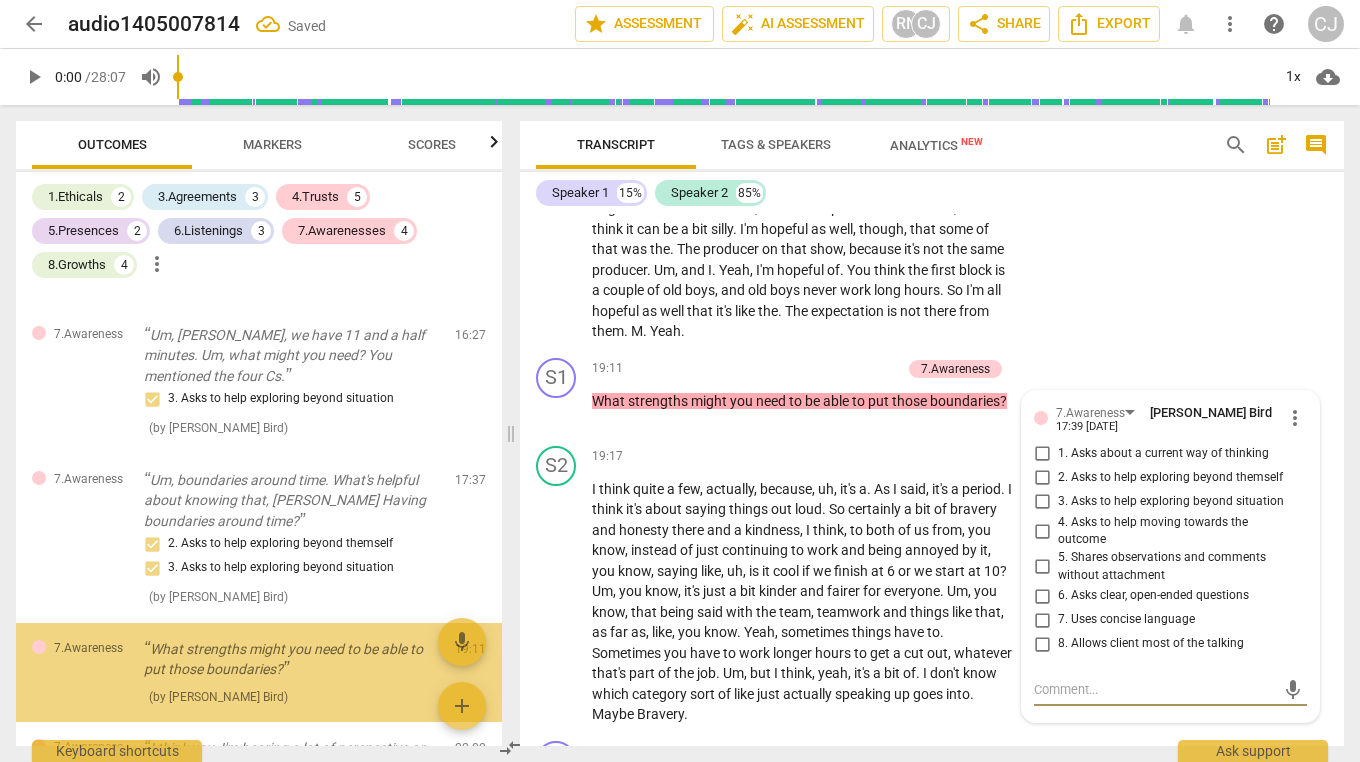 scroll, scrollTop: 1860, scrollLeft: 0, axis: vertical 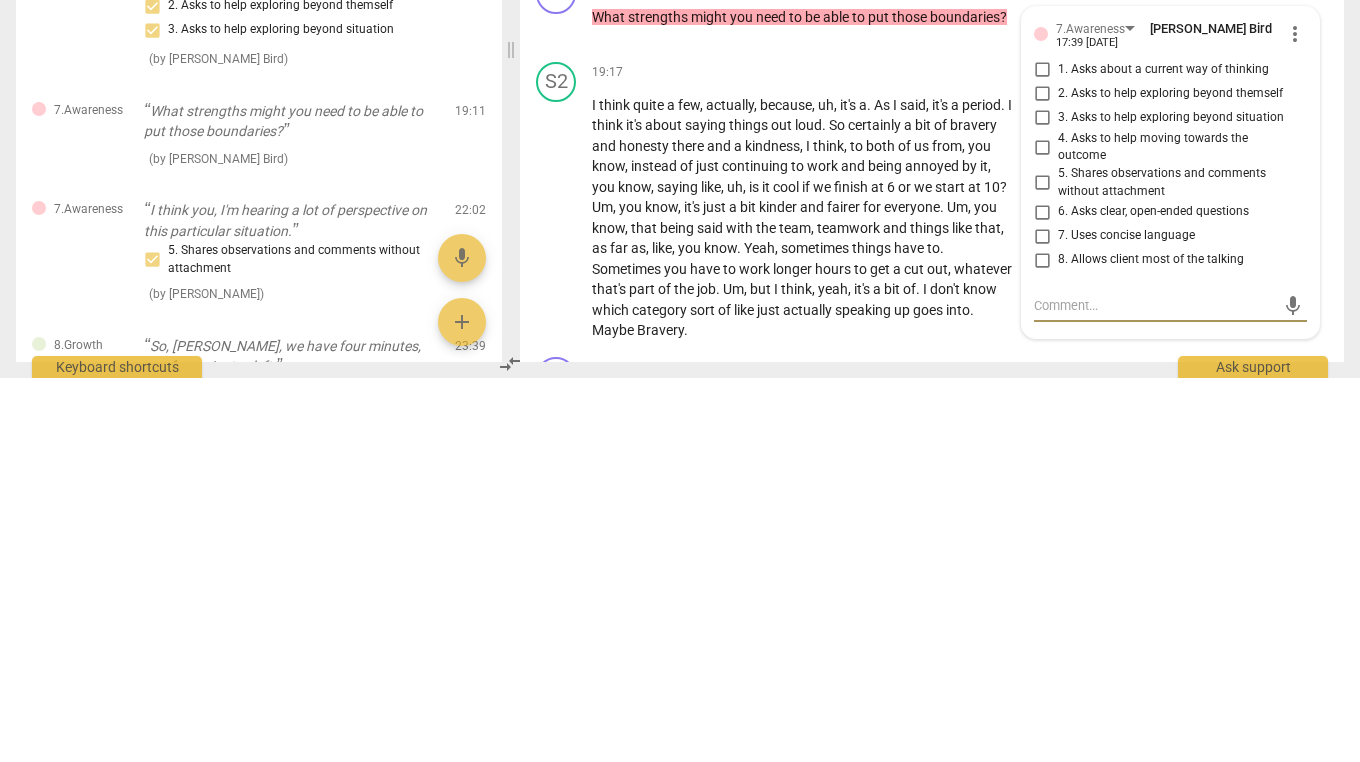 click on "2. Asks to help exploring beyond themself" at bounding box center (1042, 478) 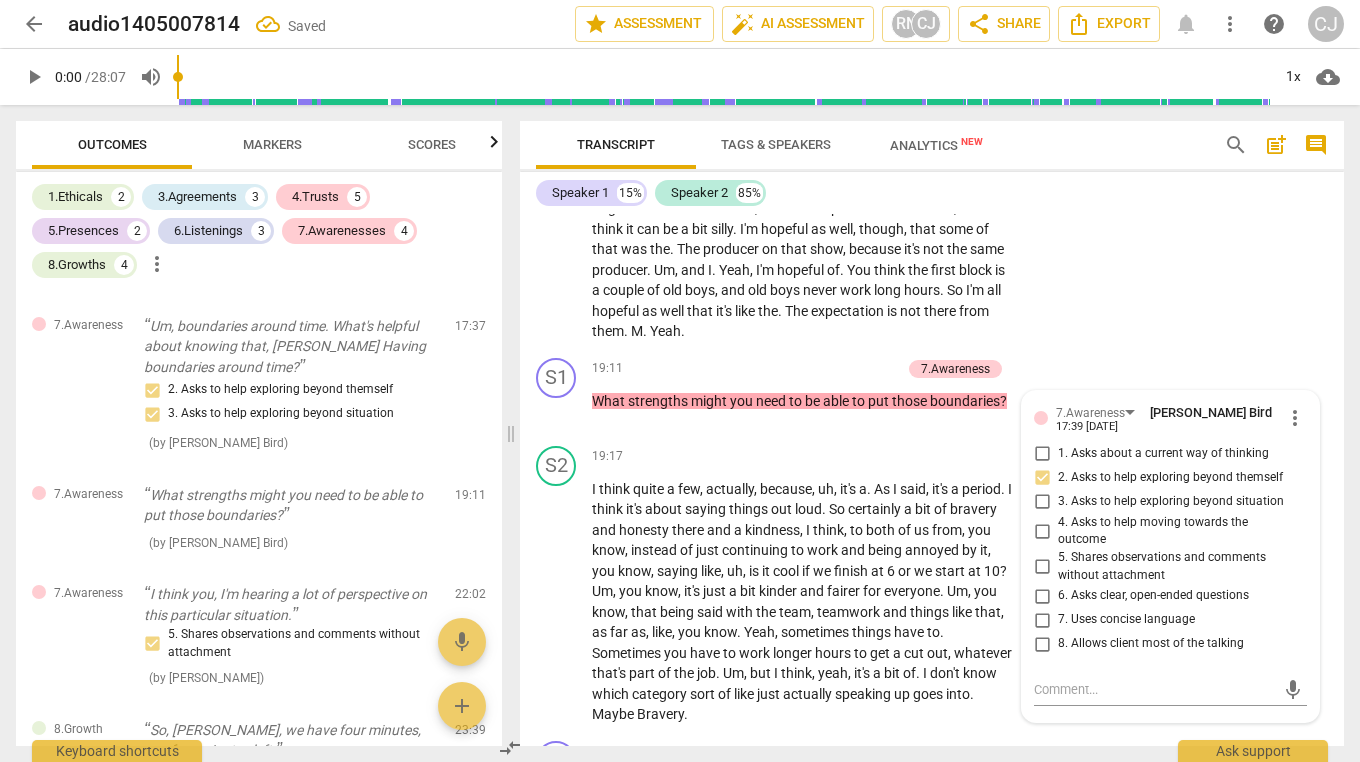 click on "S2 play_arrow pause 17:43 + Add competency keyboard_arrow_right Um ,   I   think   that   it's   helpful   in   that   it's .   It's   really   helpful   to   know   that   it   isn't   just   that   it's   kind   of   a   boring   project .   That's   not   a   boring   project .   It's   just   project .   Um ,   but   that   actually   may   be   the   underlying   cause   of .   The   reason   I'm   a   bit   hesitant   is   that   I   don't   want   to   get   into   the   same   situation   that   I   was   in   two   summers   ago   where   I .   Where   I   was   working ,   like   stupid   hours ,   but   for   what   I   thought   was   not   really   any   reason .   Didn't   feel   like   the   material   was   getting   any   better   or   the   material   warranted   doing   those   kinds   of   hours .   And   so   maybe   I   need   to   be   a   bit   more   like   6   o' .   Clock .   Should   we   do   another   half   hour ?   Like ,   you   know ,   um ,   that   kind   of   thing ." at bounding box center (932, 141) 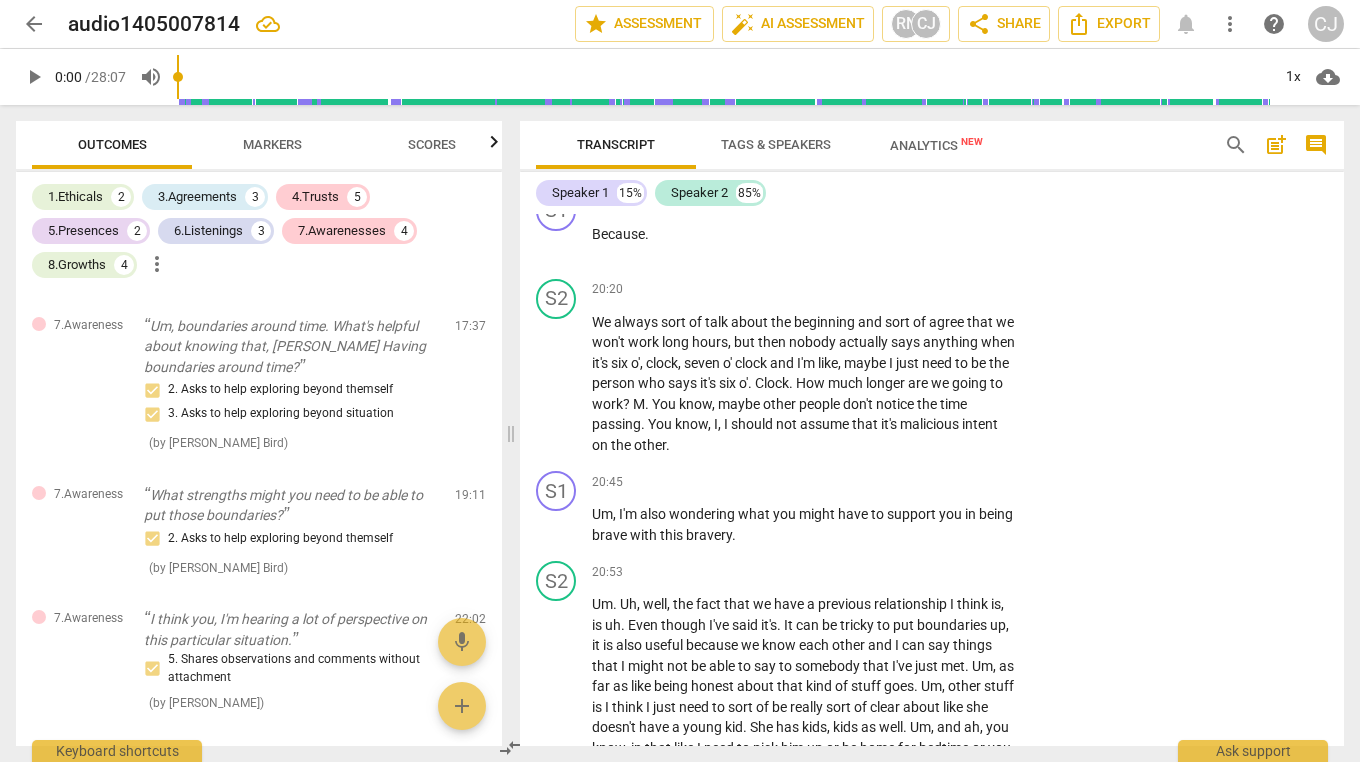 scroll, scrollTop: 7858, scrollLeft: 0, axis: vertical 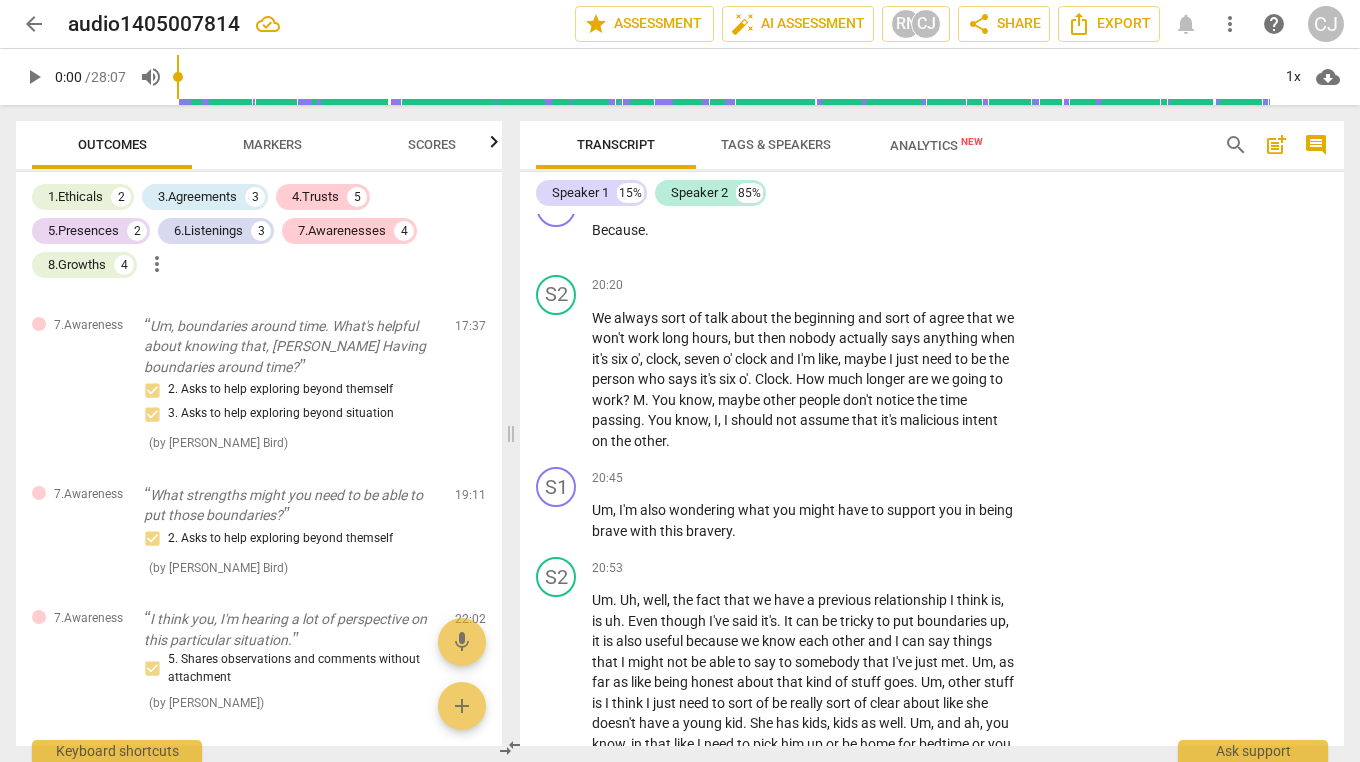 click on "to" at bounding box center (879, 510) 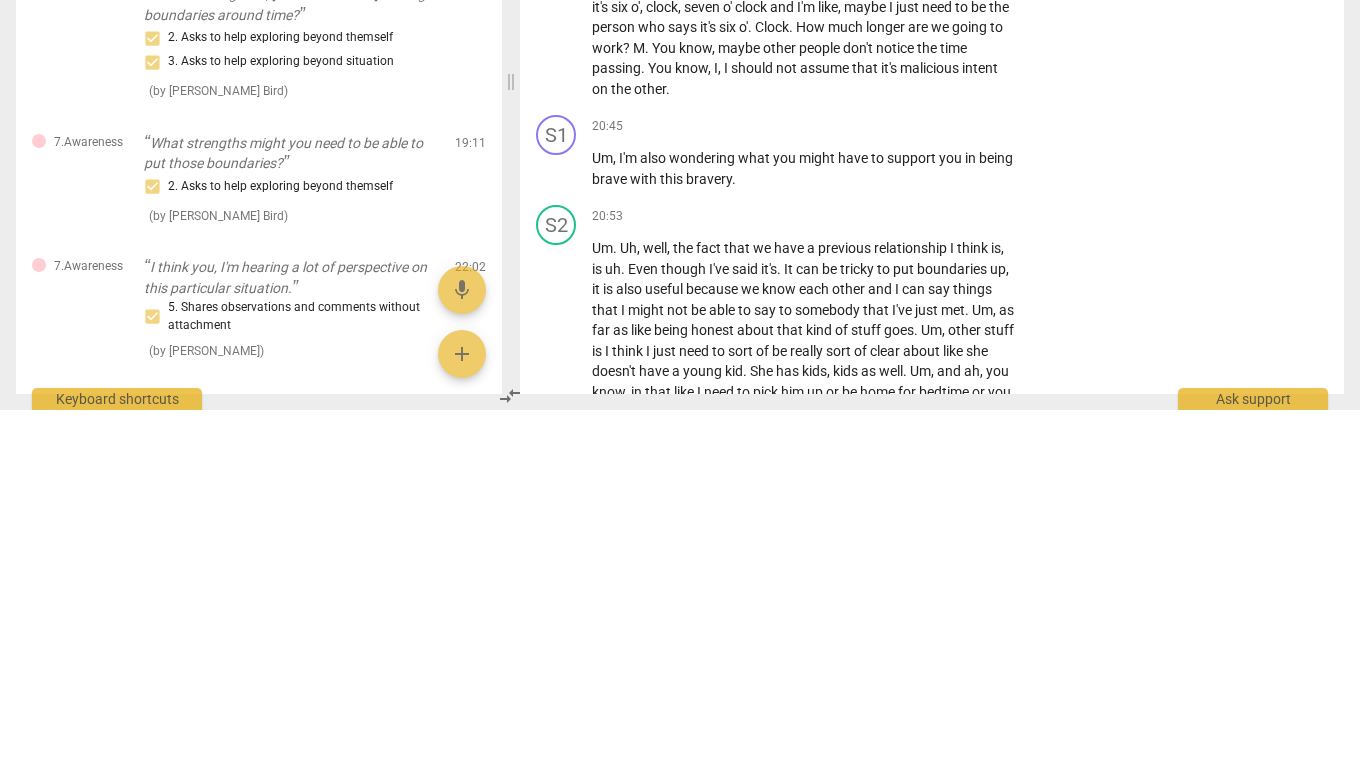 click on "Add competency" at bounding box center (954, 479) 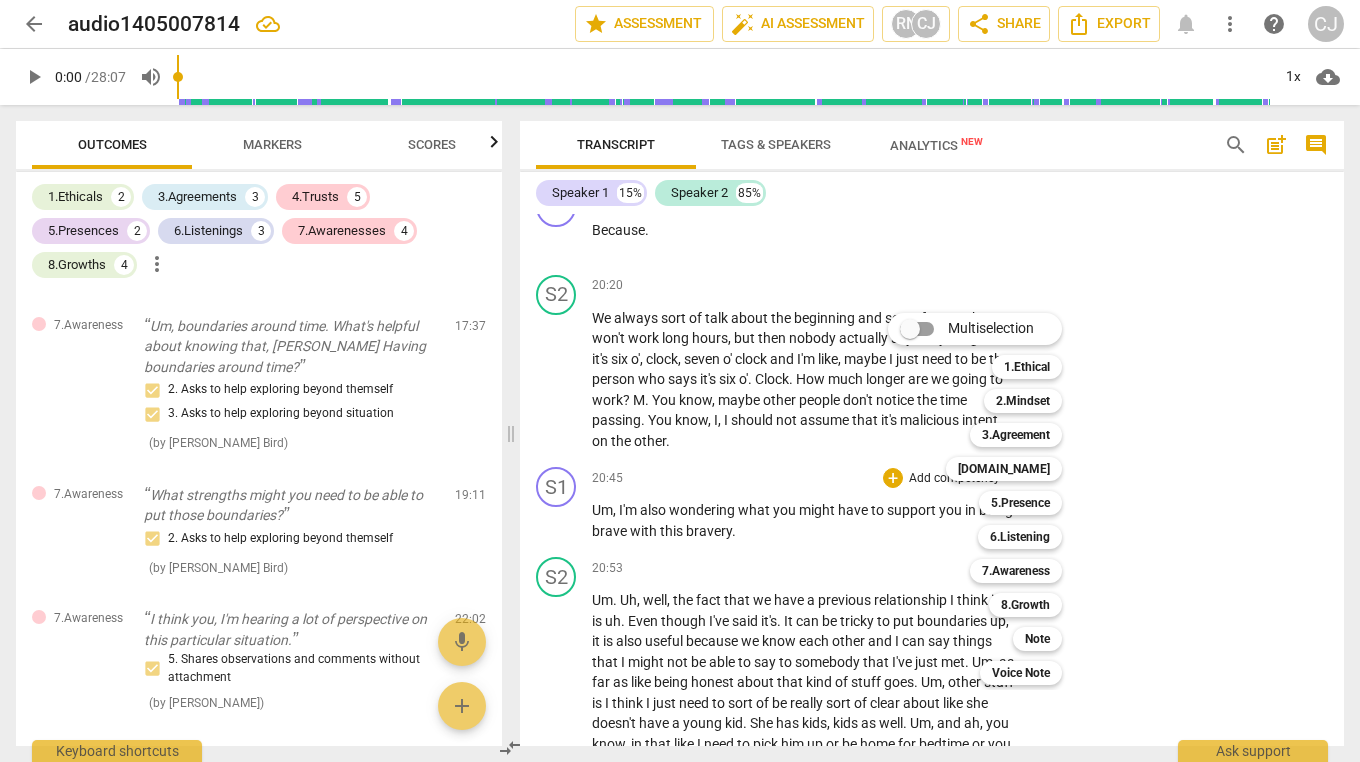 click on "7.Awareness" at bounding box center (1016, 571) 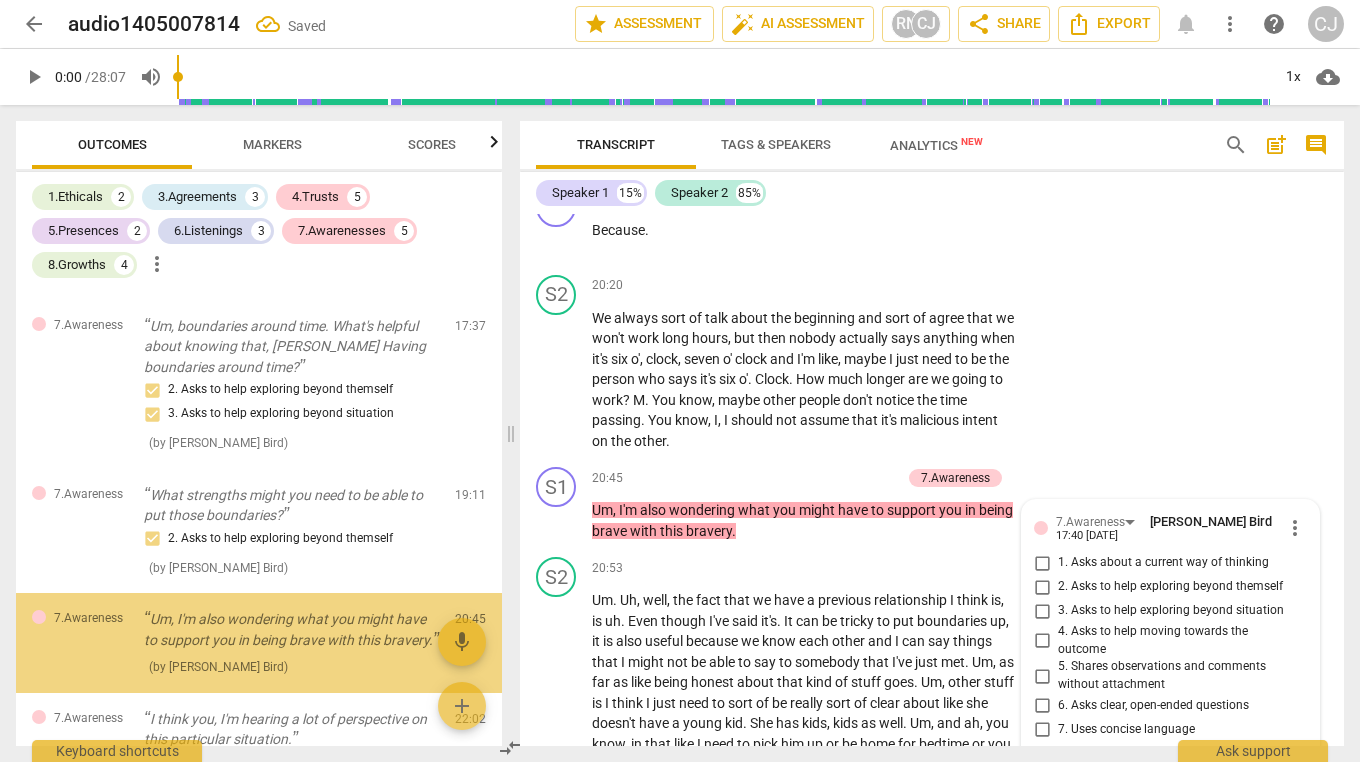 scroll, scrollTop: 8186, scrollLeft: 0, axis: vertical 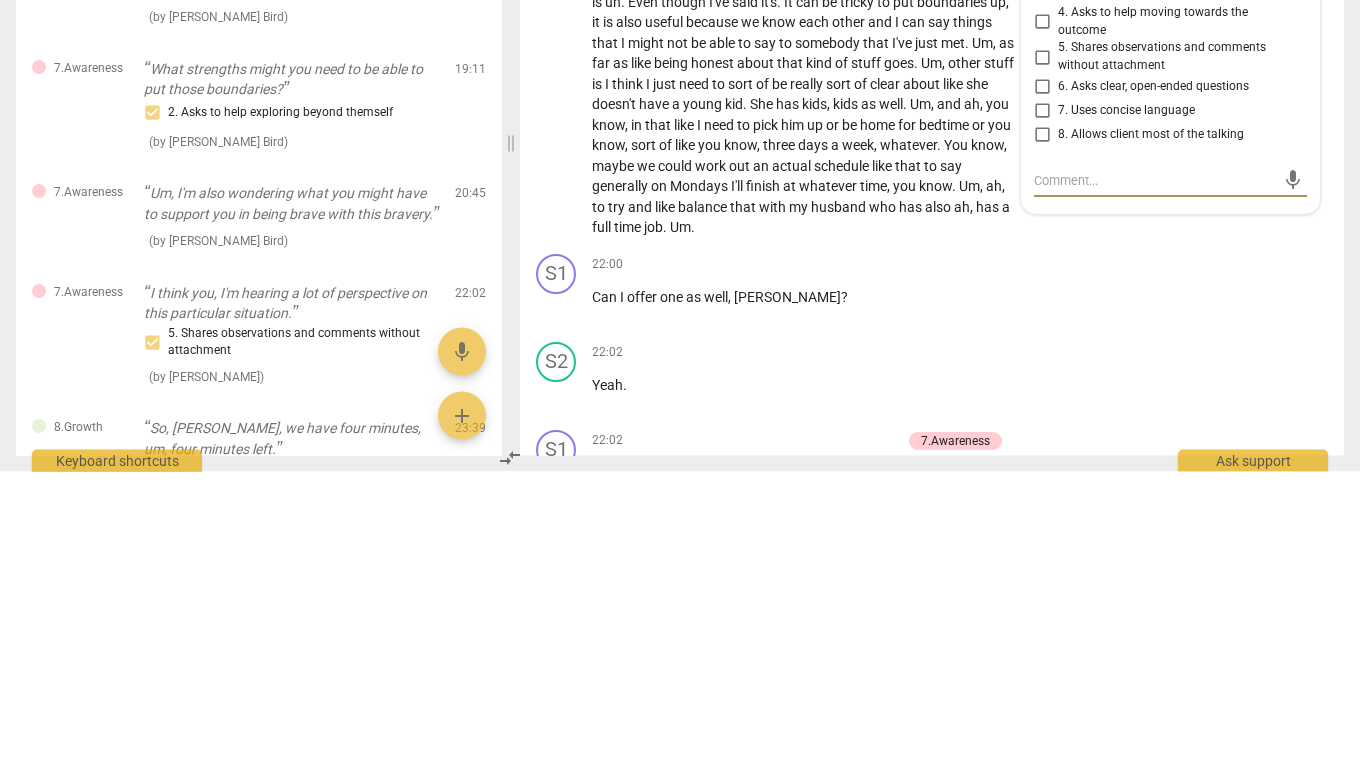 click on "4. Asks to help moving towards the outcome" at bounding box center (1042, 313) 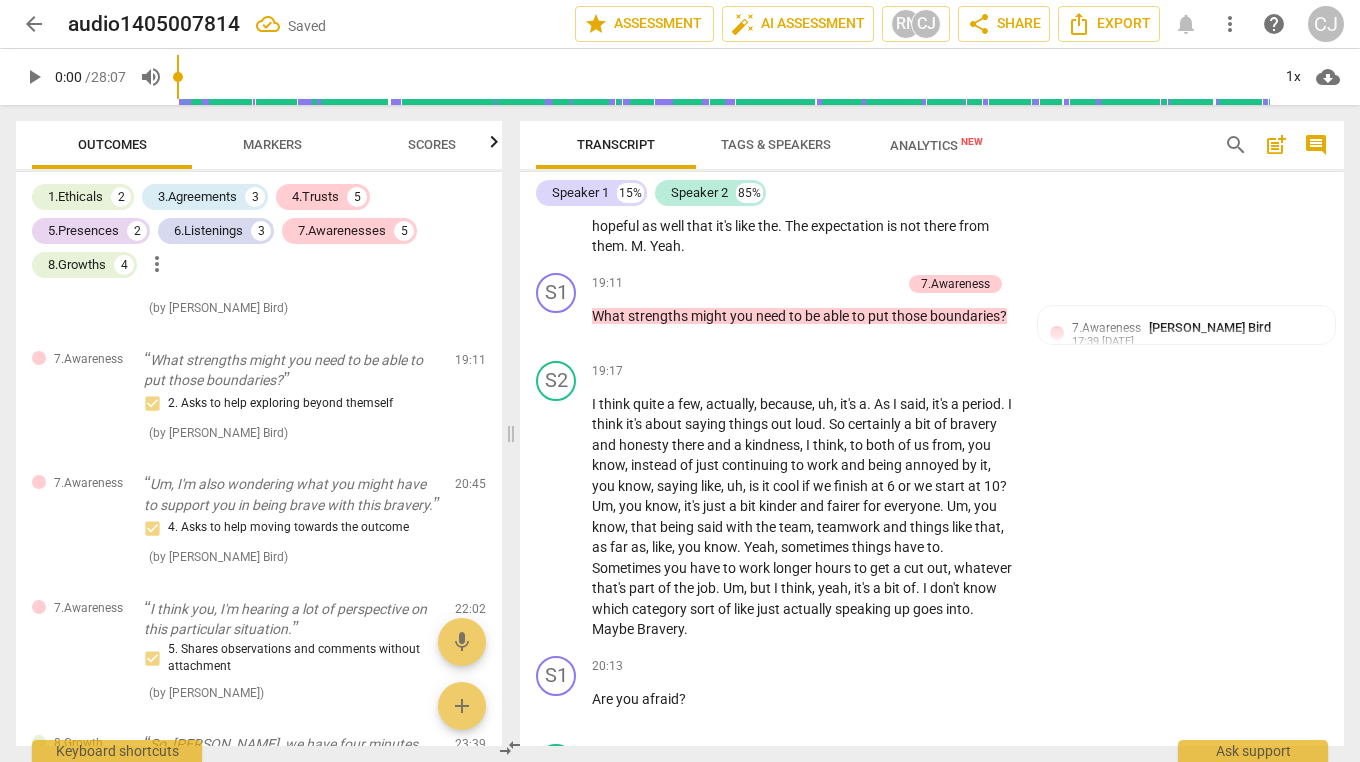 scroll, scrollTop: 7227, scrollLeft: 0, axis: vertical 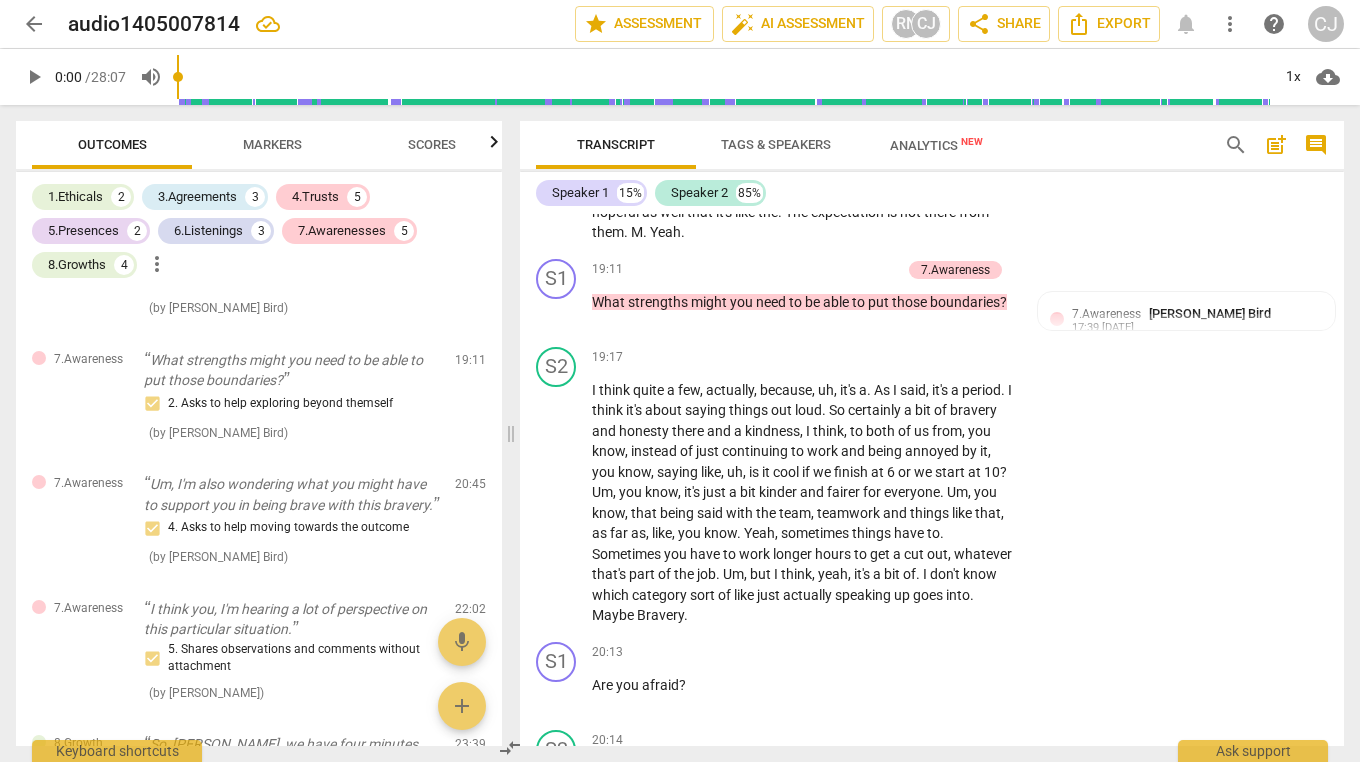 click on "those" at bounding box center (911, 302) 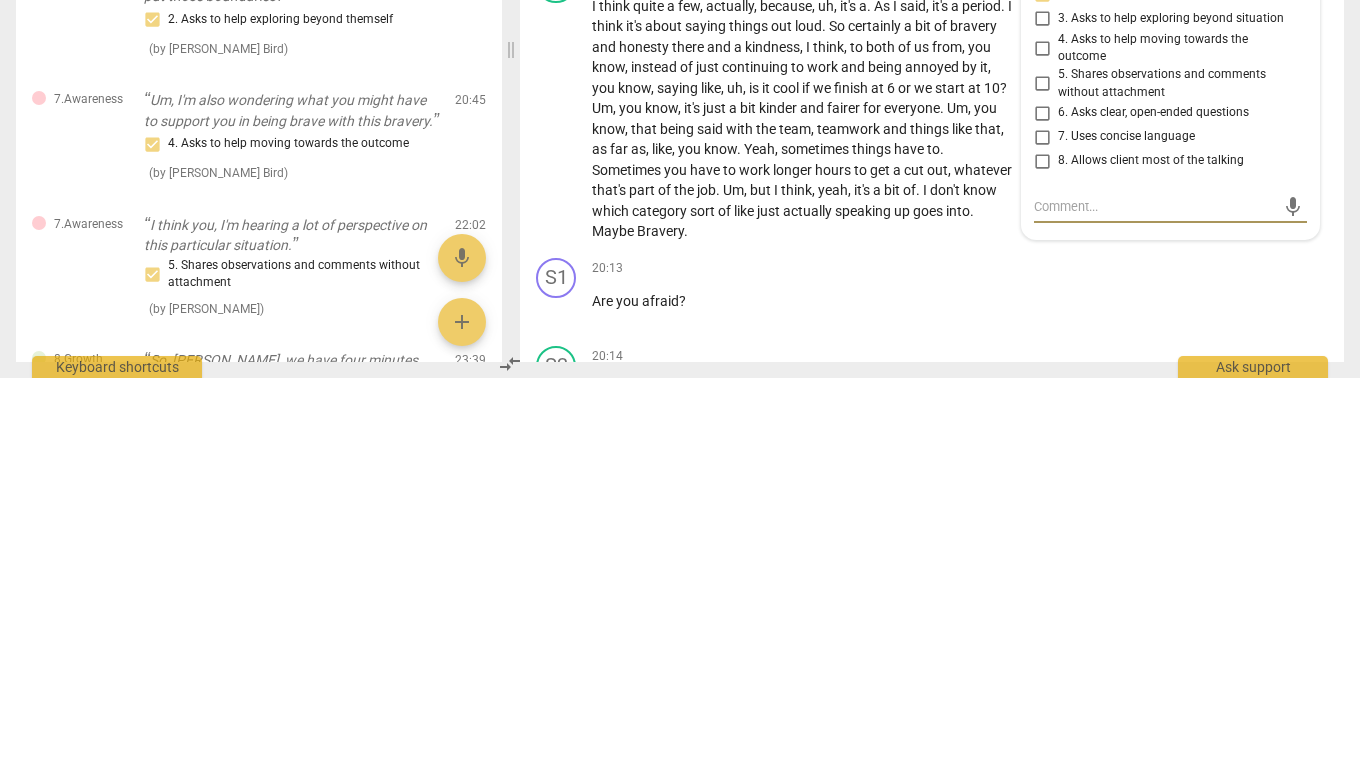 click on "4. Asks to help moving towards the outcome" at bounding box center [1042, 432] 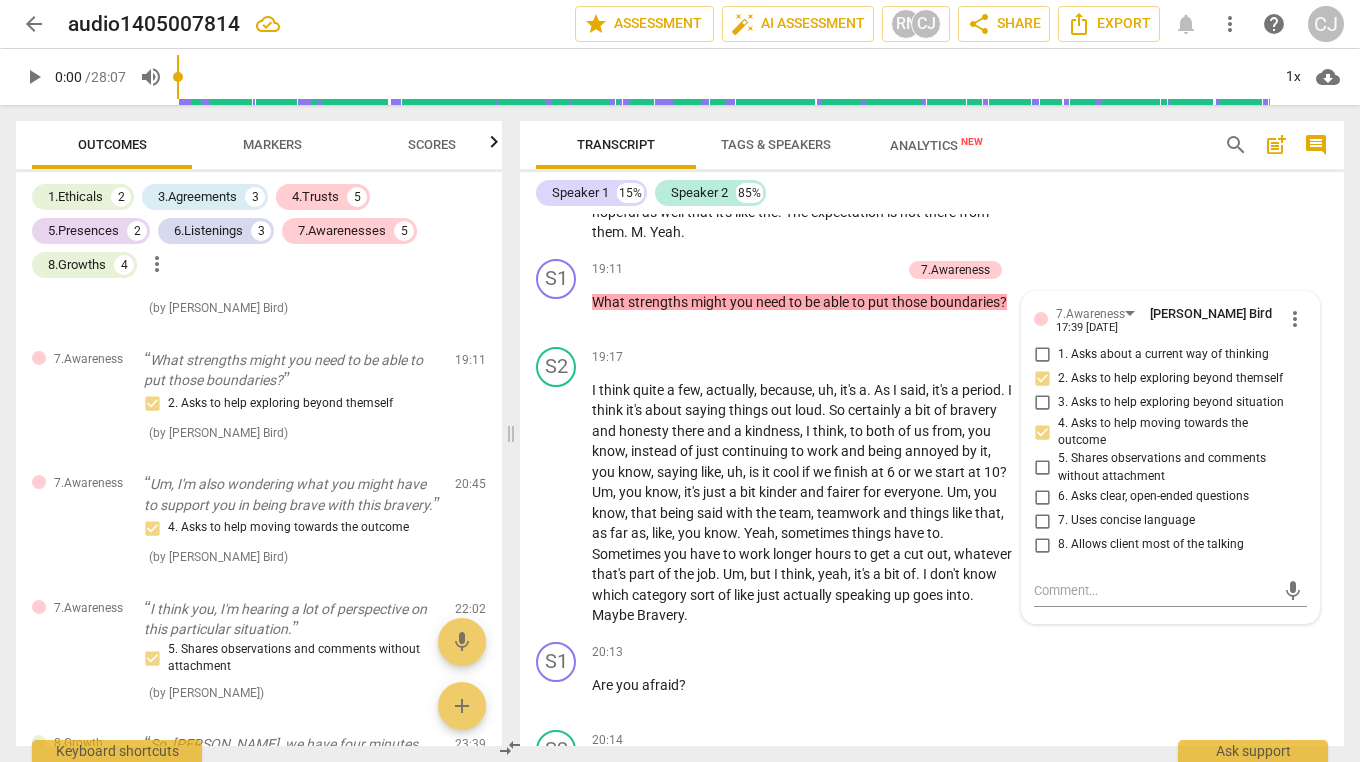 click on "Add competency" at bounding box center [954, 653] 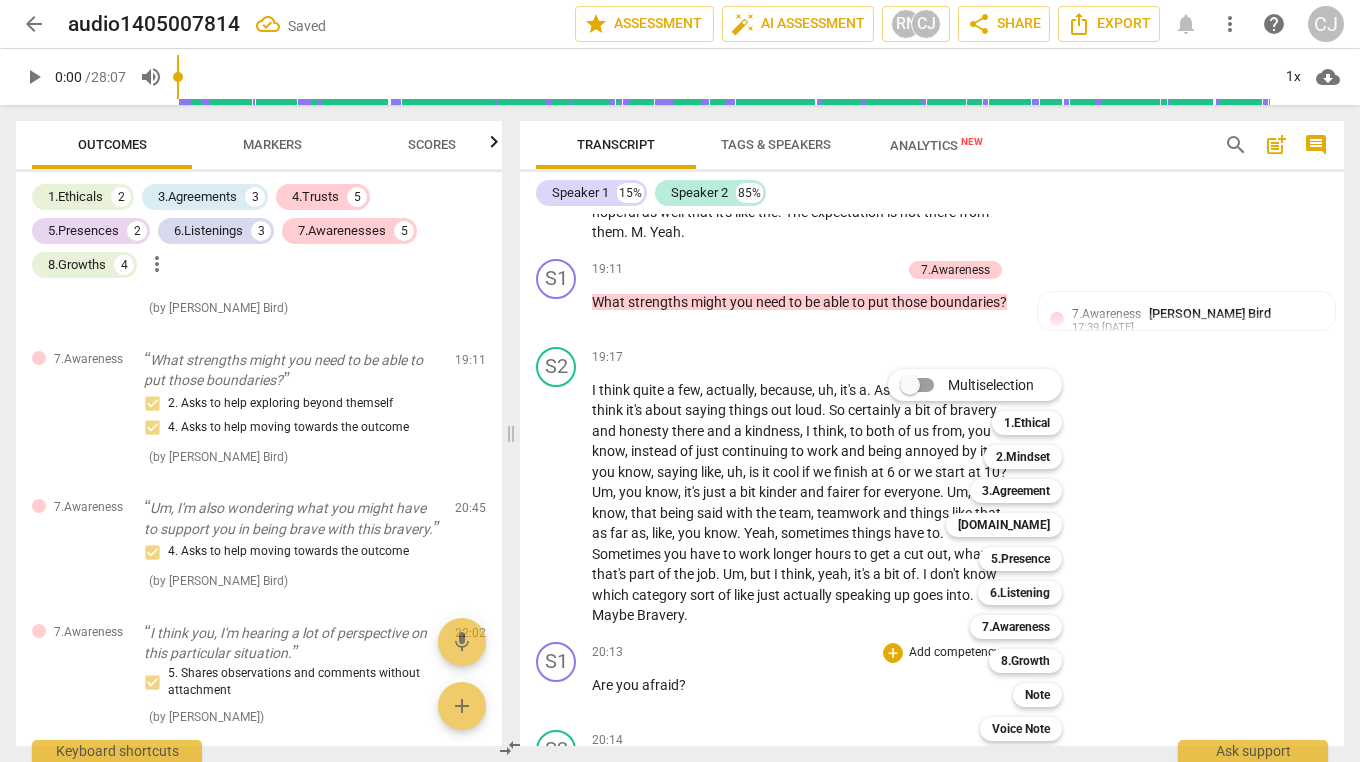 click at bounding box center [680, 381] 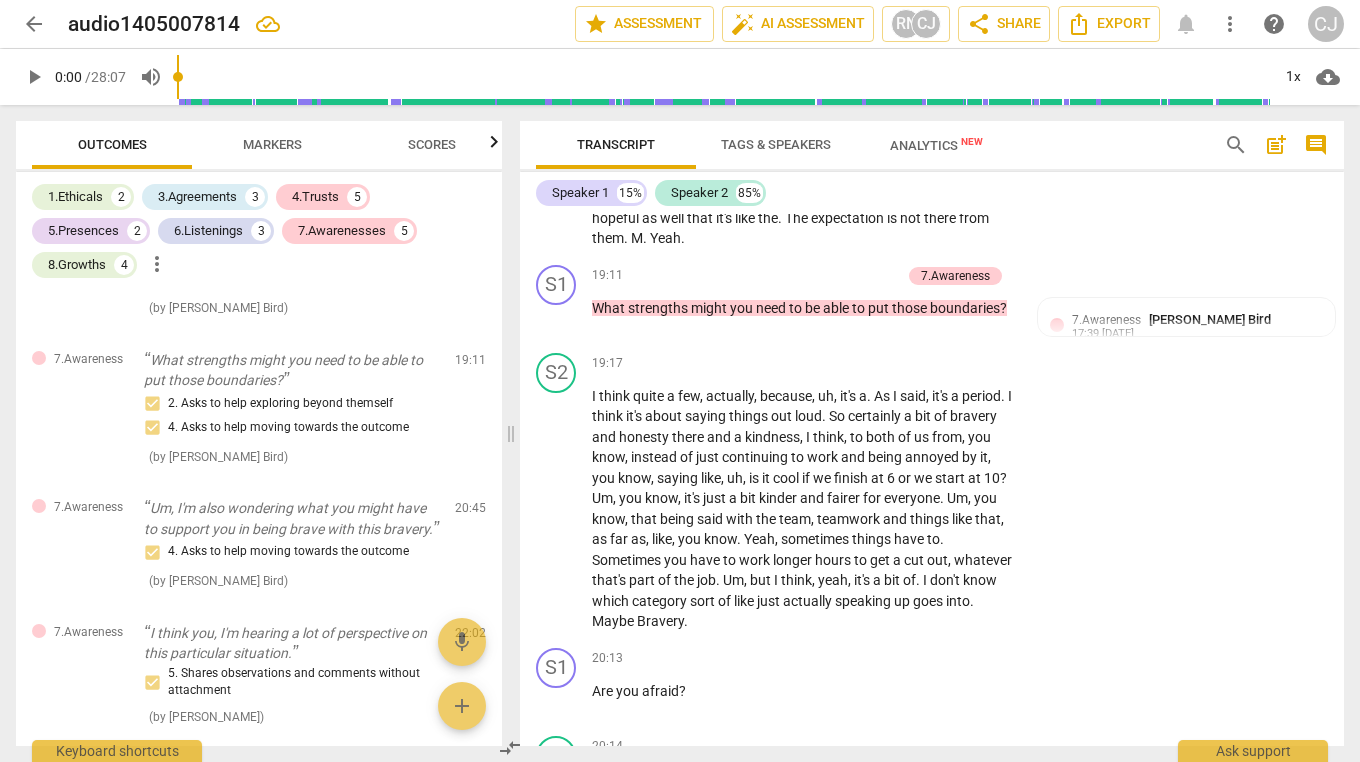 scroll, scrollTop: 7218, scrollLeft: 0, axis: vertical 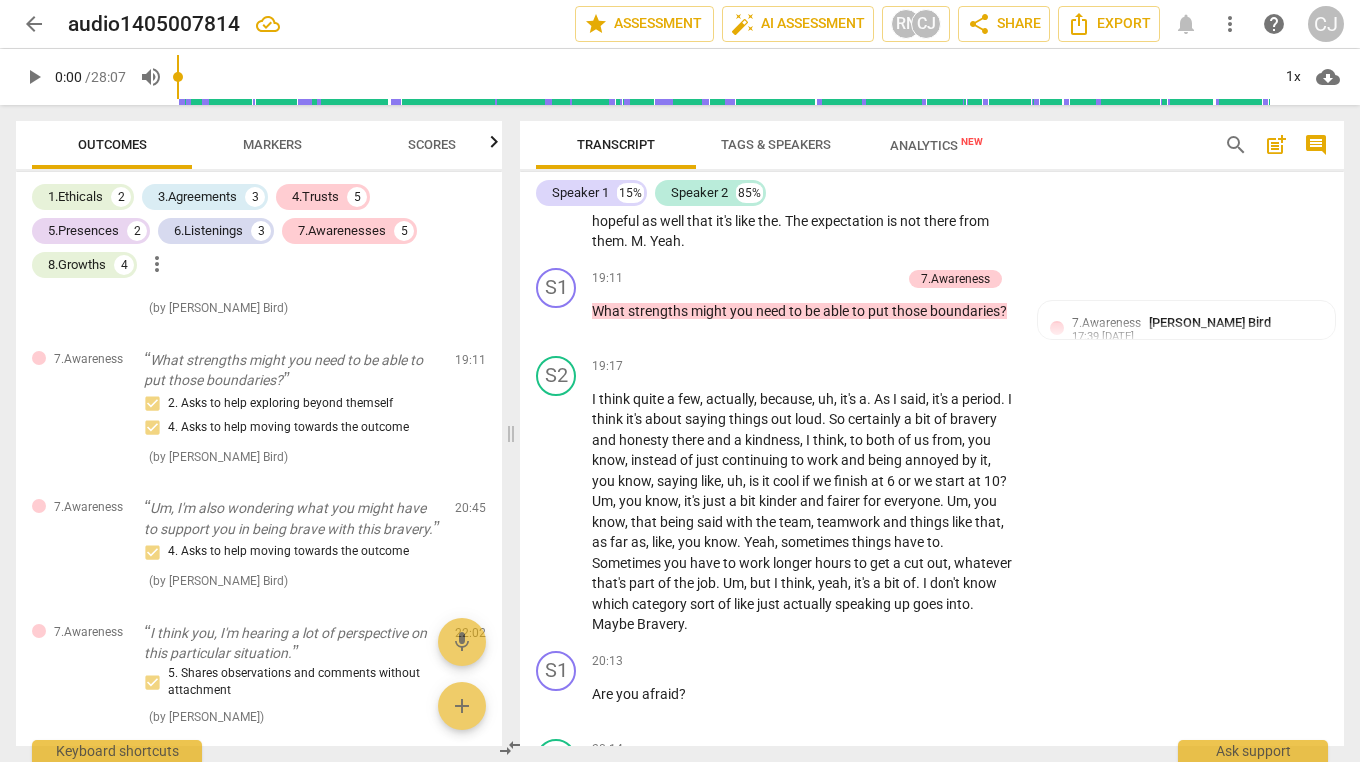 click on "7.Awareness Cerise Johnson Bird" at bounding box center (1175, 322) 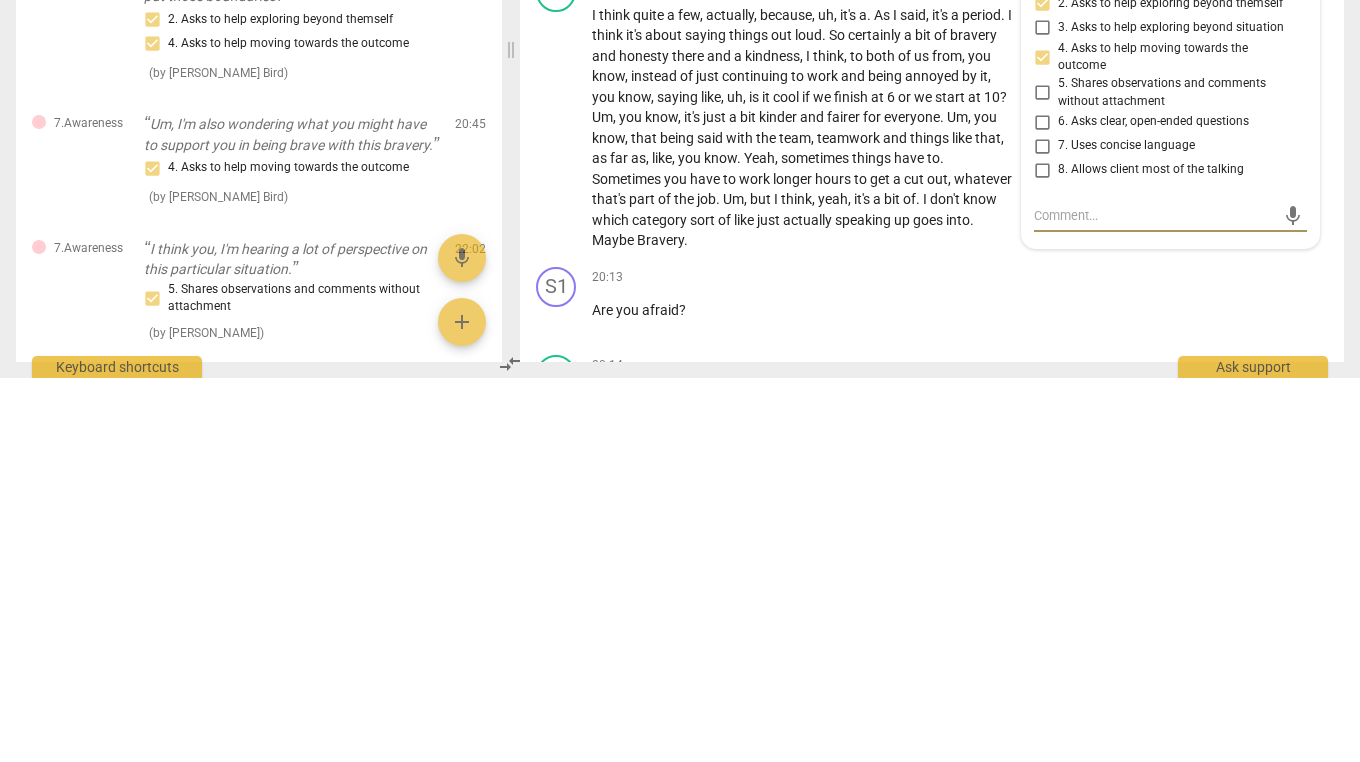click on "keyboard_arrow_right" at bounding box center (1017, 663) 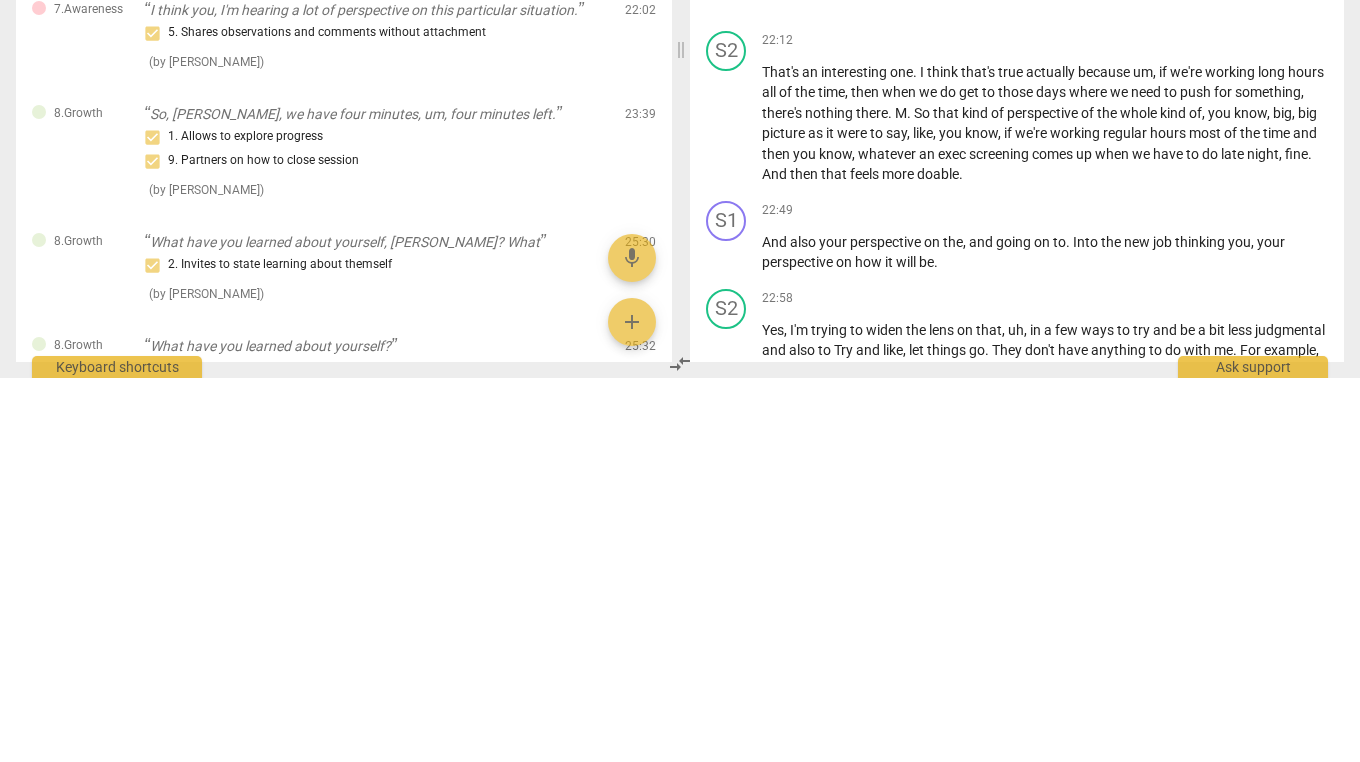 scroll, scrollTop: 6151, scrollLeft: 0, axis: vertical 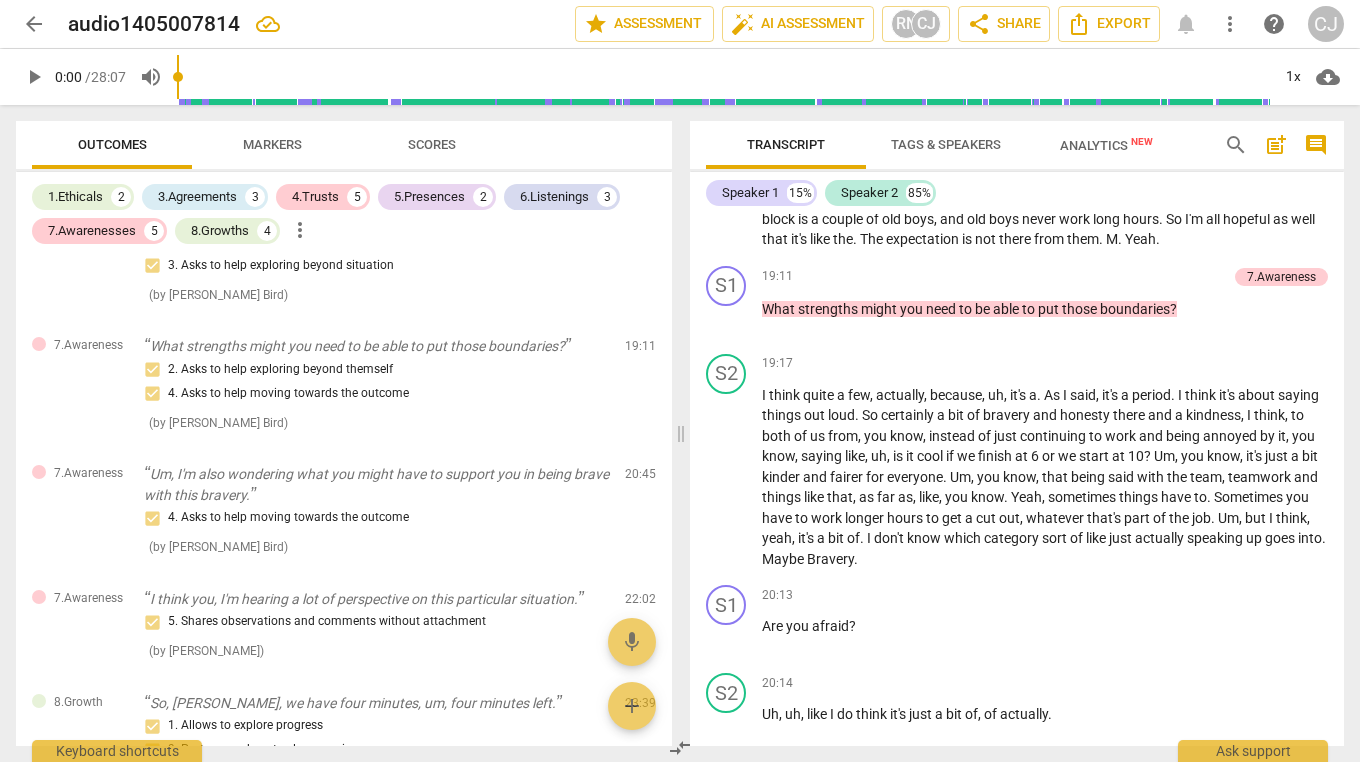 click on "7.Awareness" at bounding box center [1281, 277] 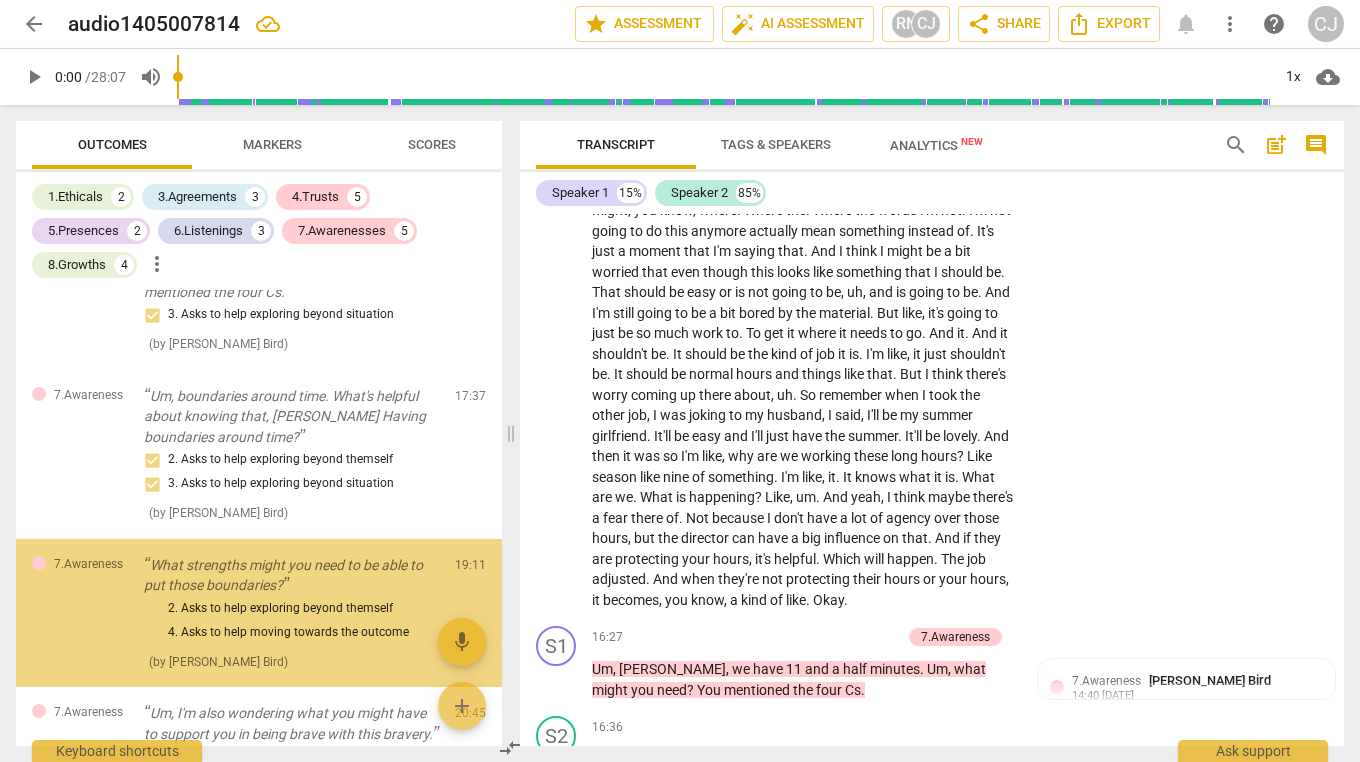 scroll, scrollTop: 7415, scrollLeft: 0, axis: vertical 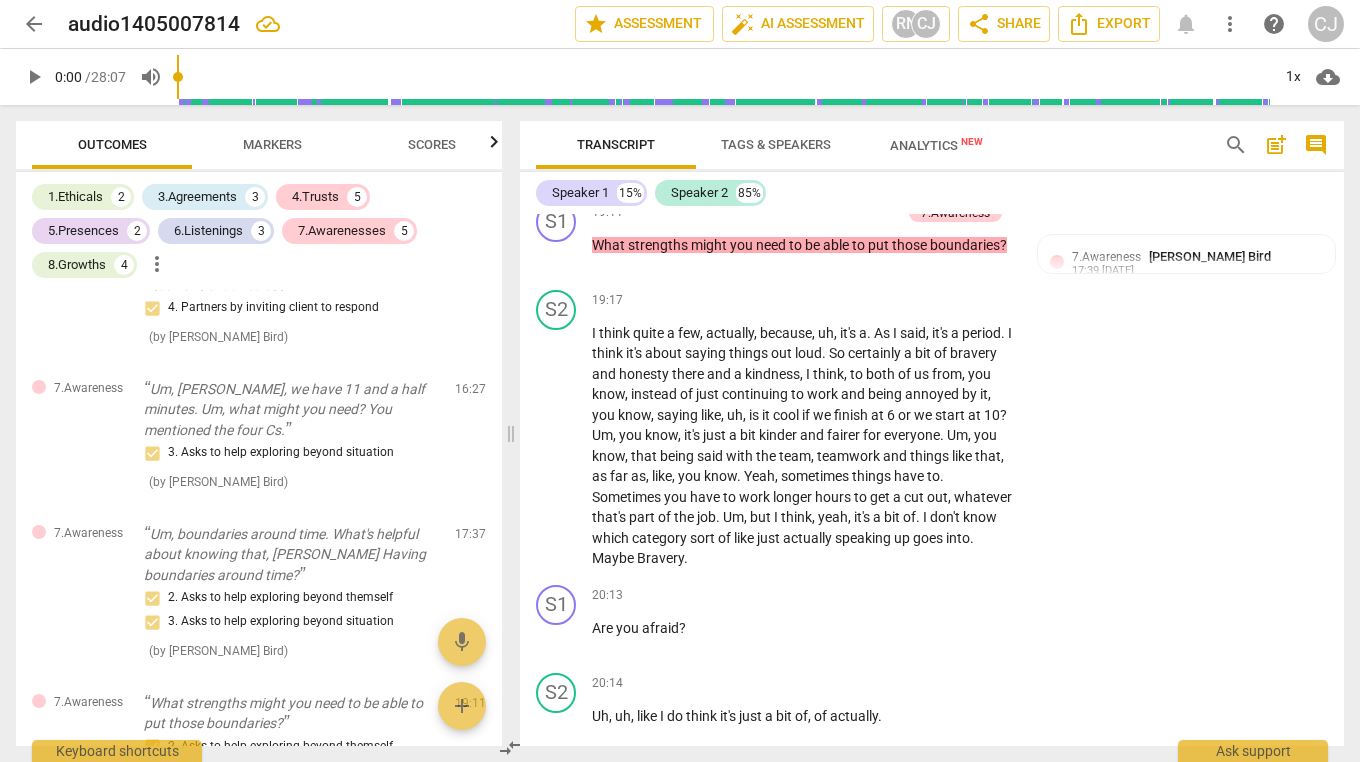 click on "7.Awareness Cerise Johnson Bird 17:39 07-18-2025 2. Asks to help exploring beyond themself 4. Asks to help moving towards the outcome" at bounding box center [1186, 301] 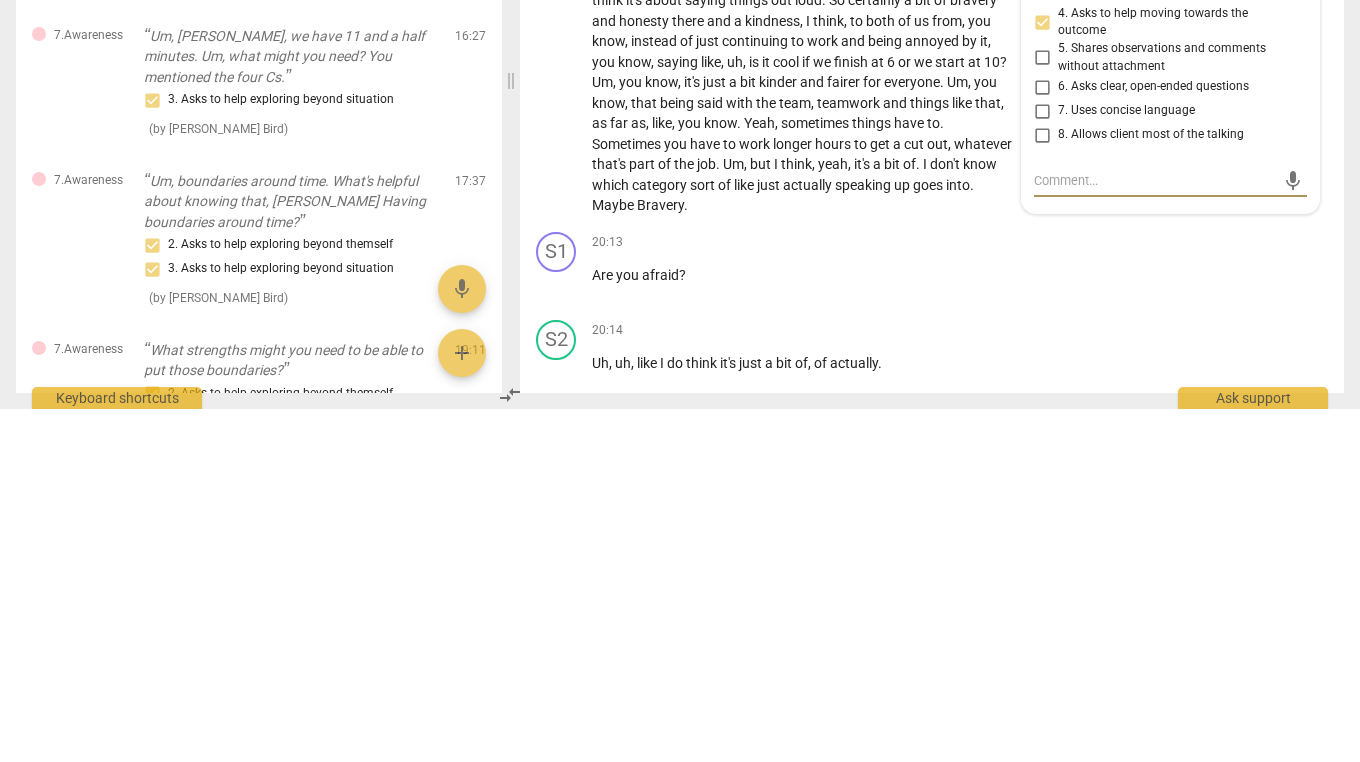 click on "Are   you   afraid ?" at bounding box center [804, 628] 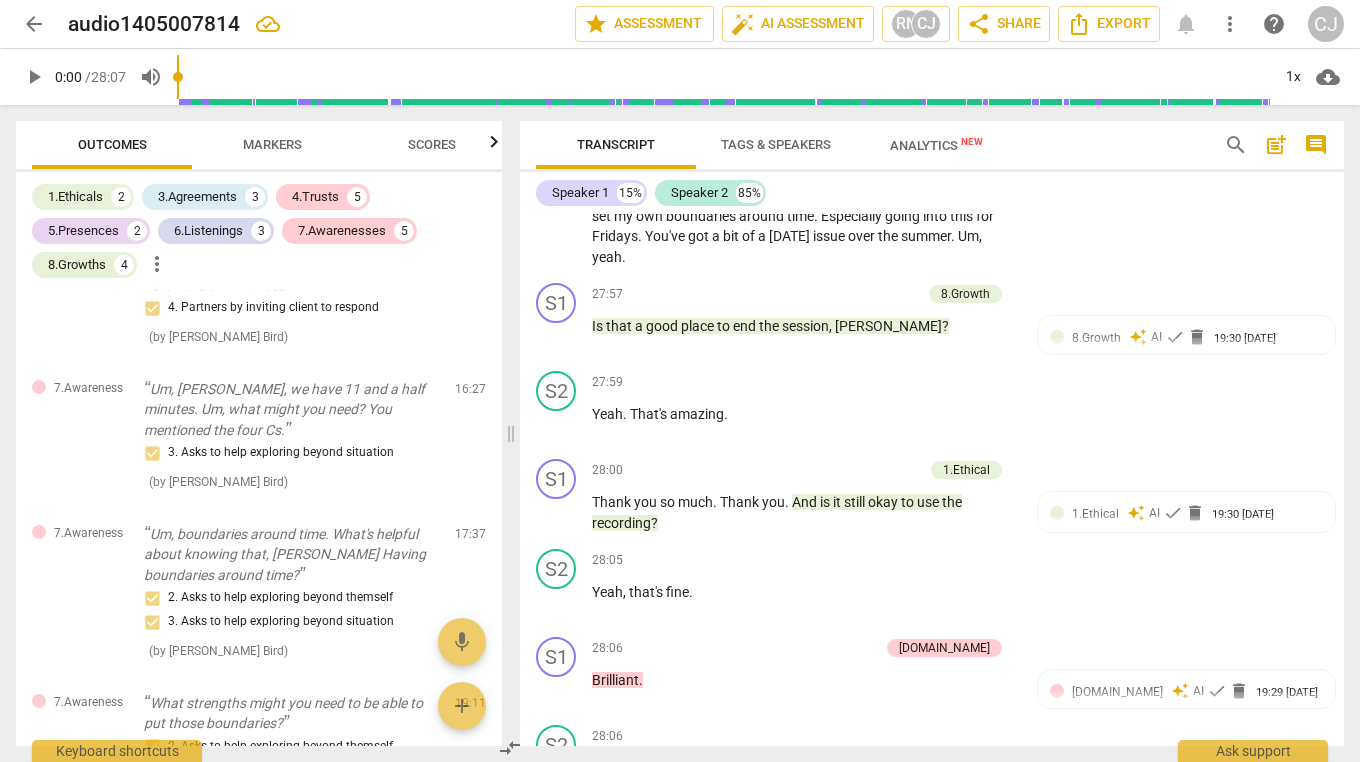 scroll, scrollTop: 10707, scrollLeft: 0, axis: vertical 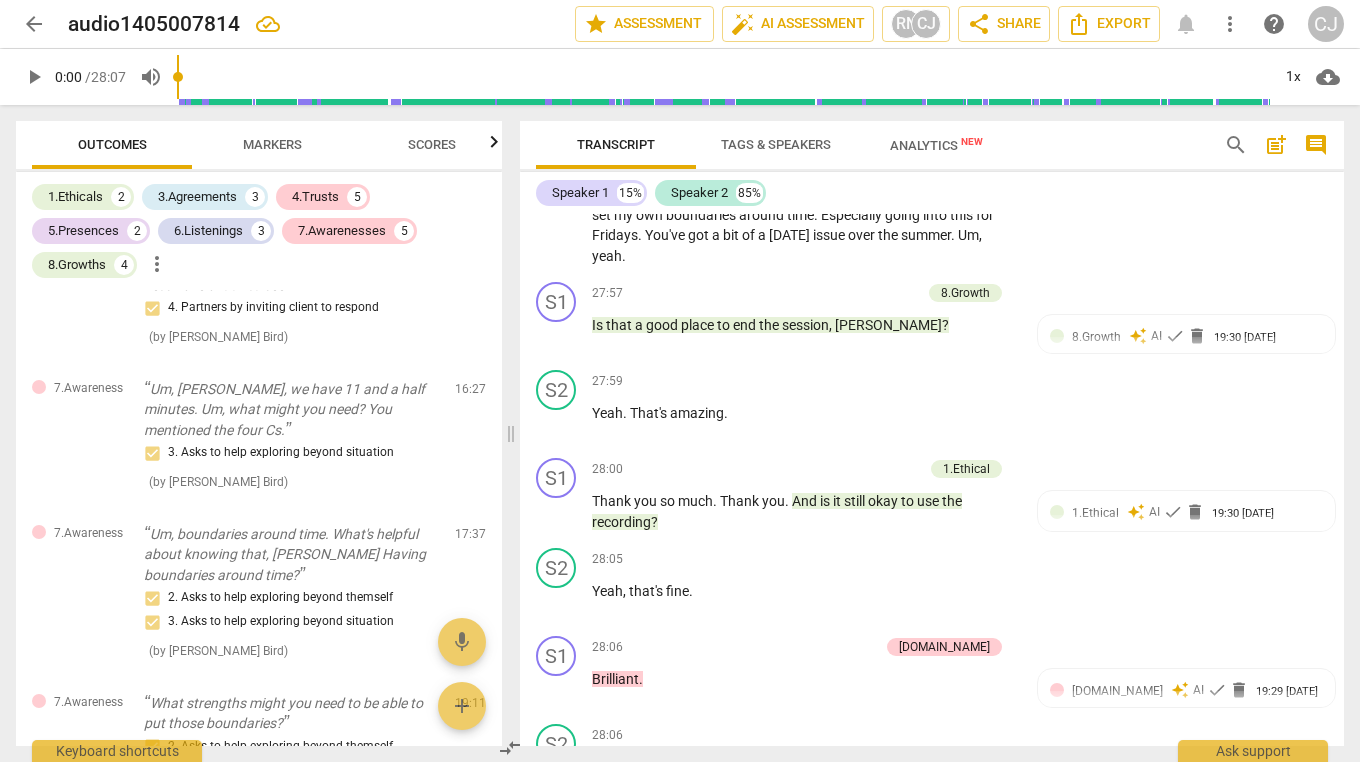 click on "Scores" at bounding box center [432, 144] 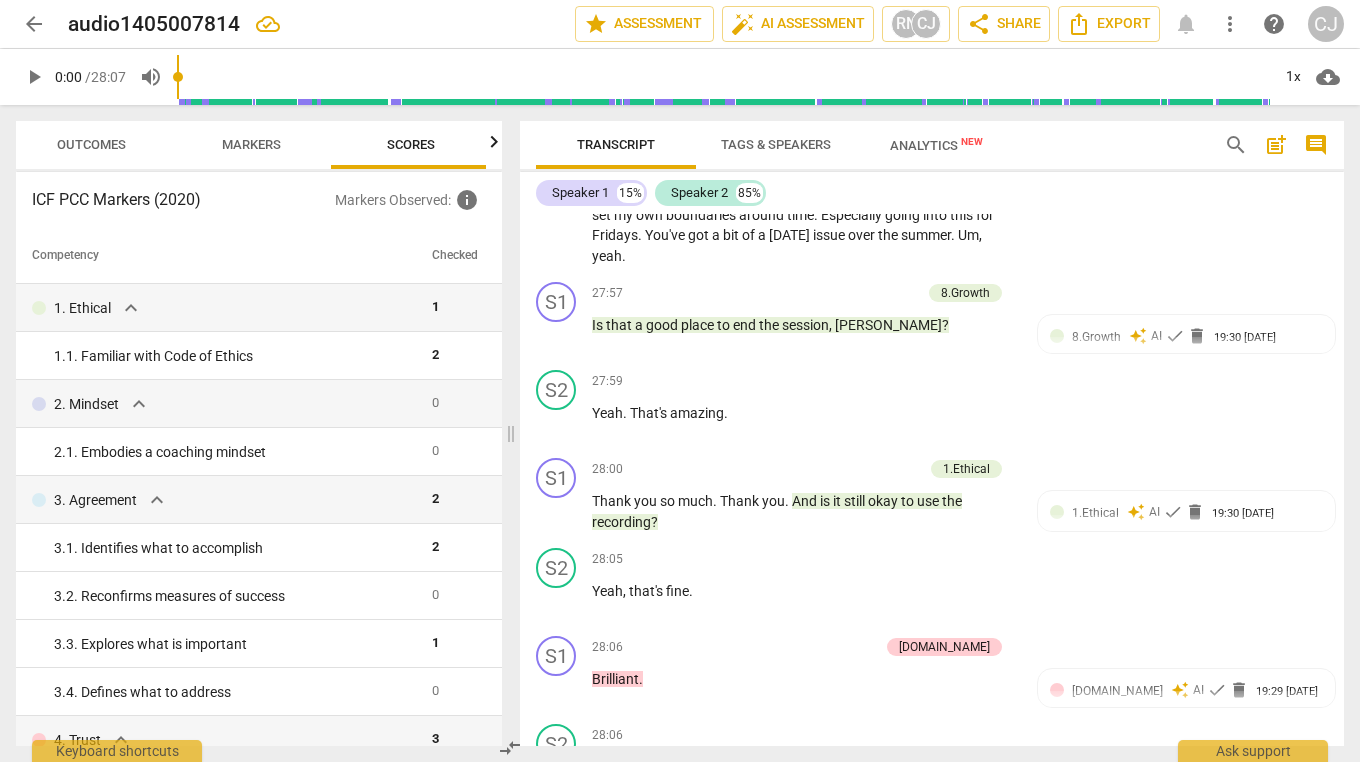 scroll, scrollTop: 0, scrollLeft: 26, axis: horizontal 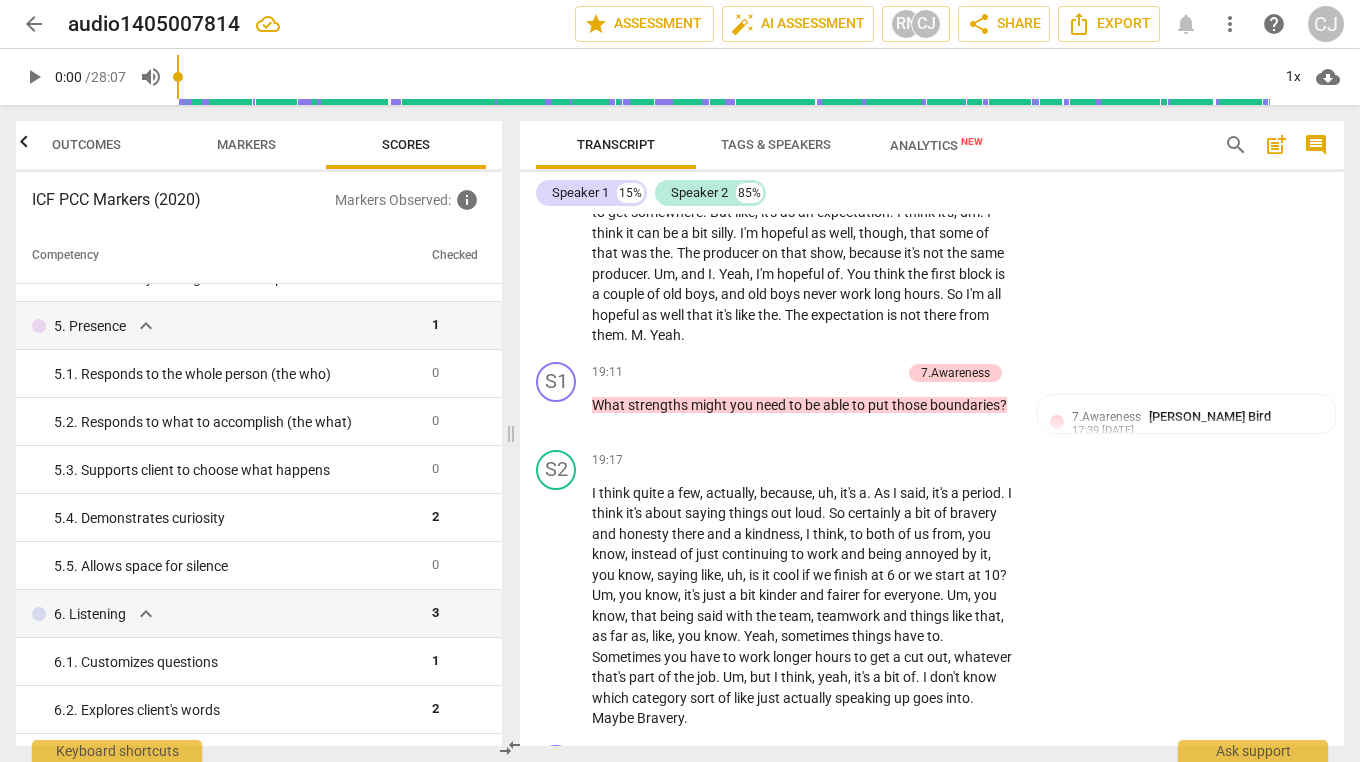 click on "17:39 [DATE]" at bounding box center [1103, 431] 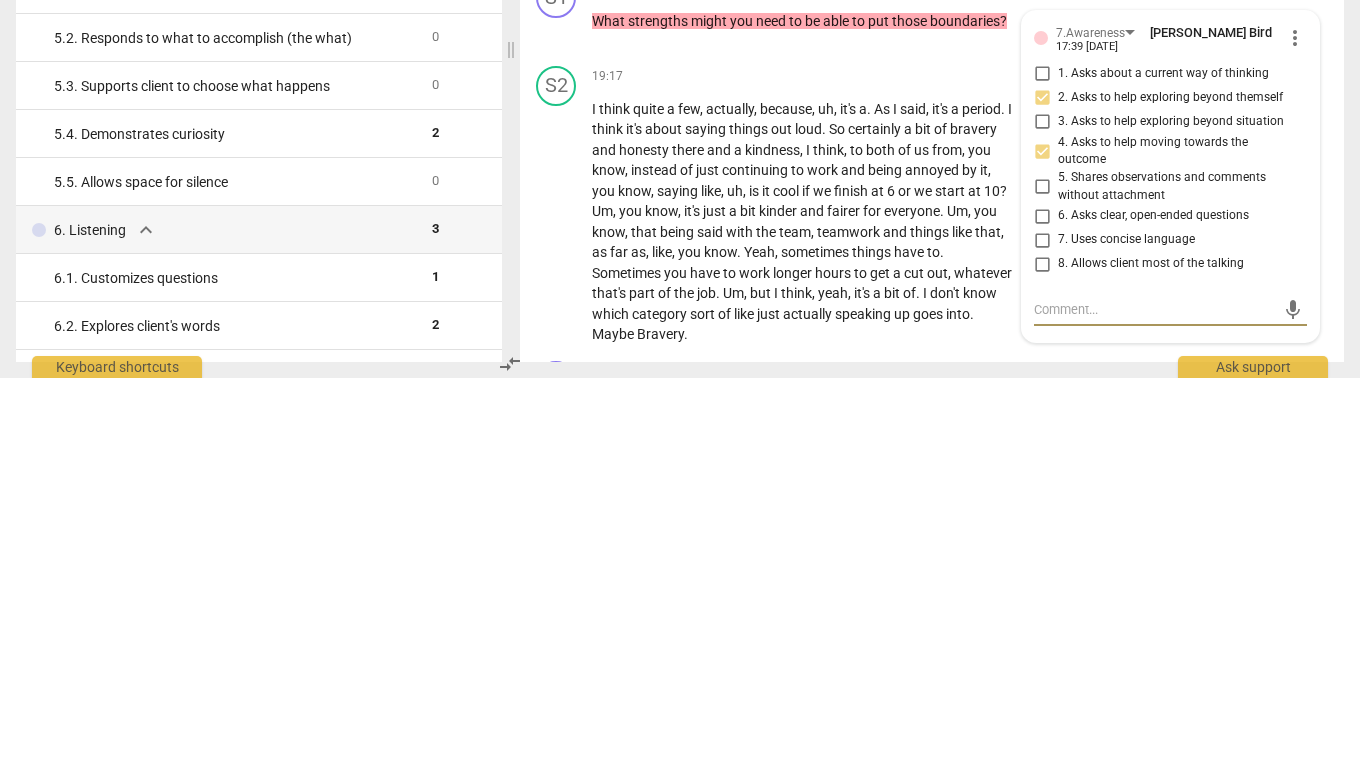 click on "Add competency" at bounding box center [853, 373] 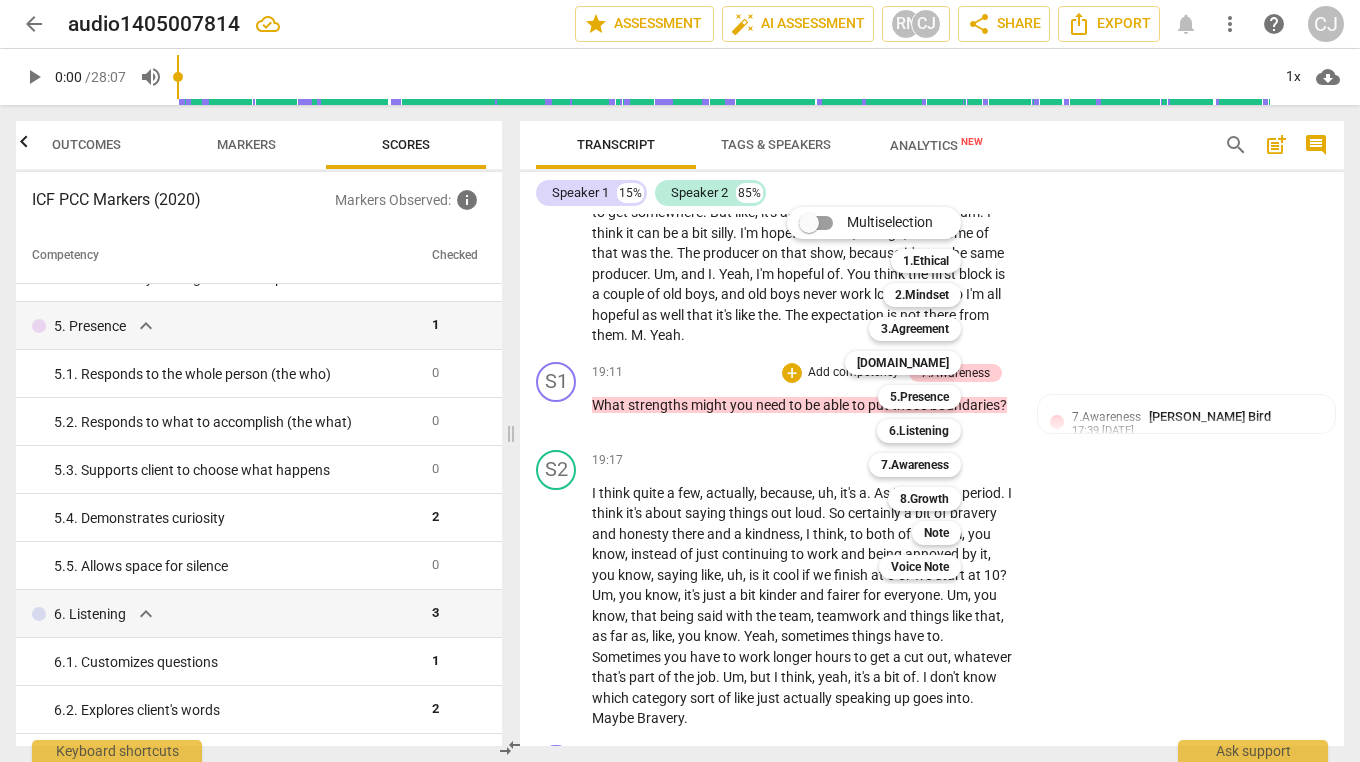 click on "8.Growth" at bounding box center (924, 499) 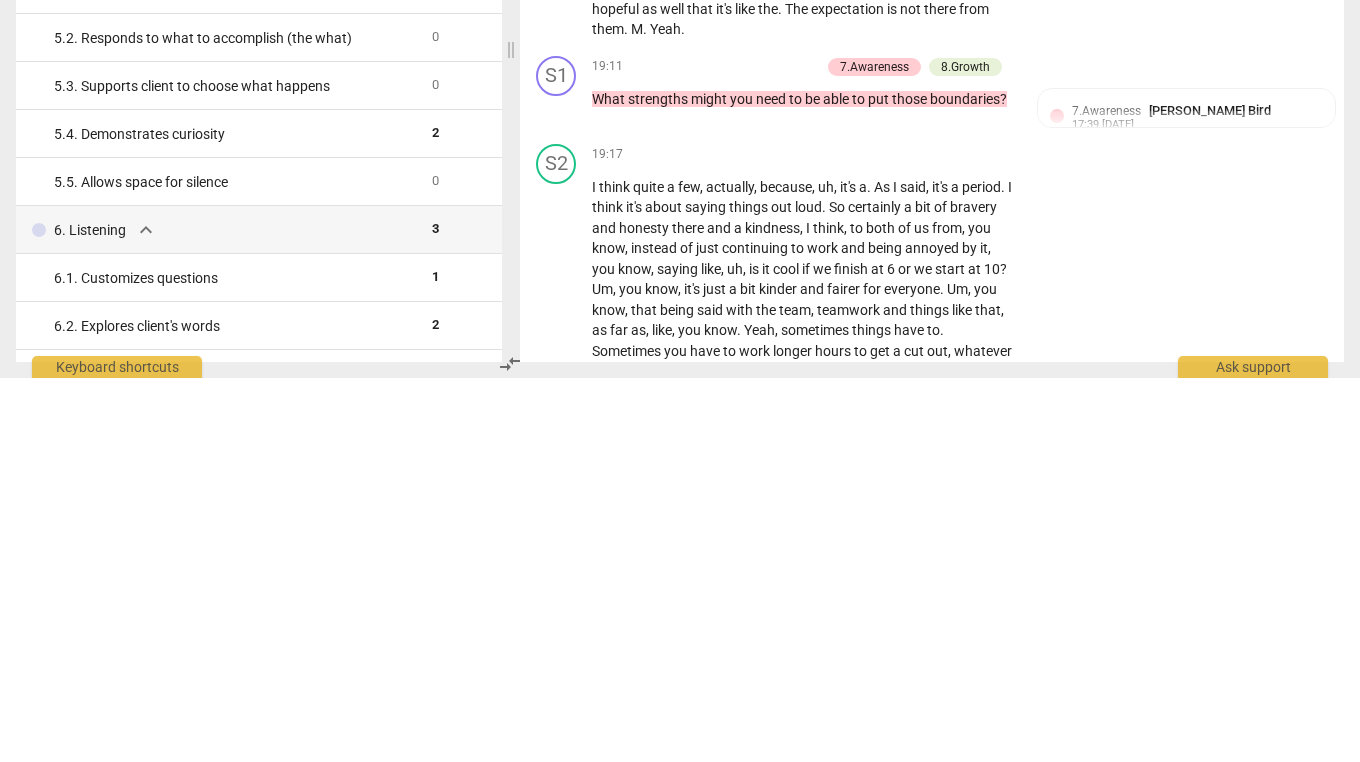 scroll, scrollTop: 7044, scrollLeft: 0, axis: vertical 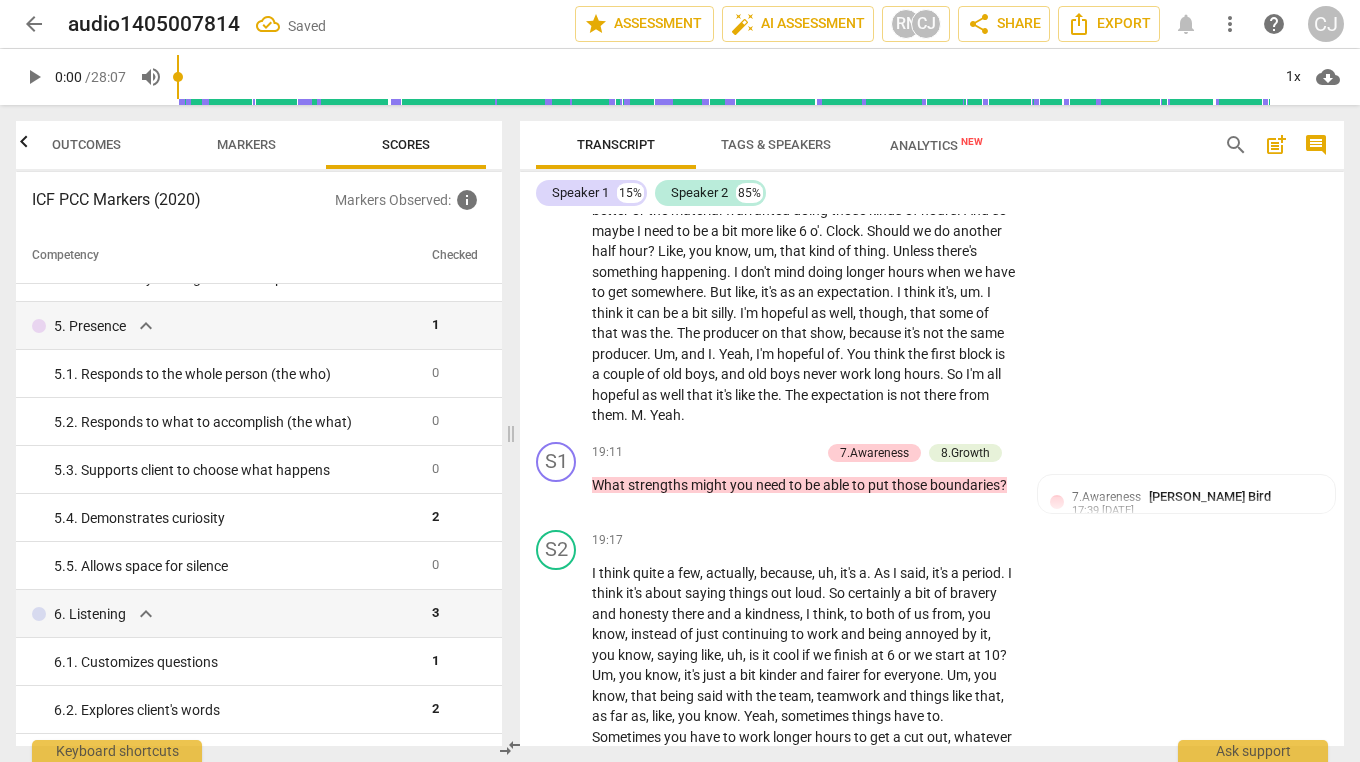 click on "8.Growth" at bounding box center [965, 453] 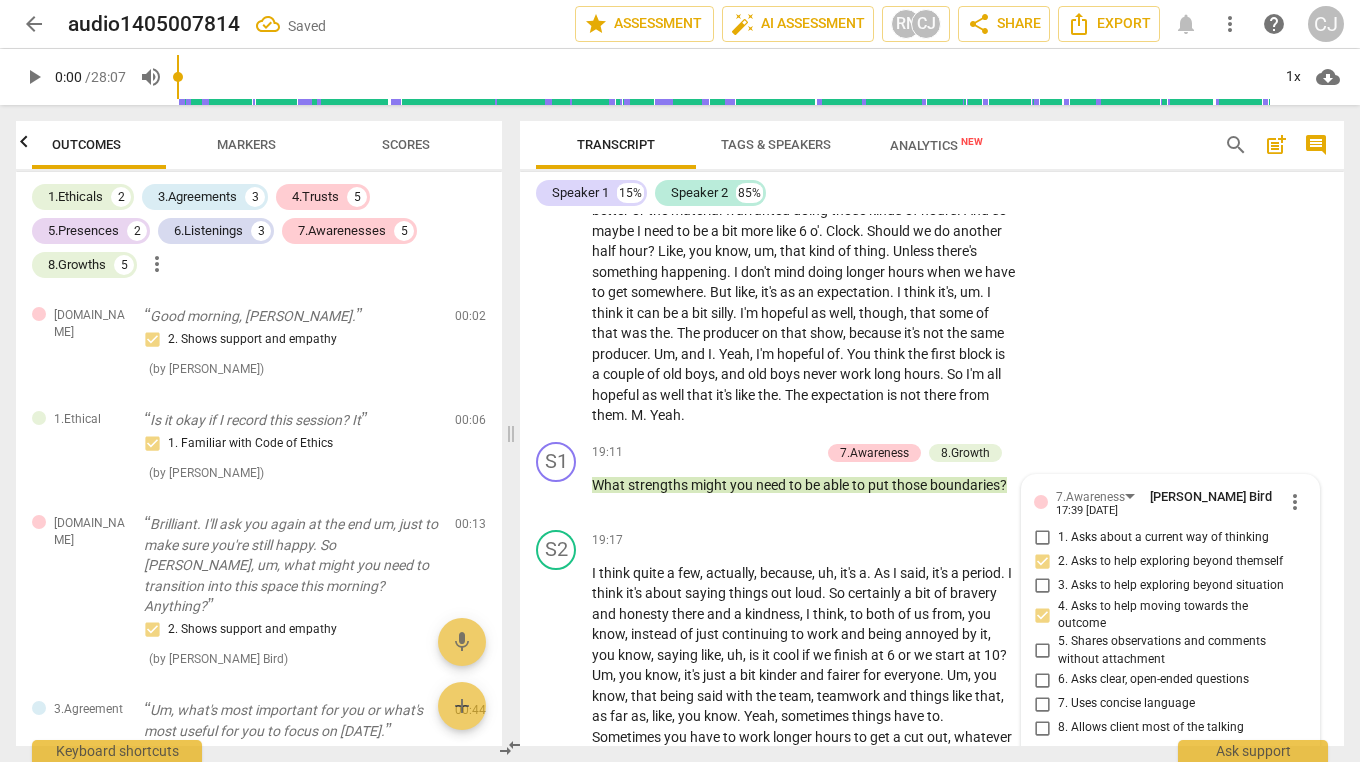 scroll, scrollTop: 7347, scrollLeft: 0, axis: vertical 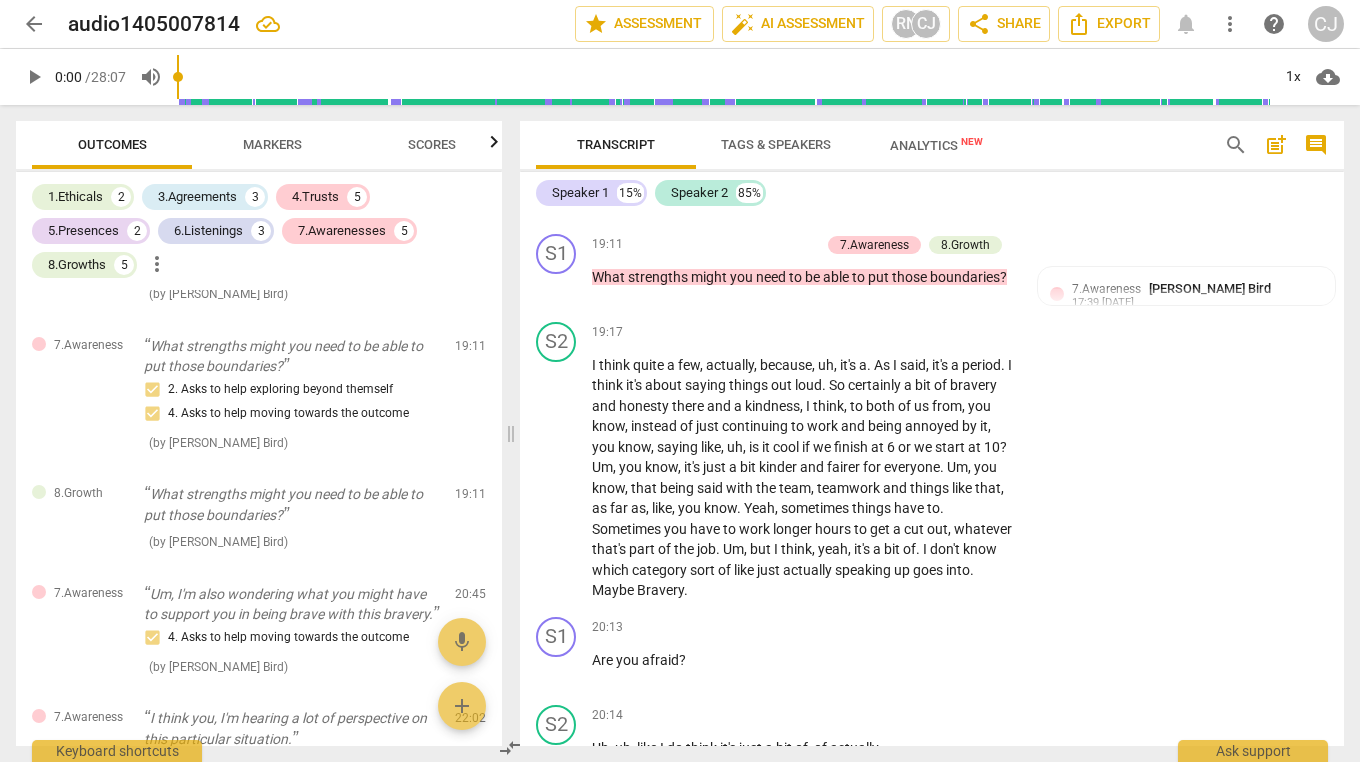 click on "8.Growth" at bounding box center (965, 245) 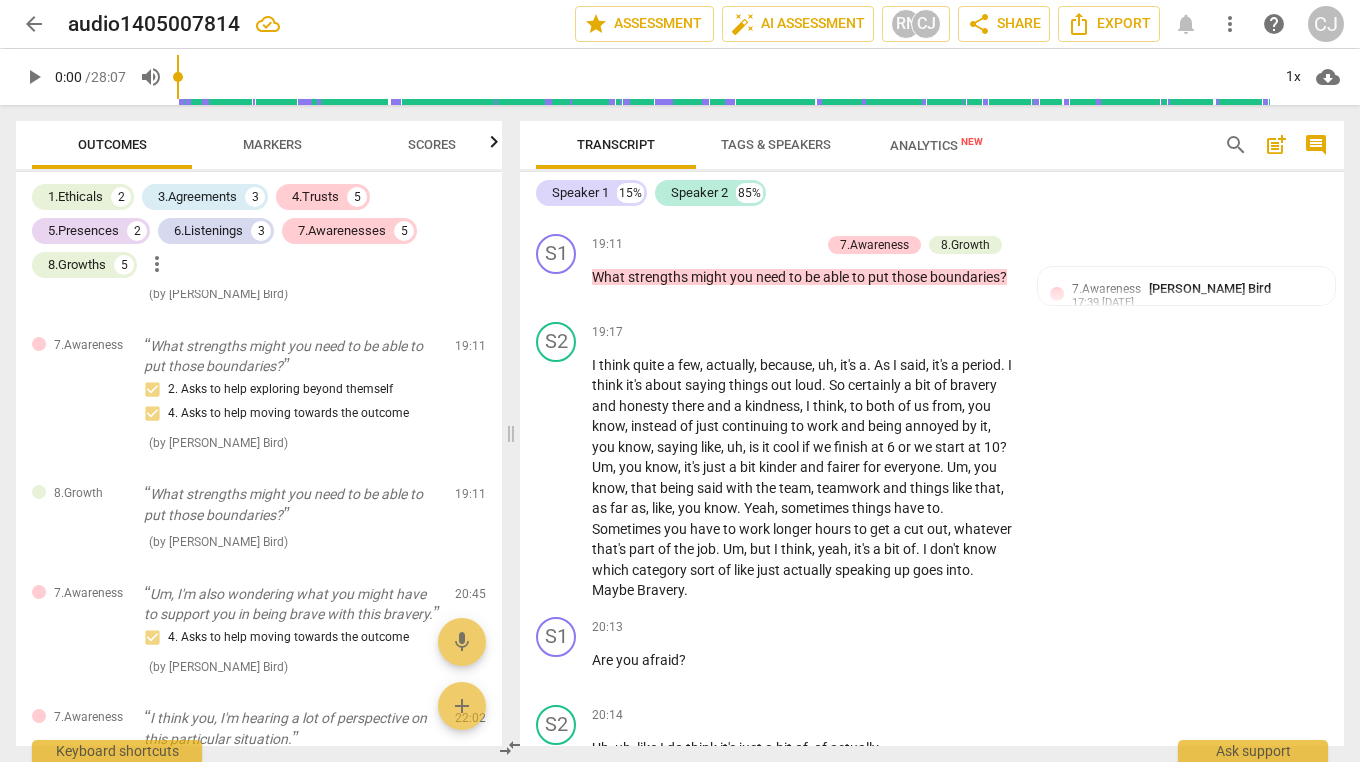 scroll, scrollTop: 7263, scrollLeft: 0, axis: vertical 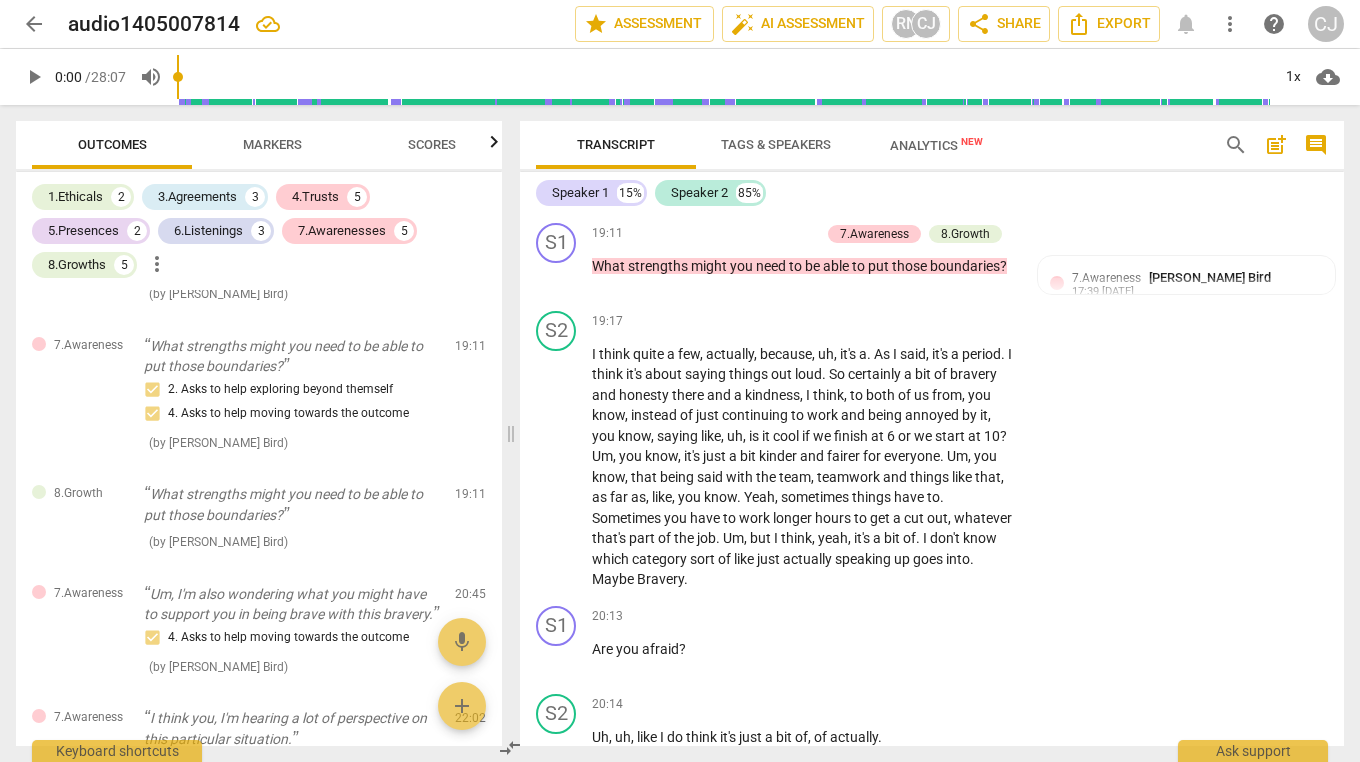 click on "8.Growth" at bounding box center [965, 234] 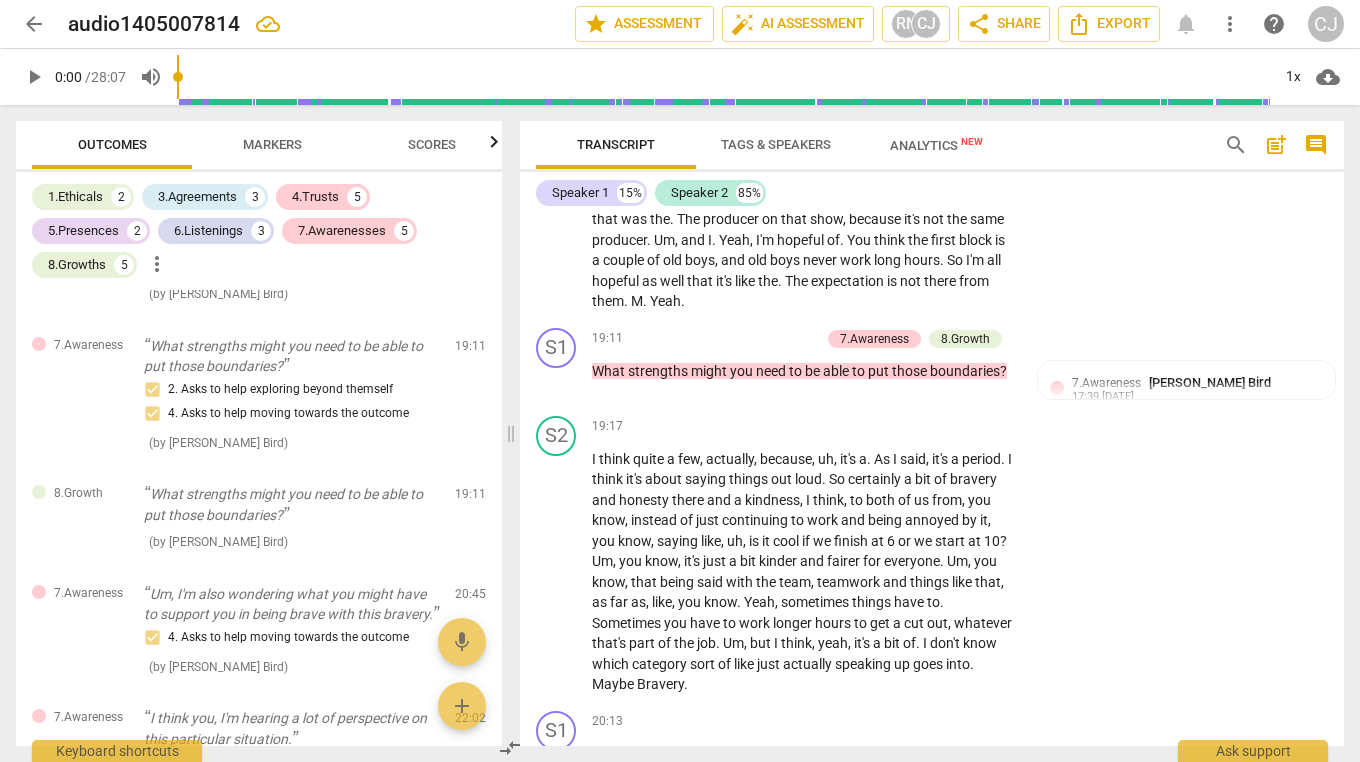 scroll, scrollTop: 7157, scrollLeft: 0, axis: vertical 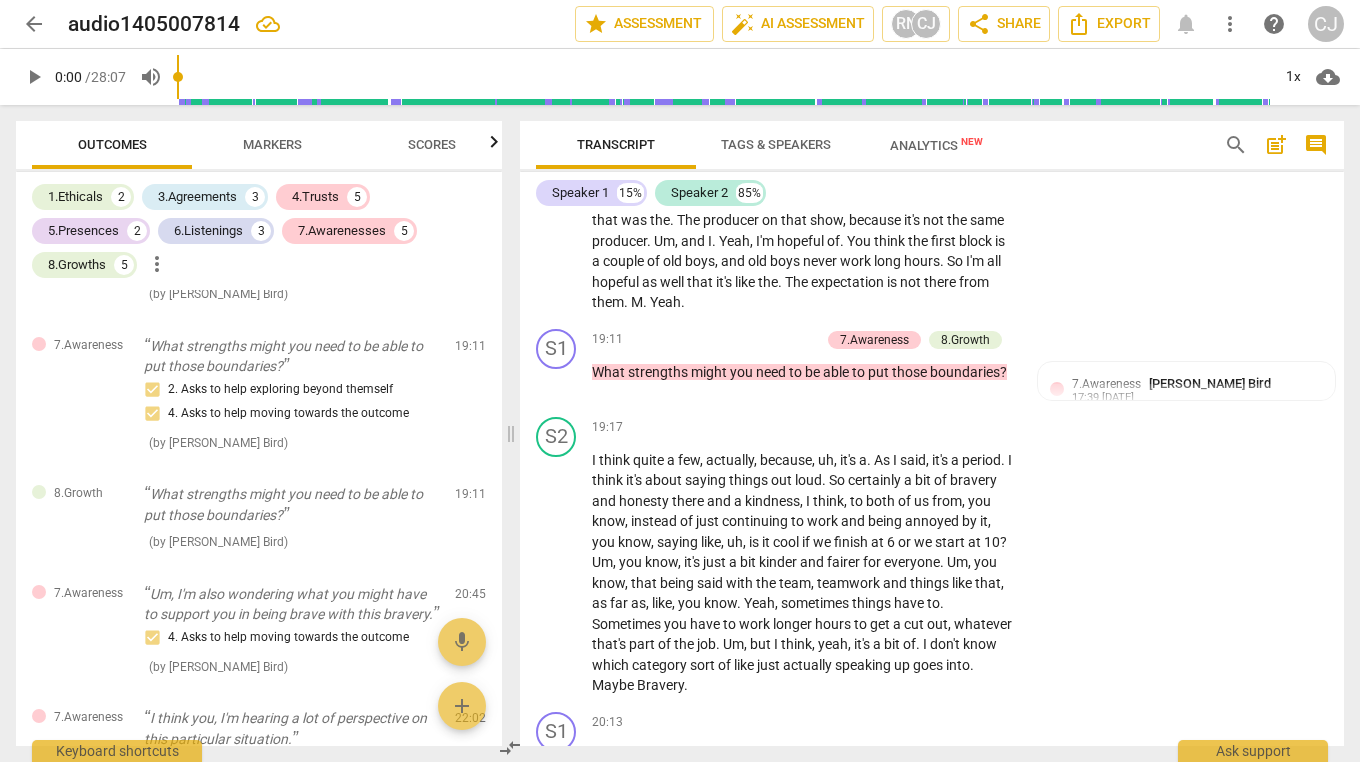 click on "8.Growth" at bounding box center [965, 340] 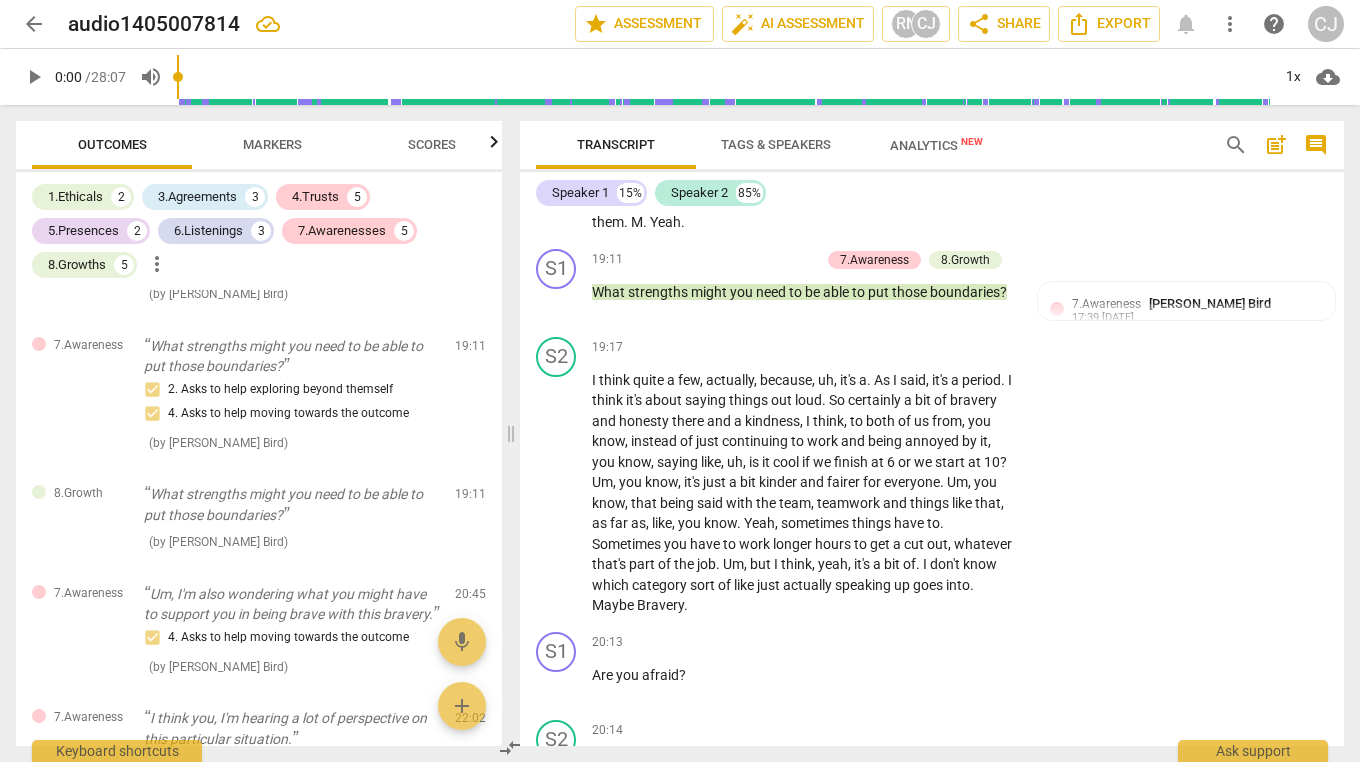 scroll, scrollTop: 7227, scrollLeft: 0, axis: vertical 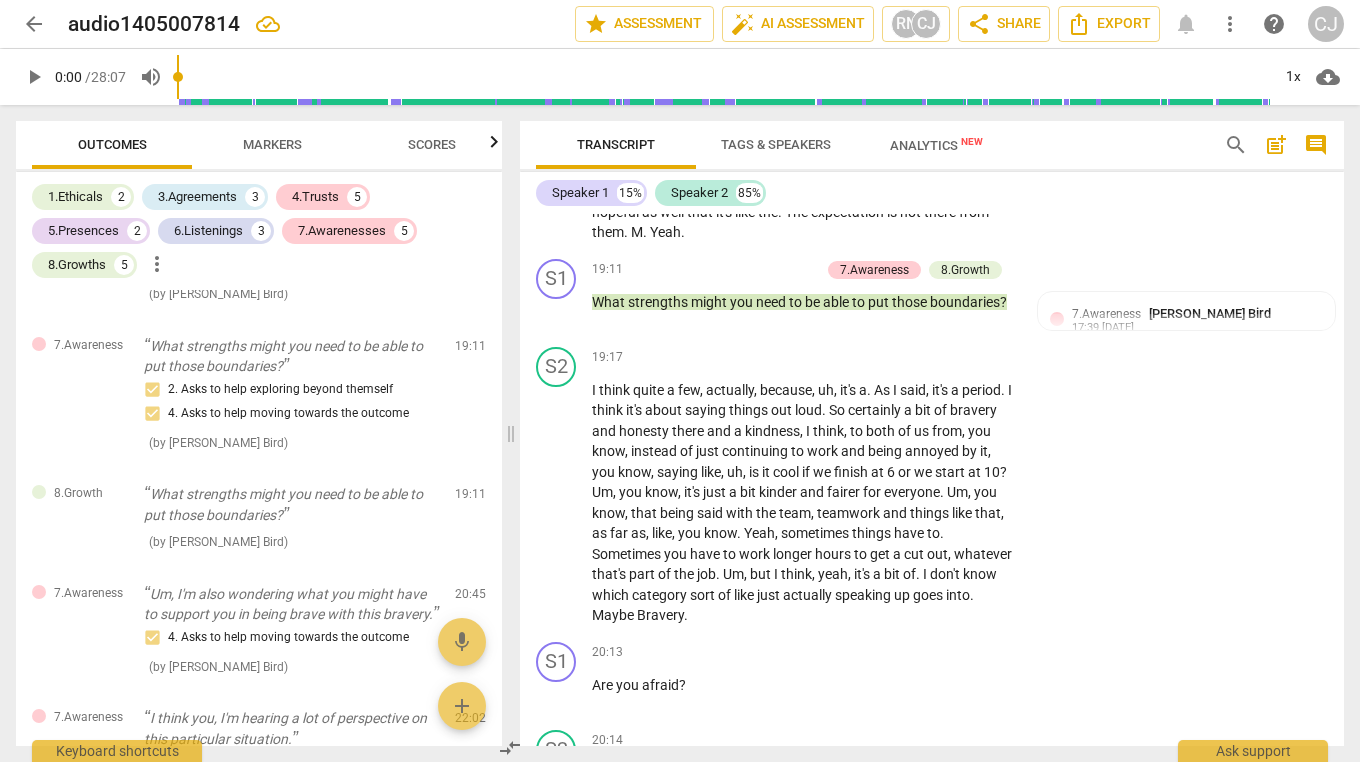 click on "8.Growth" at bounding box center [965, 270] 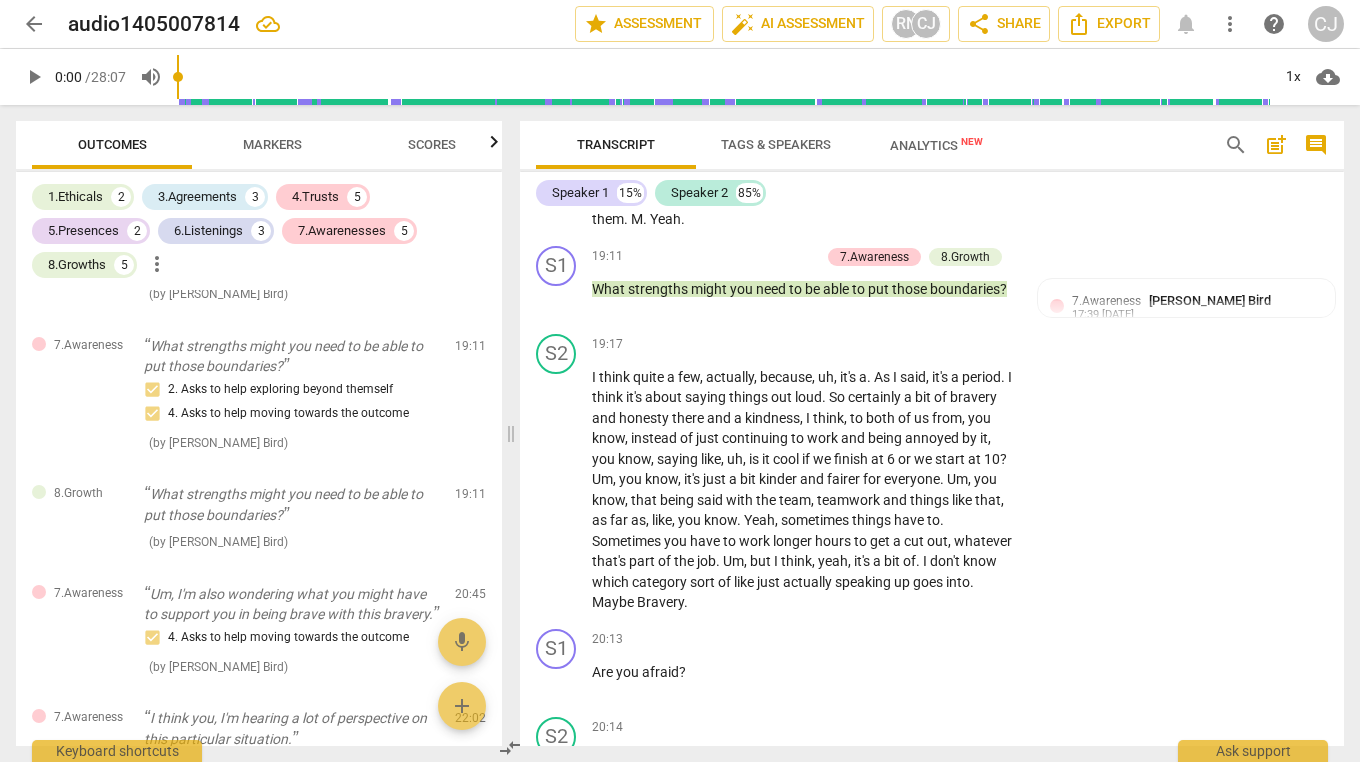 scroll, scrollTop: 7266, scrollLeft: 0, axis: vertical 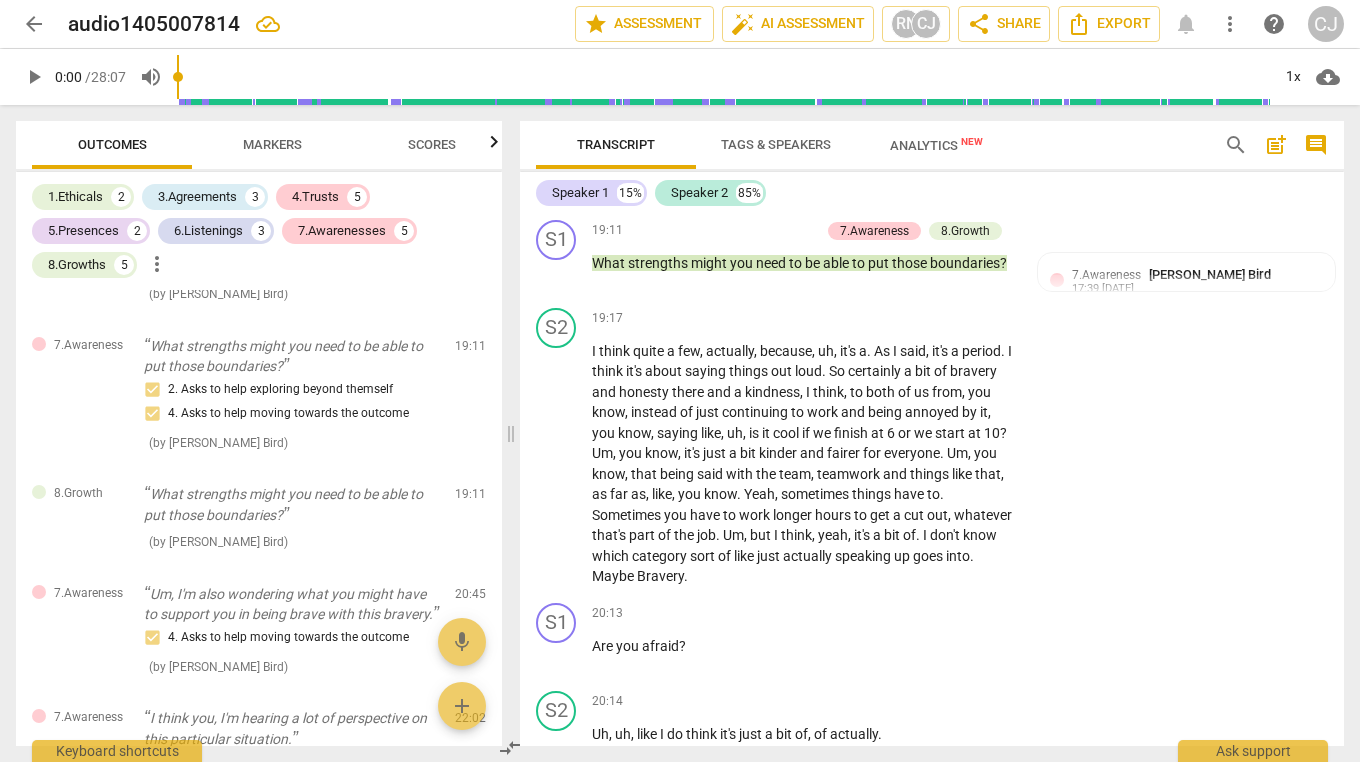click on "8.Growth" at bounding box center (965, 231) 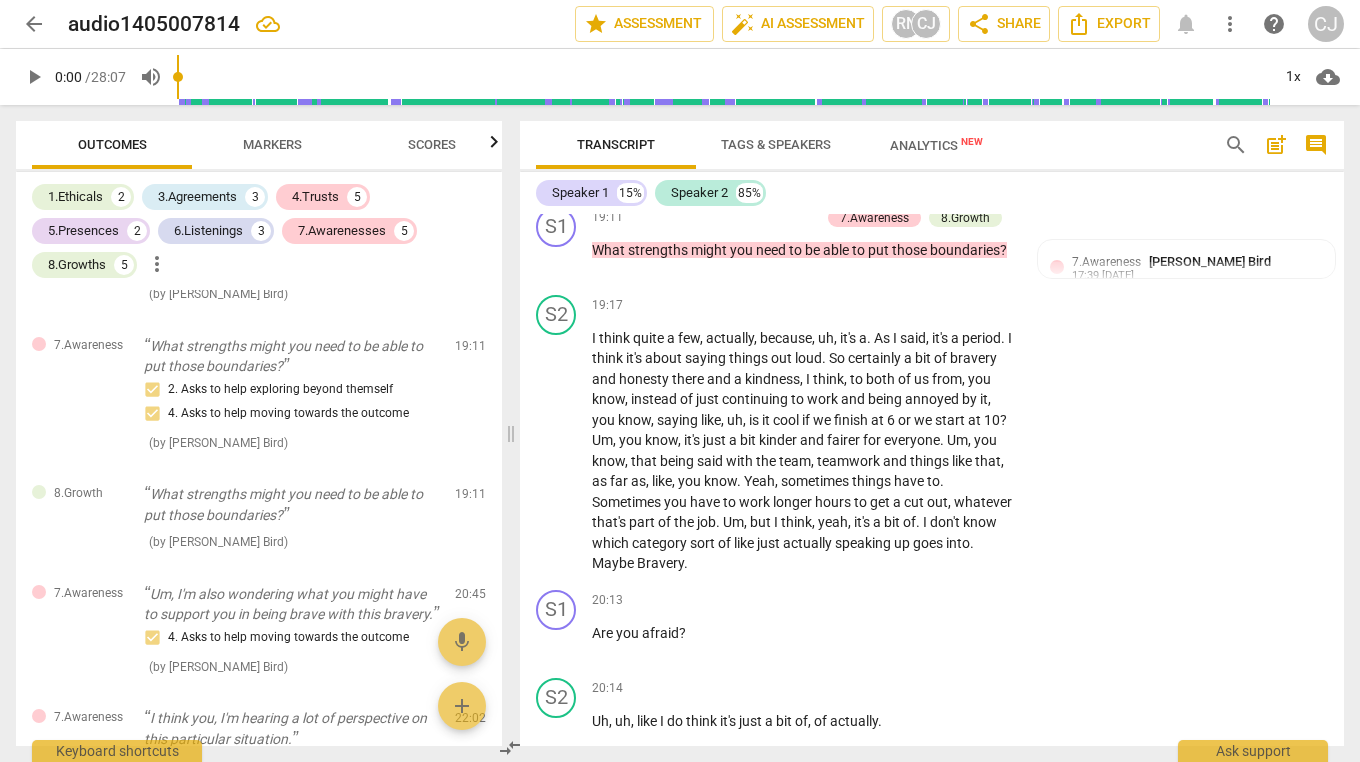 scroll, scrollTop: 7284, scrollLeft: 0, axis: vertical 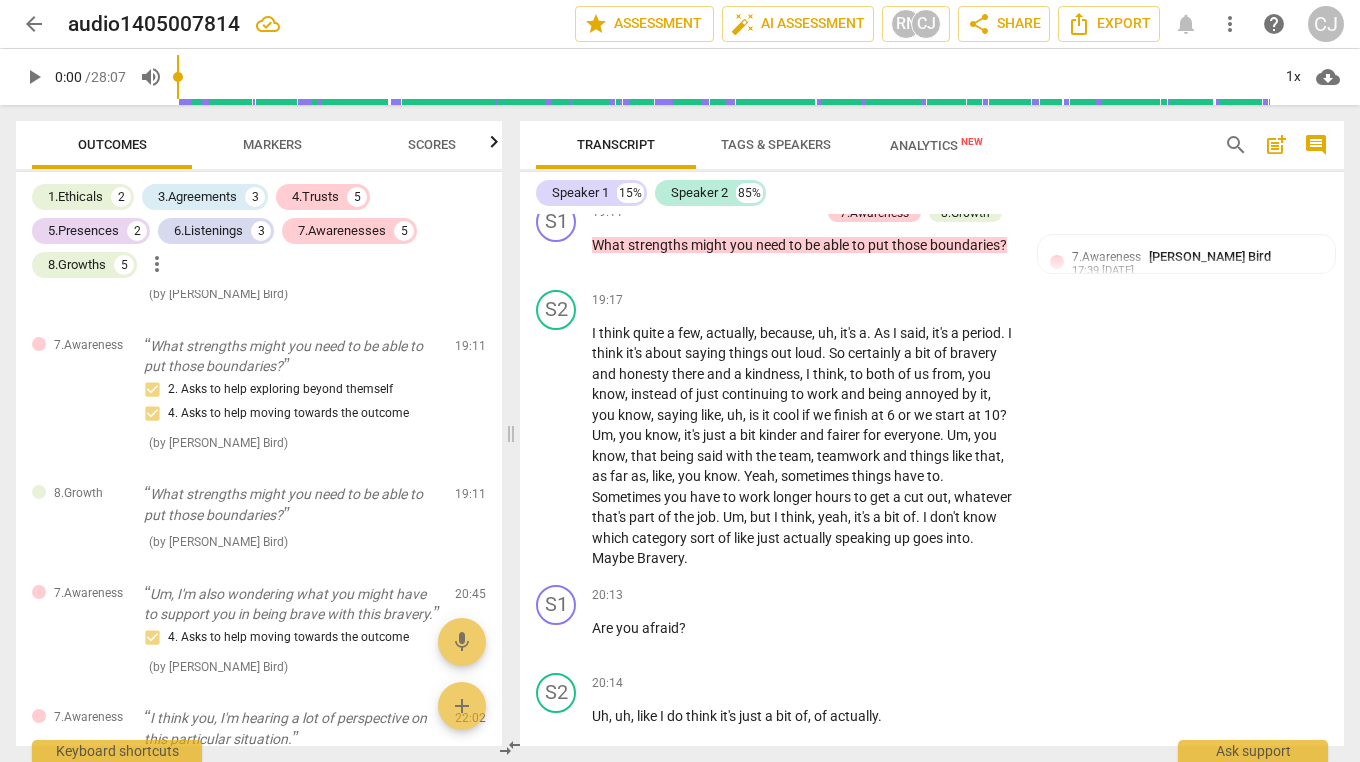 click on "8.Growth" at bounding box center [965, 213] 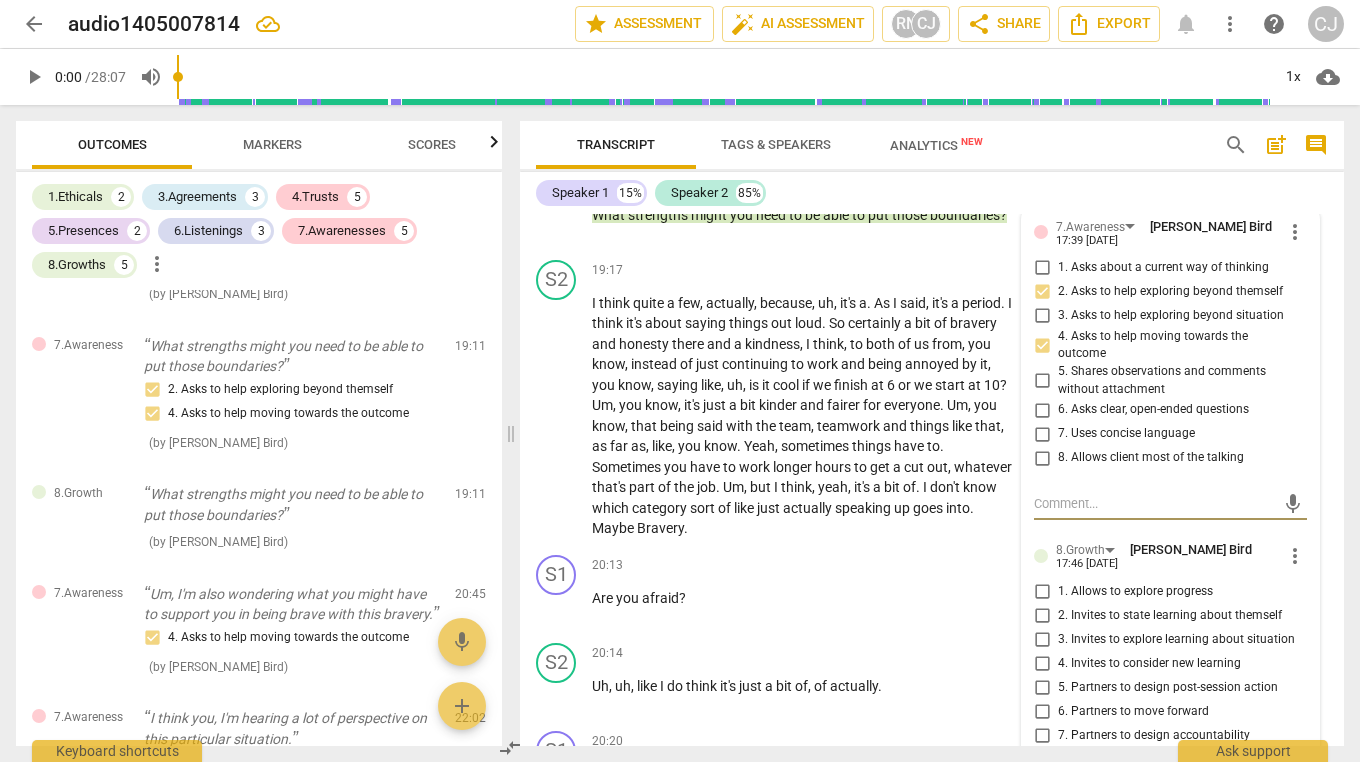 scroll, scrollTop: 7316, scrollLeft: 0, axis: vertical 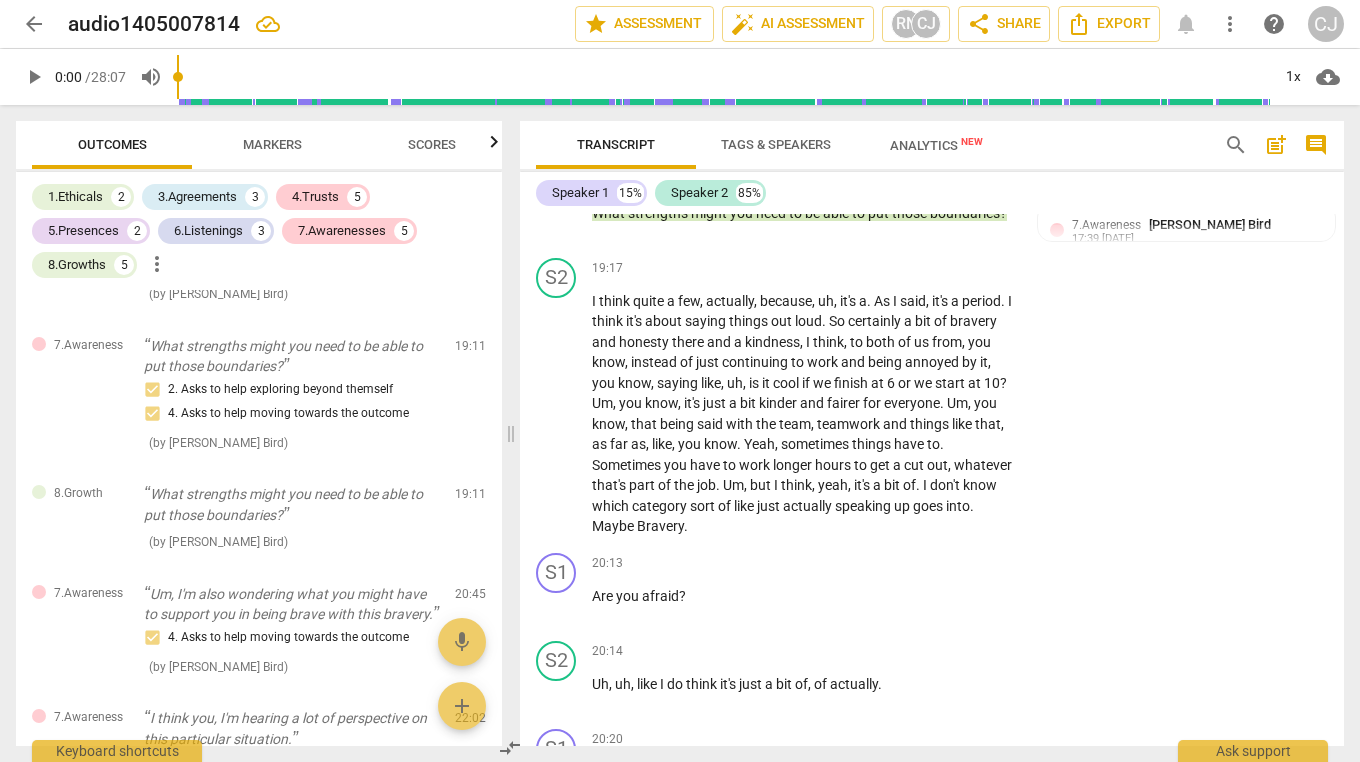 click on "Are   you   afraid ?" at bounding box center [804, 596] 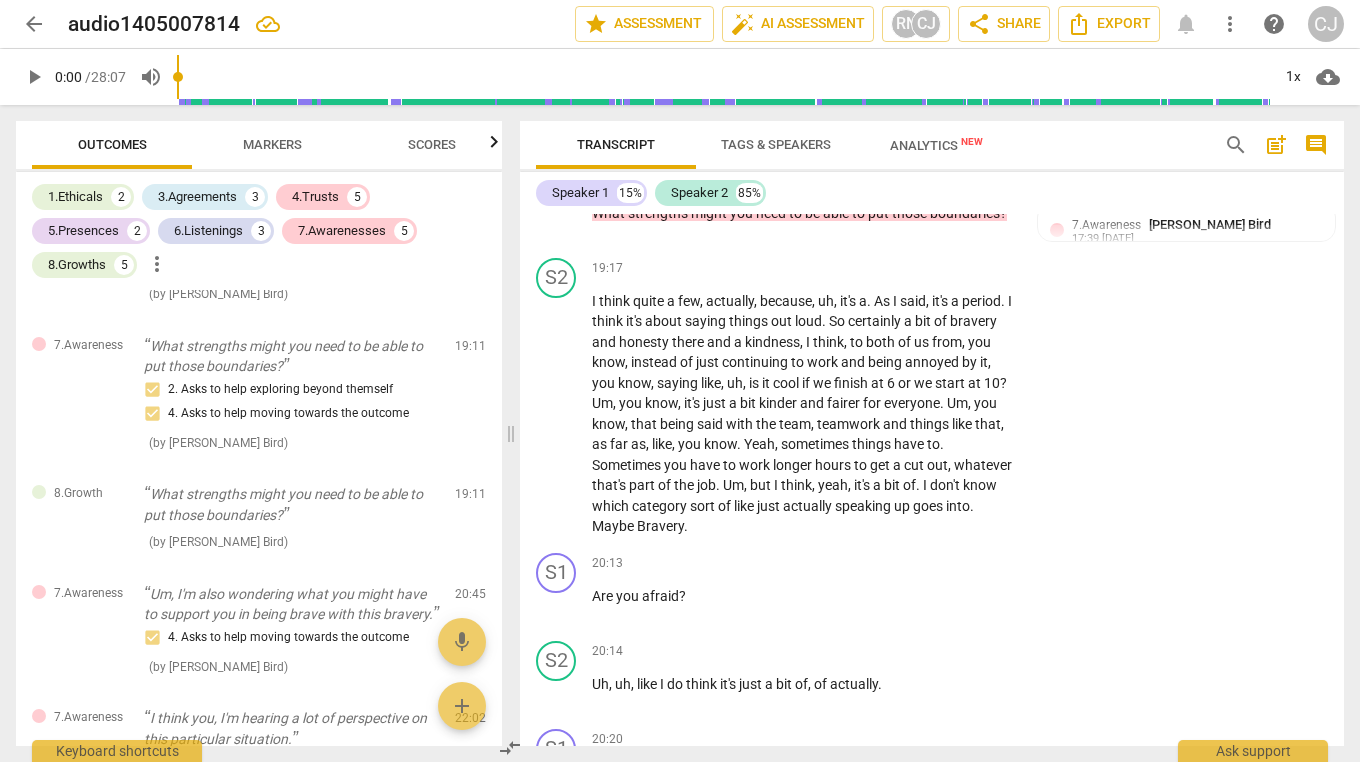 type 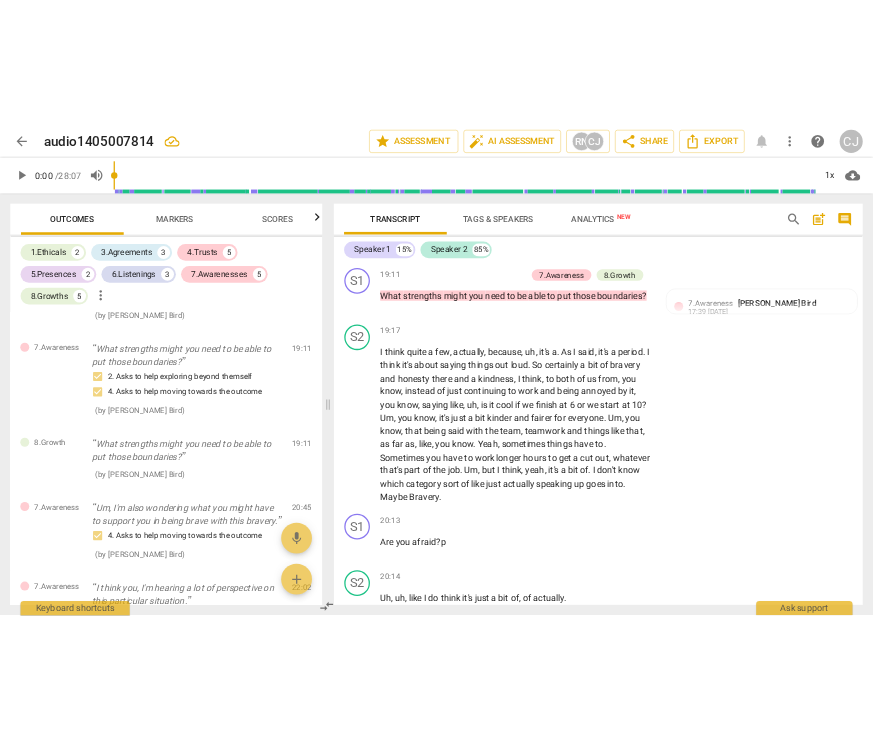 scroll, scrollTop: 7268, scrollLeft: 0, axis: vertical 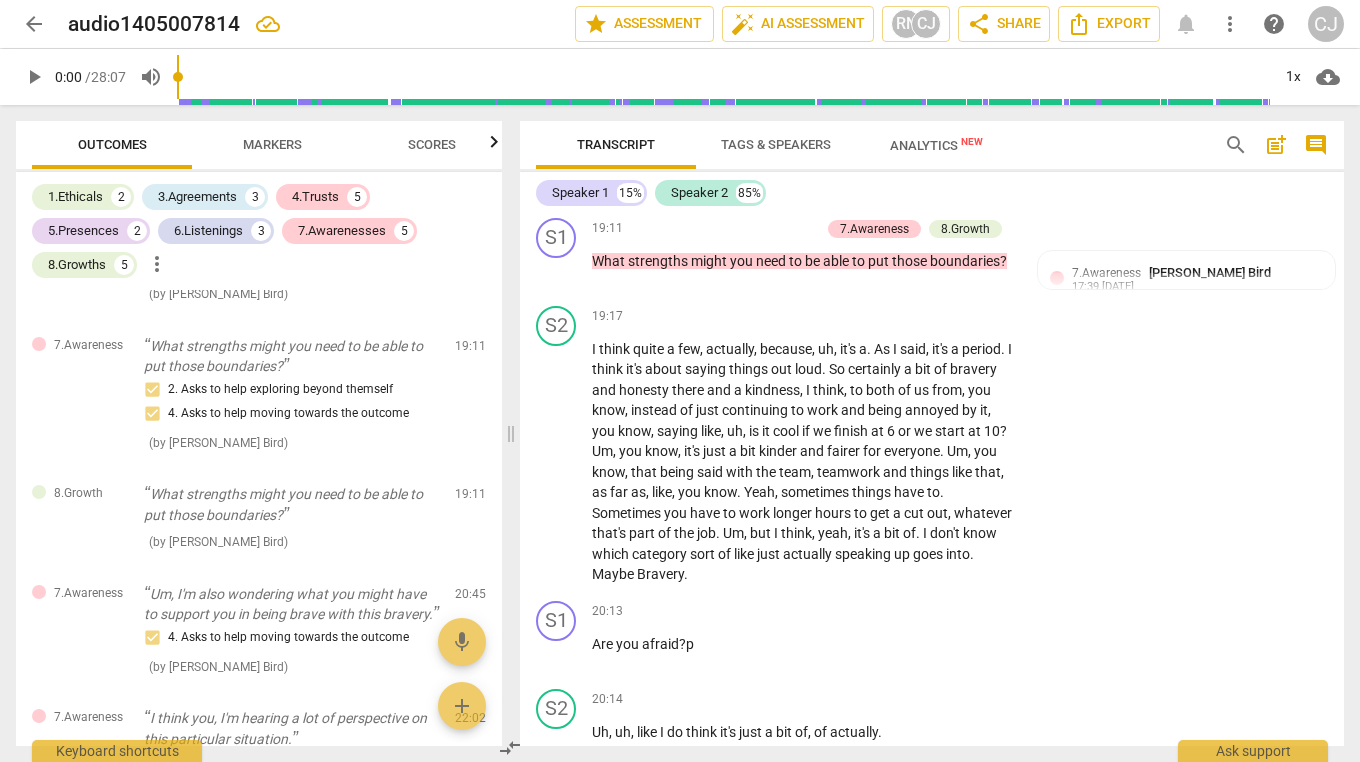 click on "8.Growth" at bounding box center [965, 229] 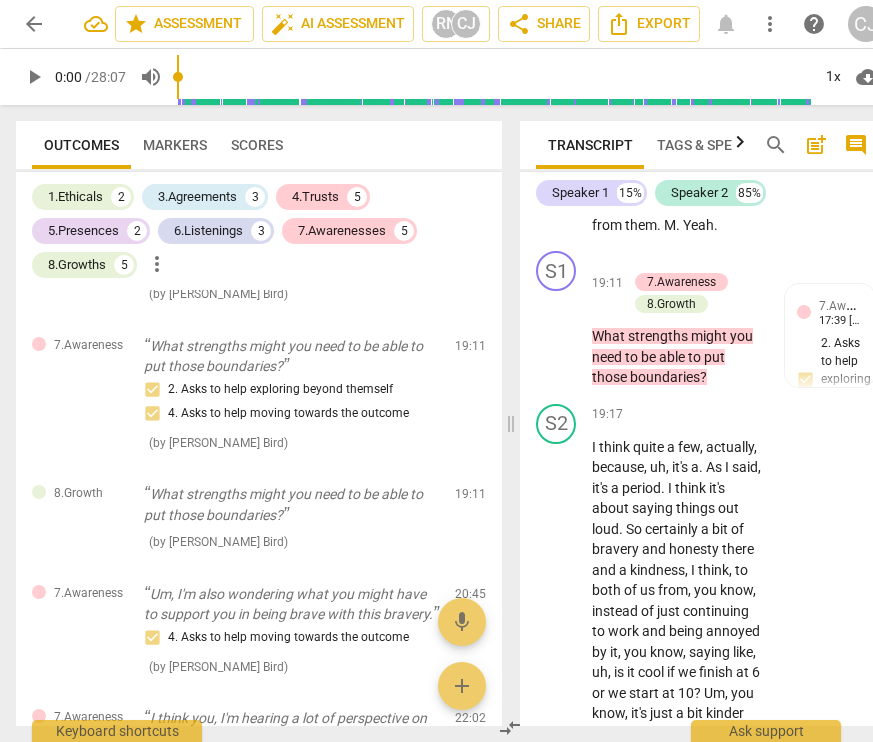 scroll, scrollTop: 14790, scrollLeft: 0, axis: vertical 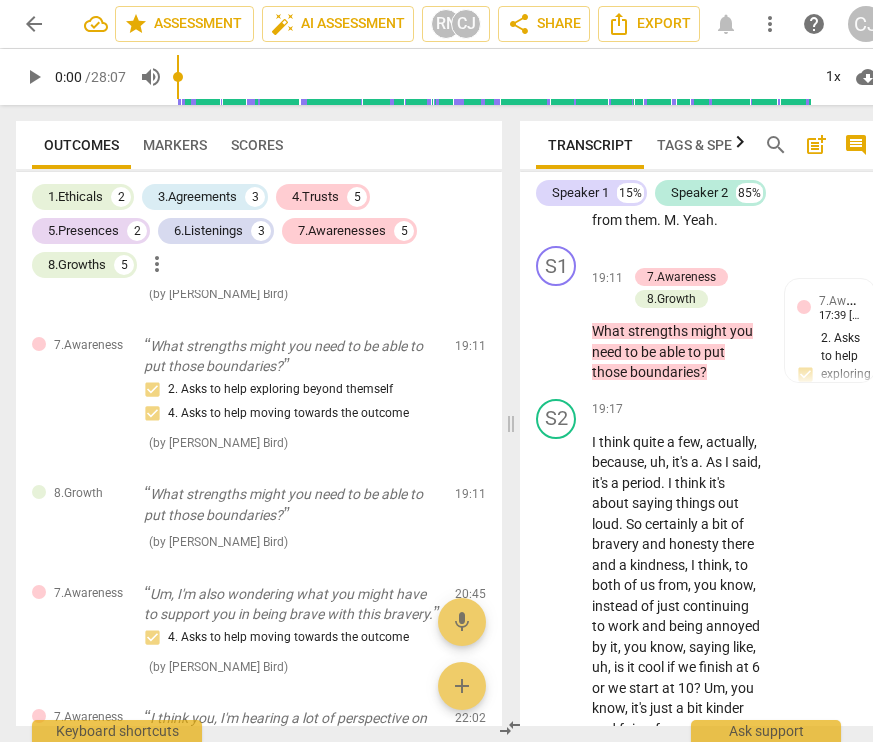 click on "8.Growth" at bounding box center (671, 299) 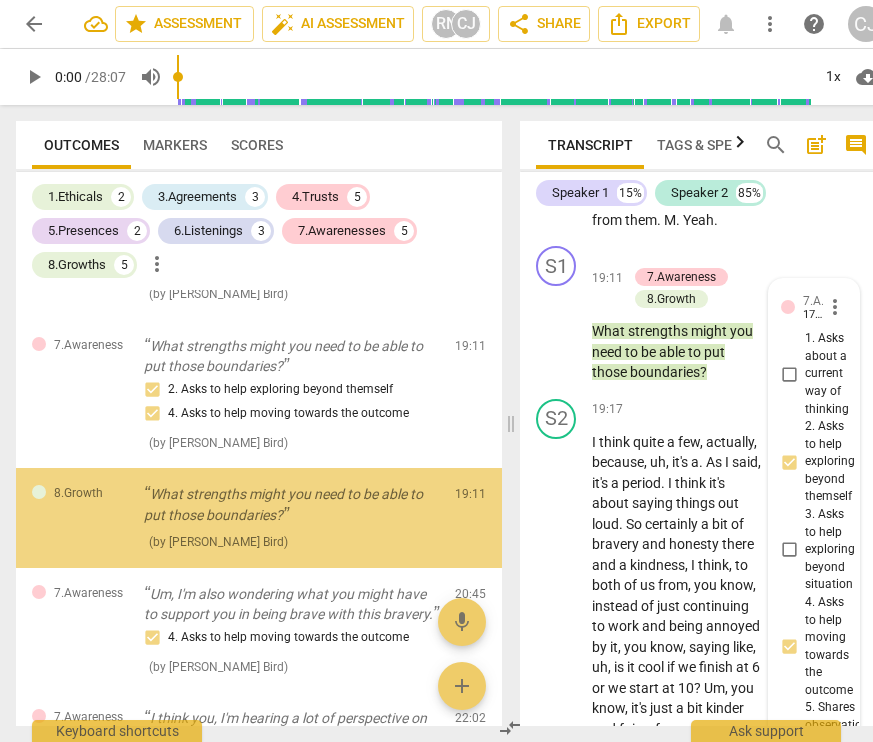 scroll, scrollTop: 0, scrollLeft: 4, axis: horizontal 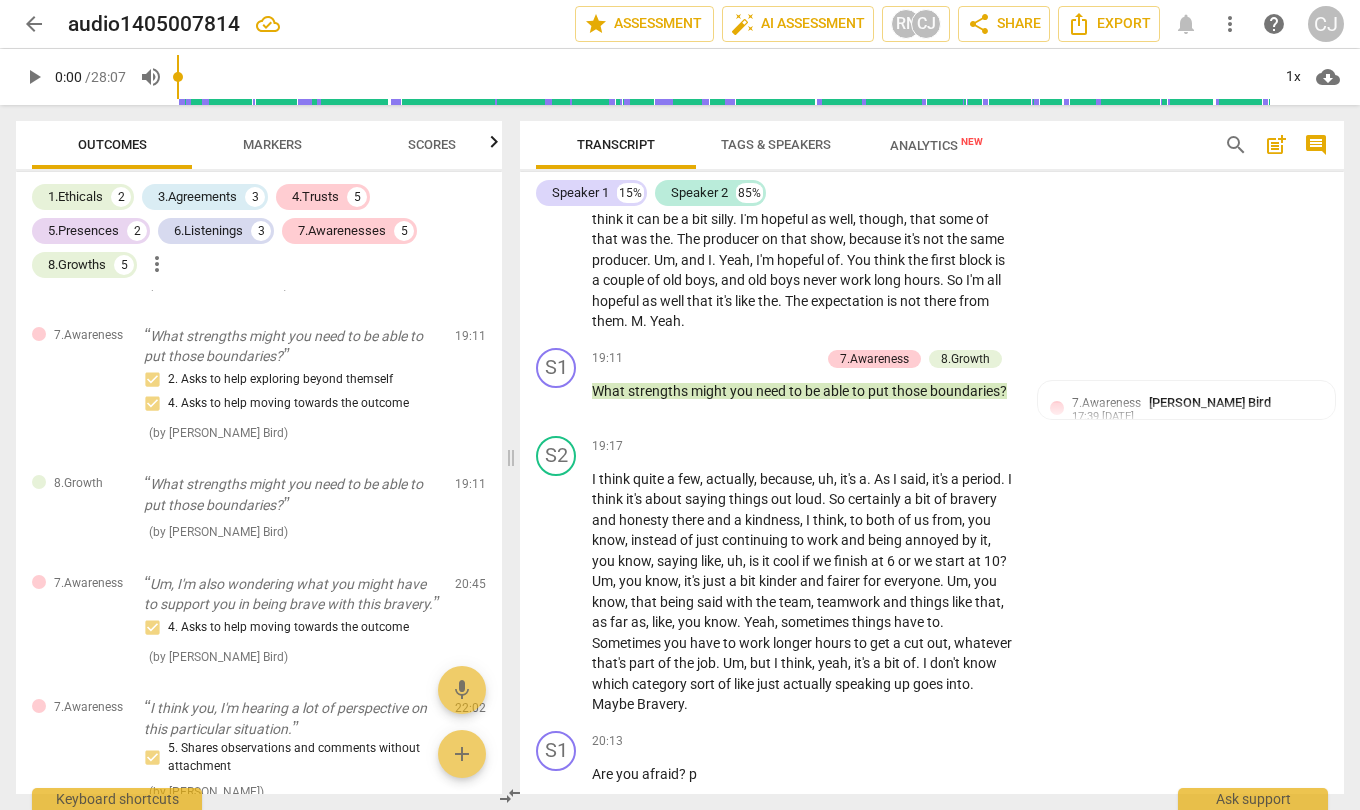 click on "8.Growth" at bounding box center [965, 359] 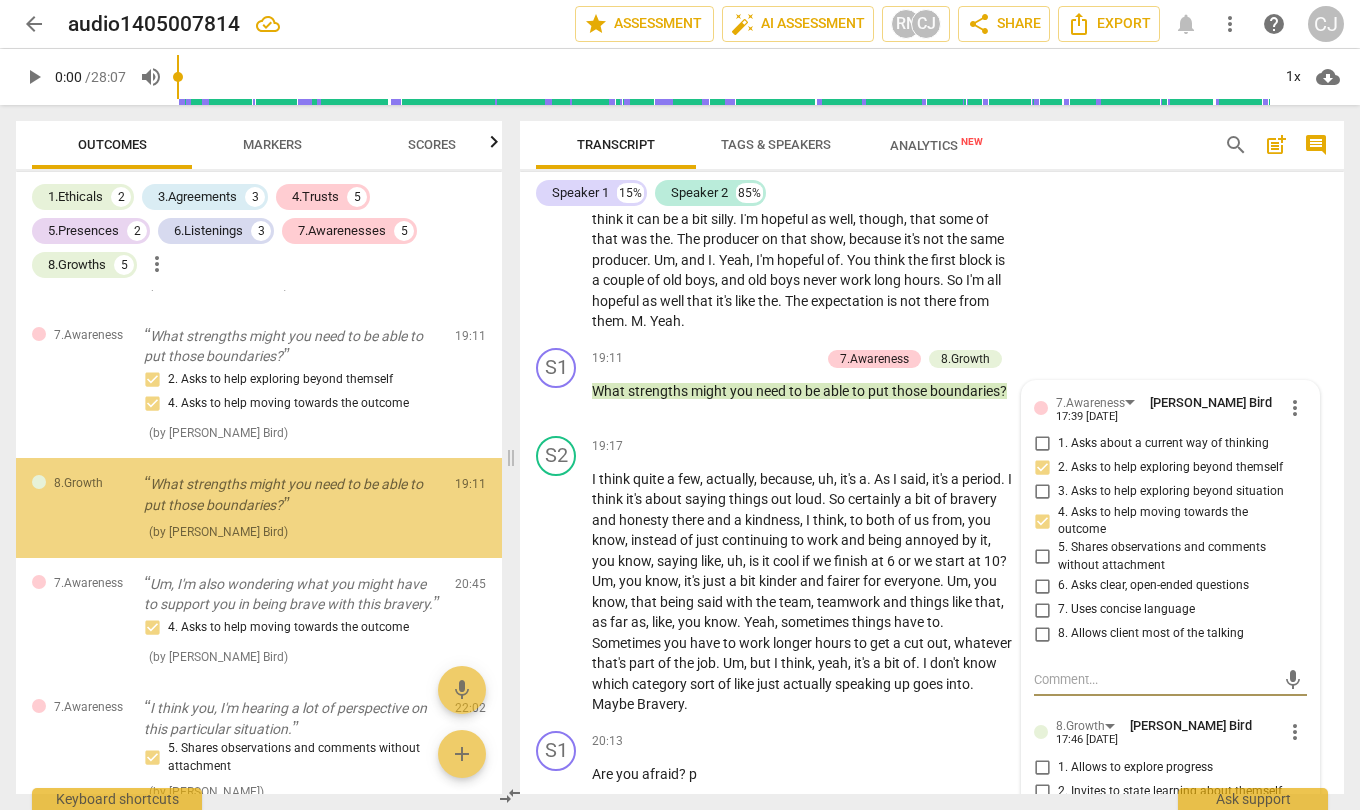 scroll, scrollTop: 1985, scrollLeft: 0, axis: vertical 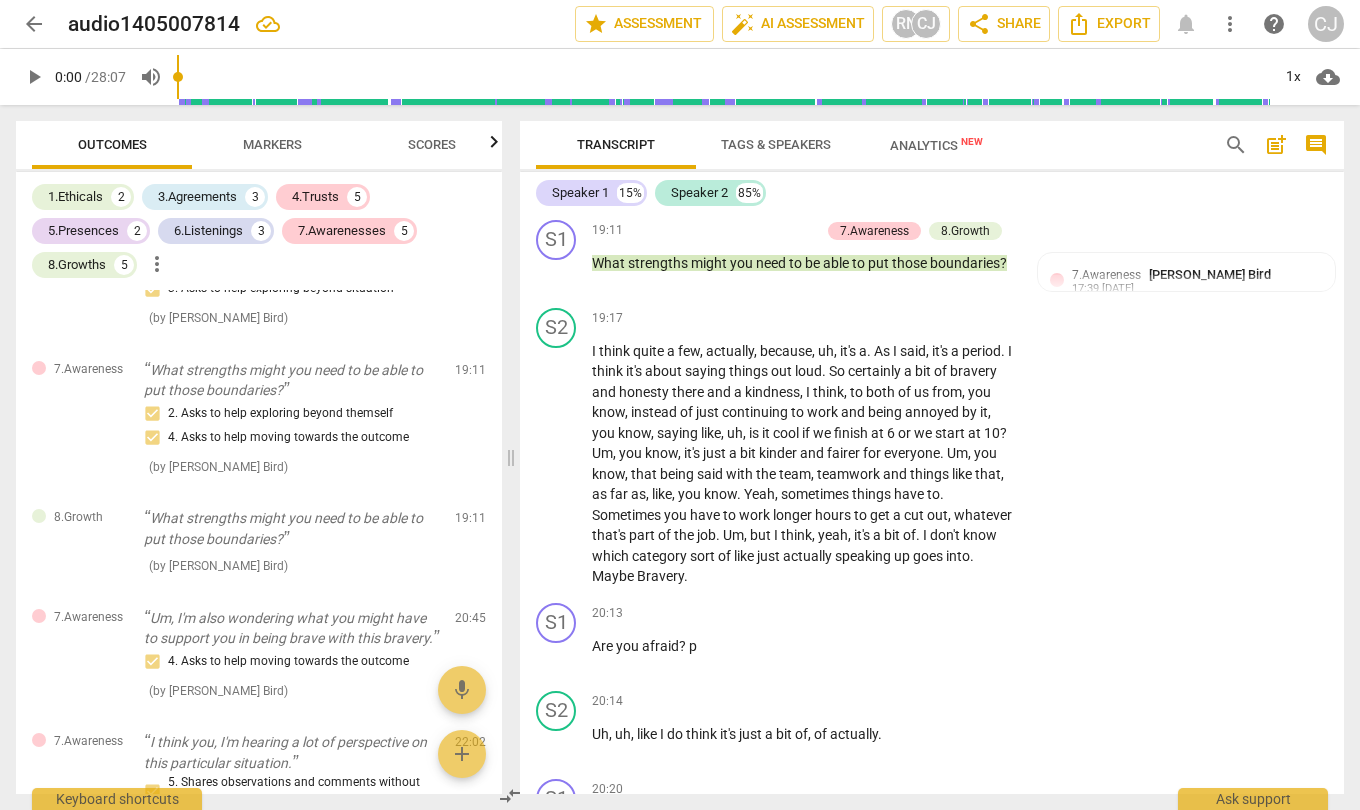 click on "8.Growth" at bounding box center (965, 231) 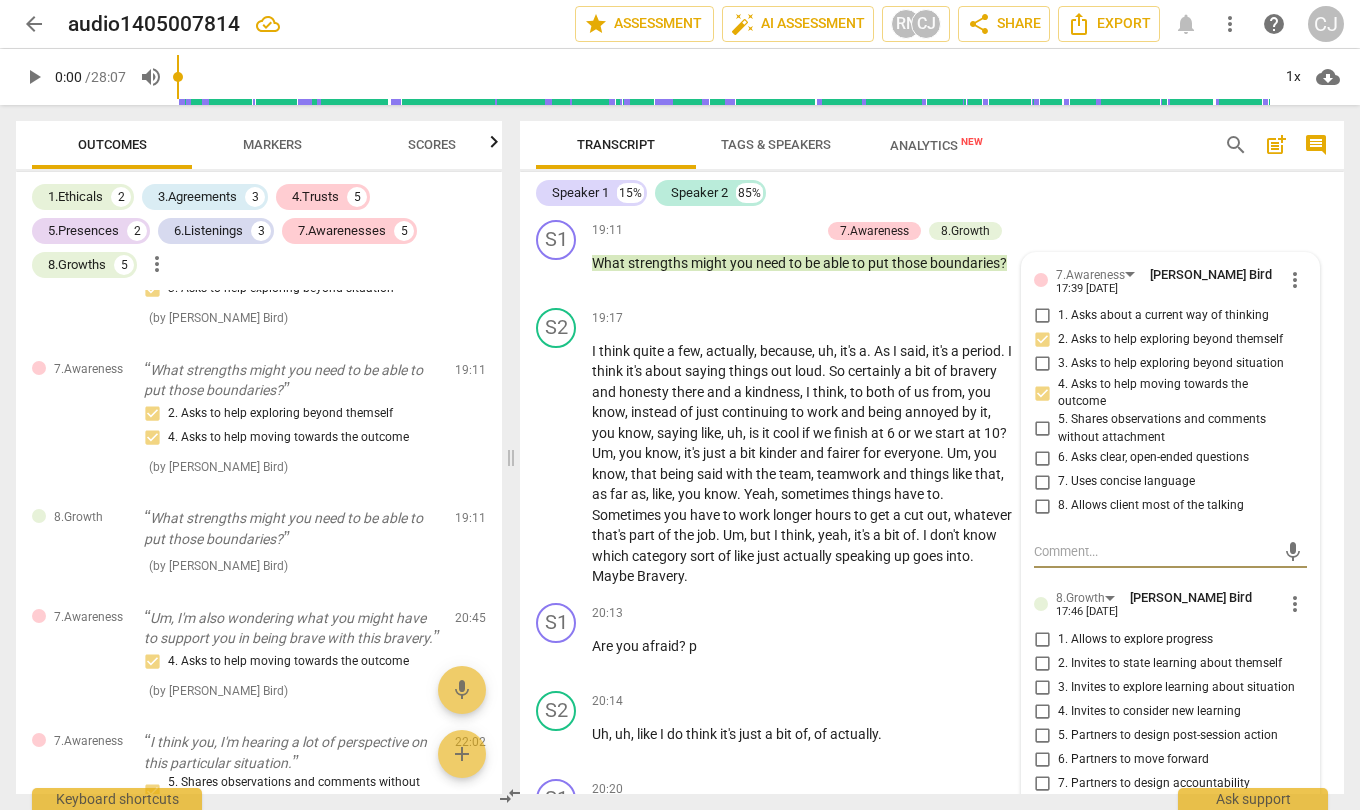 click on "6. Partners to move forward" at bounding box center (1042, 759) 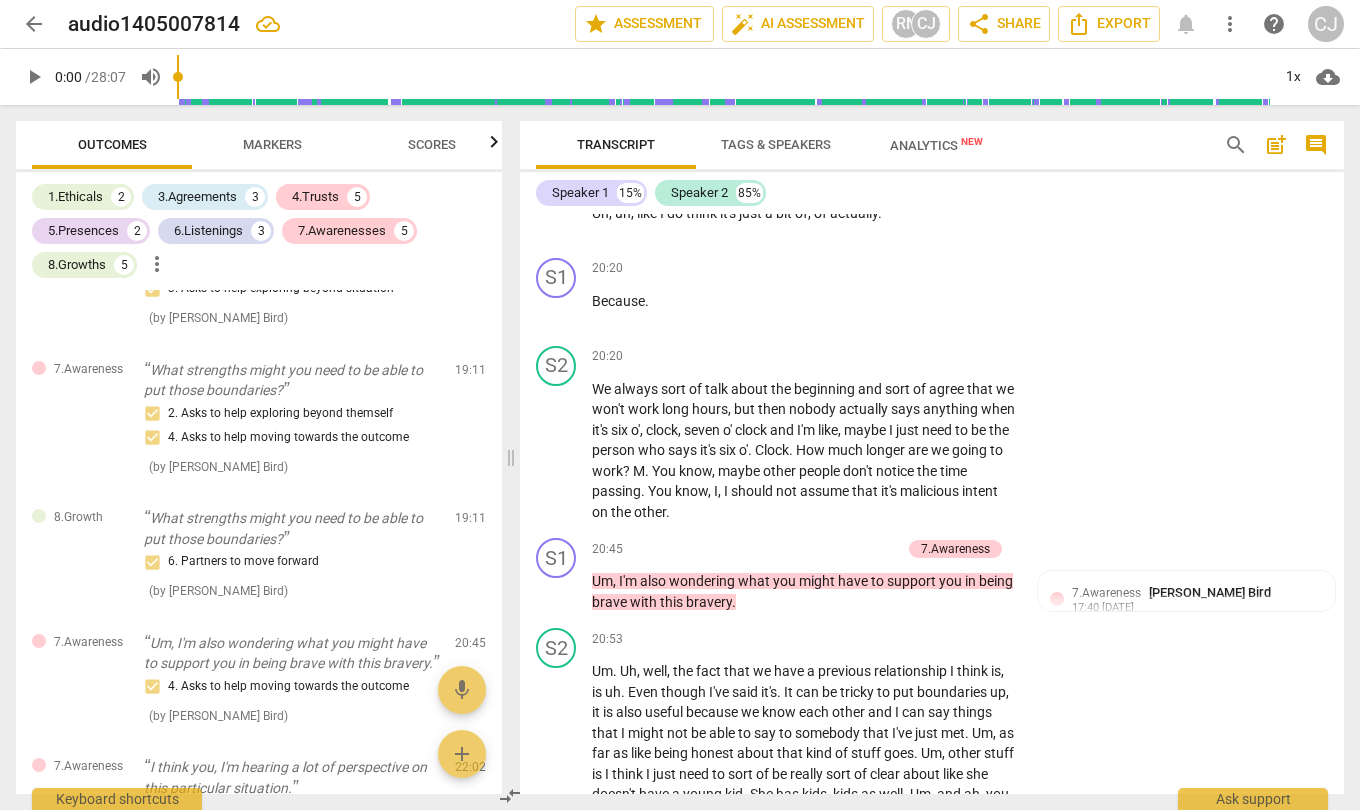 scroll, scrollTop: 7788, scrollLeft: 0, axis: vertical 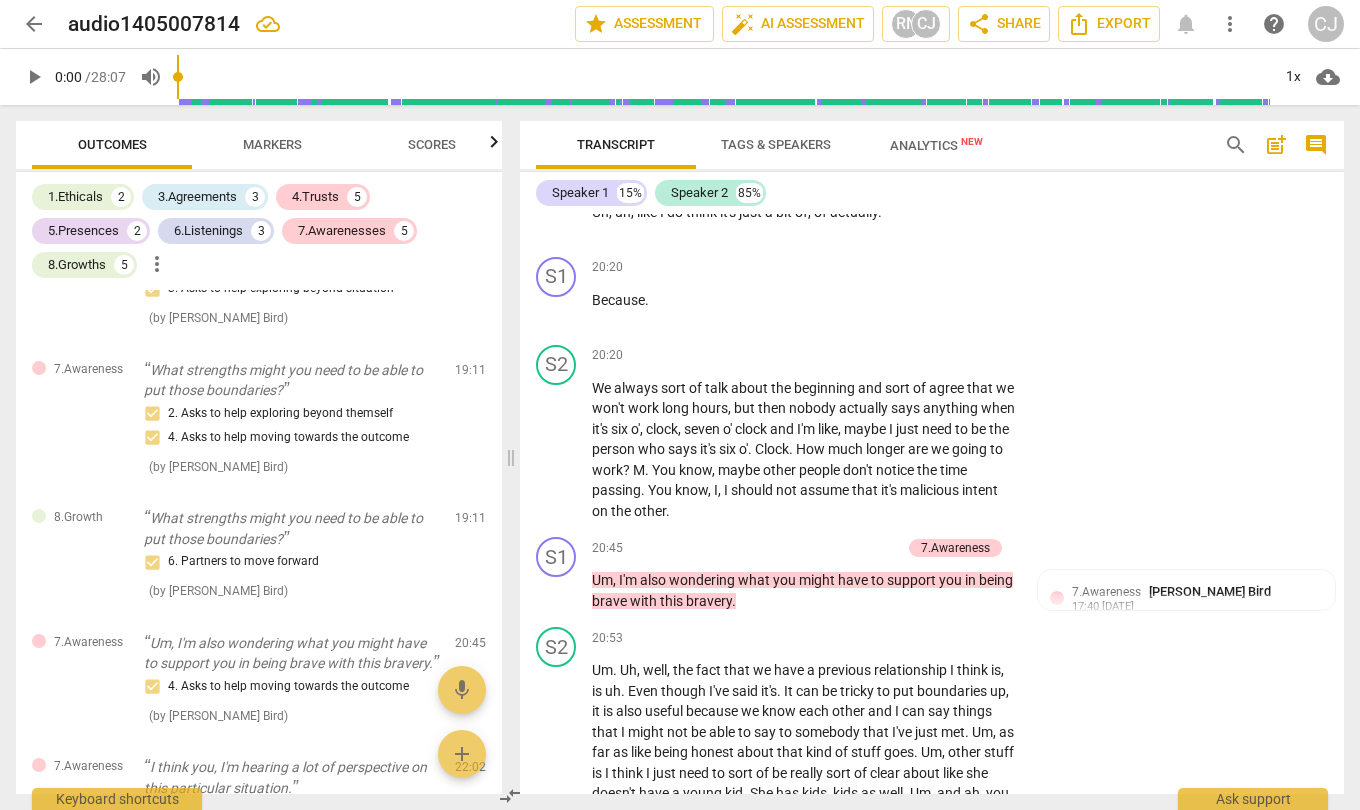 click on "Um ,   I'm   also   wondering   what   you   might   have   to   support   you   in   being   brave   with   this   bravery ." at bounding box center [804, 590] 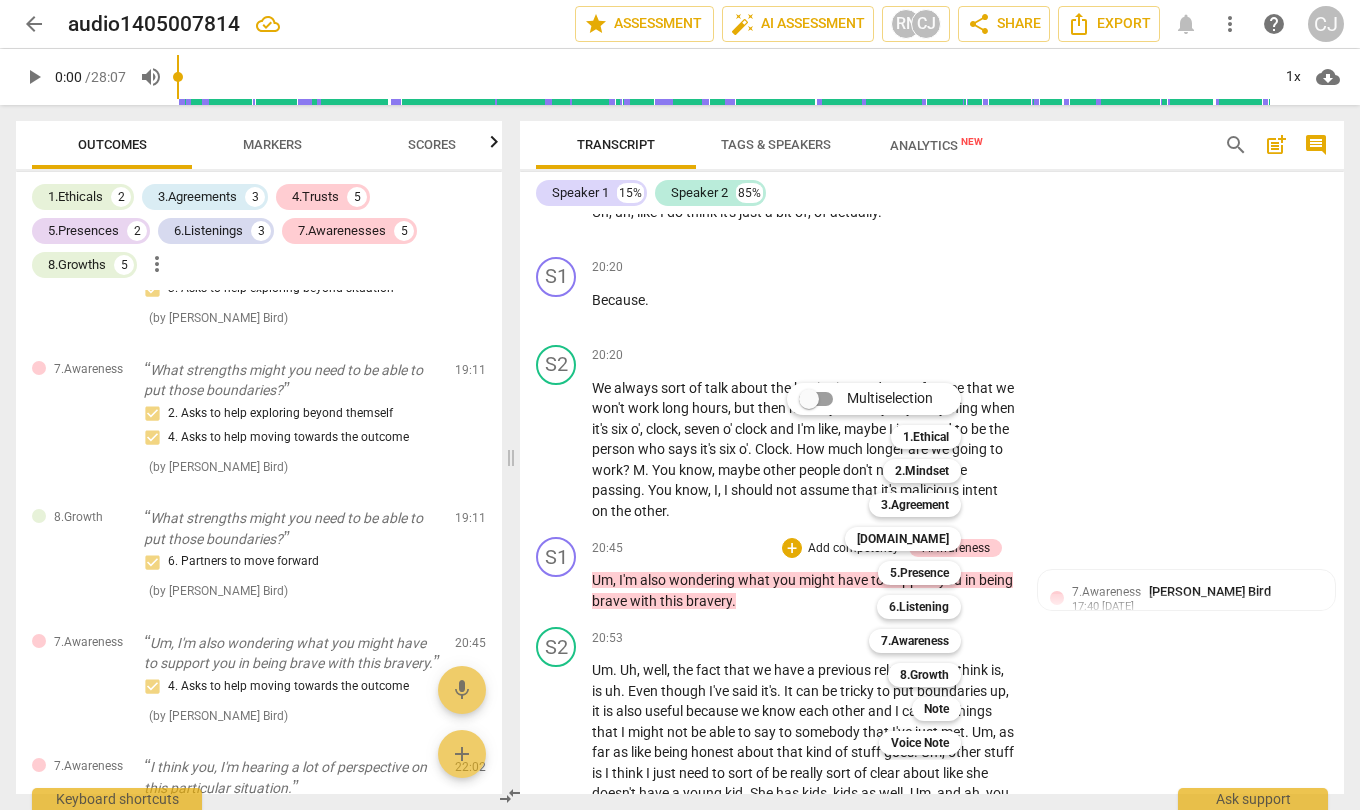 click on "8.Growth" at bounding box center [924, 675] 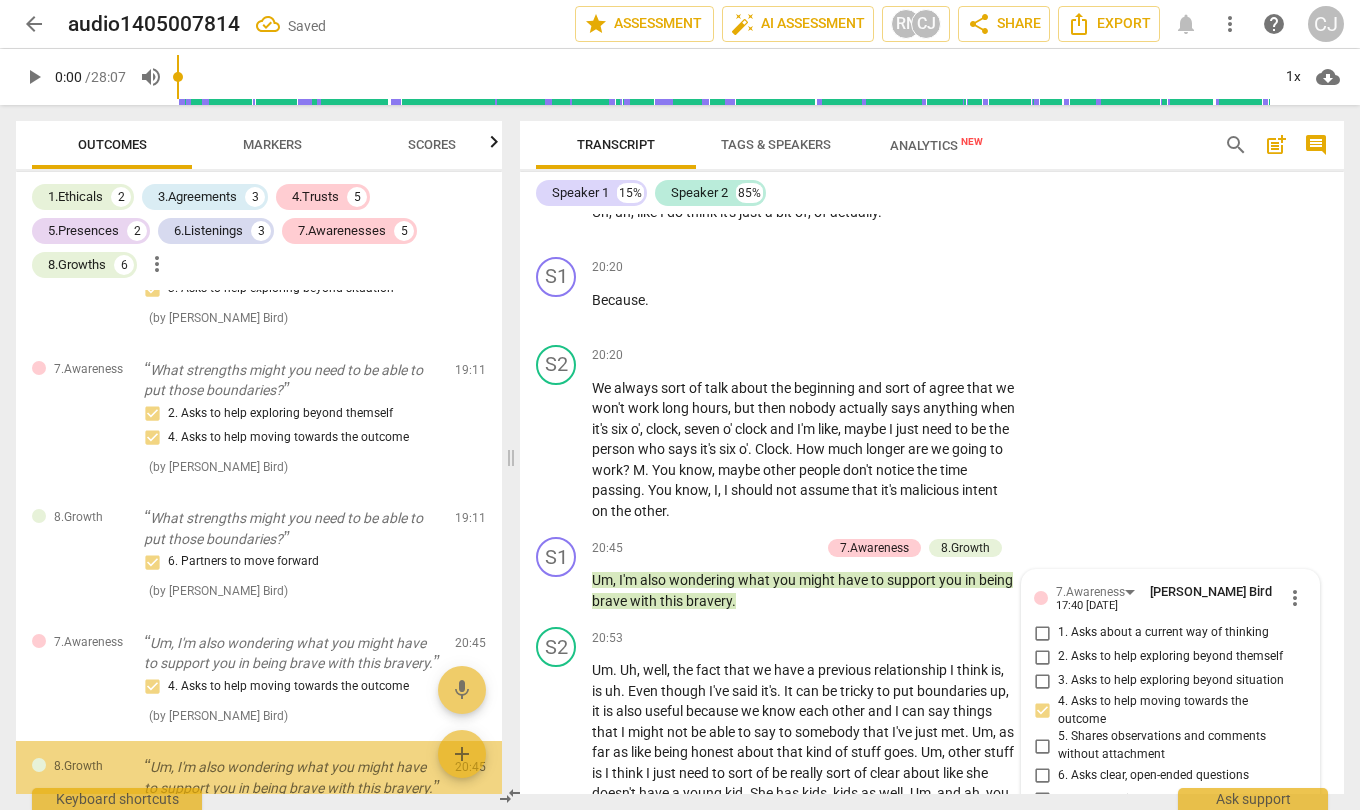 scroll, scrollTop: 8162, scrollLeft: 0, axis: vertical 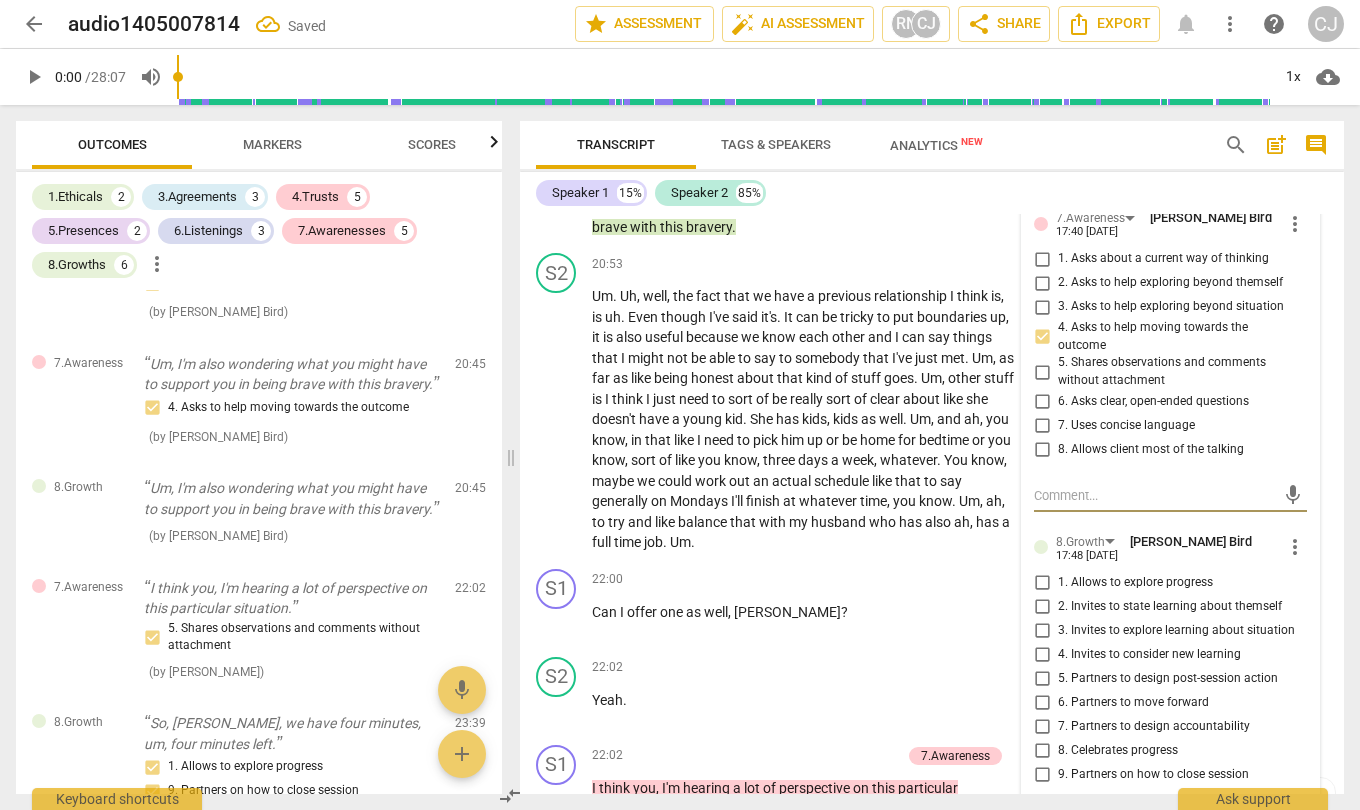 click on "6. Partners to move forward" at bounding box center [1042, 703] 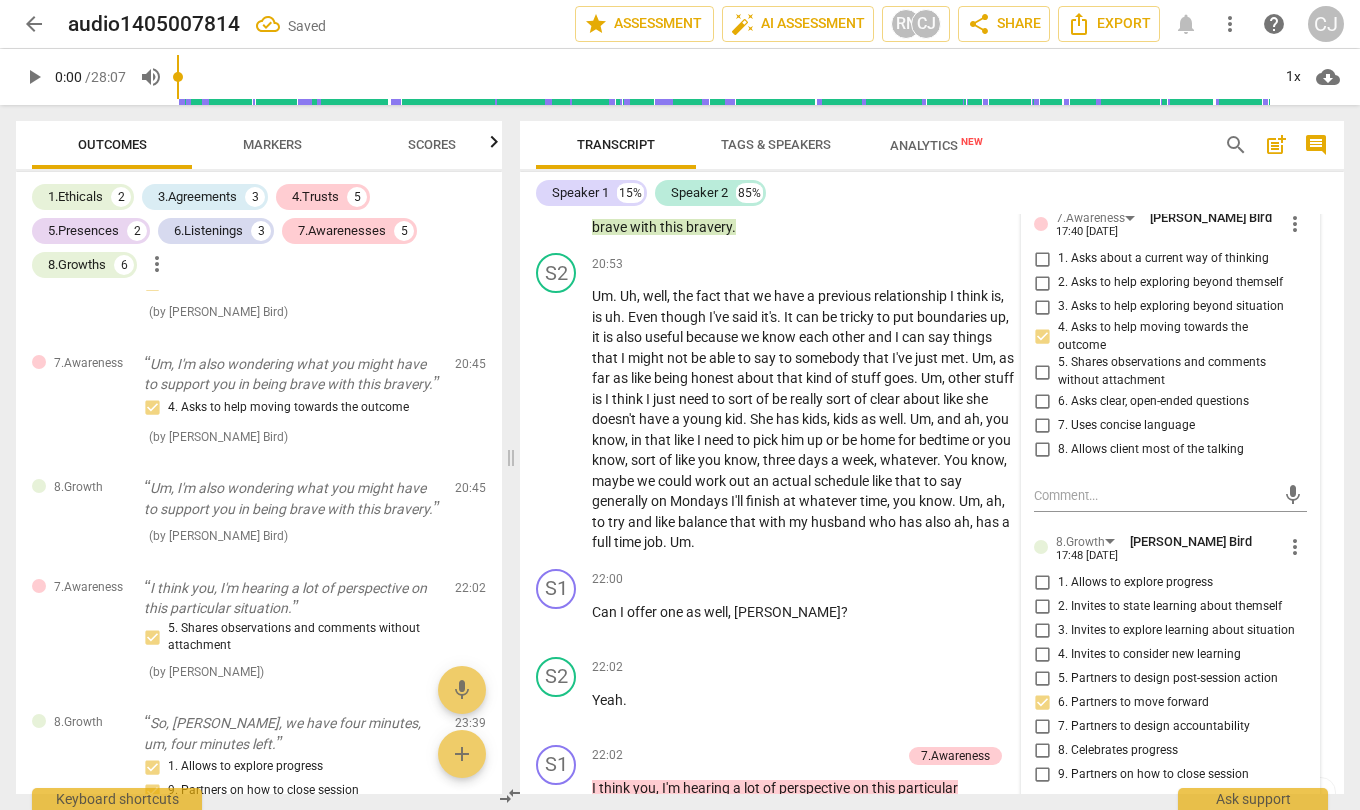 click on "S2 play_arrow pause 22:02 + Add competency keyboard_arrow_right Yeah ." at bounding box center (932, 693) 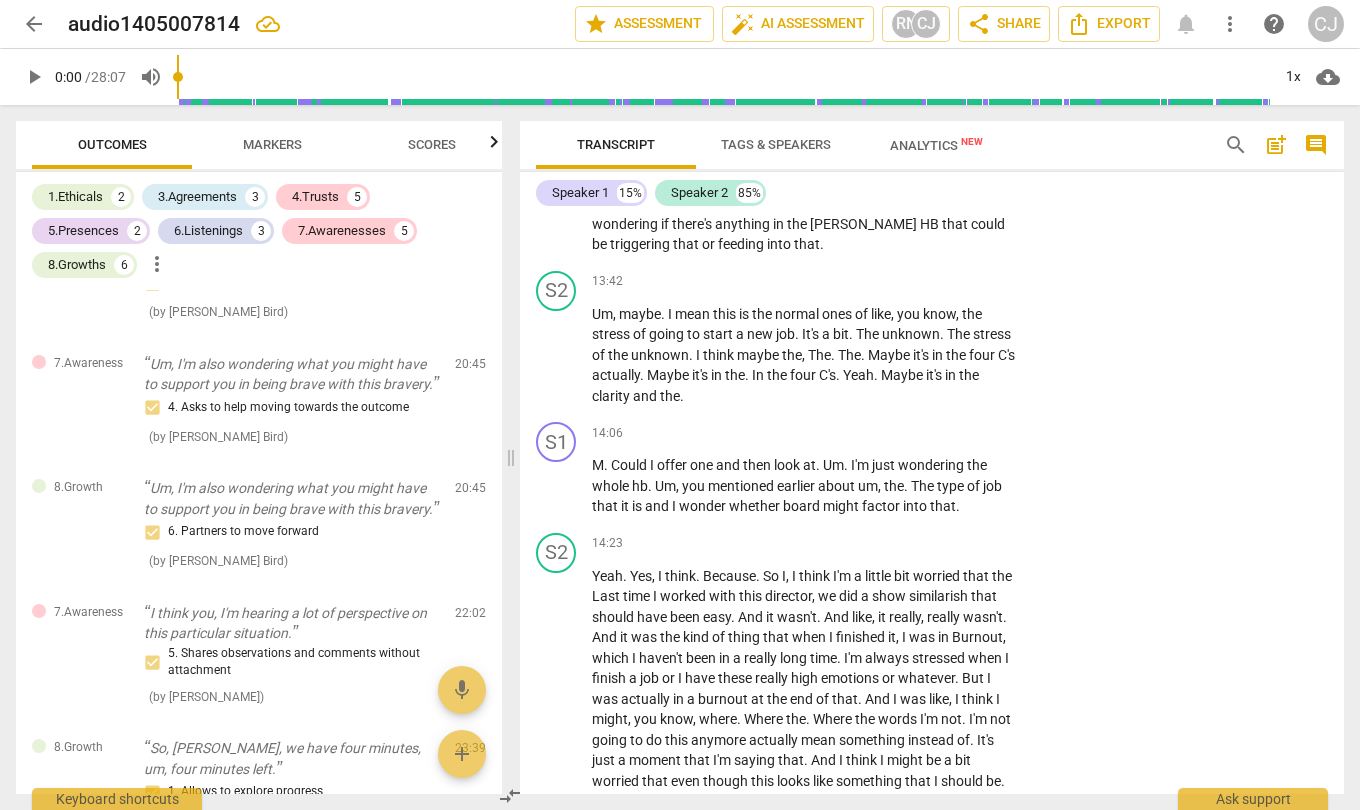 scroll, scrollTop: 5516, scrollLeft: 0, axis: vertical 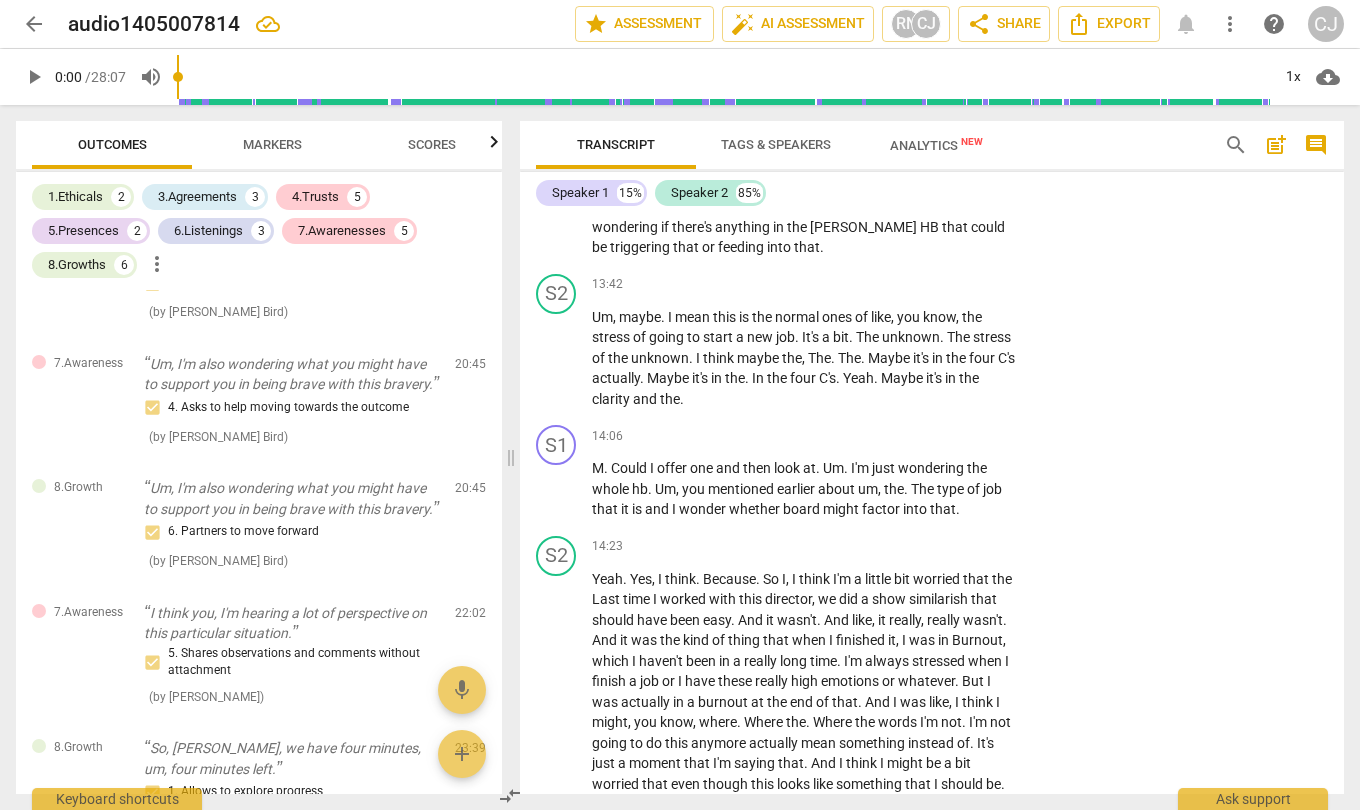 click on "earlier" at bounding box center (797, 489) 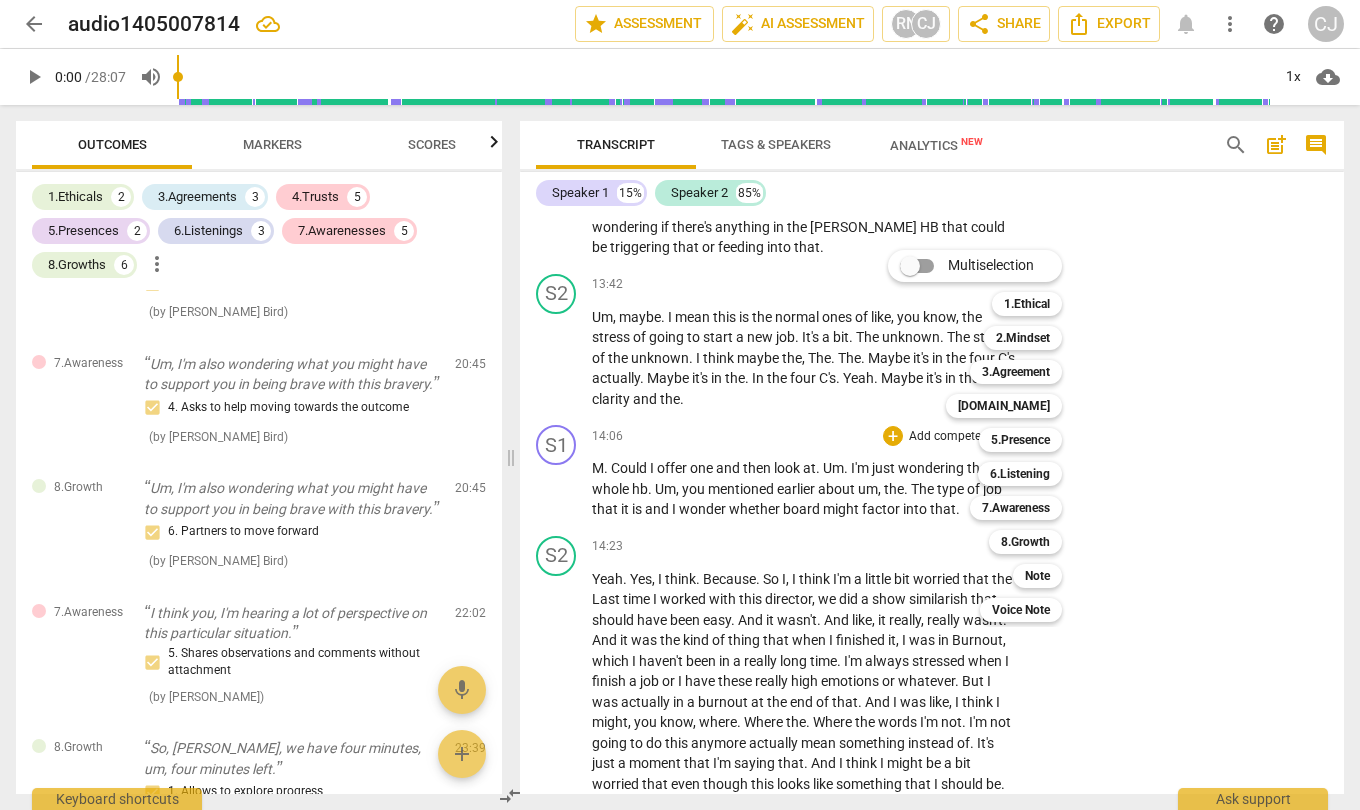 click on "[DOMAIN_NAME]" at bounding box center (1004, 406) 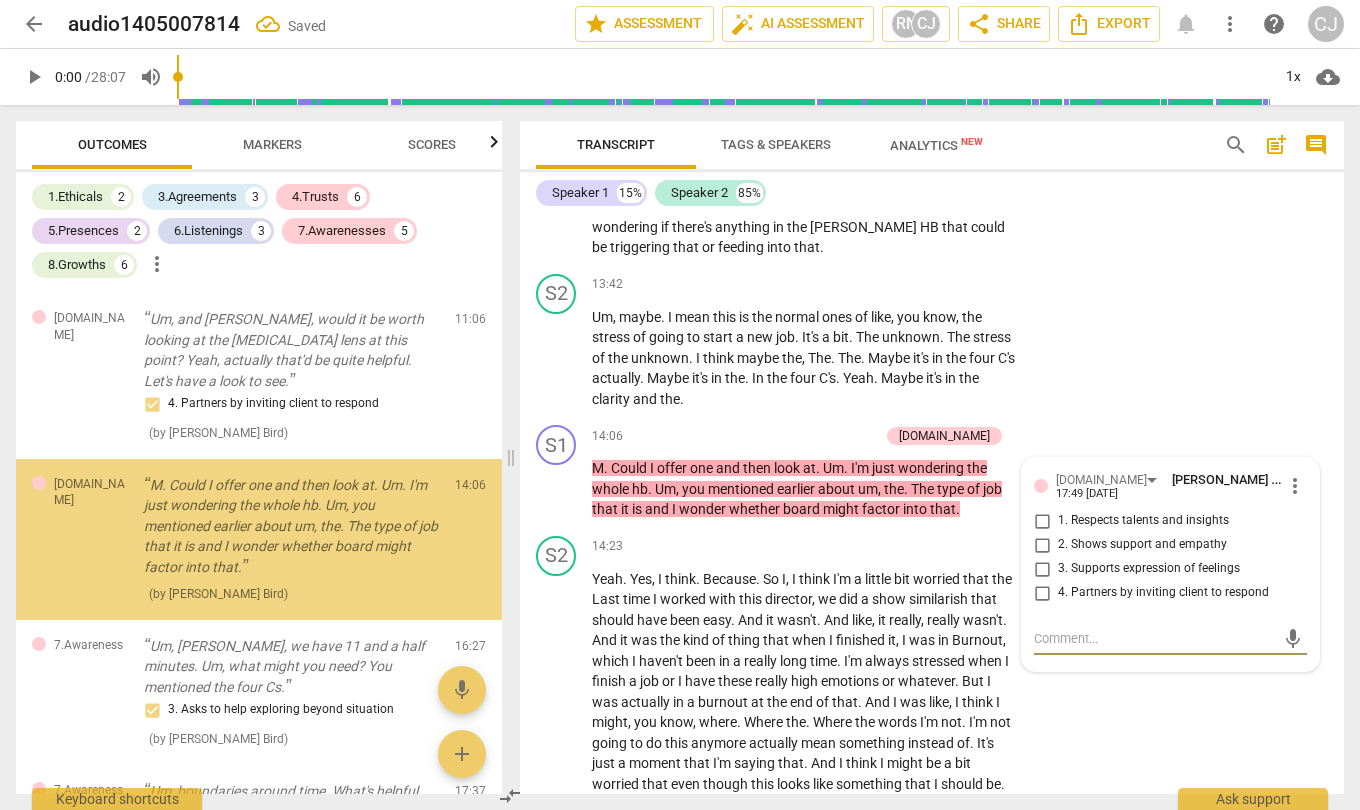 scroll, scrollTop: 1553, scrollLeft: 0, axis: vertical 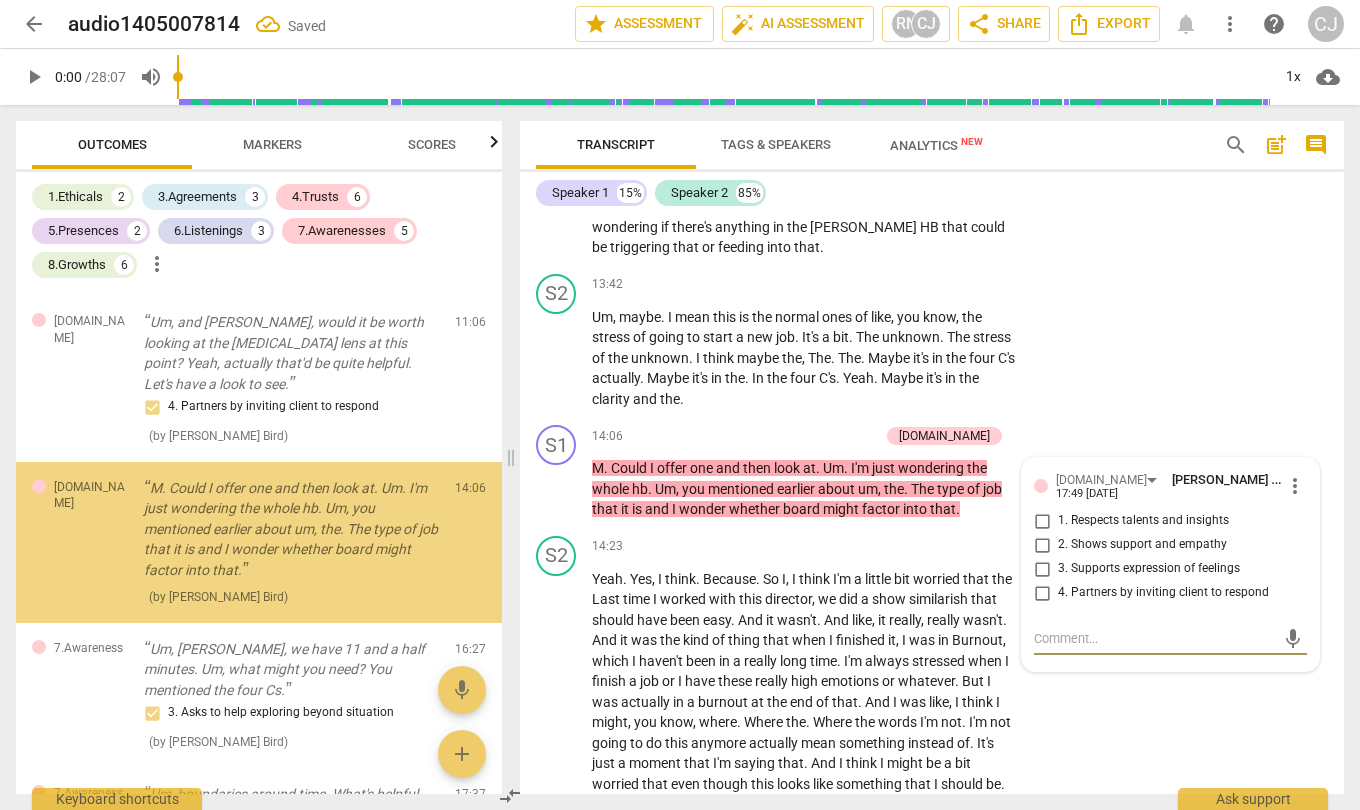click on "4. Partners by inviting client to respond" at bounding box center (1042, 593) 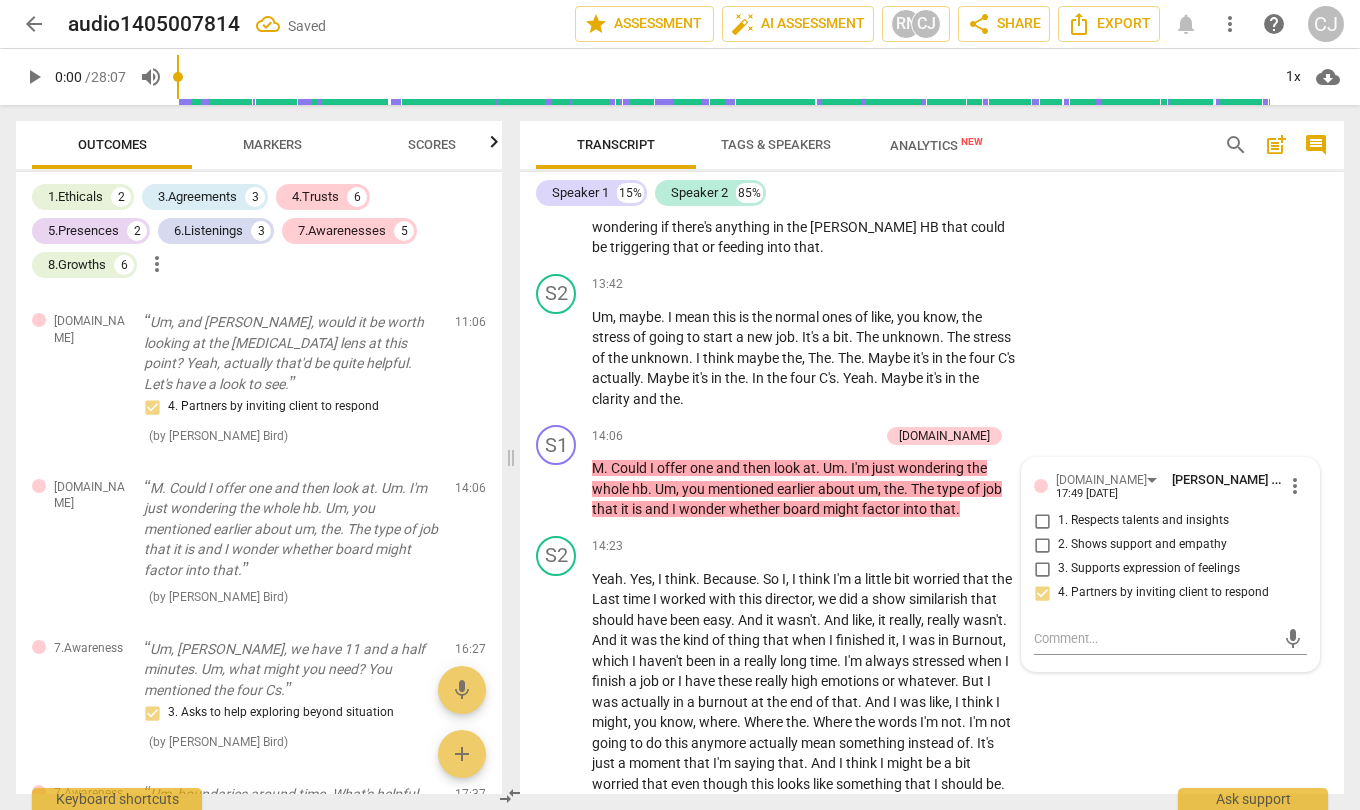 click on "S2 play_arrow pause 13:42 + Add competency keyboard_arrow_right Um ,   maybe .   I   mean   this   is   the   normal   ones   of   like ,   you   know ,   the   stress   of   going   to   start   a   new   job .   It's   a   bit .   The   unknown .   The   stress   of   the   unknown .   I   think   maybe   the ,   The .   The .   Maybe   it's   in   the   four   C's   actually .   Maybe   it's   in   the .   In   the   four   C's .   Yeah .   Maybe   it's   in   the   clarity   and   the ." at bounding box center (932, 342) 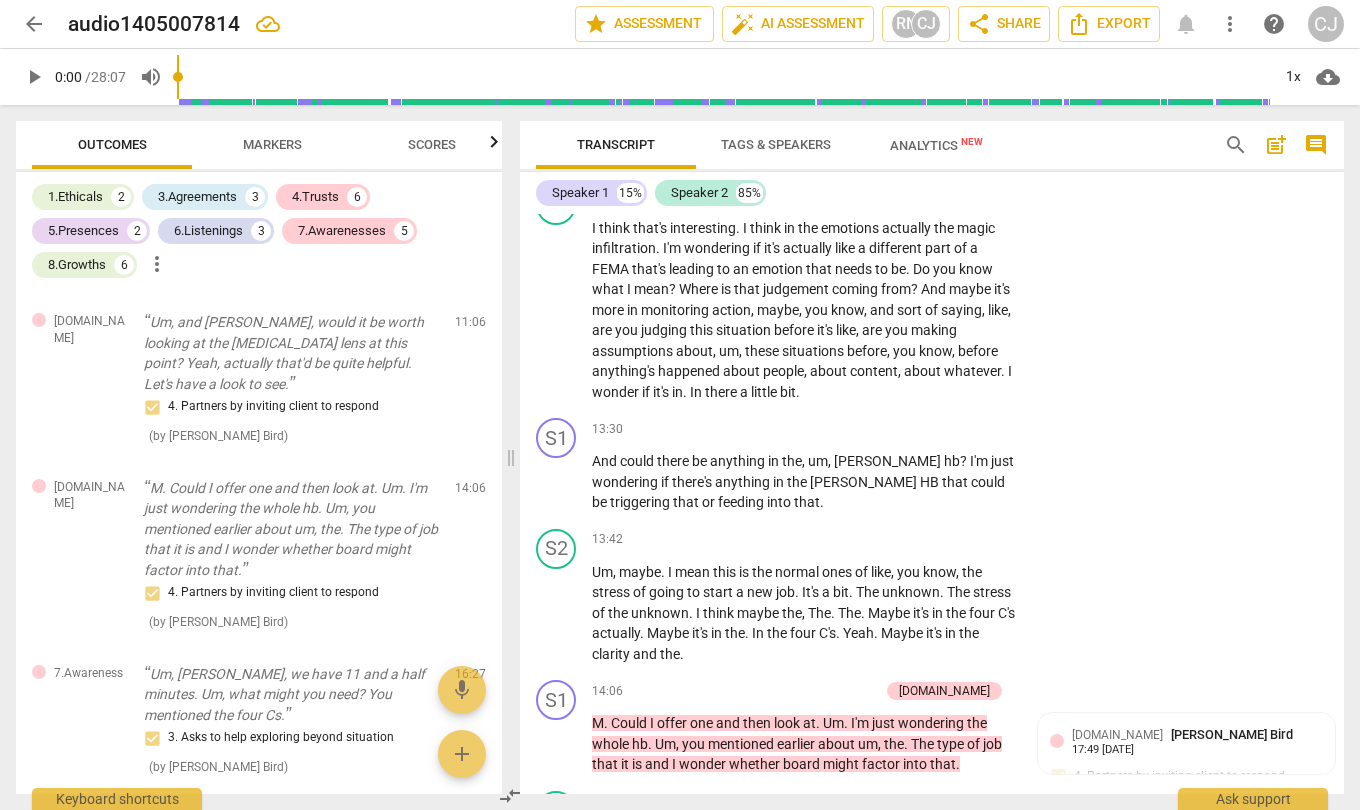 scroll, scrollTop: 5263, scrollLeft: 0, axis: vertical 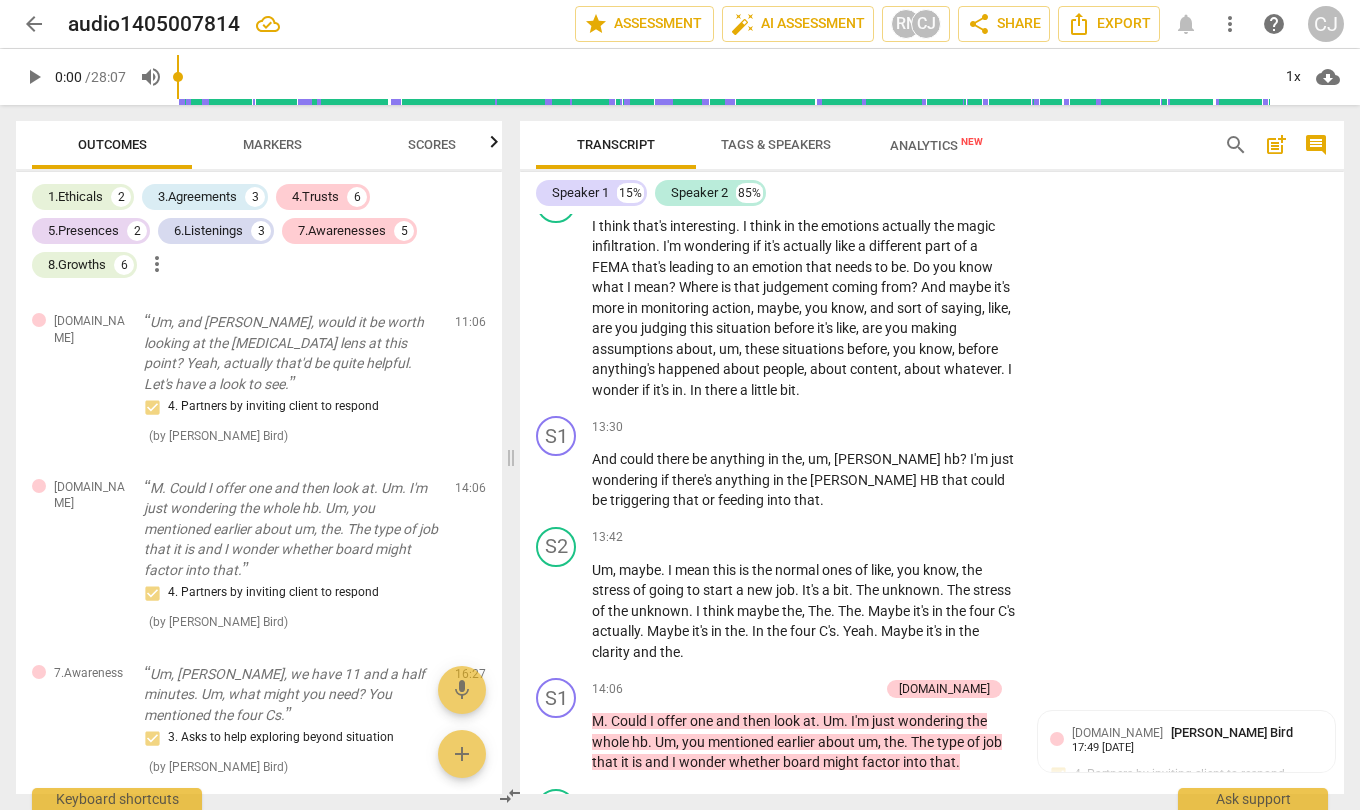 click on "And   could   there   be   anything   in   the ,   um ,   Holt's   hb ?   I'm   just   wondering   if   there's   anything   in   the   Holtz   HB   that   could   be   triggering   that   or   feeding   into   that ." at bounding box center [804, 480] 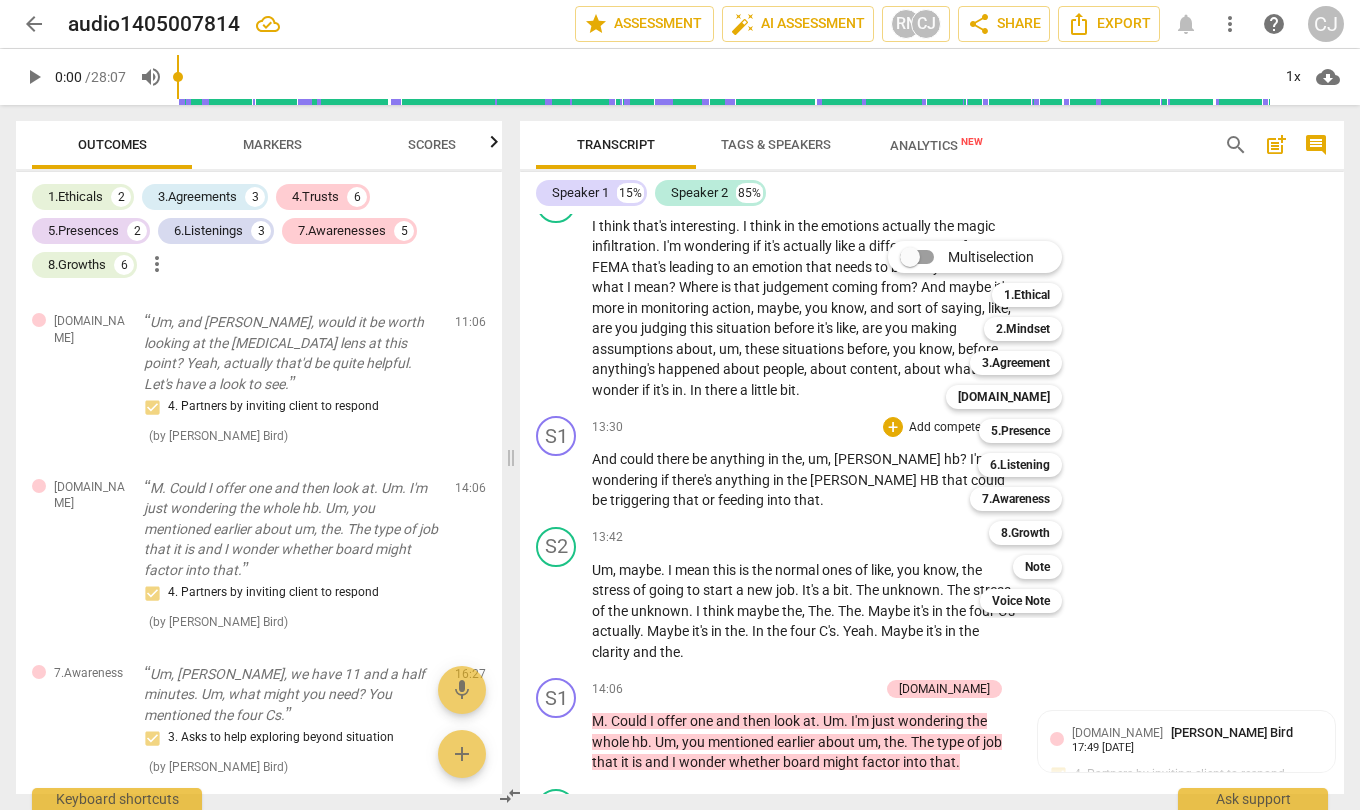 click on "5.Presence" at bounding box center (1020, 431) 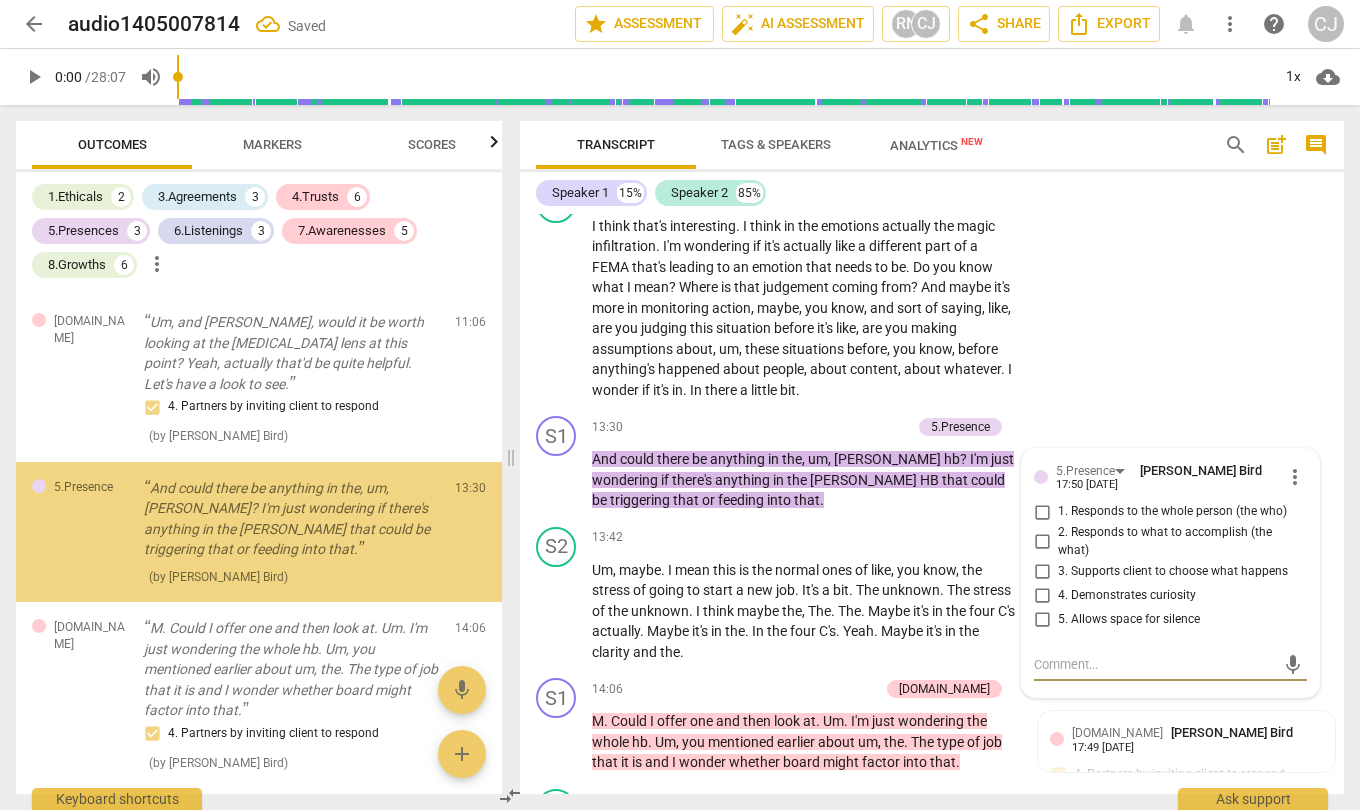 scroll, scrollTop: 1543, scrollLeft: 0, axis: vertical 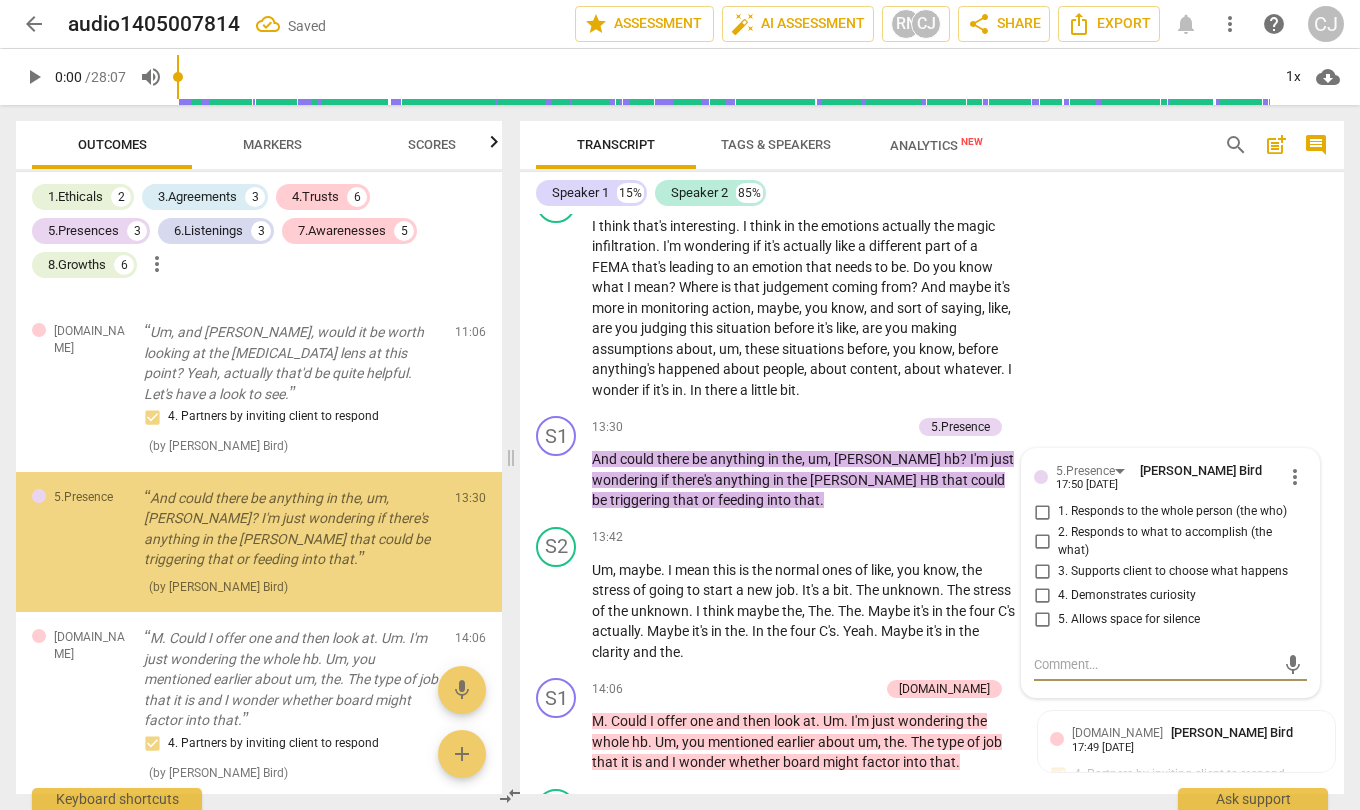 click on "1. Responds to the whole person (the who)" at bounding box center (1042, 512) 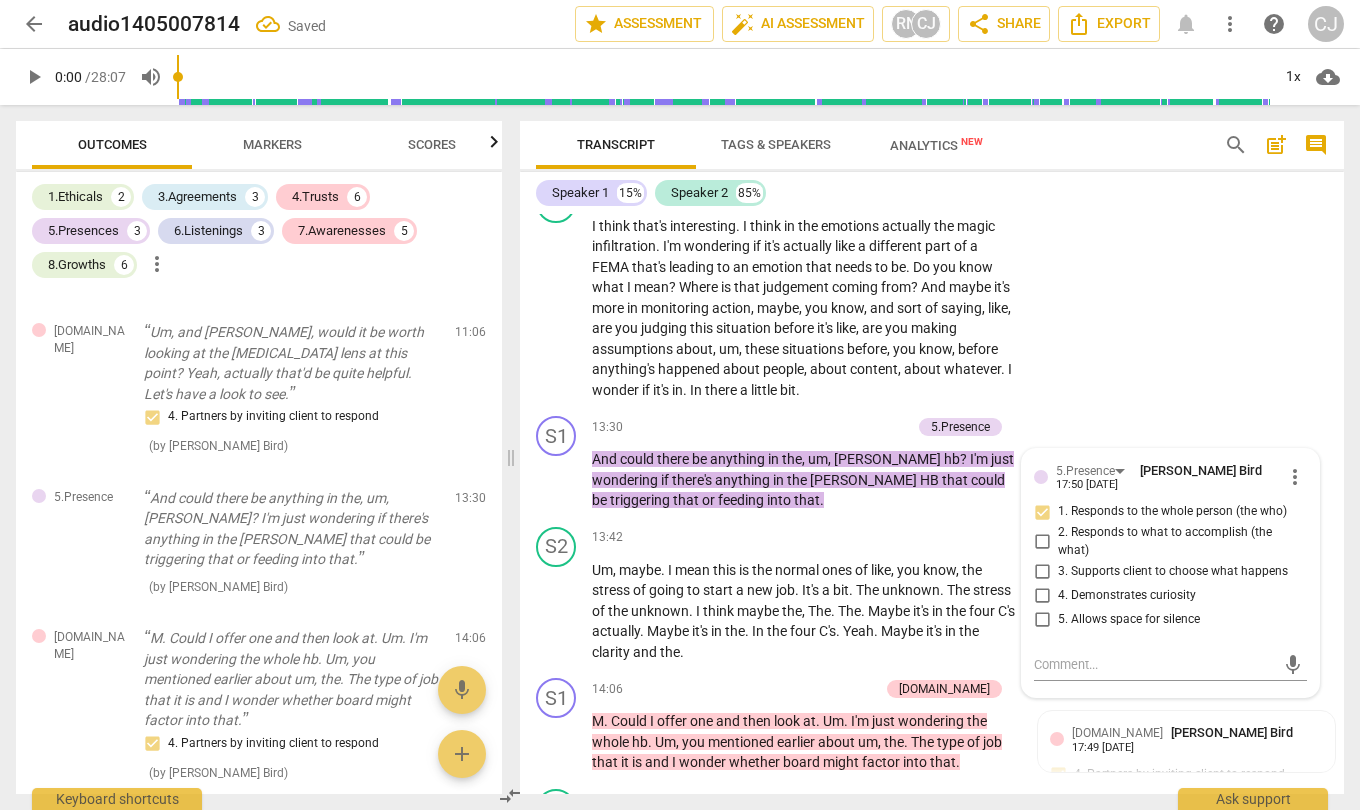 click on "S2 play_arrow pause 12:46 + Add competency keyboard_arrow_right I   think   that's   interesting .   I   think   in   the   emotions   actually   the   magic   infiltration .   I'm   wondering   if   it's   actually   like   a   different   part   of   a   FEMA   that's   leading   to   an   emotion   that   needs   to   be .   Do   you   know   what   I   mean ?   Where   is   that   judgement   coming   from ?   And   maybe   it's   more   in   monitoring   action ,   maybe ,   you   know ,   and   sort   of   saying ,   like ,   are   you   judging   this   situation   before   it's   like ,   are   you   making   assumptions   about ,   um ,   these   situations   before ,   you   know ,   before   anything's   happened   about   people ,   about   content ,   about   whatever .   I   wonder   if   it's   in .   In   there   a   little   bit ." at bounding box center [932, 292] 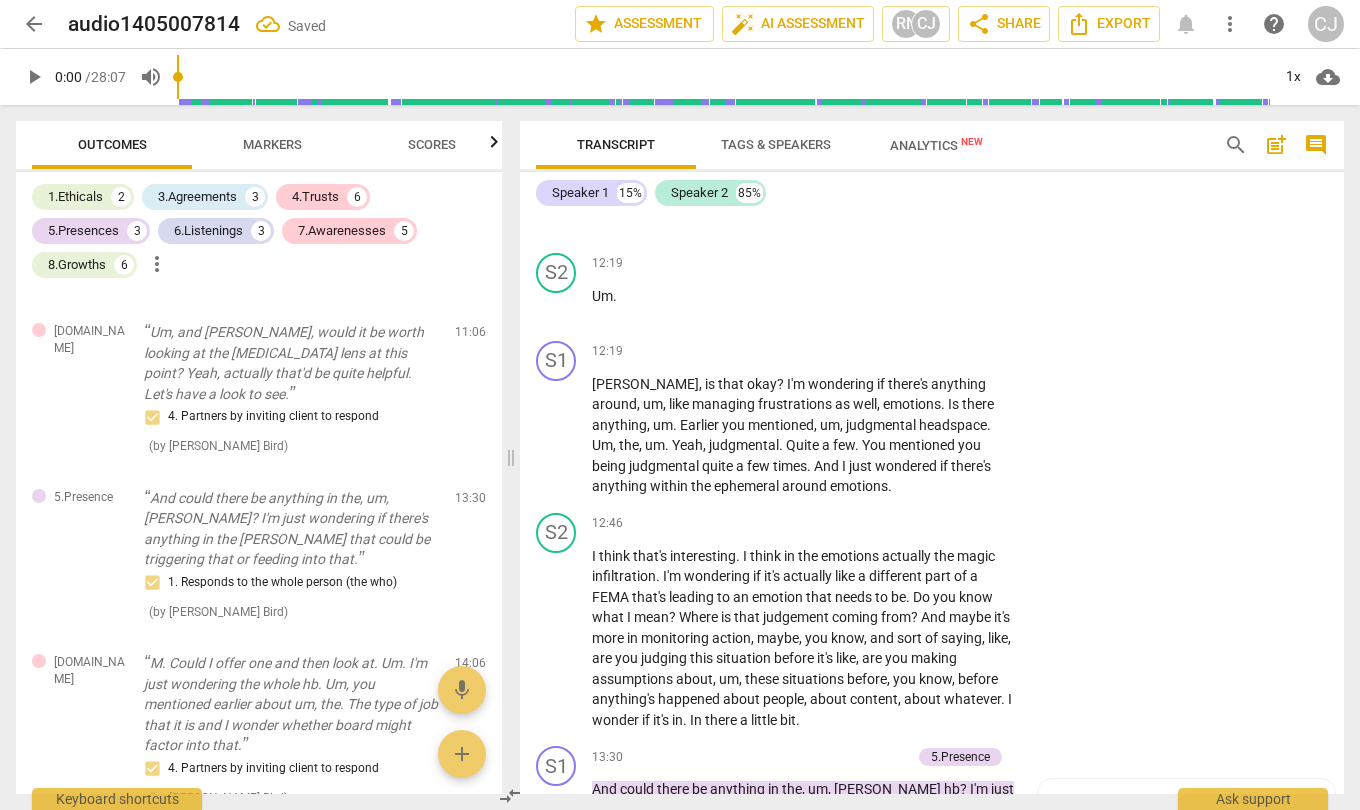 scroll, scrollTop: 4932, scrollLeft: 0, axis: vertical 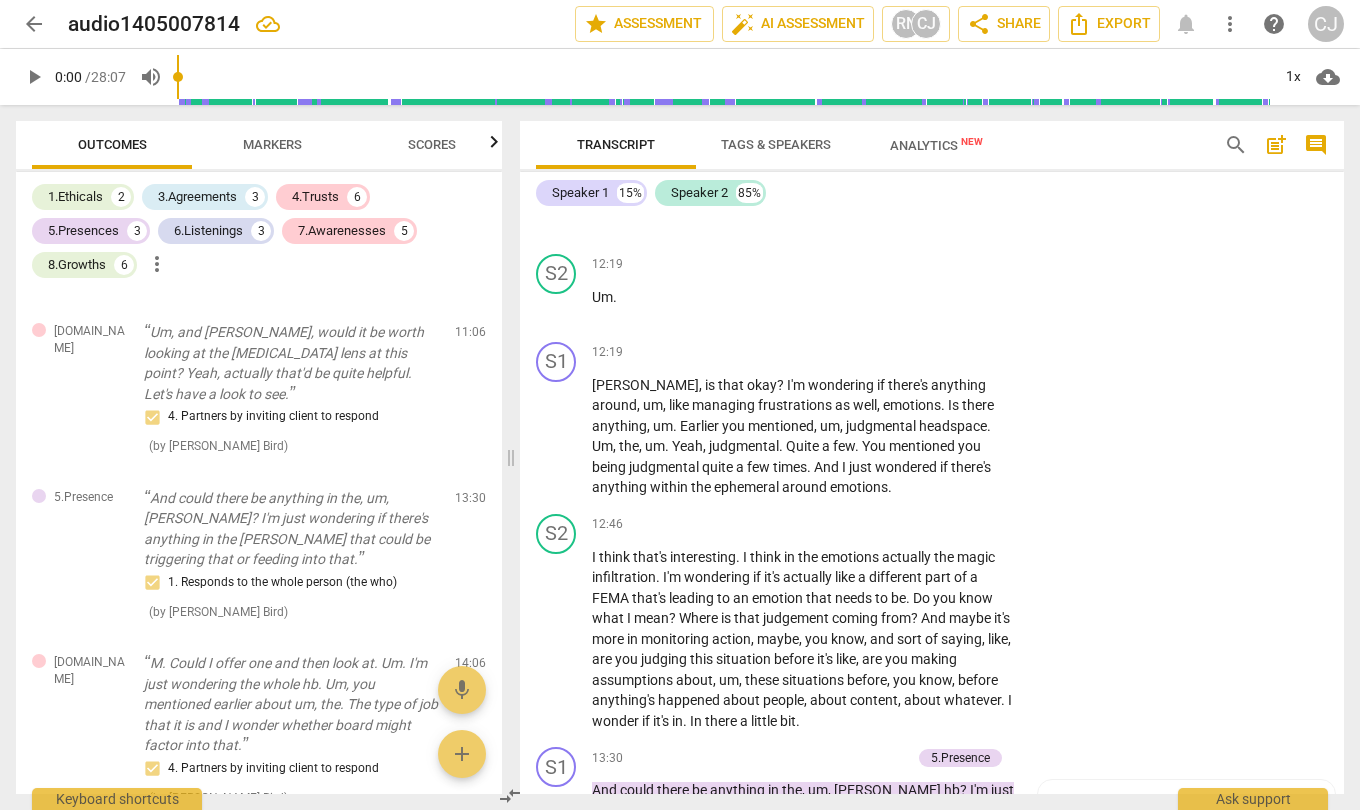 click on "headspace" at bounding box center (953, 426) 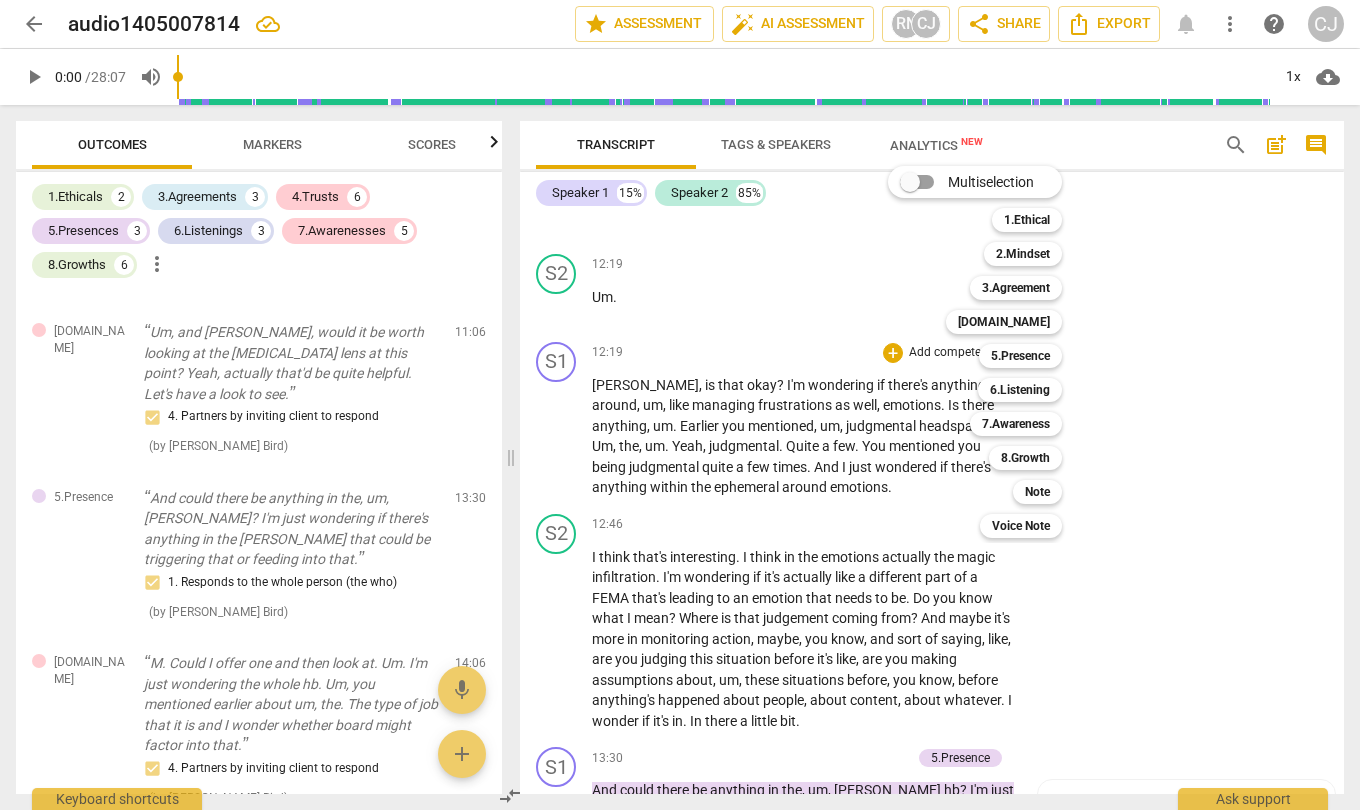 click on "[DOMAIN_NAME]" at bounding box center [1004, 322] 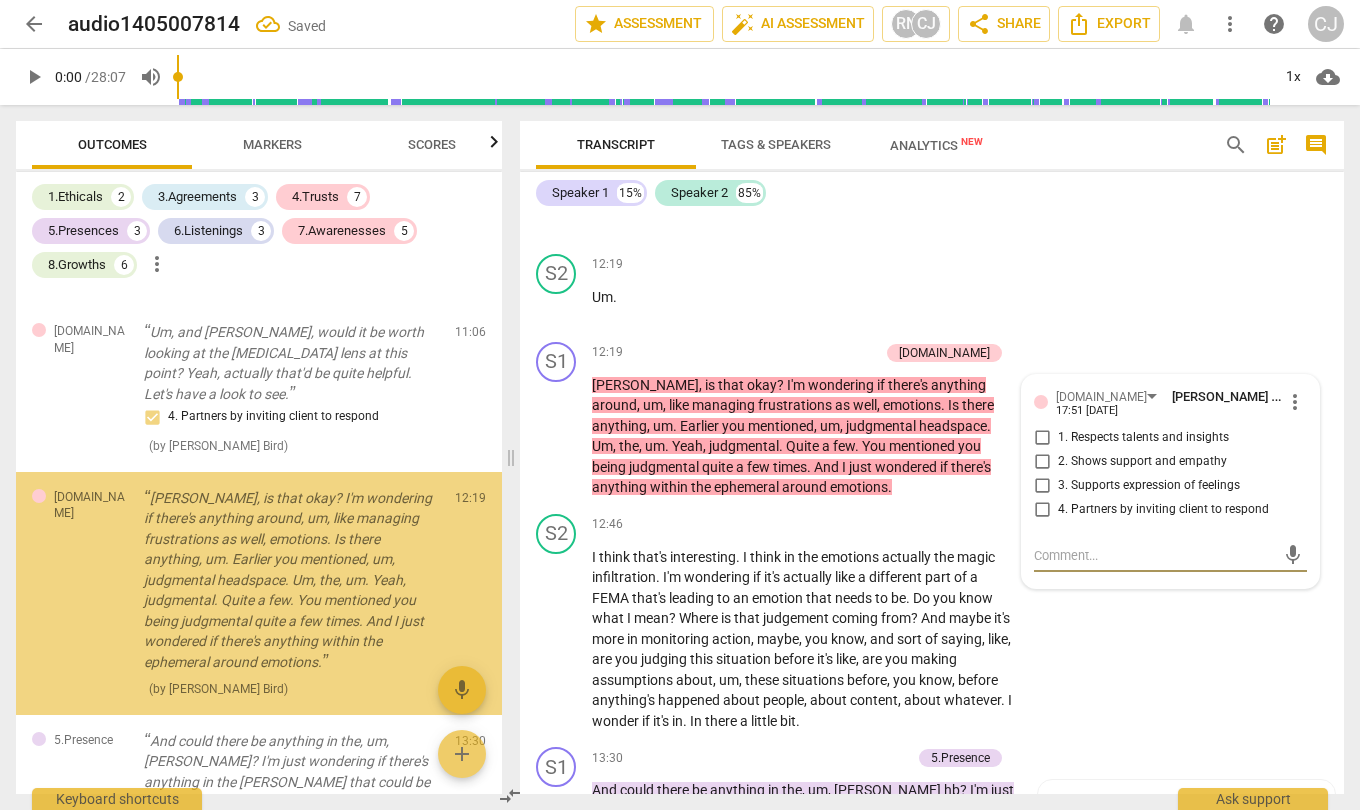 scroll, scrollTop: 1594, scrollLeft: 0, axis: vertical 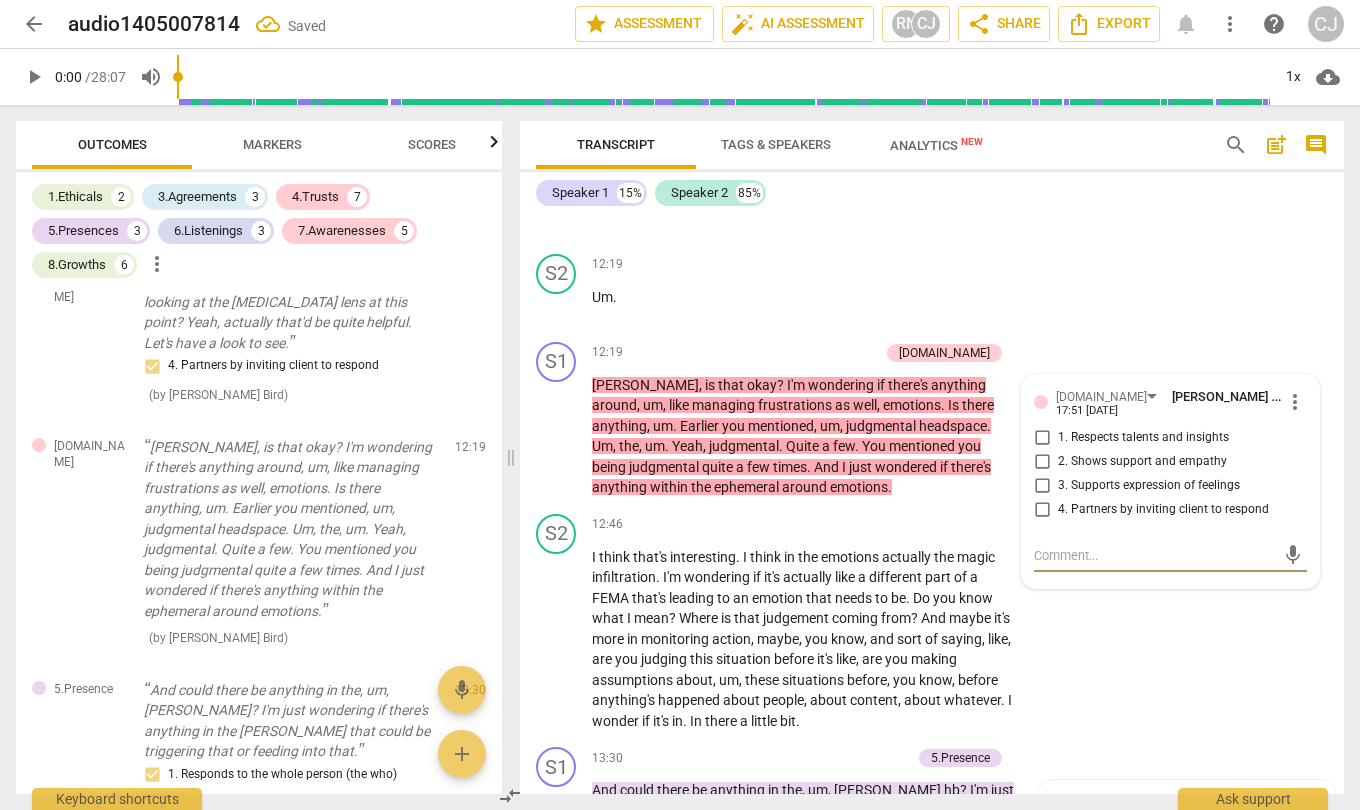 click on "4. Partners by inviting client to respond" at bounding box center (1042, 510) 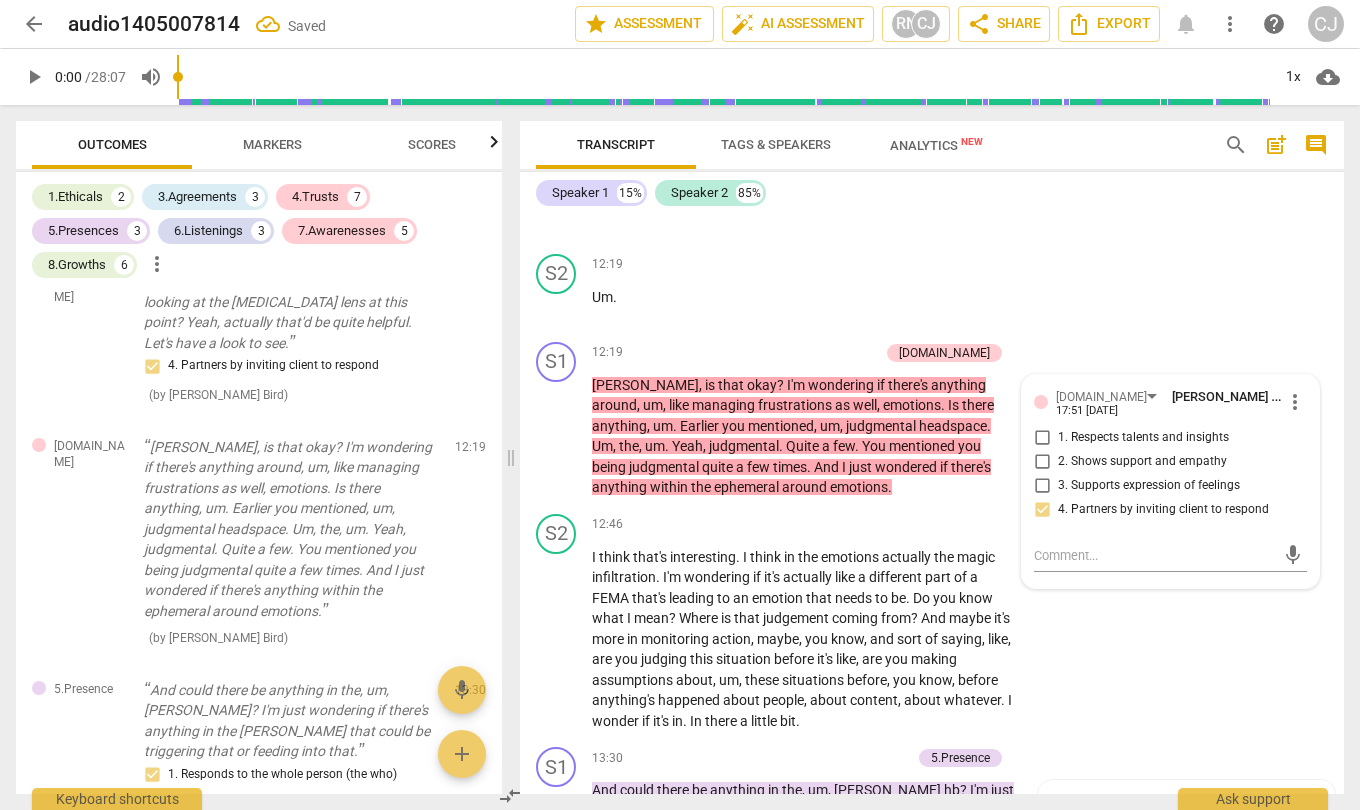 click on "S2 play_arrow pause 12:19 + Add competency keyboard_arrow_right Um ." at bounding box center [932, 290] 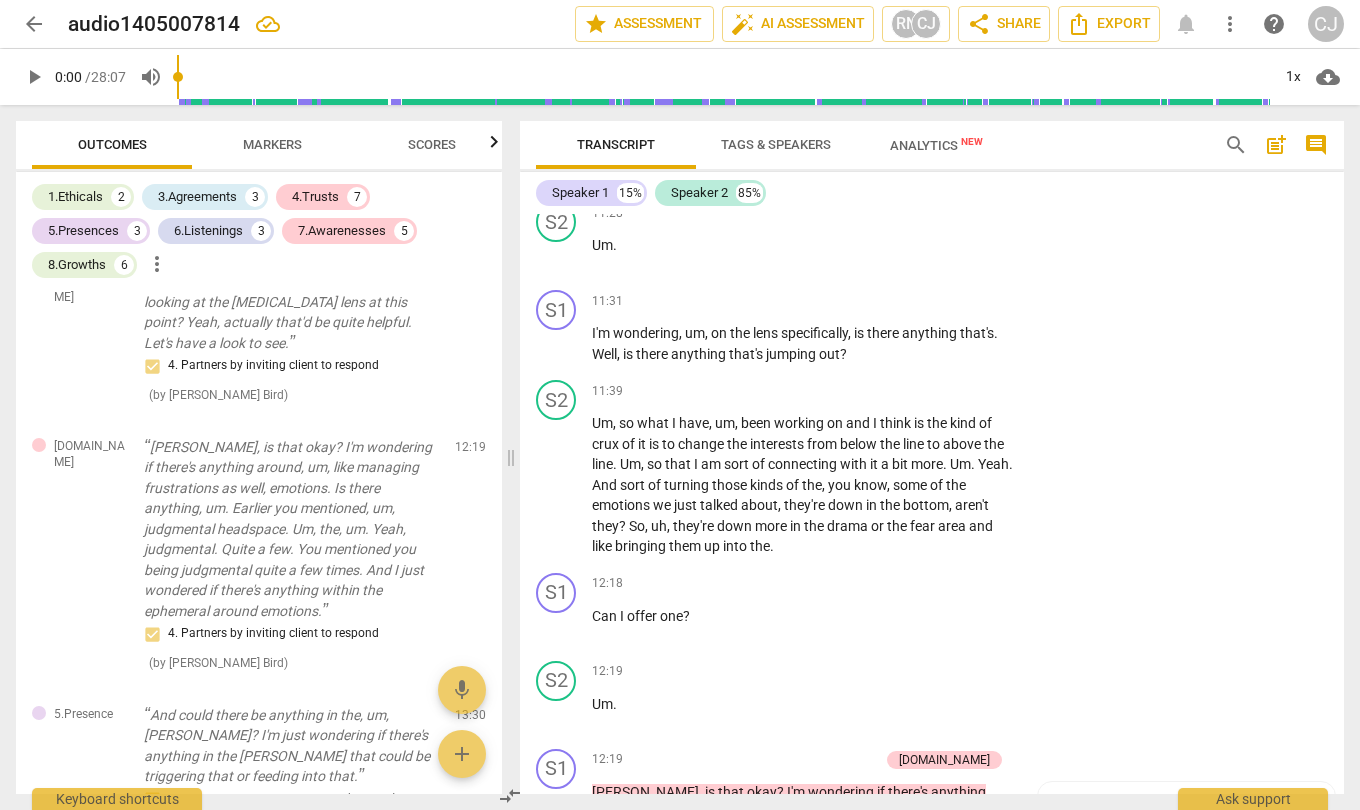 scroll, scrollTop: 4526, scrollLeft: 0, axis: vertical 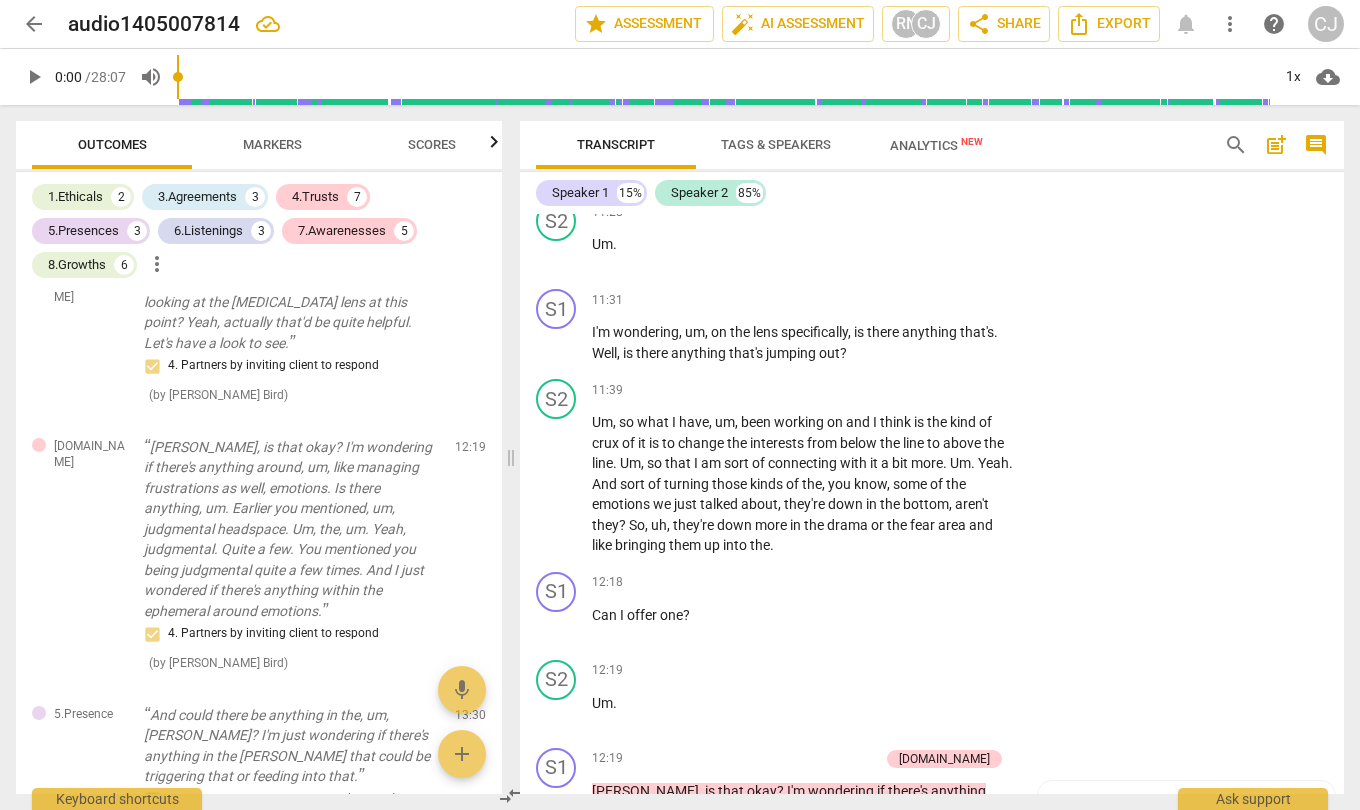 click on "is" at bounding box center [860, 332] 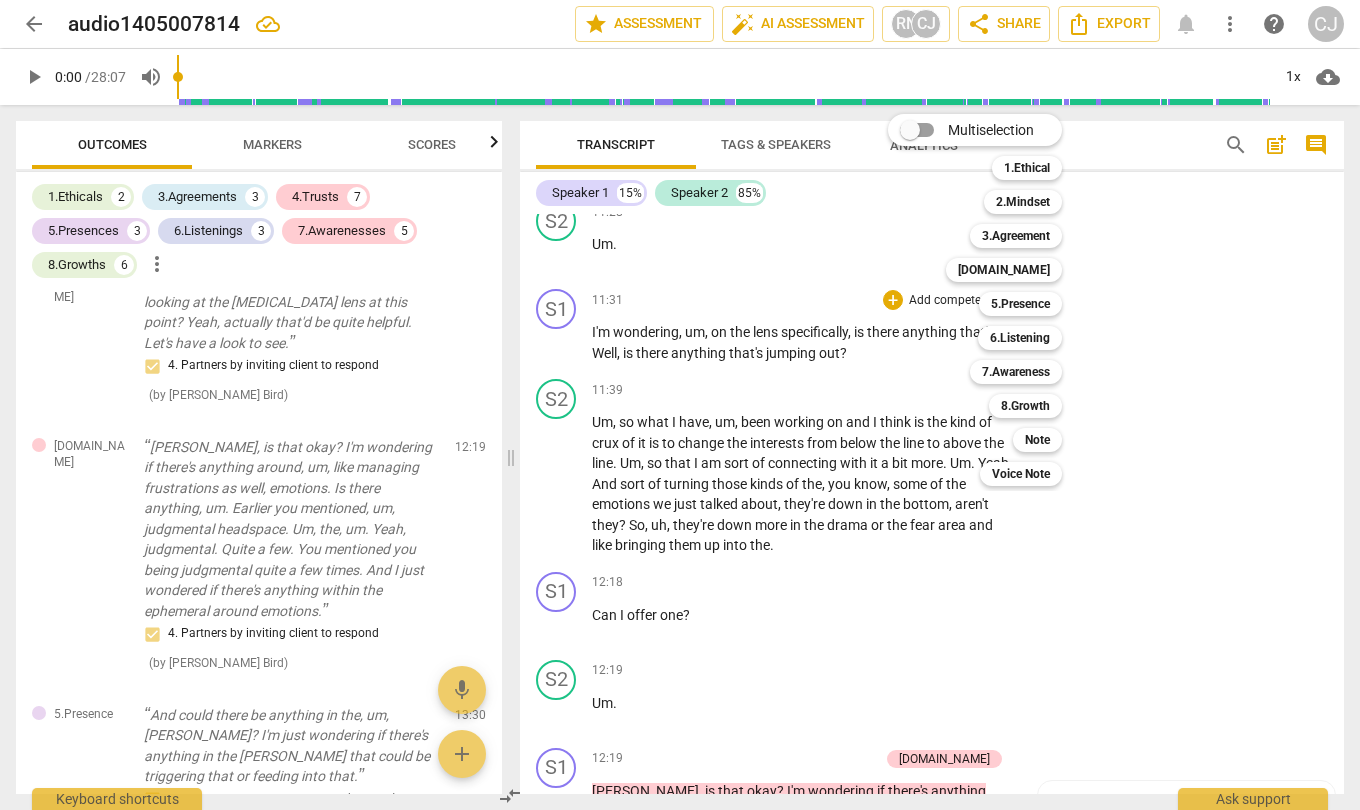 click on "[DOMAIN_NAME]" at bounding box center [1004, 270] 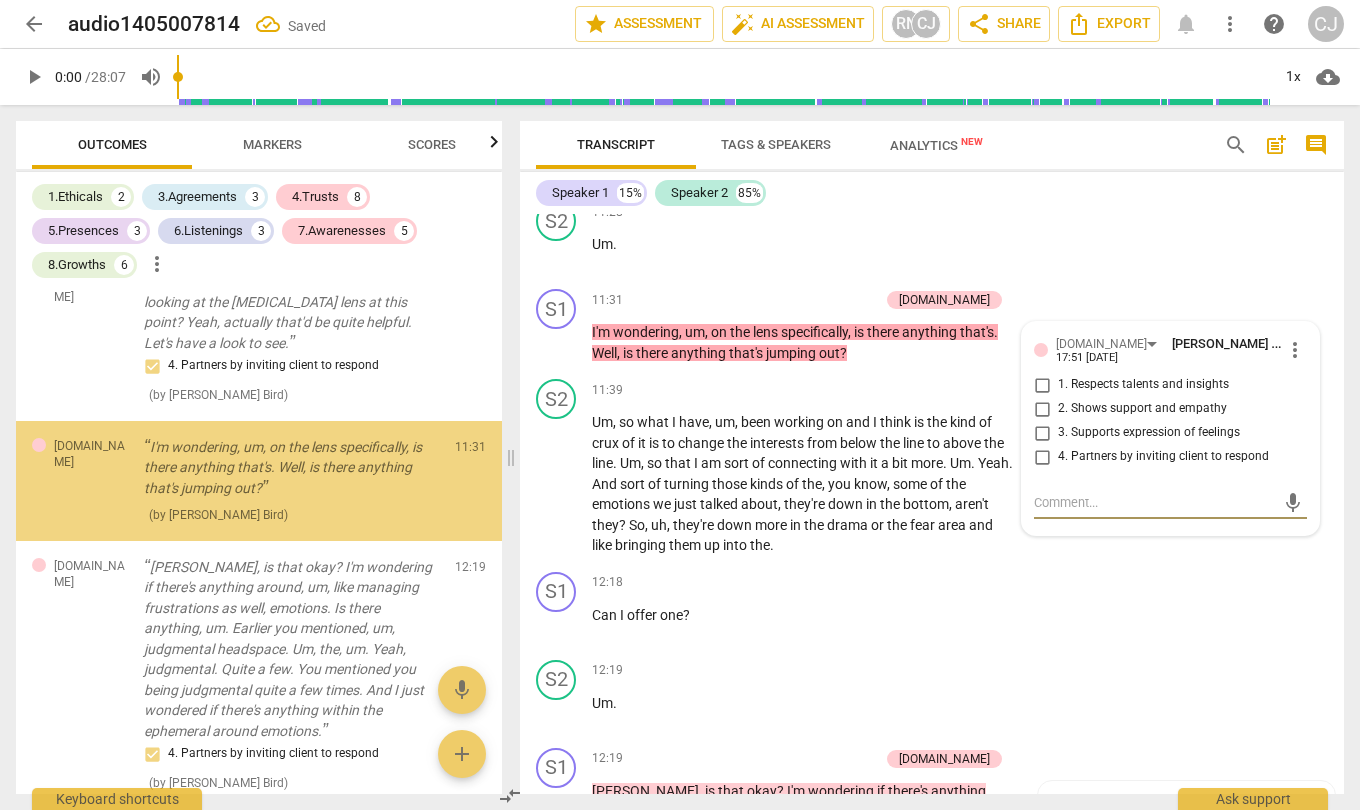 scroll, scrollTop: 1532, scrollLeft: 0, axis: vertical 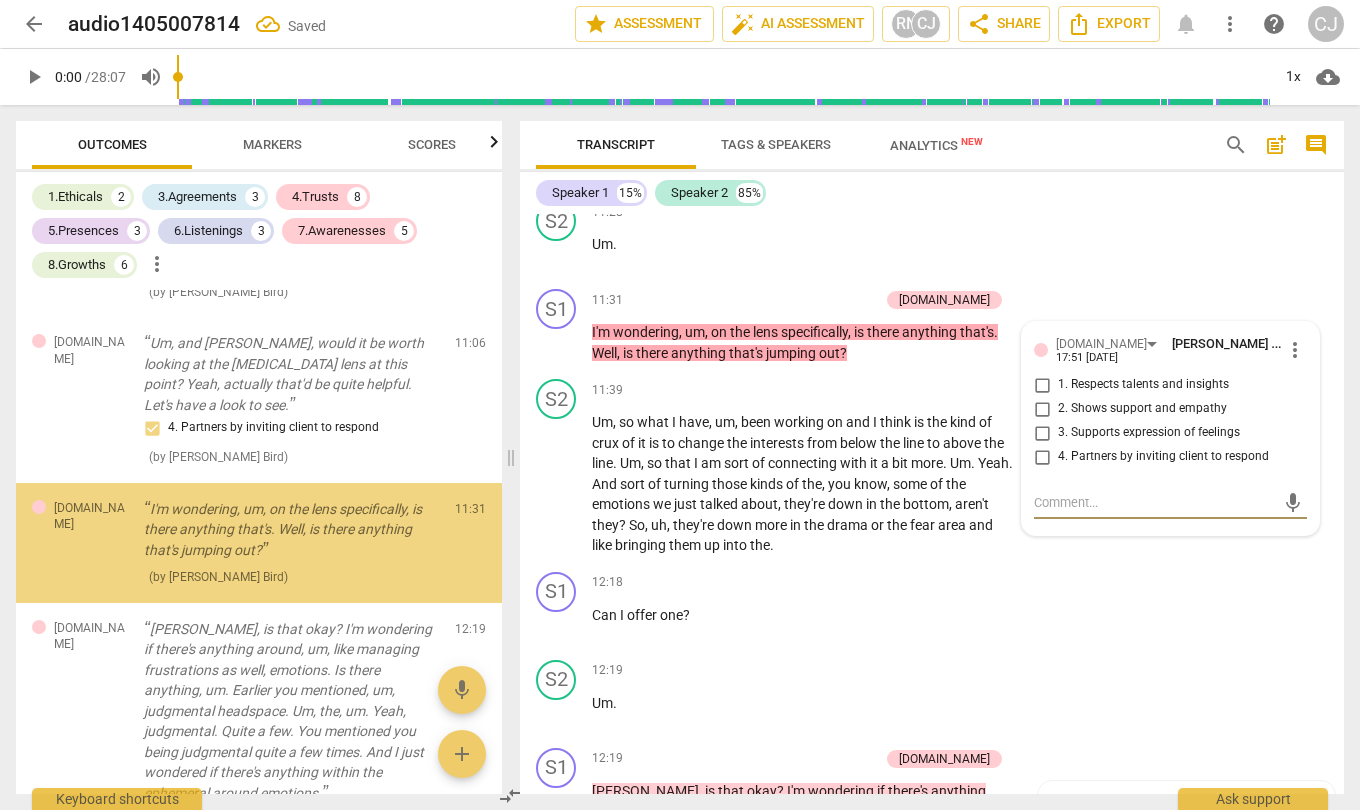 click on "4. Partners by inviting client to respond" at bounding box center [1042, 457] 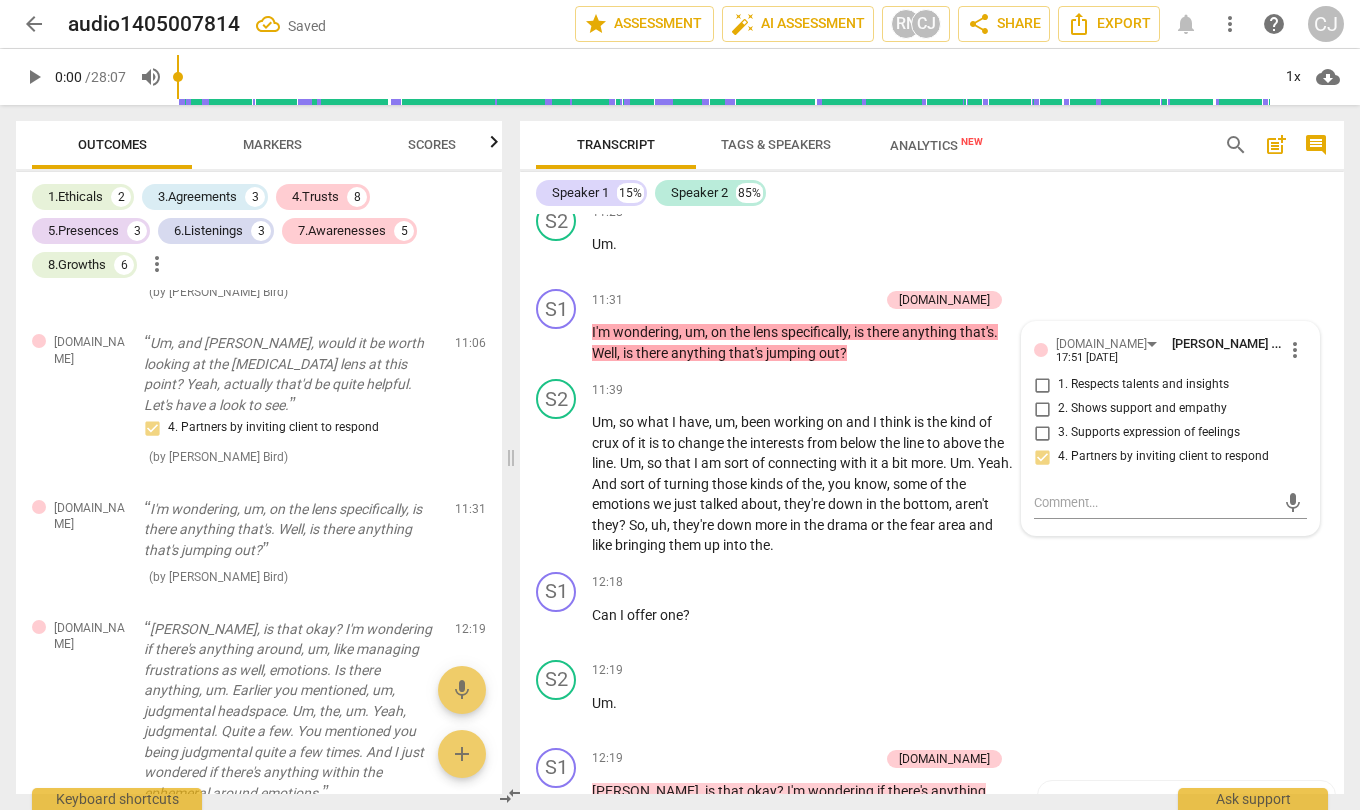 click on "S2 play_arrow pause 11:28 + Add competency keyboard_arrow_right Um ." at bounding box center (932, 237) 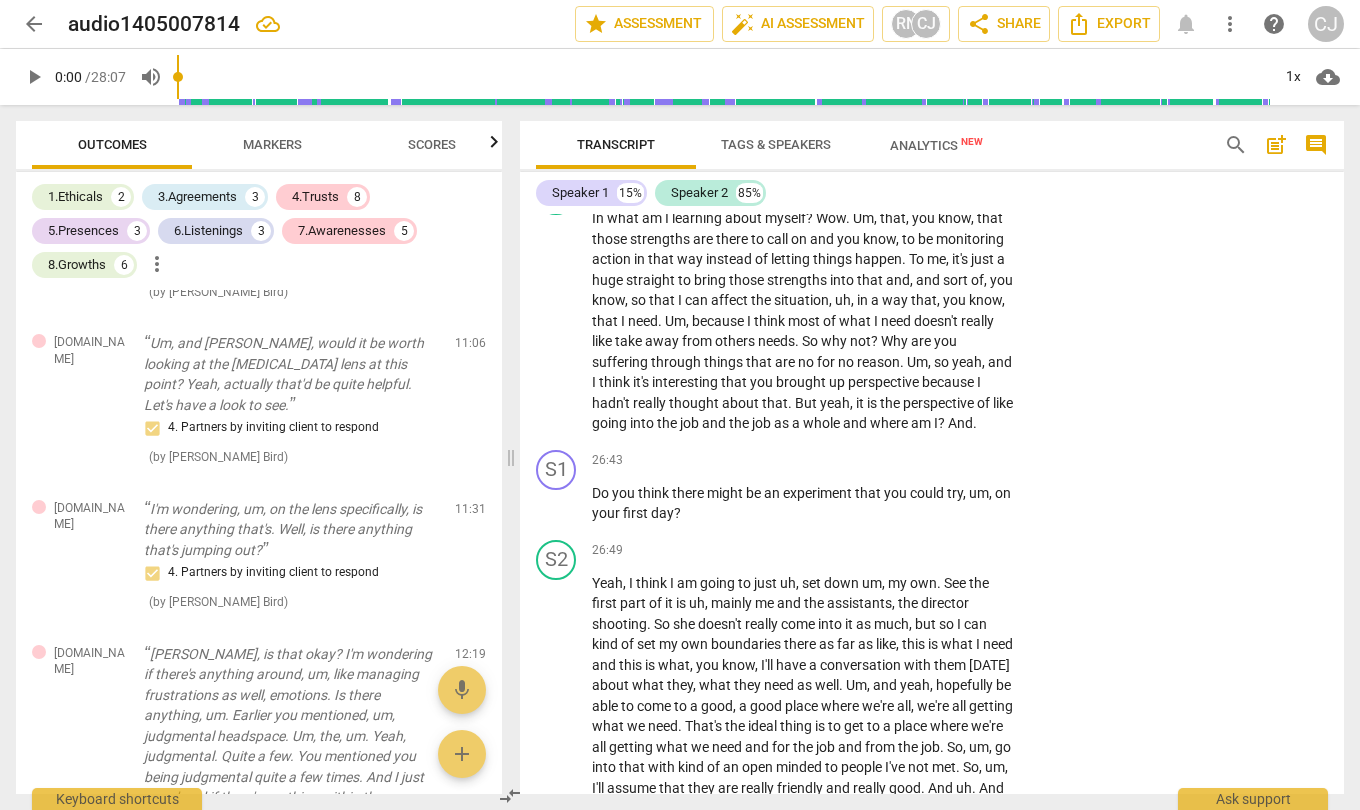 scroll, scrollTop: 10094, scrollLeft: 0, axis: vertical 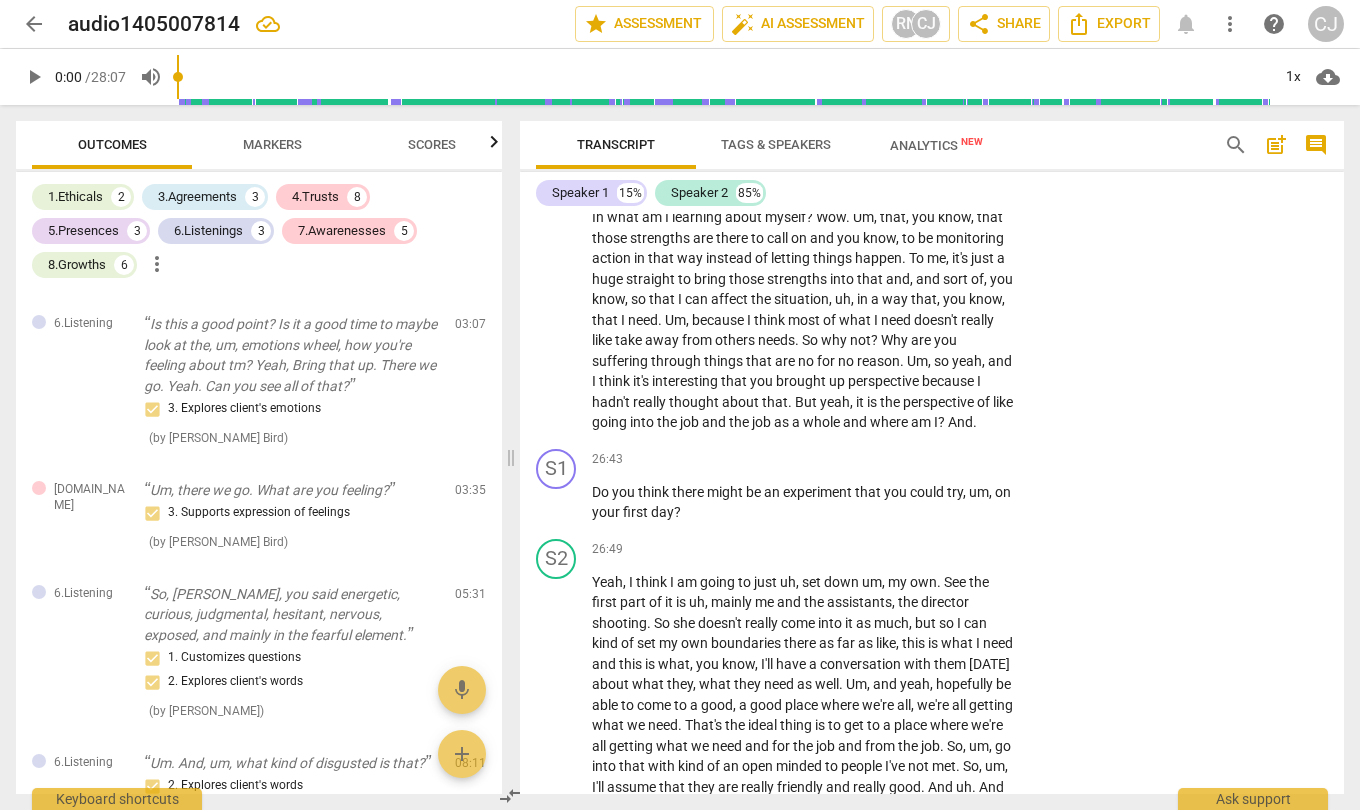 click on "Scores" at bounding box center [432, 145] 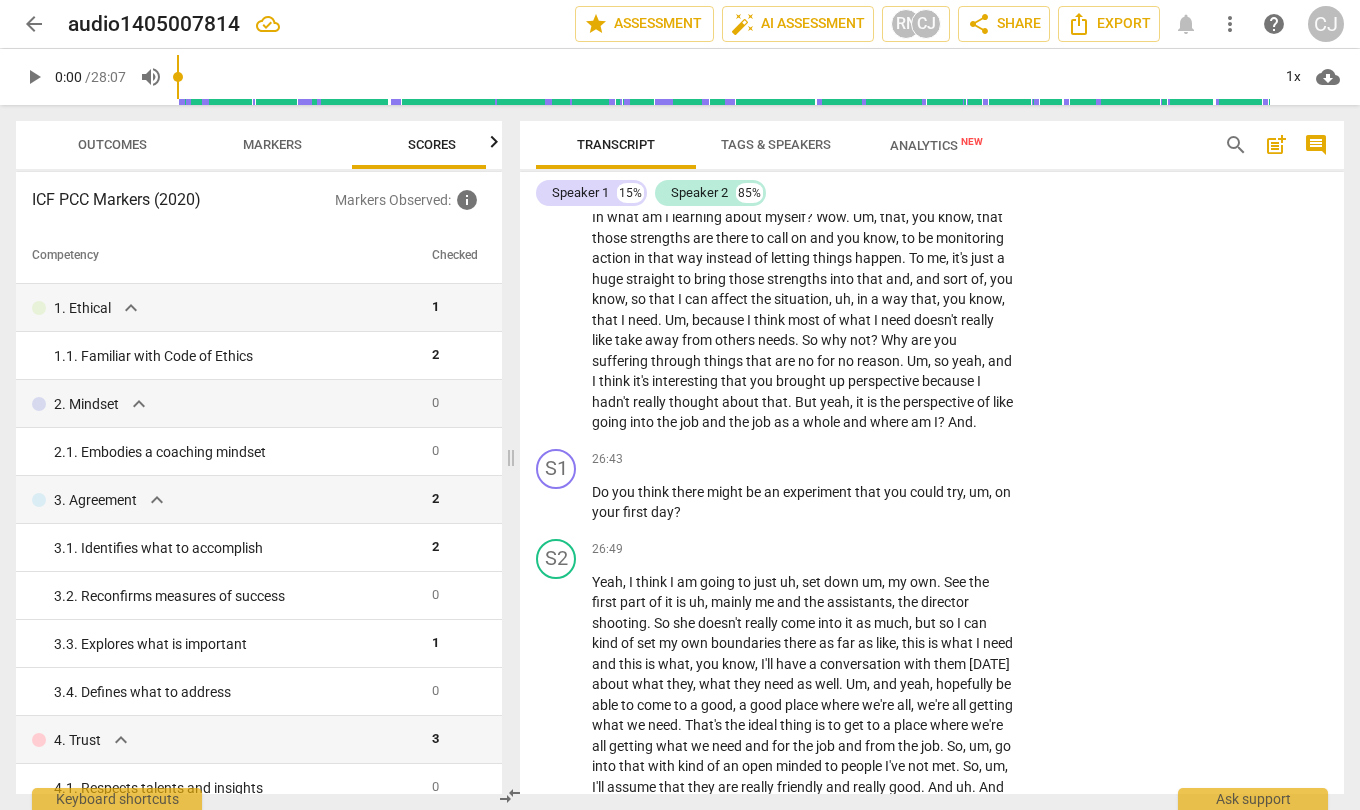 scroll, scrollTop: 0, scrollLeft: 26, axis: horizontal 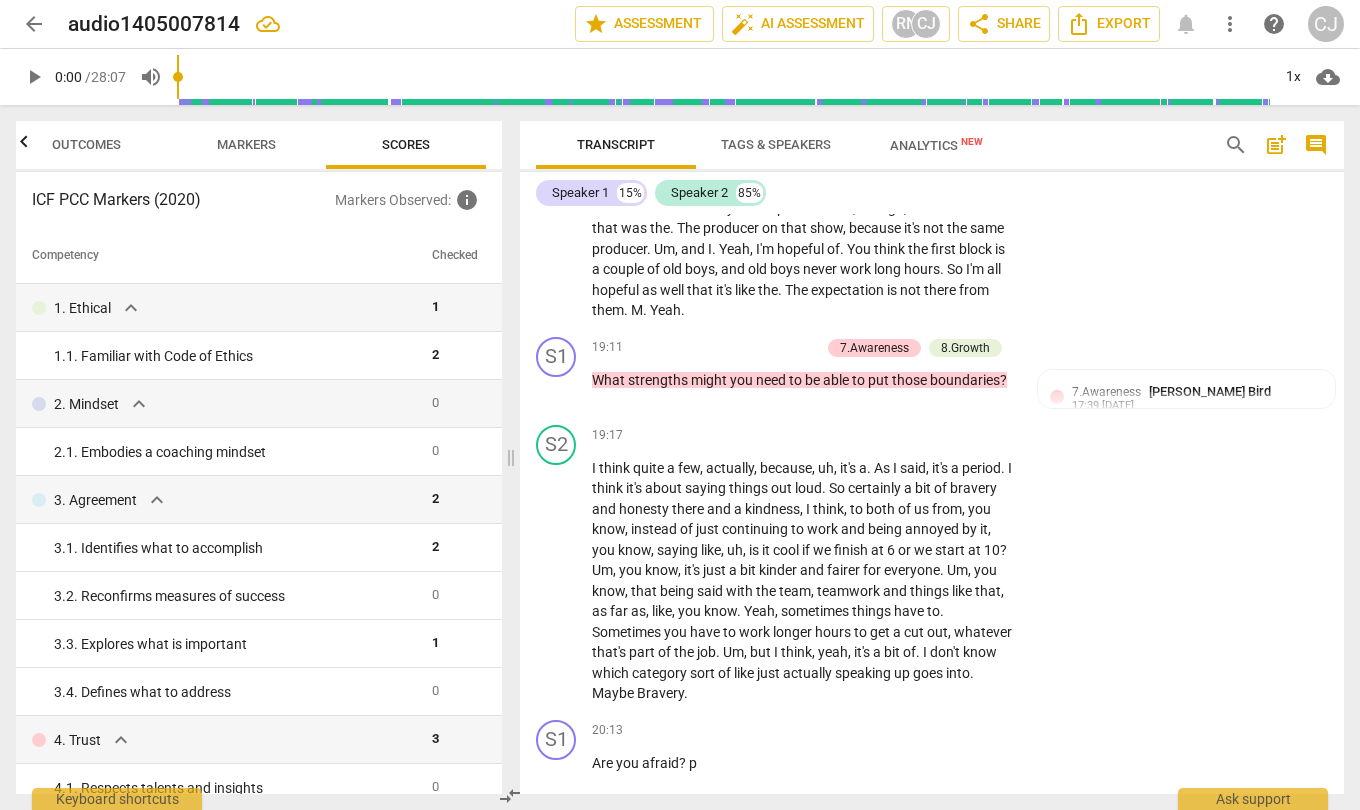 click on "S2 play_arrow pause 19:17 + Add competency keyboard_arrow_right I   think   quite   a   few ,   actually ,   because ,   uh ,   it's   a .   As   I   said ,   it's   a   period .   I   think   it's   about   saying   things   out   loud .   So   certainly   a   bit   of   bravery   and   honesty   there   and   a   kindness ,   I   think ,   to   both   of   us   from ,   you   know ,   instead   of   just   continuing   to   work   and   being   annoyed   by   it ,   you   know ,   saying   like ,   uh ,   is   it   cool   if   we   finish   at   6   or   we   start   at   10 ?   Um ,   you   know ,   it's   just   a   bit   kinder   and   fairer   for   everyone .   Um ,   you   know ,   that   being   said   with   the   team ,   teamwork   and   things   like   that ,   as   far   as ,   like ,   you   know .   Yeah ,   sometimes   things   have   to .   Sometimes   you   have   to   work   longer   hours   to   get   a   cut   out ,   whatever   that's   part   of   the   job .   Um ,   but   I   think ," at bounding box center (932, 564) 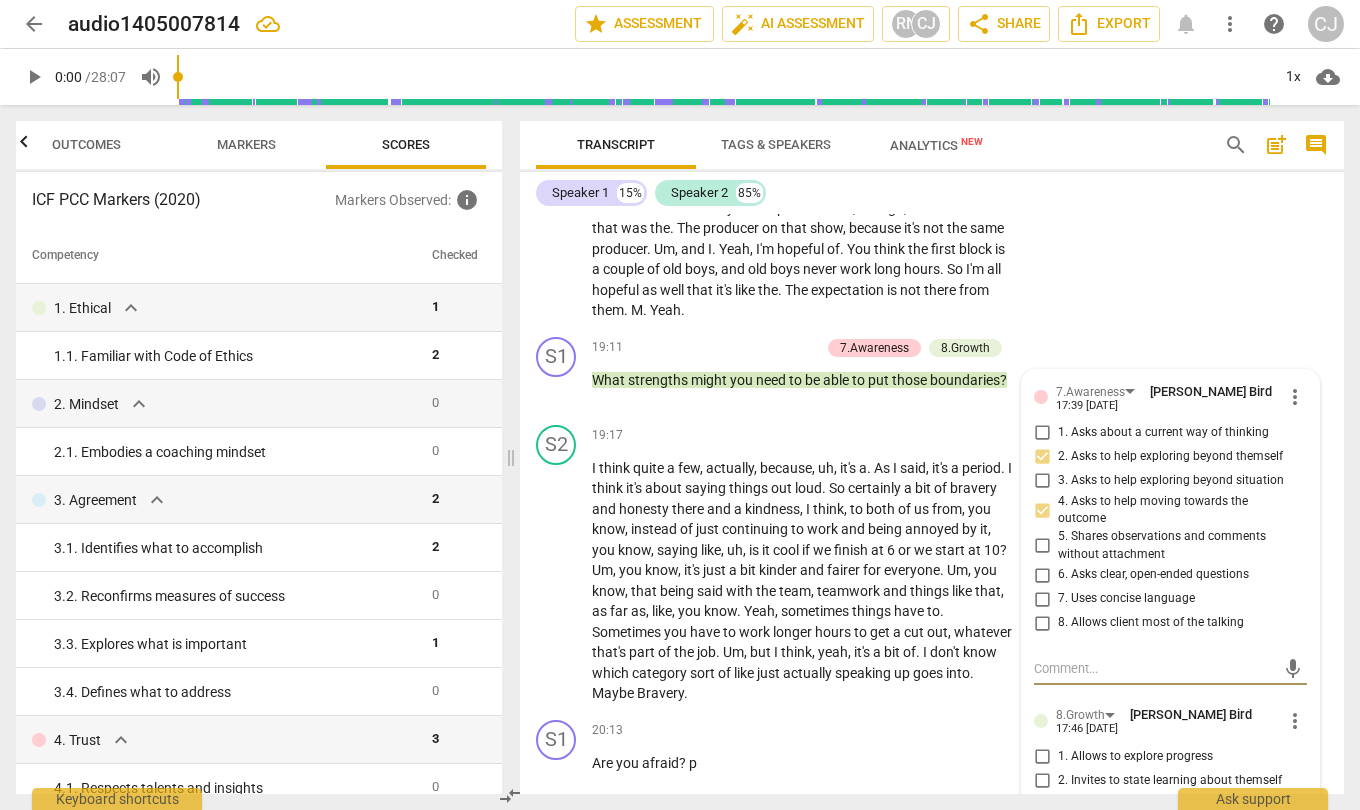 click on "2. Asks to help exploring beyond themself" at bounding box center [1042, 457] 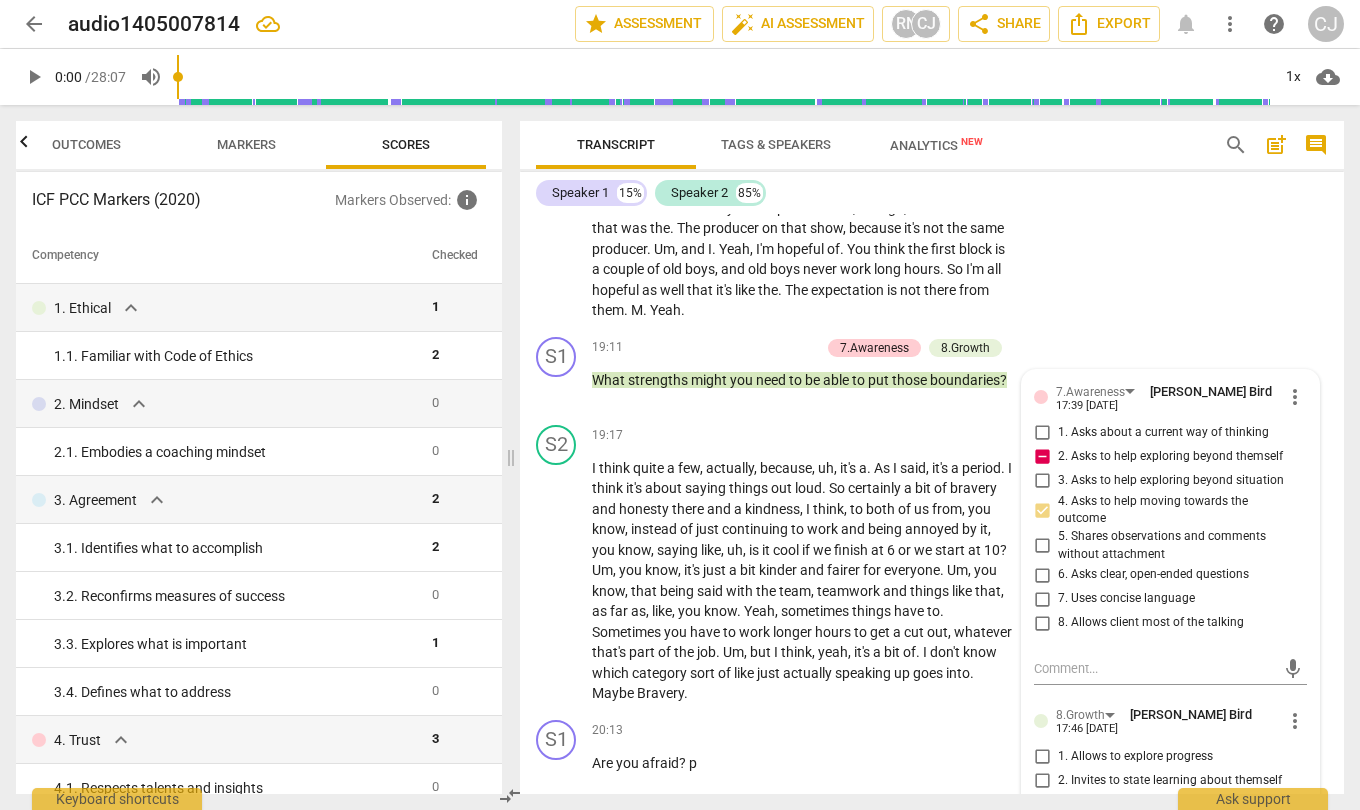 click on "2. Asks to help exploring beyond themself" at bounding box center (1042, 457) 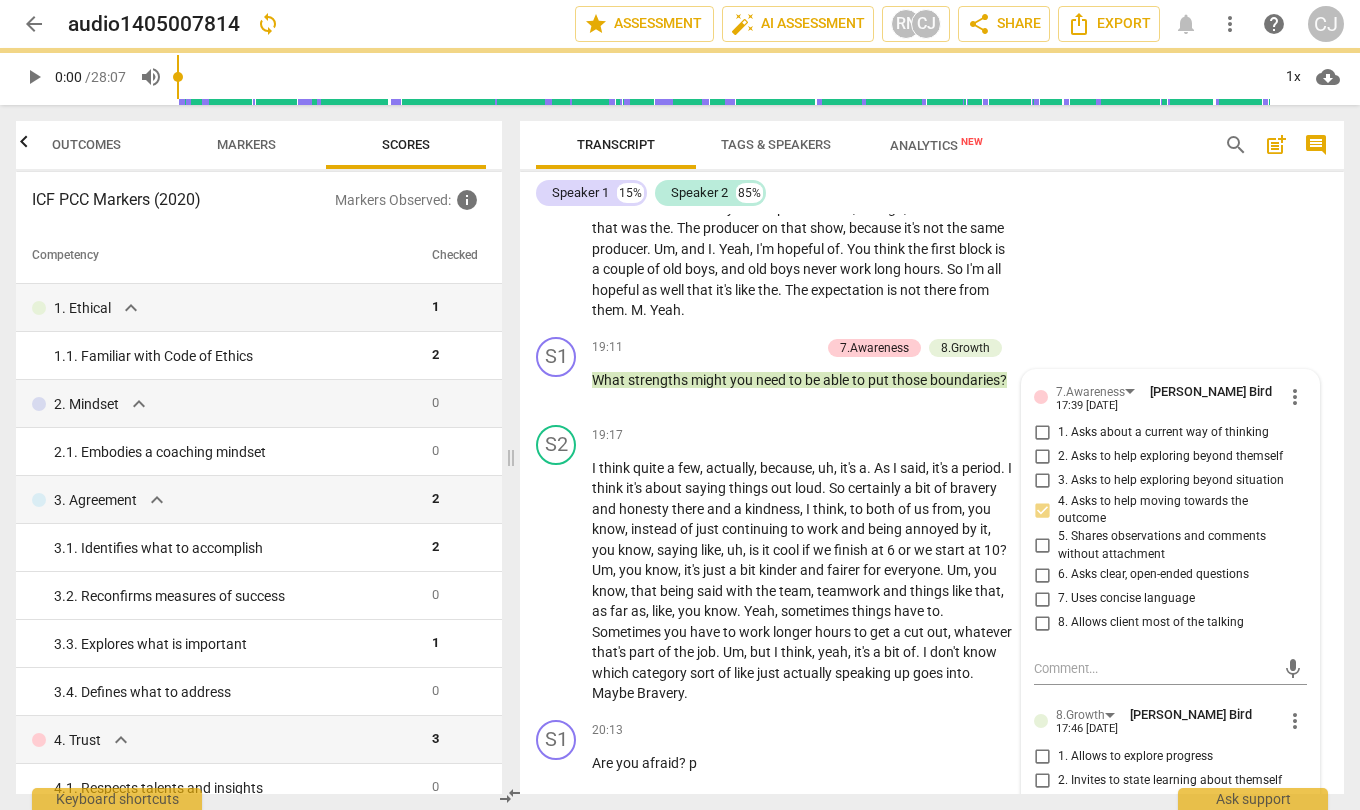 click on "8.Growth" at bounding box center (965, 348) 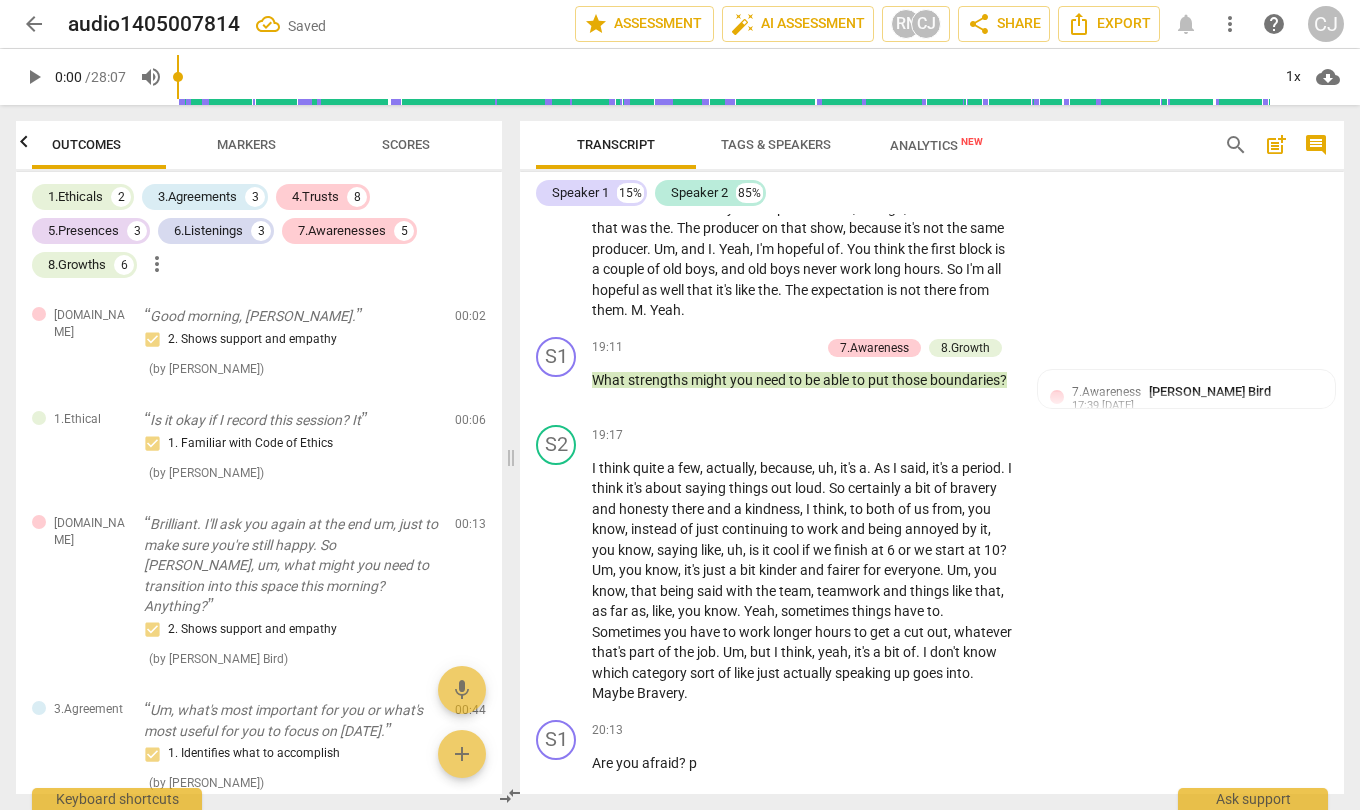 scroll, scrollTop: 0, scrollLeft: 0, axis: both 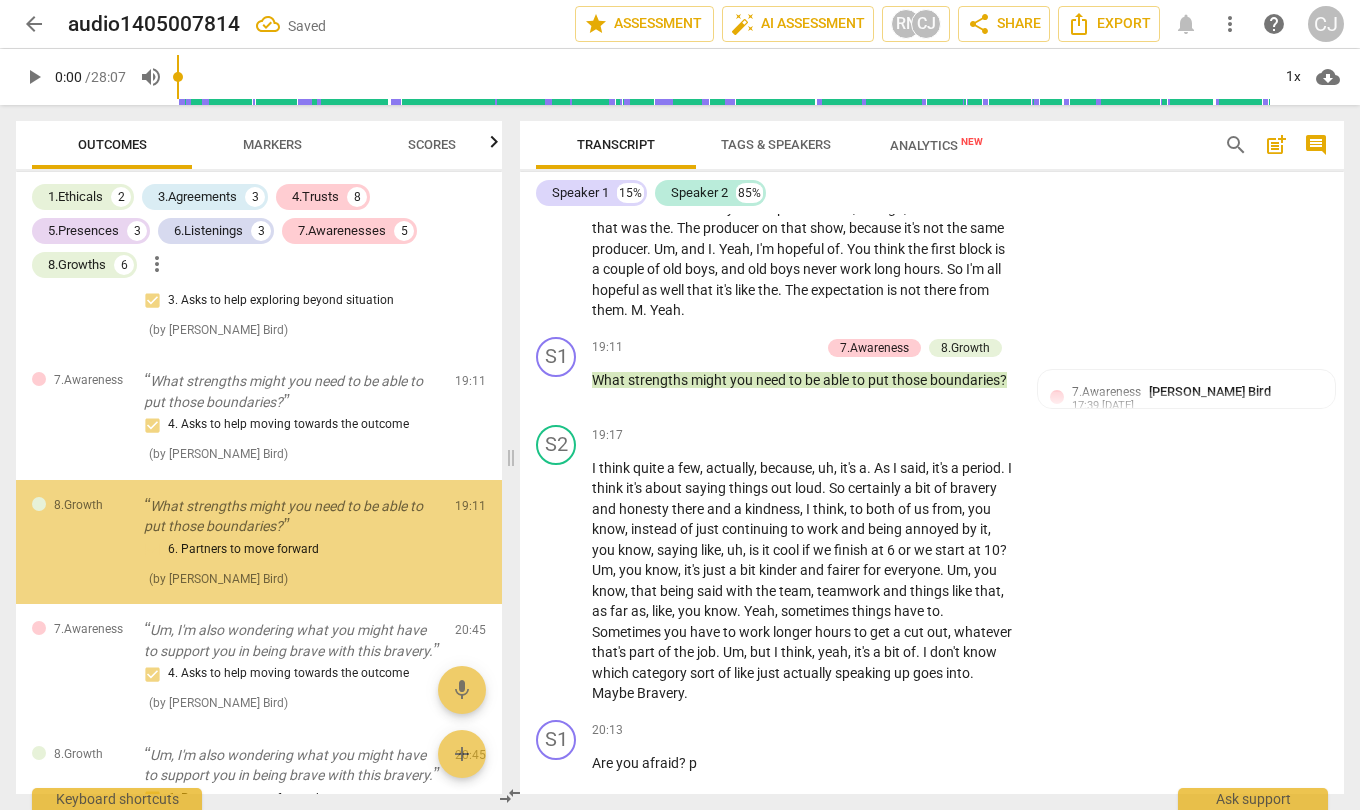 click on "8.Growth" at bounding box center (965, 348) 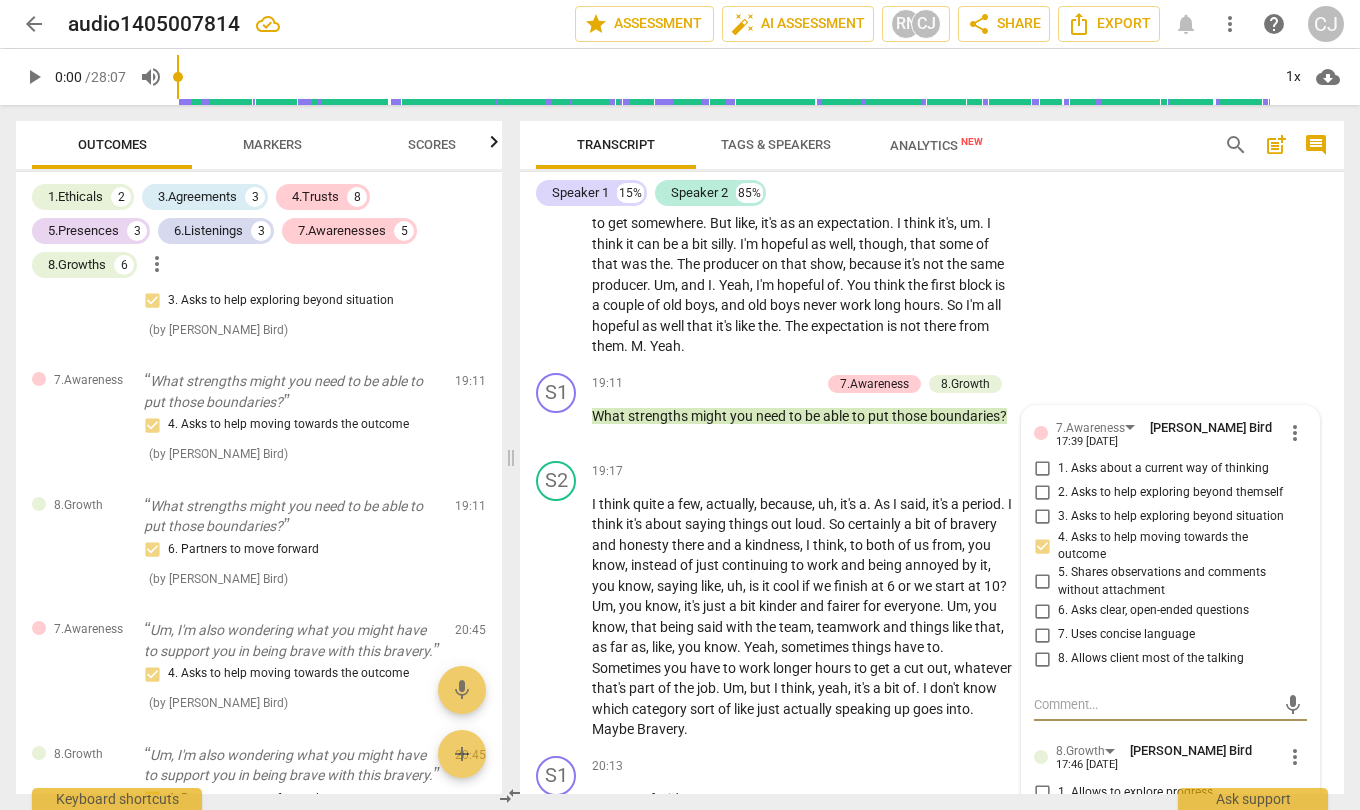 scroll, scrollTop: 7106, scrollLeft: 0, axis: vertical 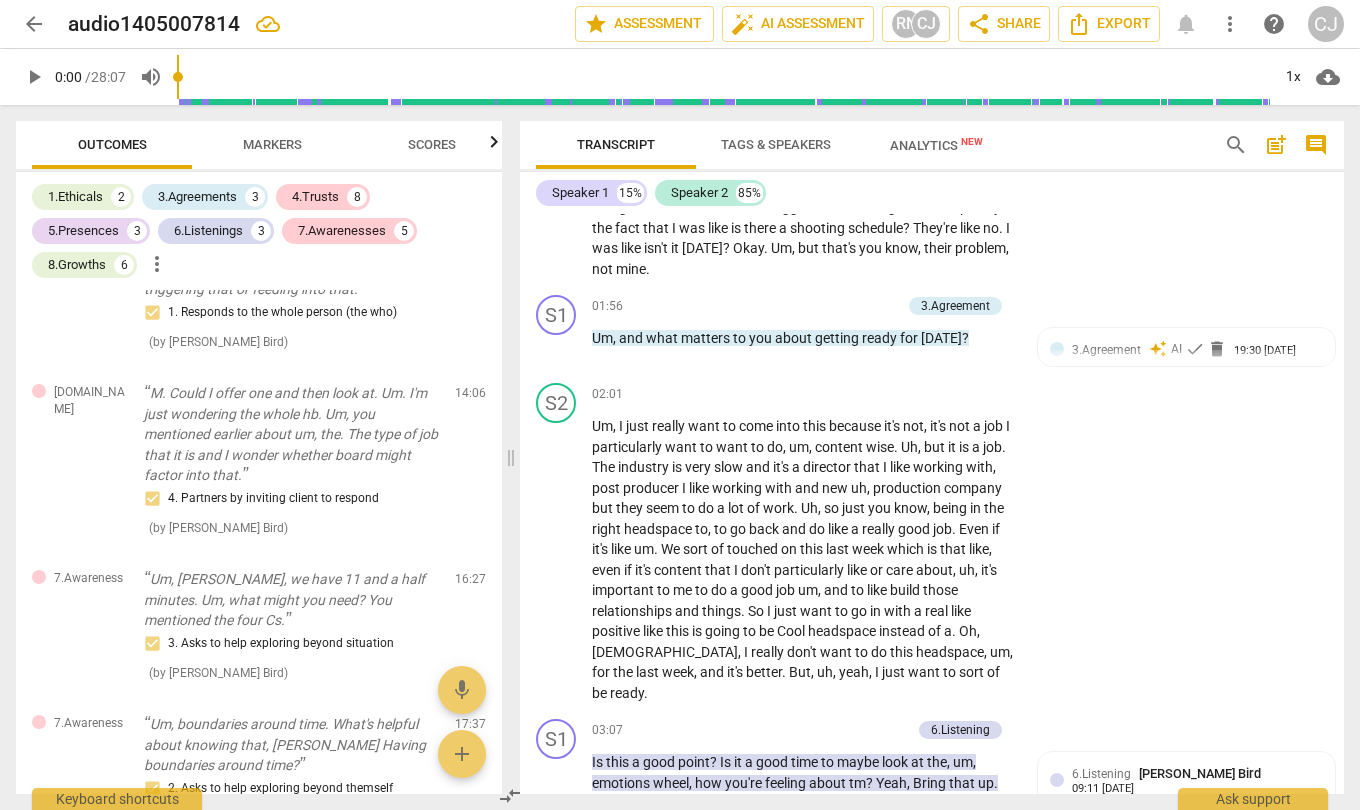 click on "play_arrow pause" at bounding box center [566, 560] 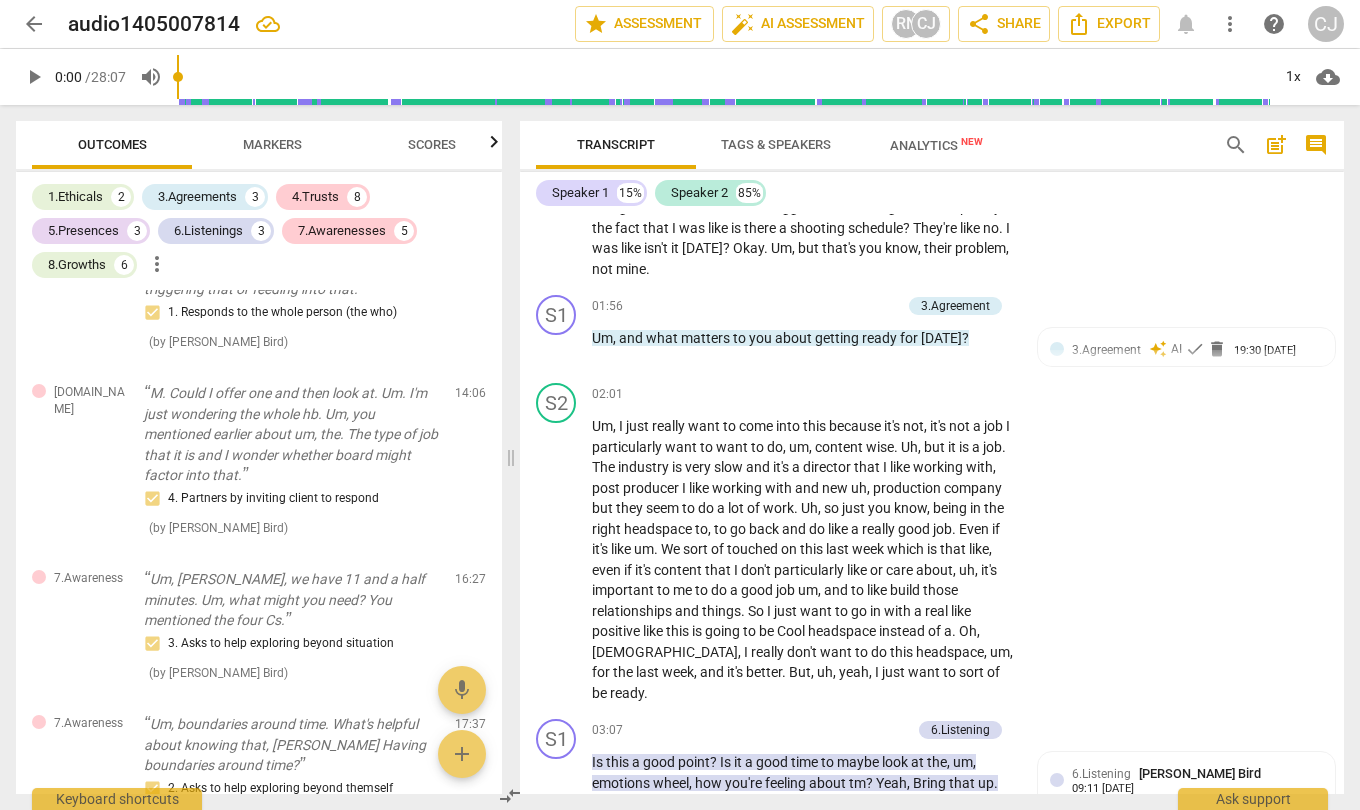 click on "play_arrow" at bounding box center (557, 560) 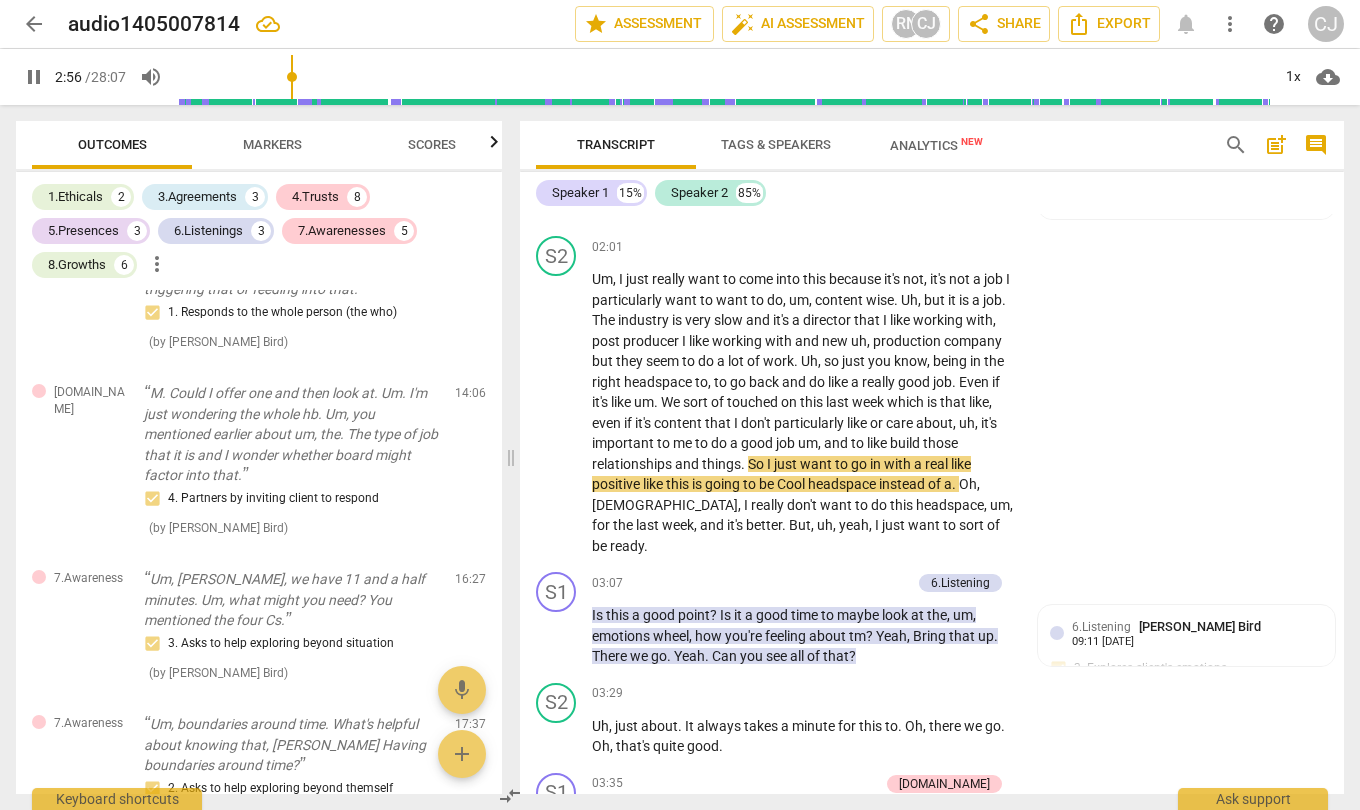 scroll, scrollTop: 969, scrollLeft: 0, axis: vertical 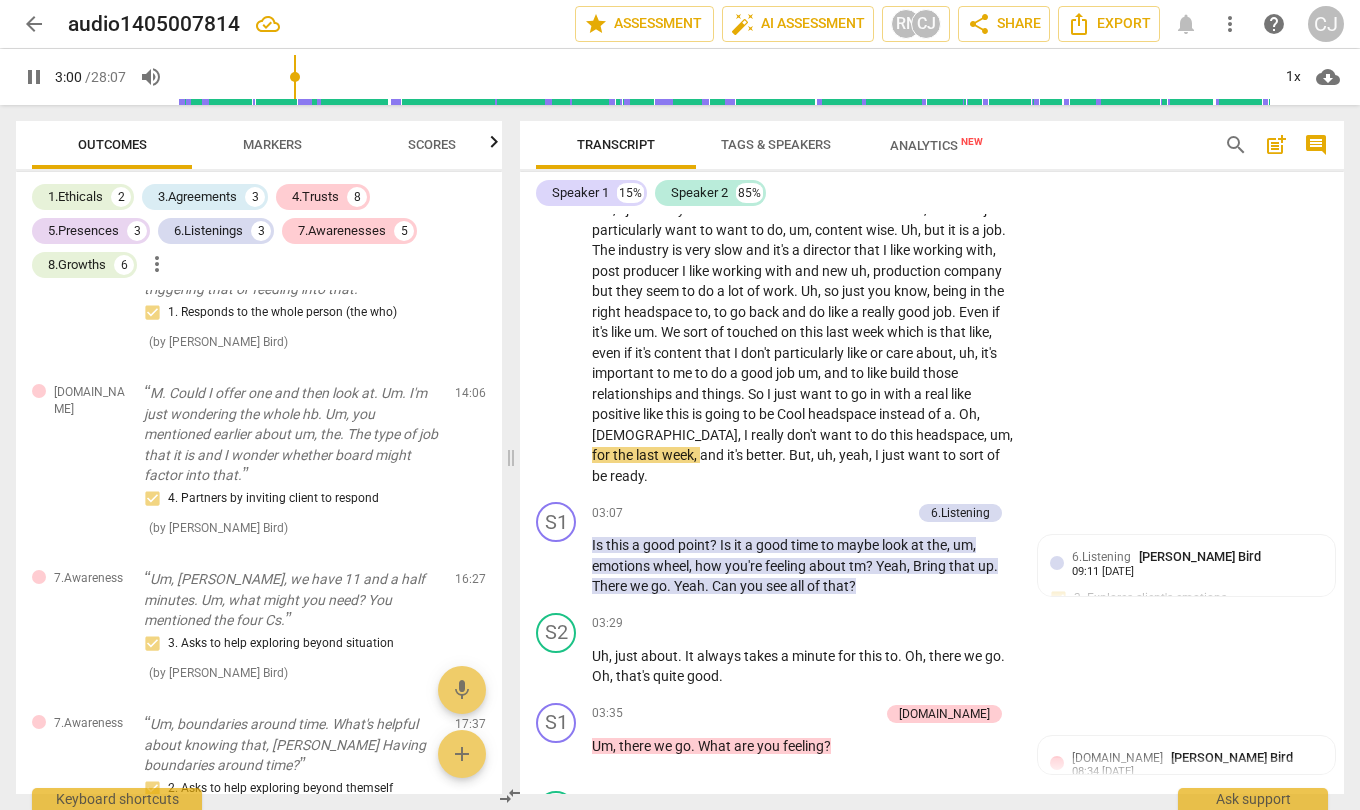 click on "pause" at bounding box center [557, 343] 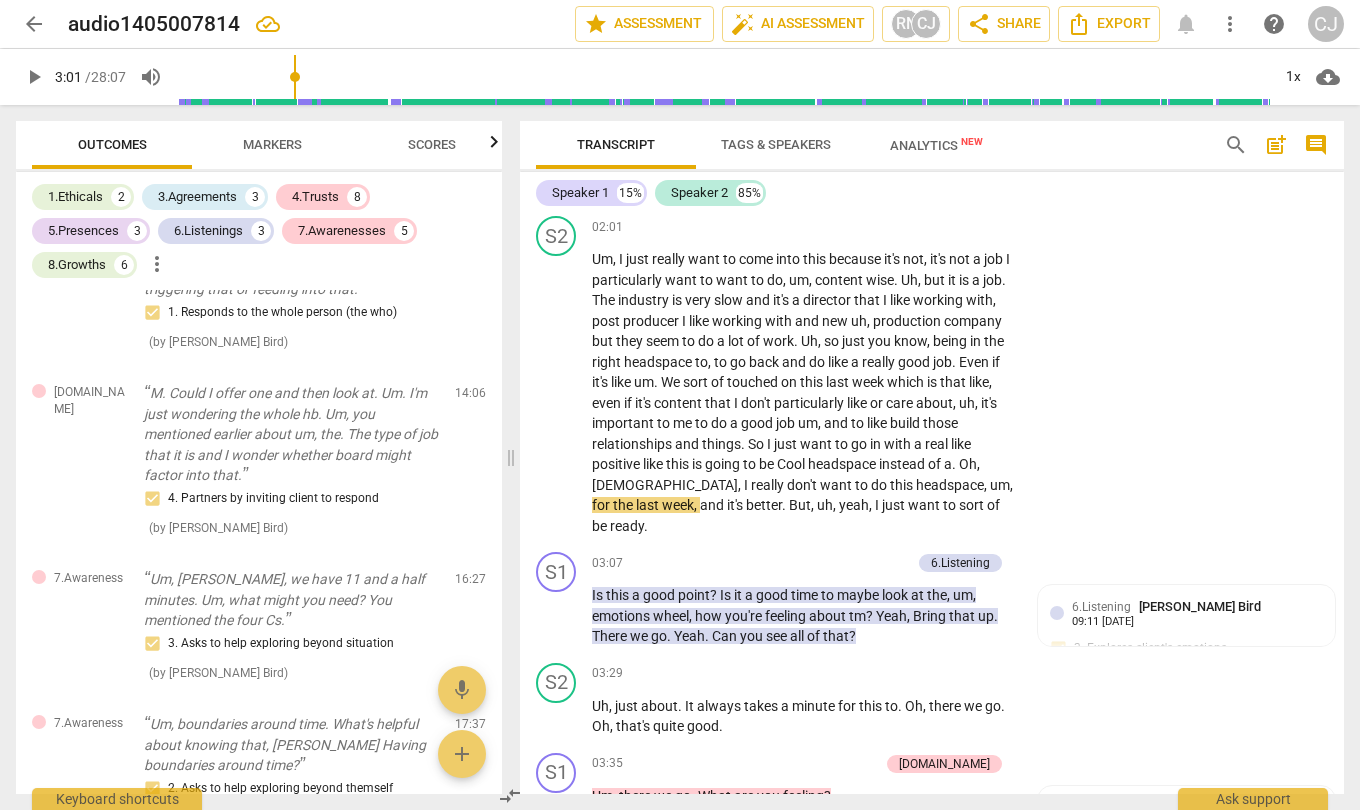 scroll, scrollTop: 981, scrollLeft: 0, axis: vertical 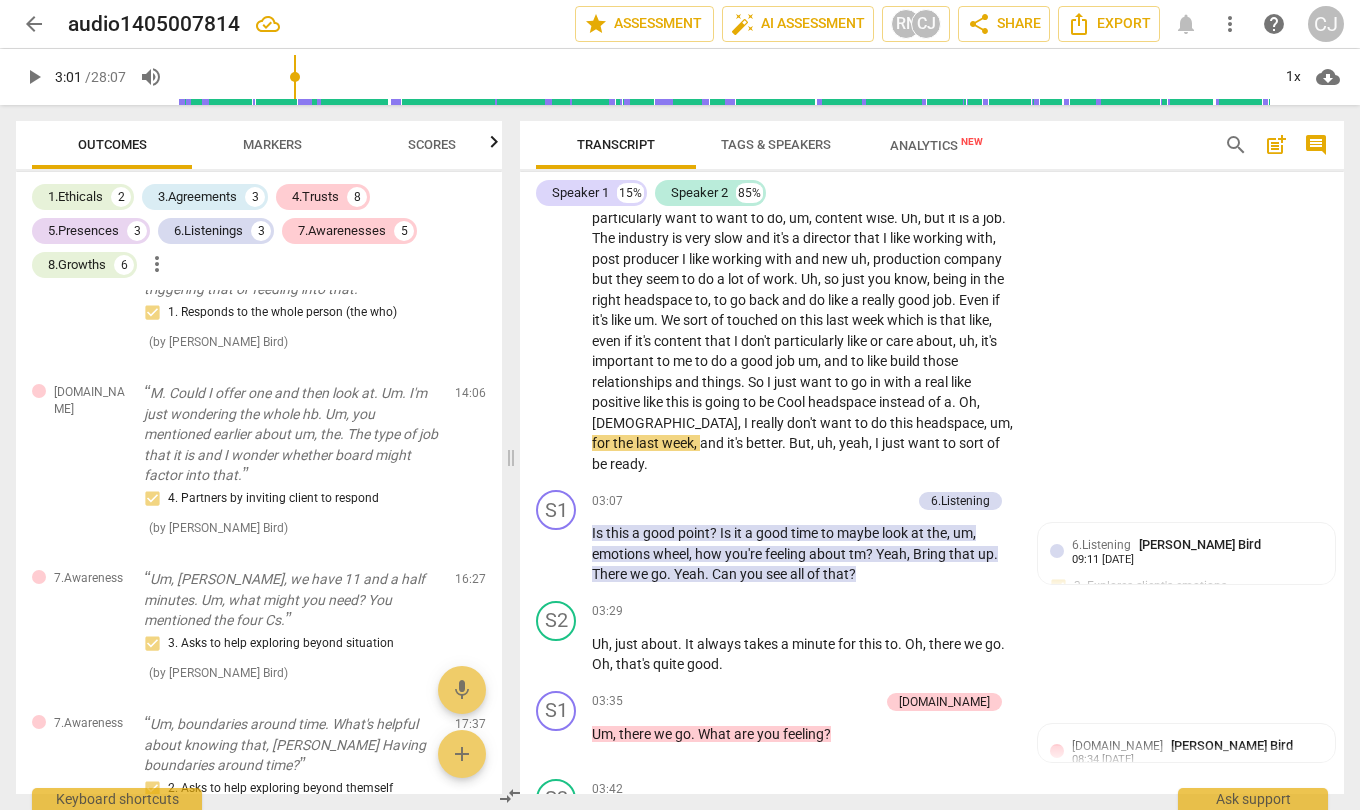 type on "181" 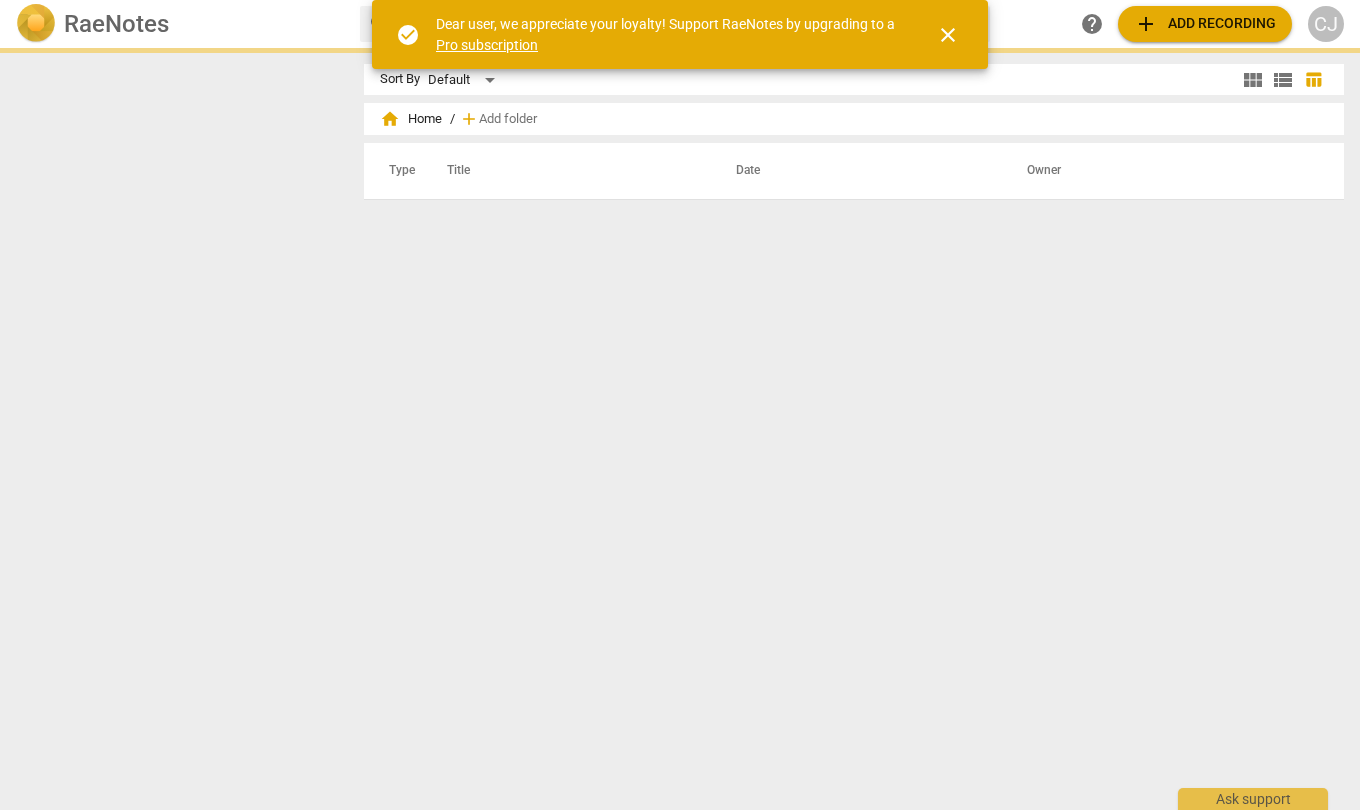 scroll, scrollTop: 0, scrollLeft: 0, axis: both 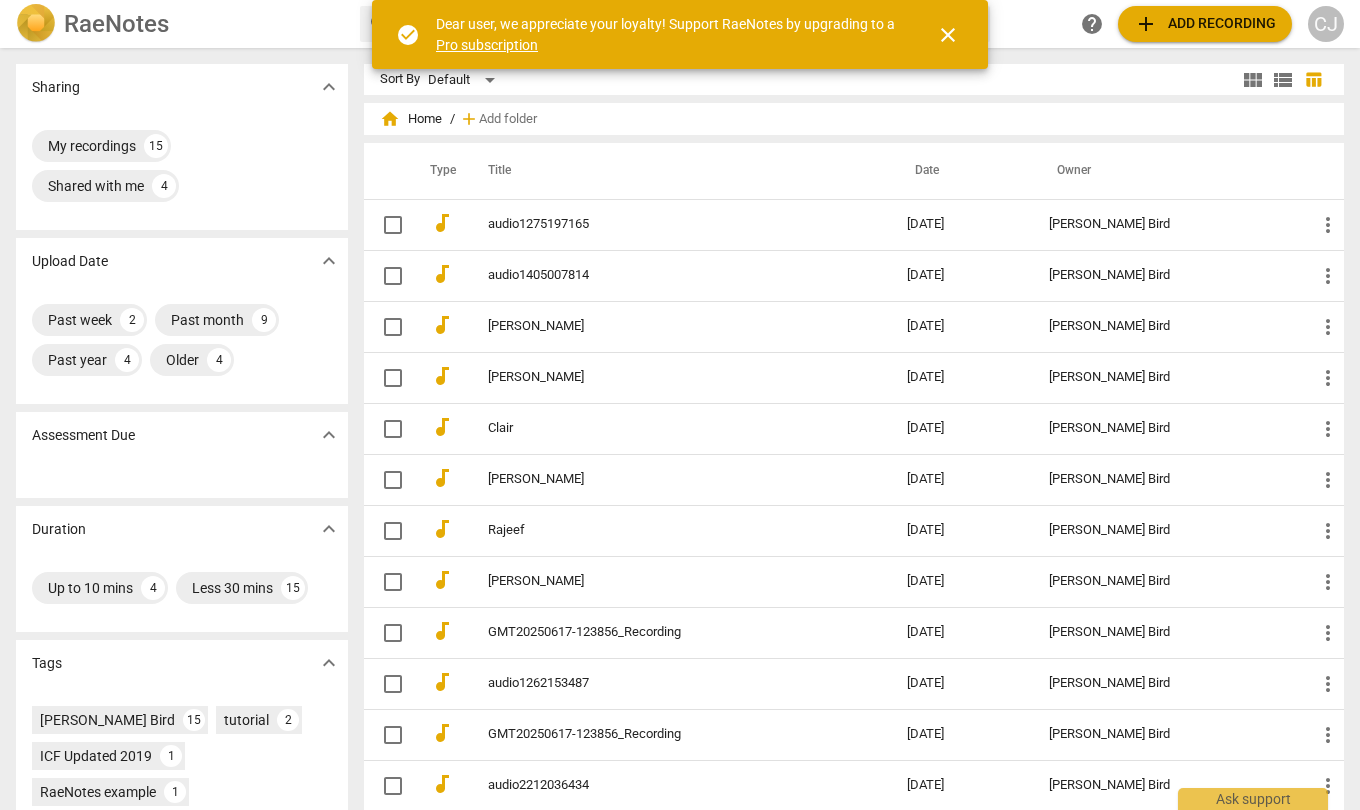 click on "audio1405007814" at bounding box center [661, 275] 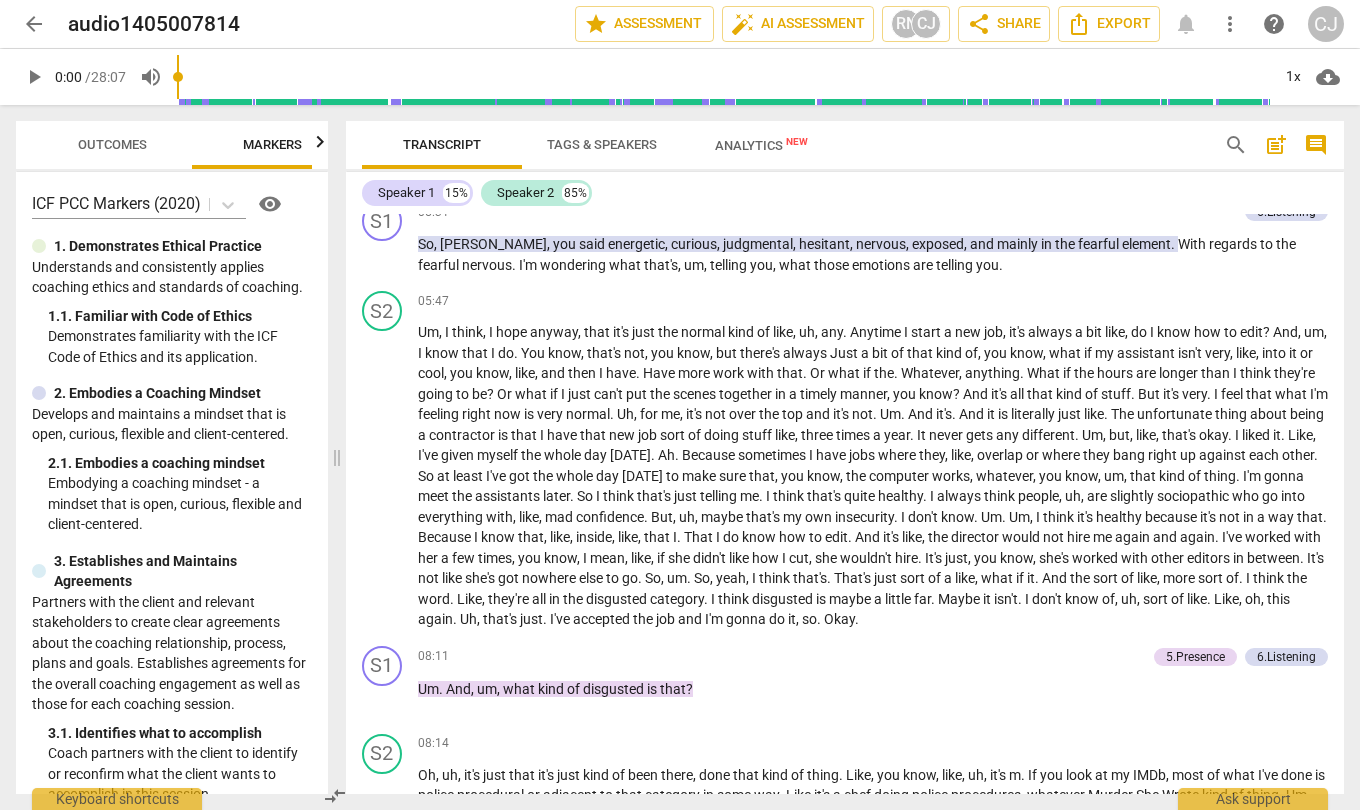scroll, scrollTop: 1545, scrollLeft: 0, axis: vertical 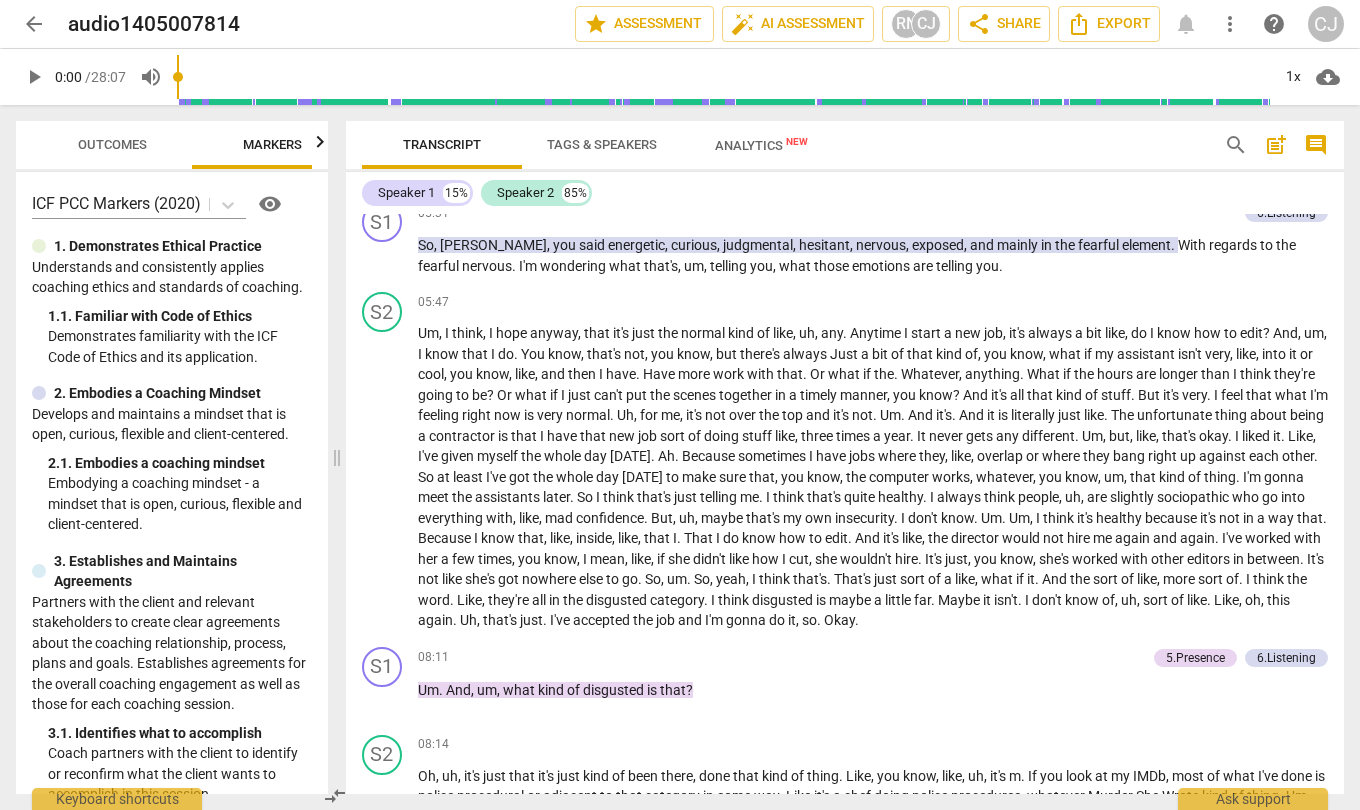 click on "play_arrow pause" at bounding box center (392, 478) 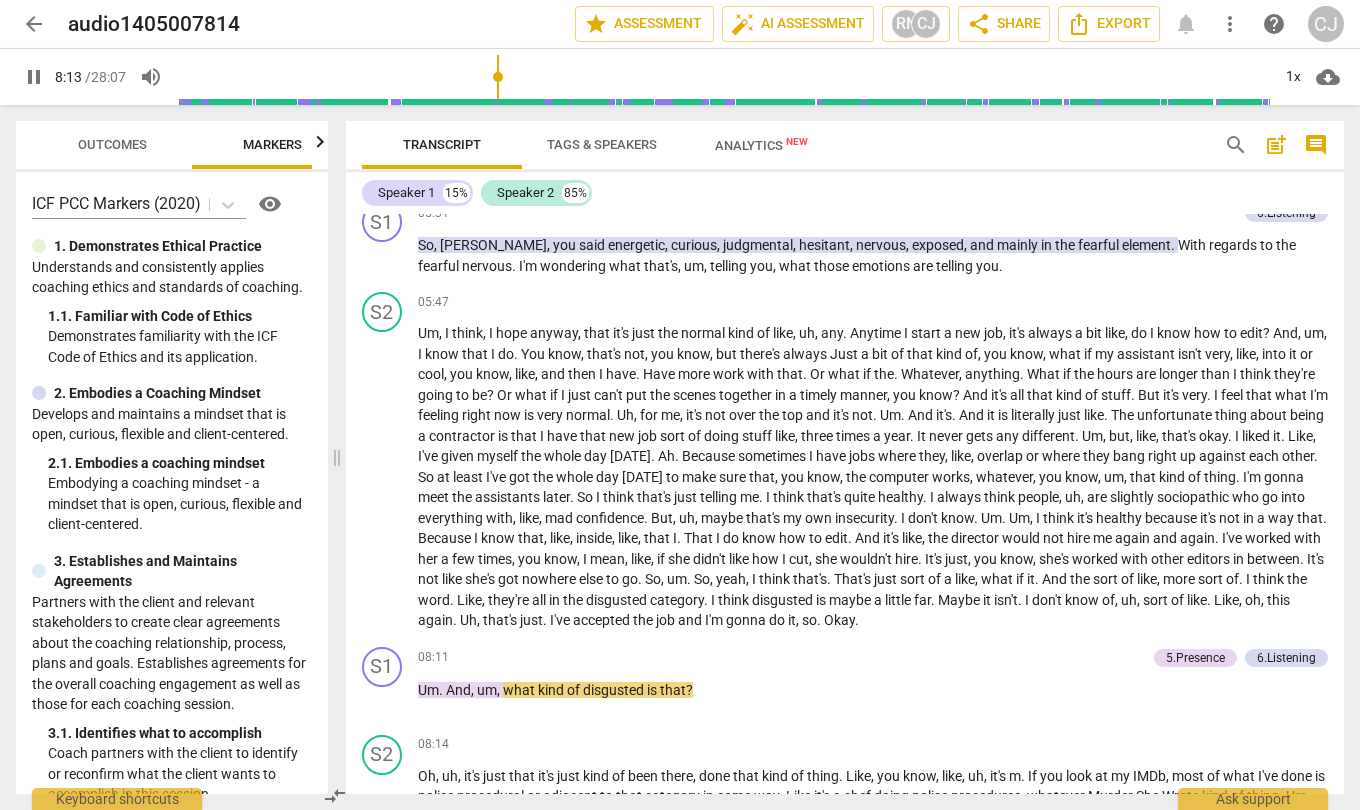 scroll, scrollTop: 1627, scrollLeft: 0, axis: vertical 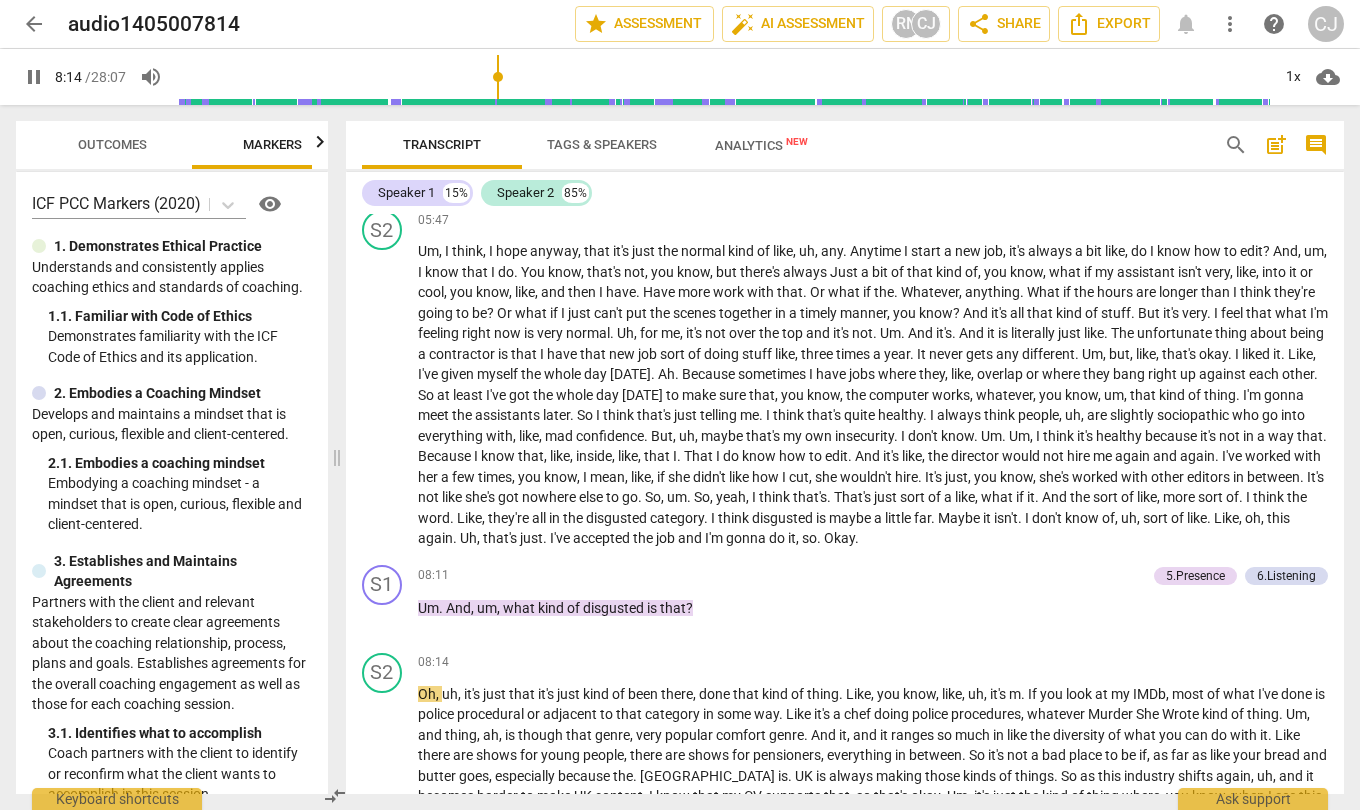 click on "pause" at bounding box center [383, 618] 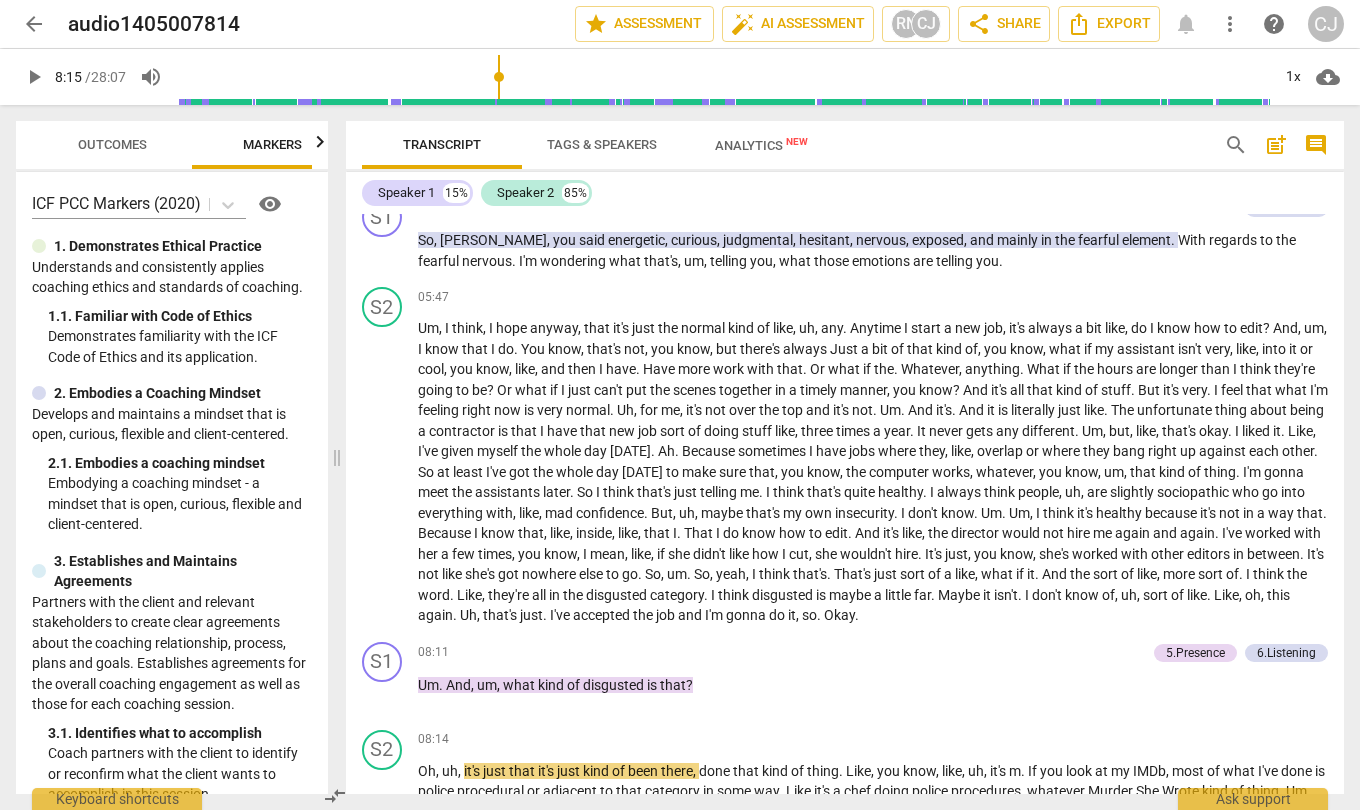 scroll, scrollTop: 1549, scrollLeft: 0, axis: vertical 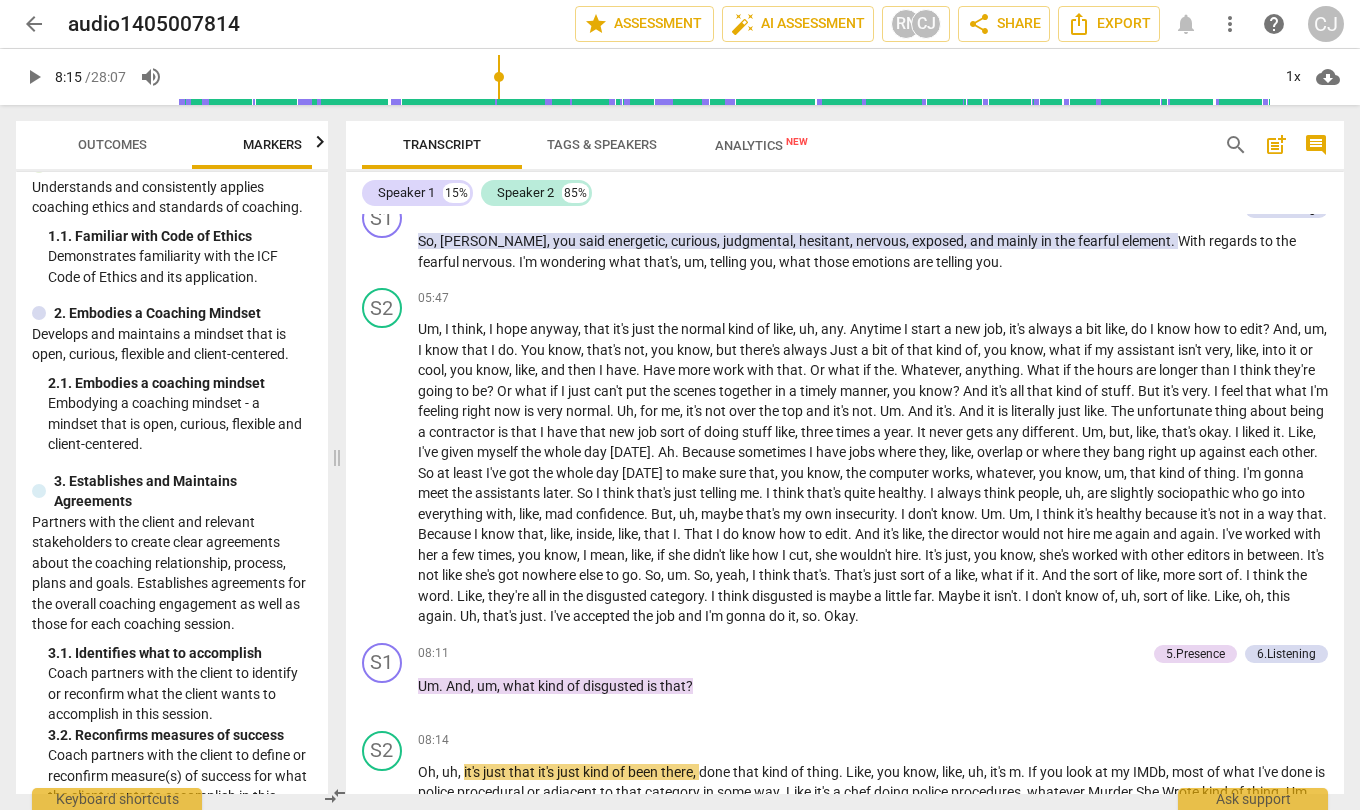 click on "Outcomes" at bounding box center (112, 144) 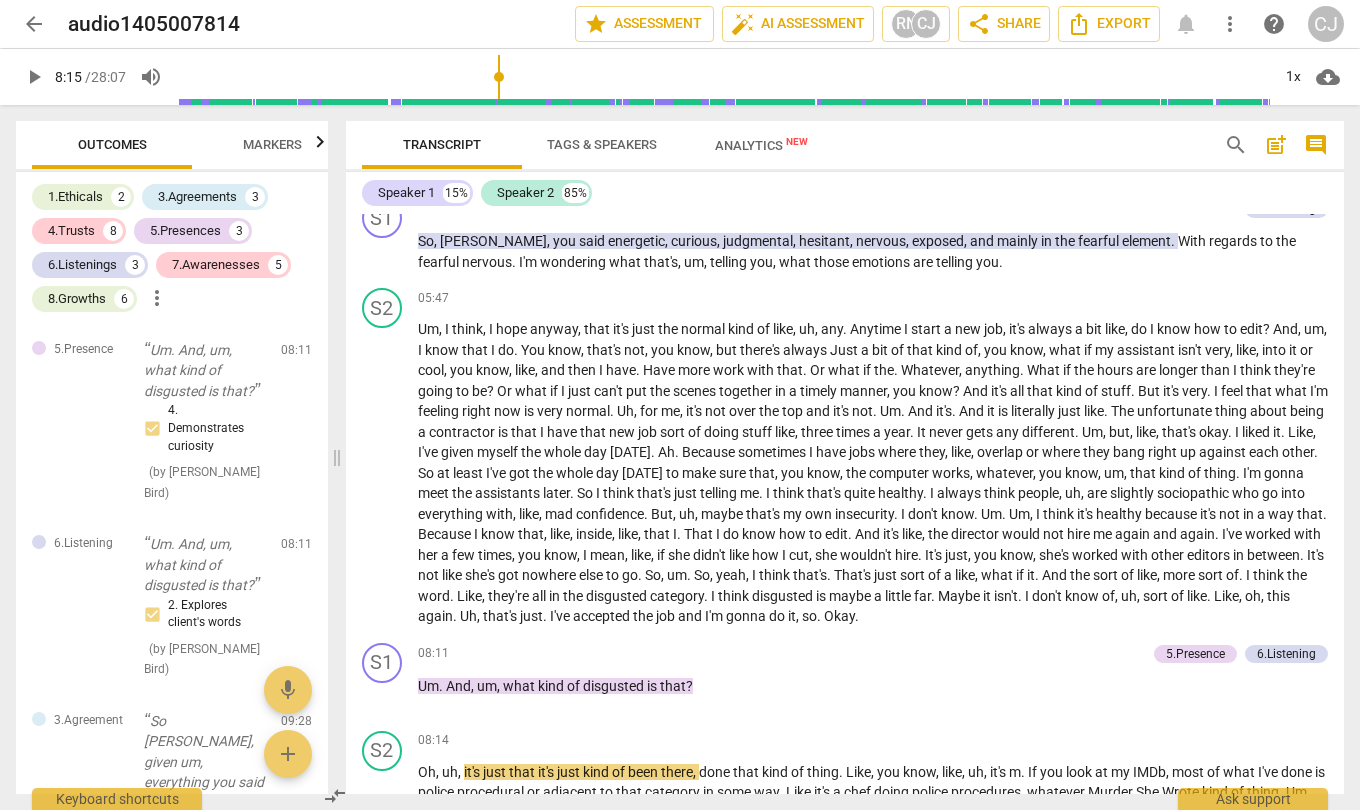 scroll, scrollTop: 1968, scrollLeft: 0, axis: vertical 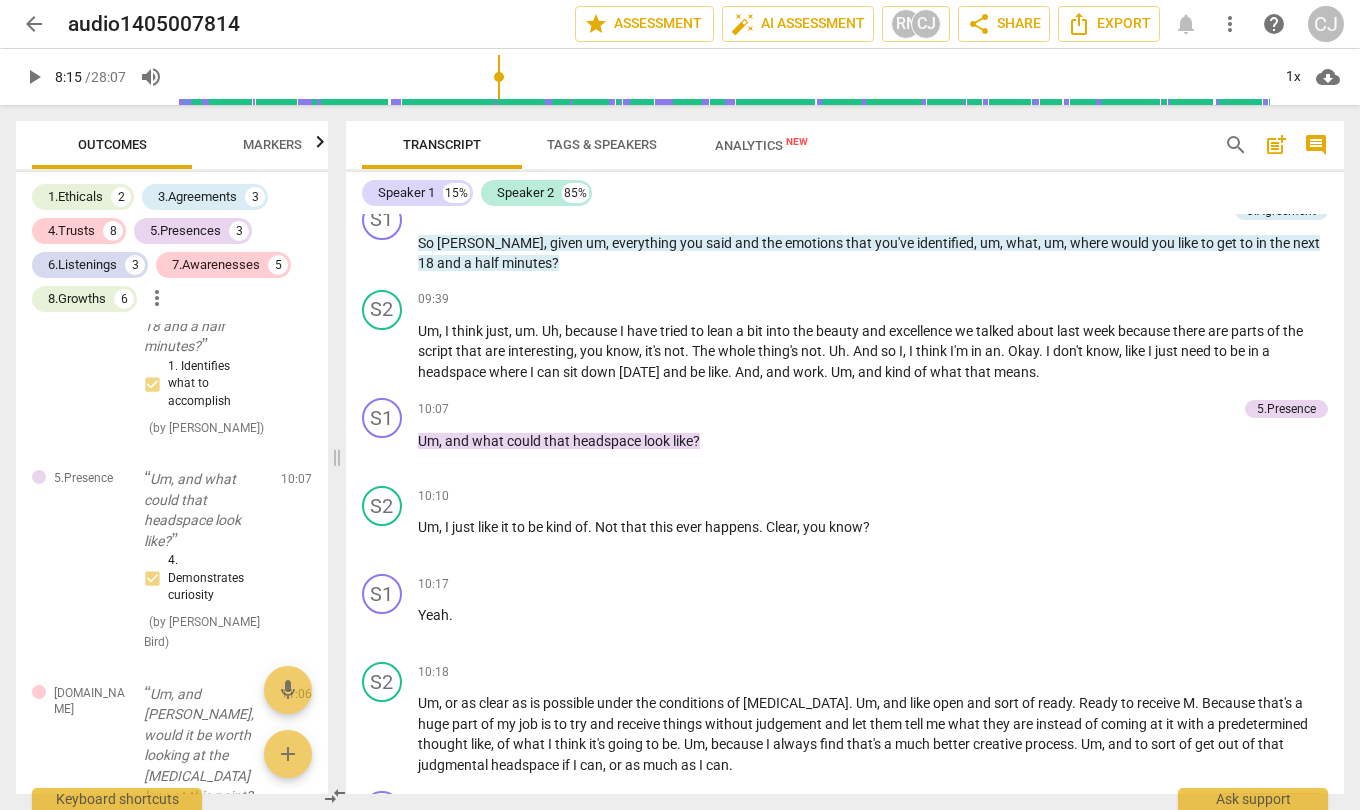 click on "play_arrow pause" at bounding box center [392, 353] 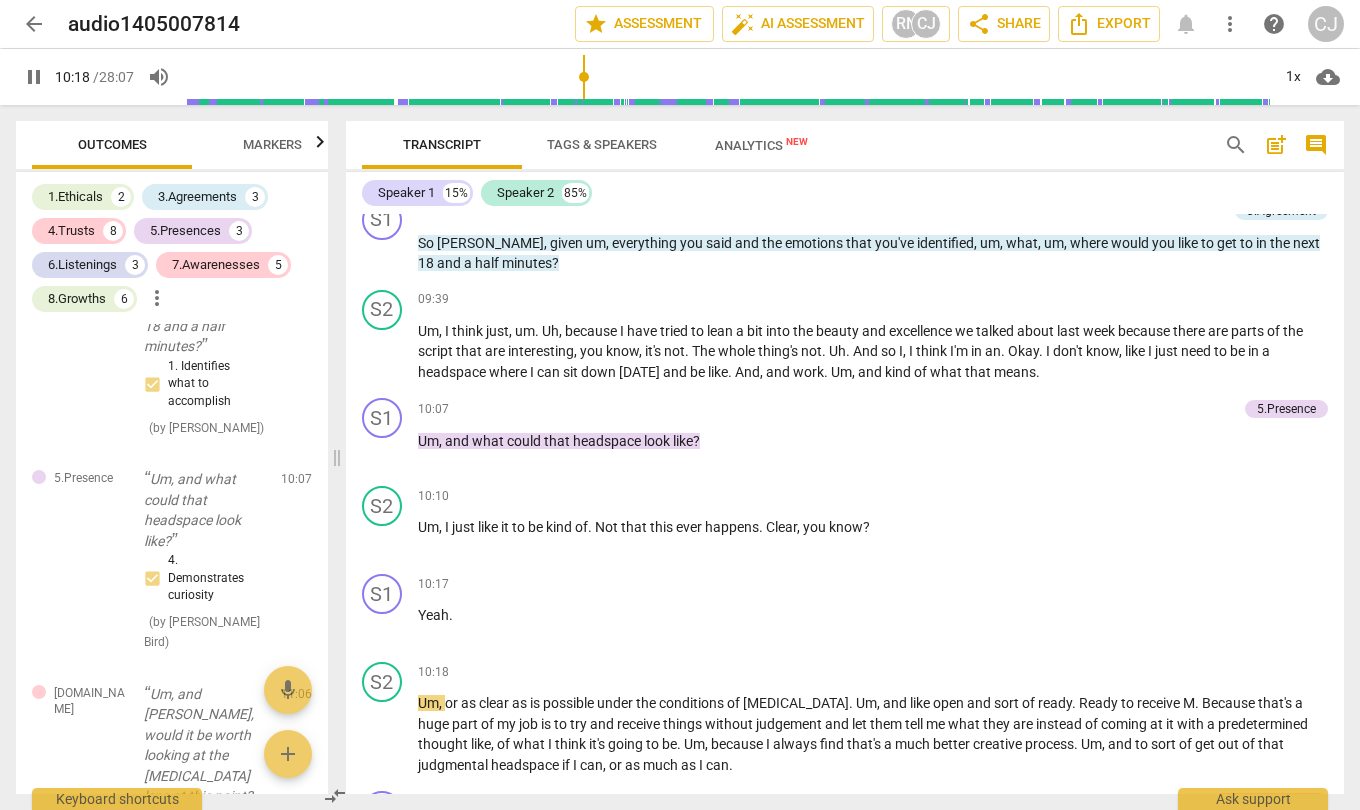 click on "S2 play_arrow pause 10:10 + Add competency keyboard_arrow_right Um ,   I   just   like   it   to   be   kind   of .   Not   that   this   ever   happens .   Clear ,   you   know ?" at bounding box center [845, 522] 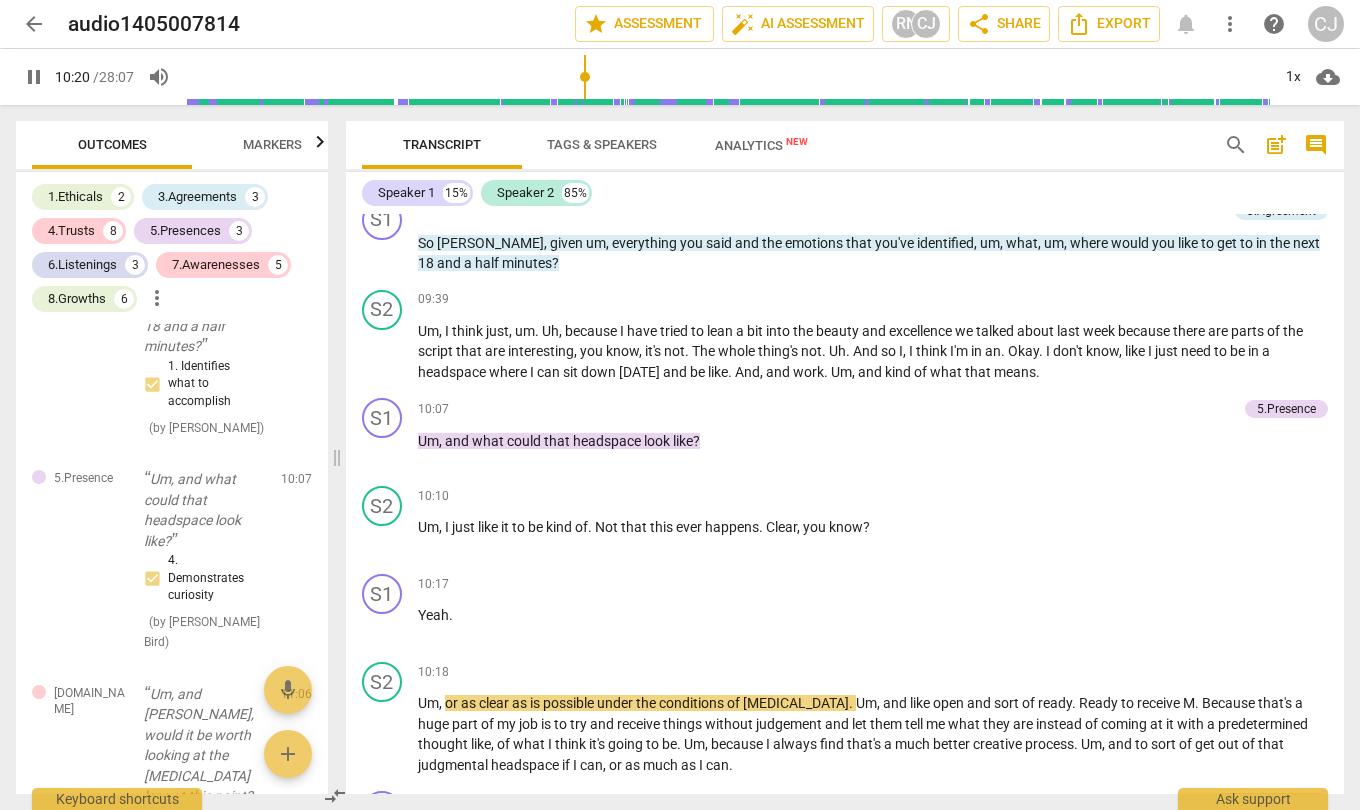 click on "pause" at bounding box center [383, 627] 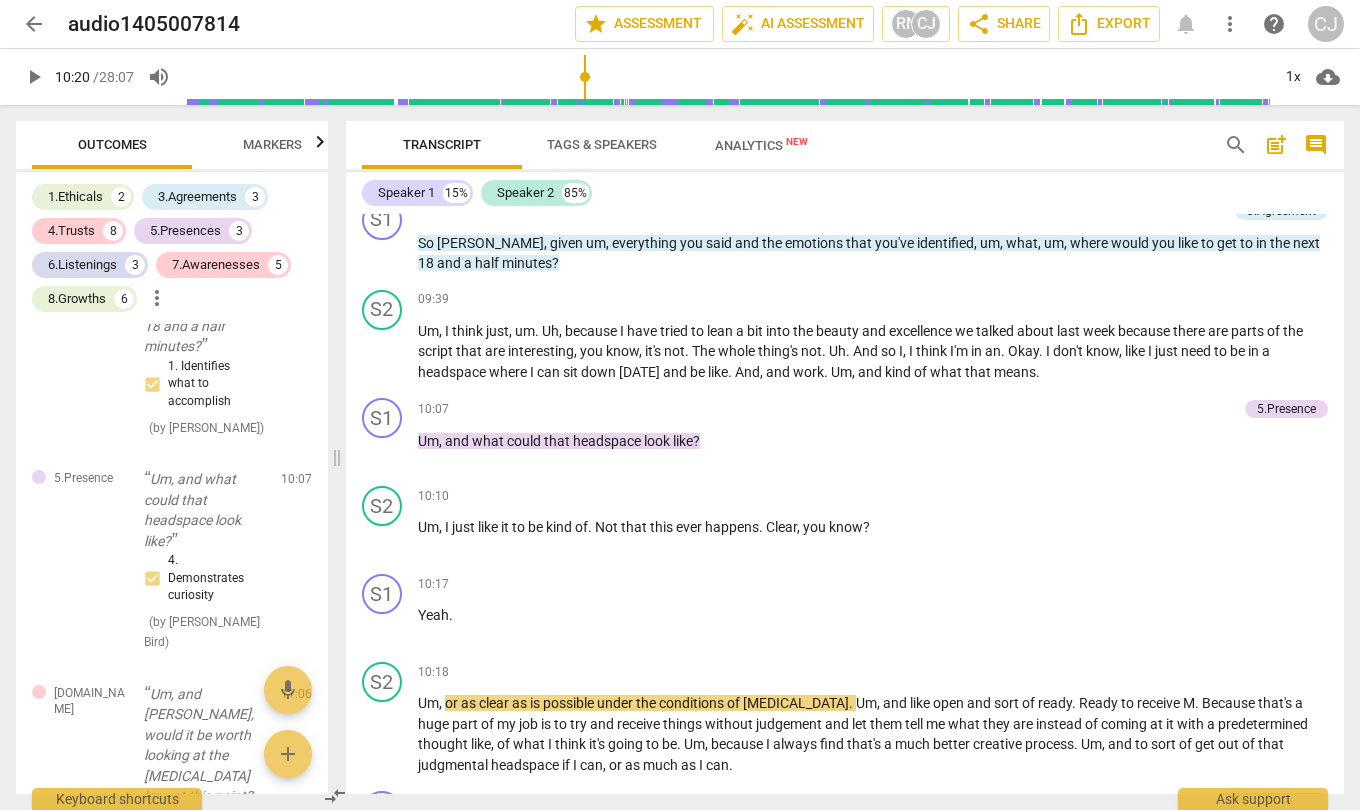 type on "621" 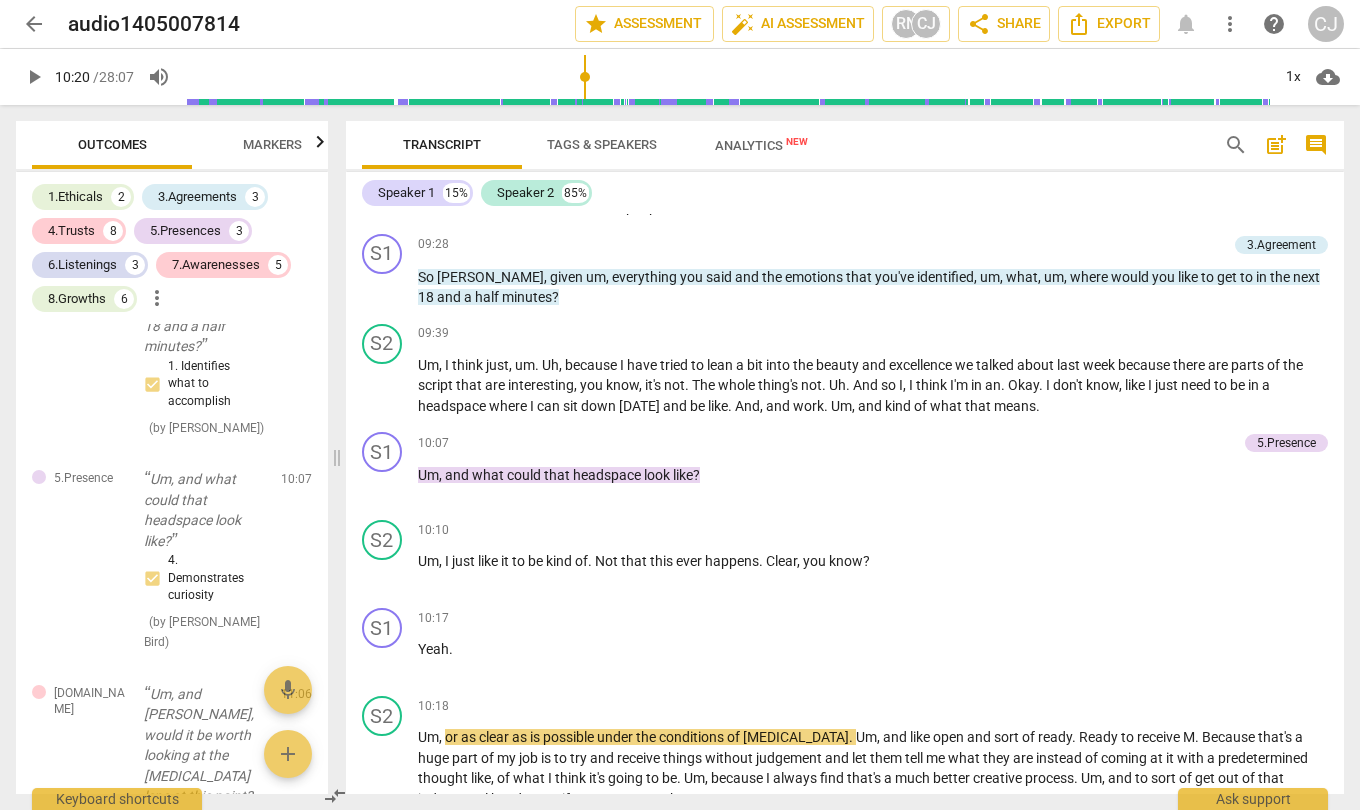 scroll, scrollTop: 2261, scrollLeft: 0, axis: vertical 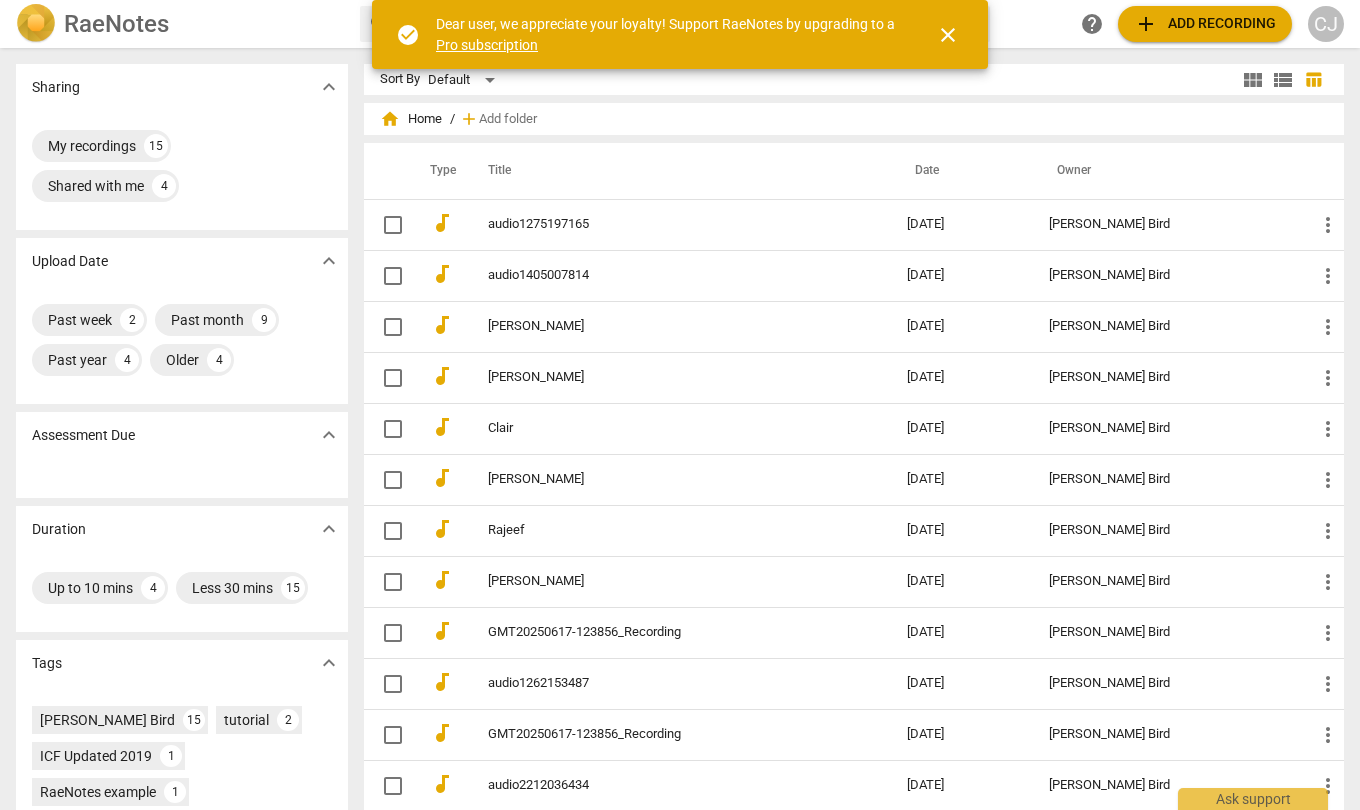 click on "audio1405007814" at bounding box center (661, 275) 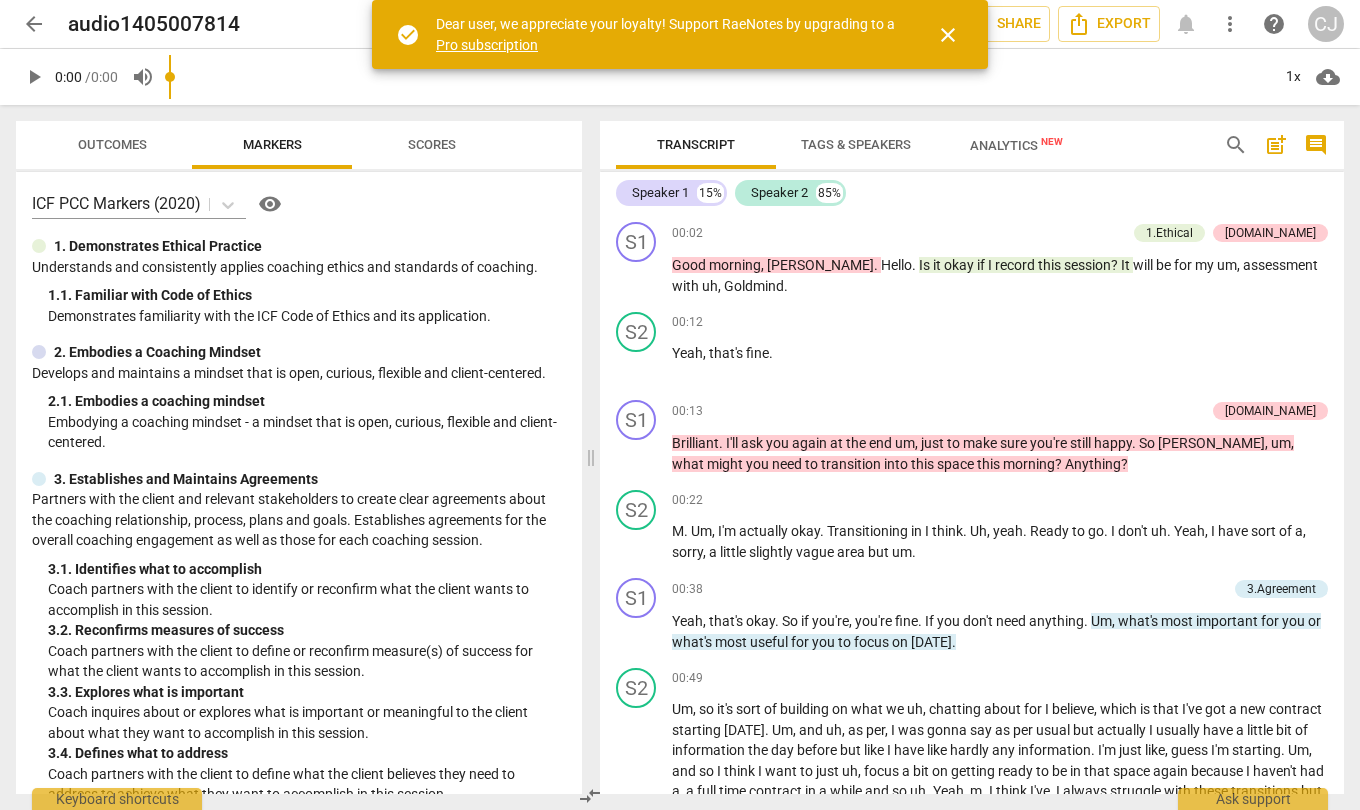 click on "Outcomes" at bounding box center [112, 144] 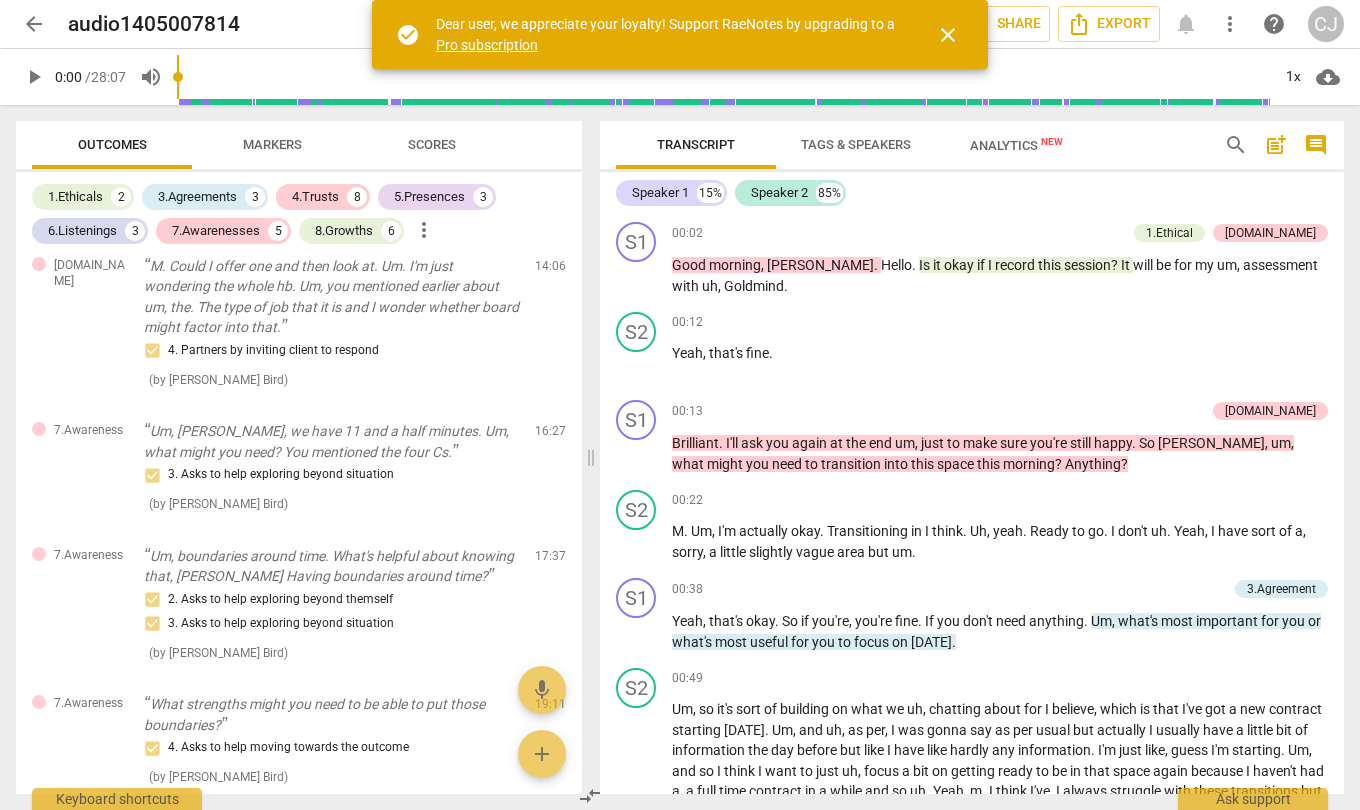 scroll, scrollTop: 2396, scrollLeft: 0, axis: vertical 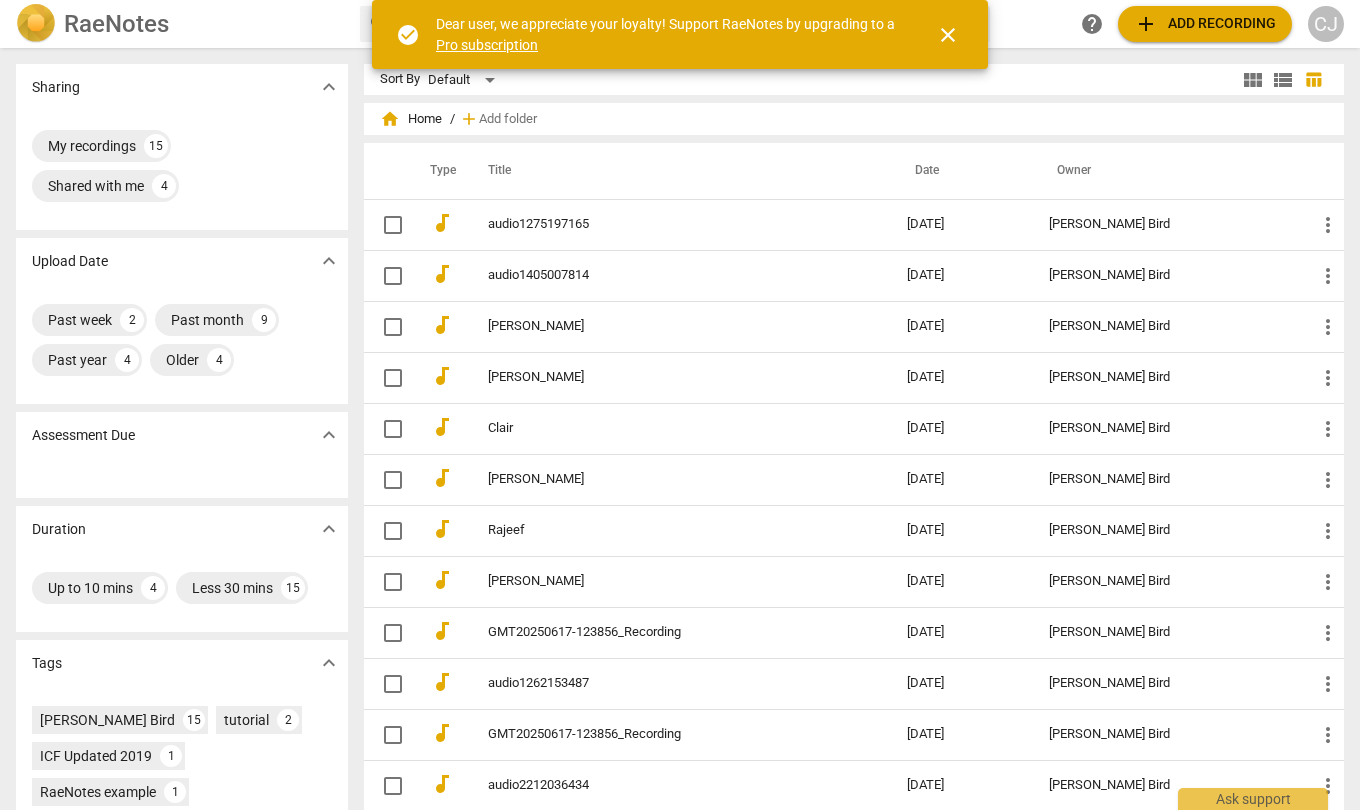 click on "audio1405007814" at bounding box center (661, 275) 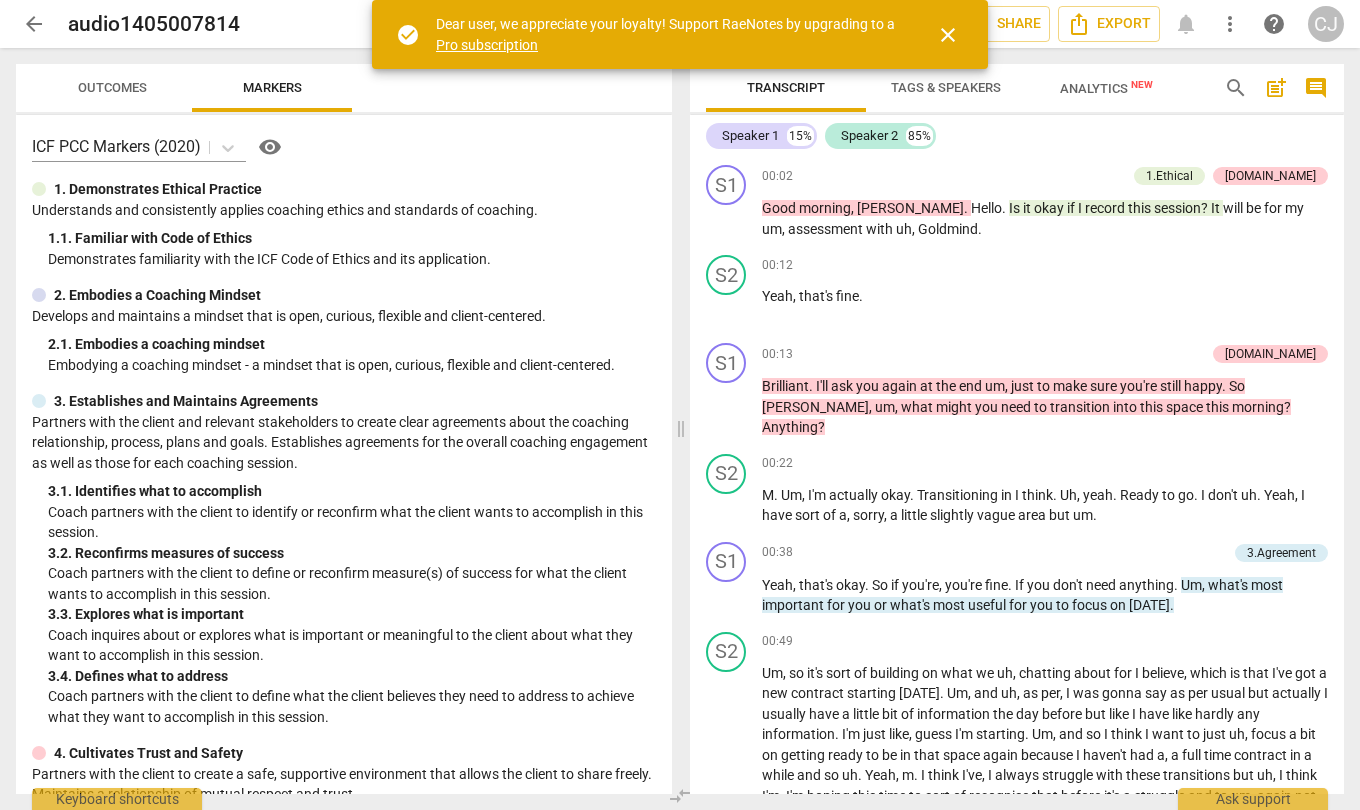 click on "Outcomes" at bounding box center [112, 87] 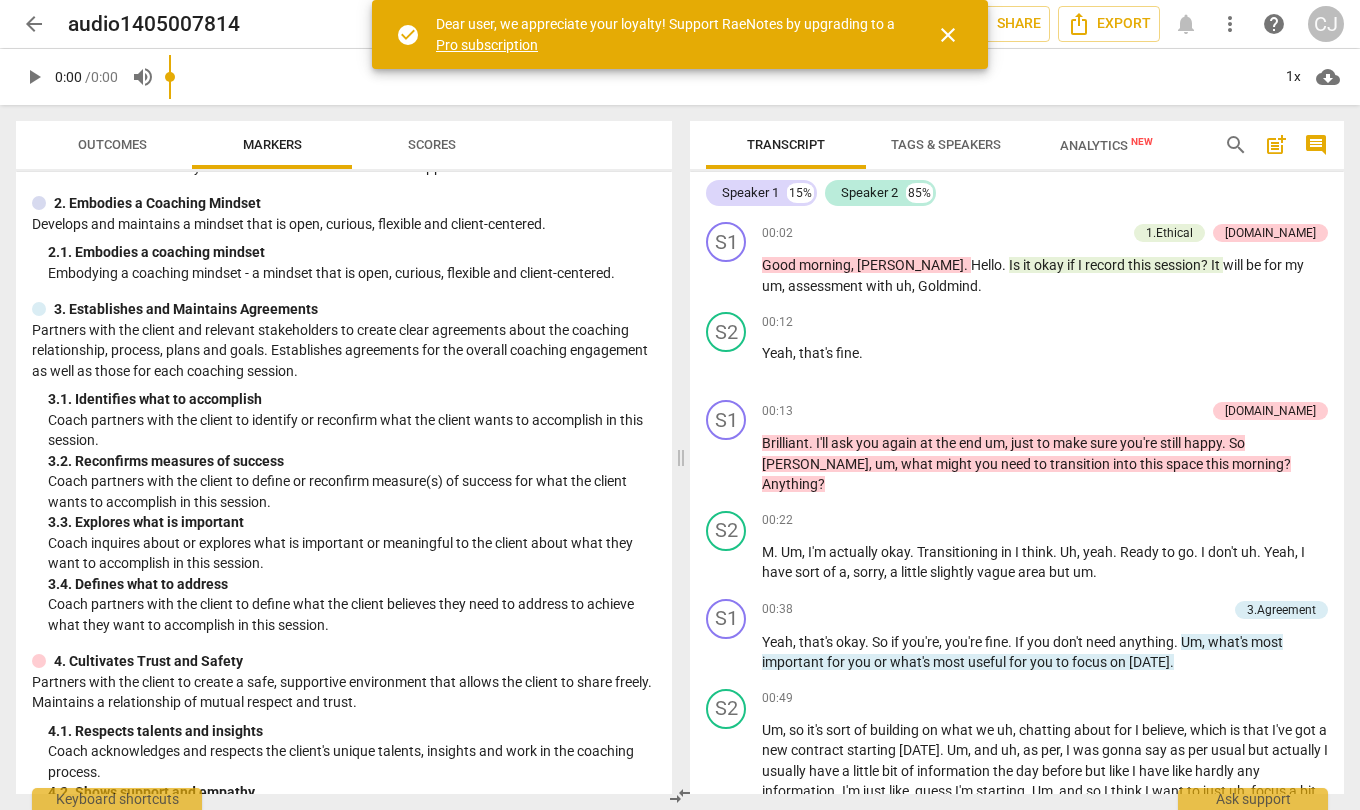 scroll, scrollTop: 153, scrollLeft: 0, axis: vertical 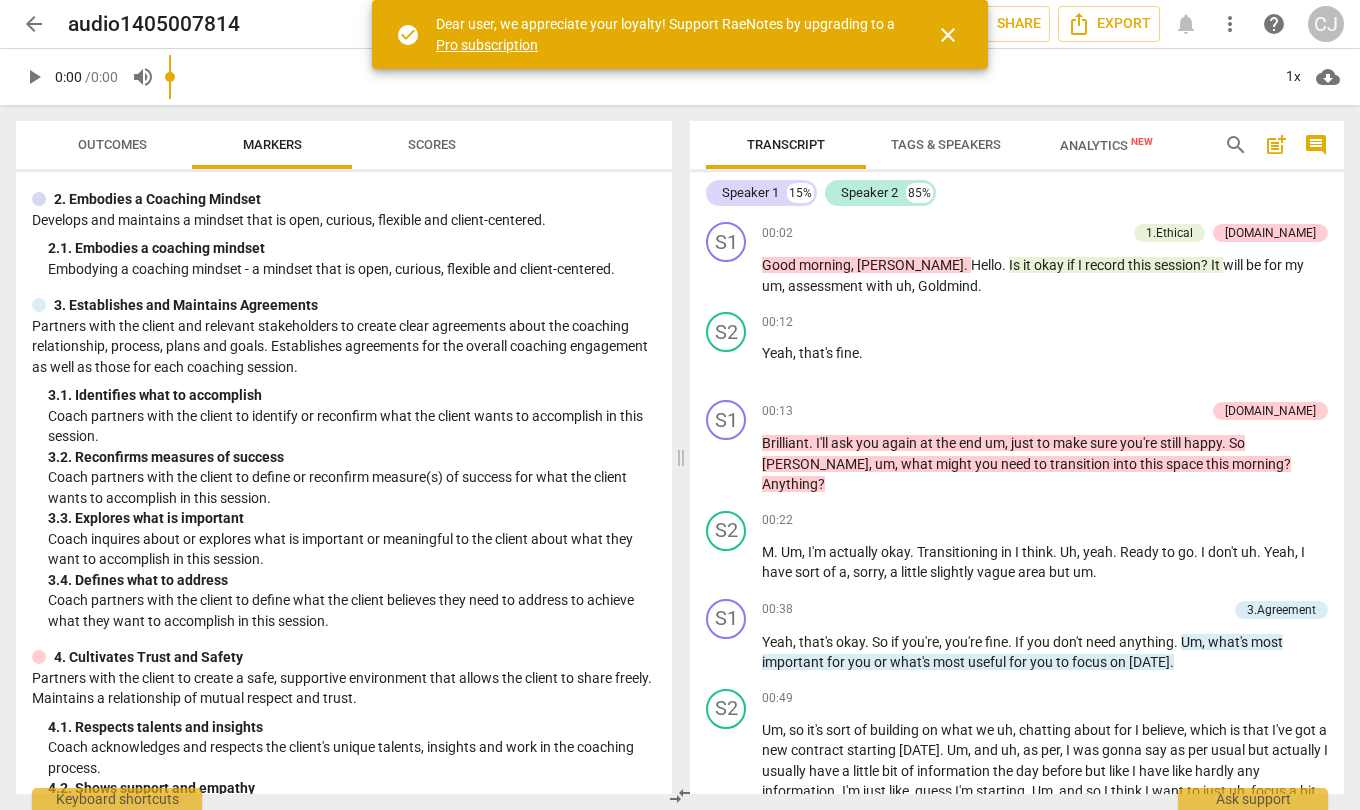 click on "Outcomes" at bounding box center (112, 144) 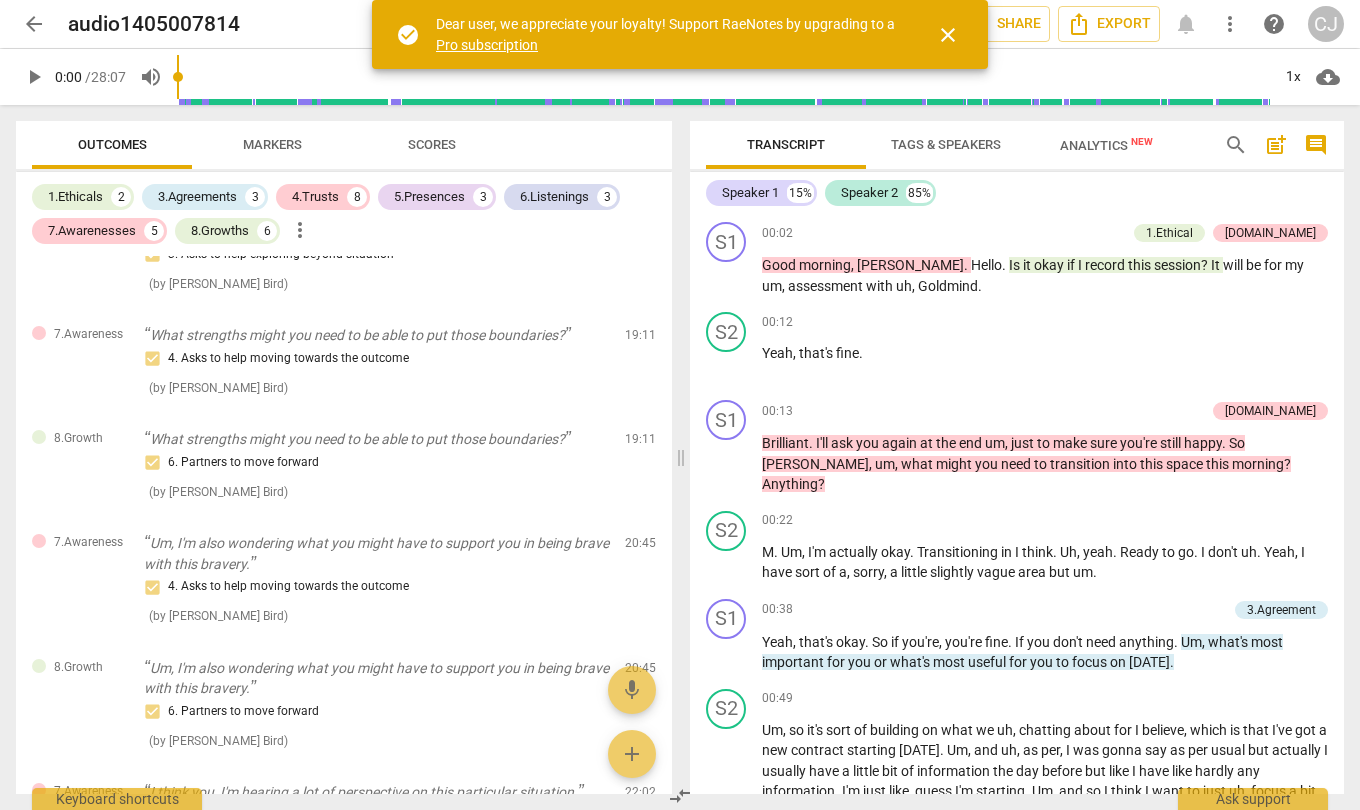 scroll, scrollTop: 2422, scrollLeft: 0, axis: vertical 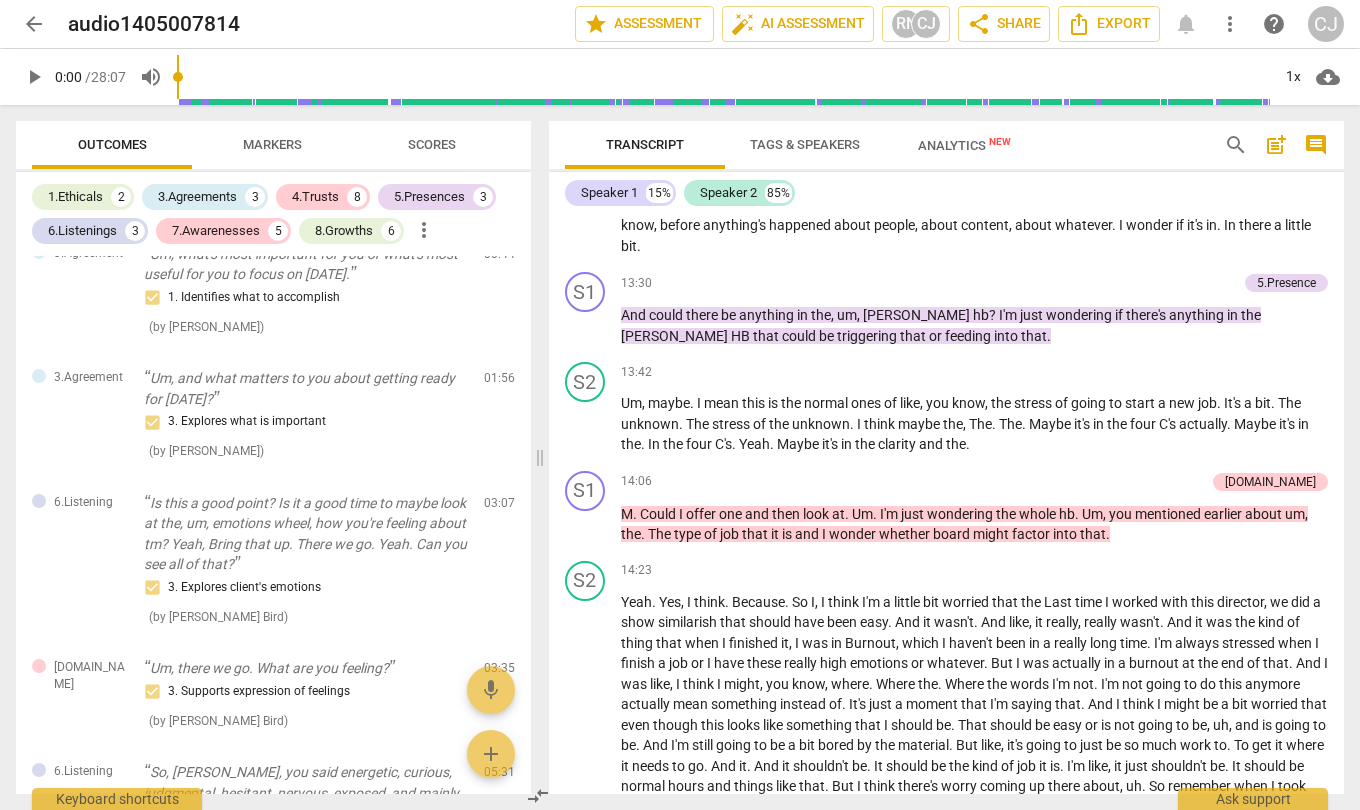 click on "[DOMAIN_NAME]" at bounding box center (1270, 482) 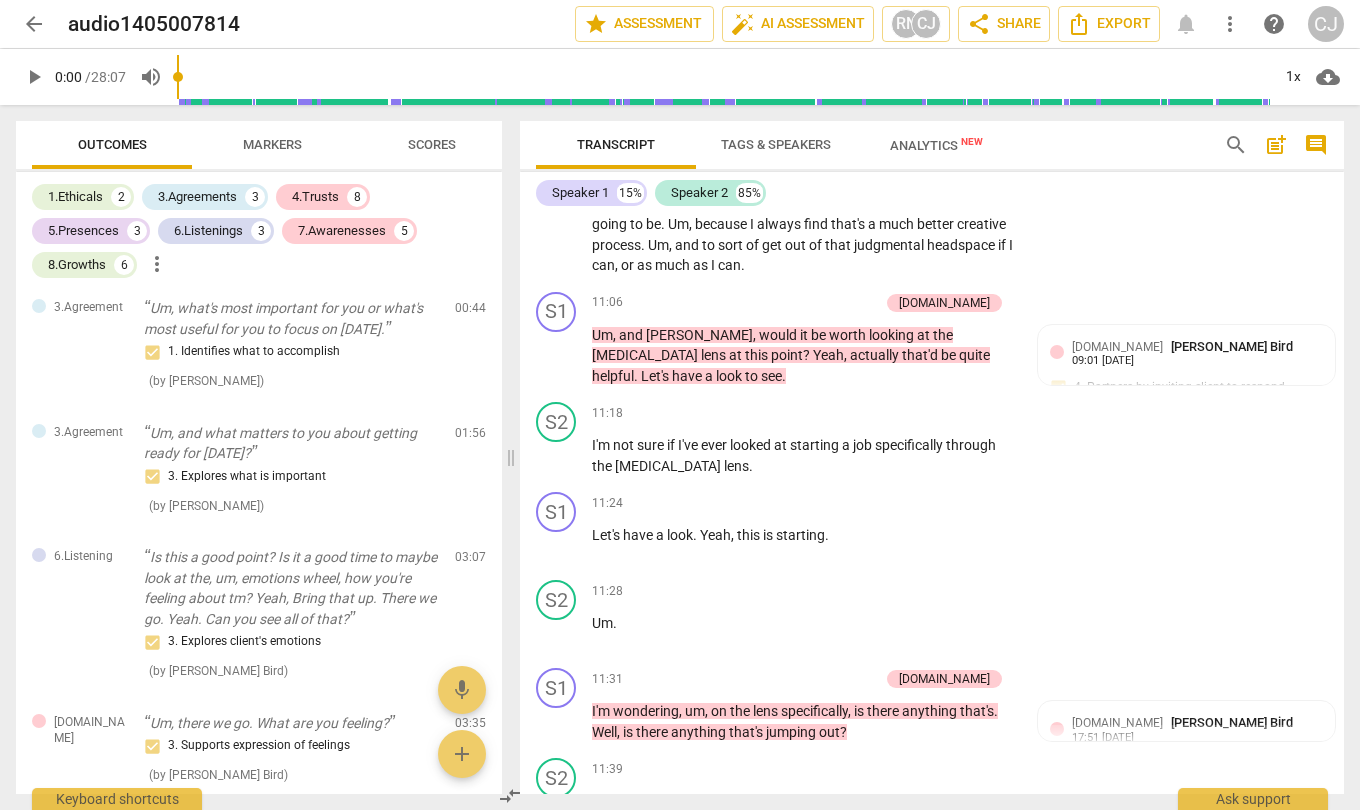 scroll, scrollTop: 5651, scrollLeft: 0, axis: vertical 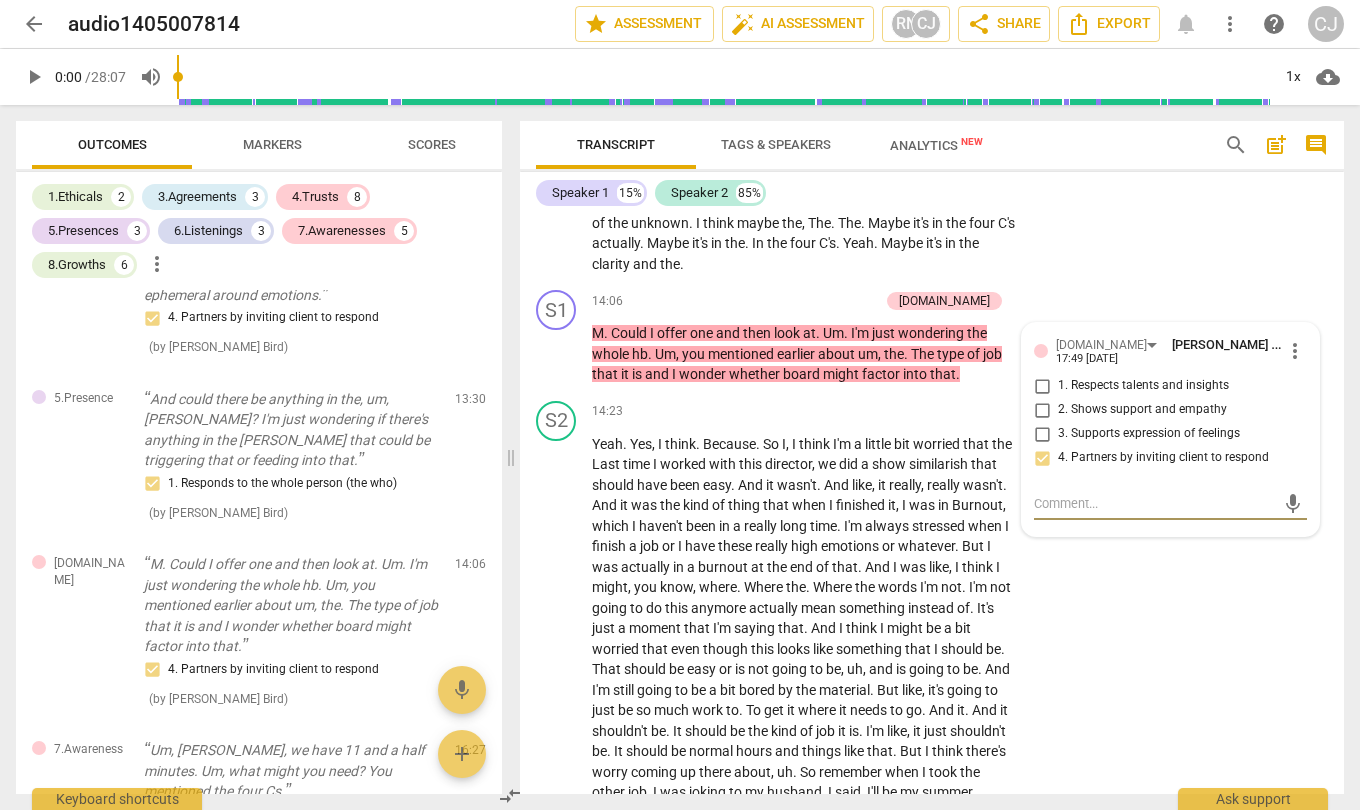 click on "S2 play_arrow pause 13:42 + Add competency keyboard_arrow_right Um ,   maybe .   I   mean   this   is   the   normal   ones   of   like ,   you   know ,   the   stress   of   going   to   start   a   new   job .   It's   a   bit .   The   unknown .   The   stress   of   the   unknown .   I   think   maybe   the ,   The .   The .   Maybe   it's   in   the   four   C's   actually .   Maybe   it's   in   the .   In   the   four   C's .   Yeah .   Maybe   it's   in   the   clarity   and   the ." at bounding box center [932, 207] 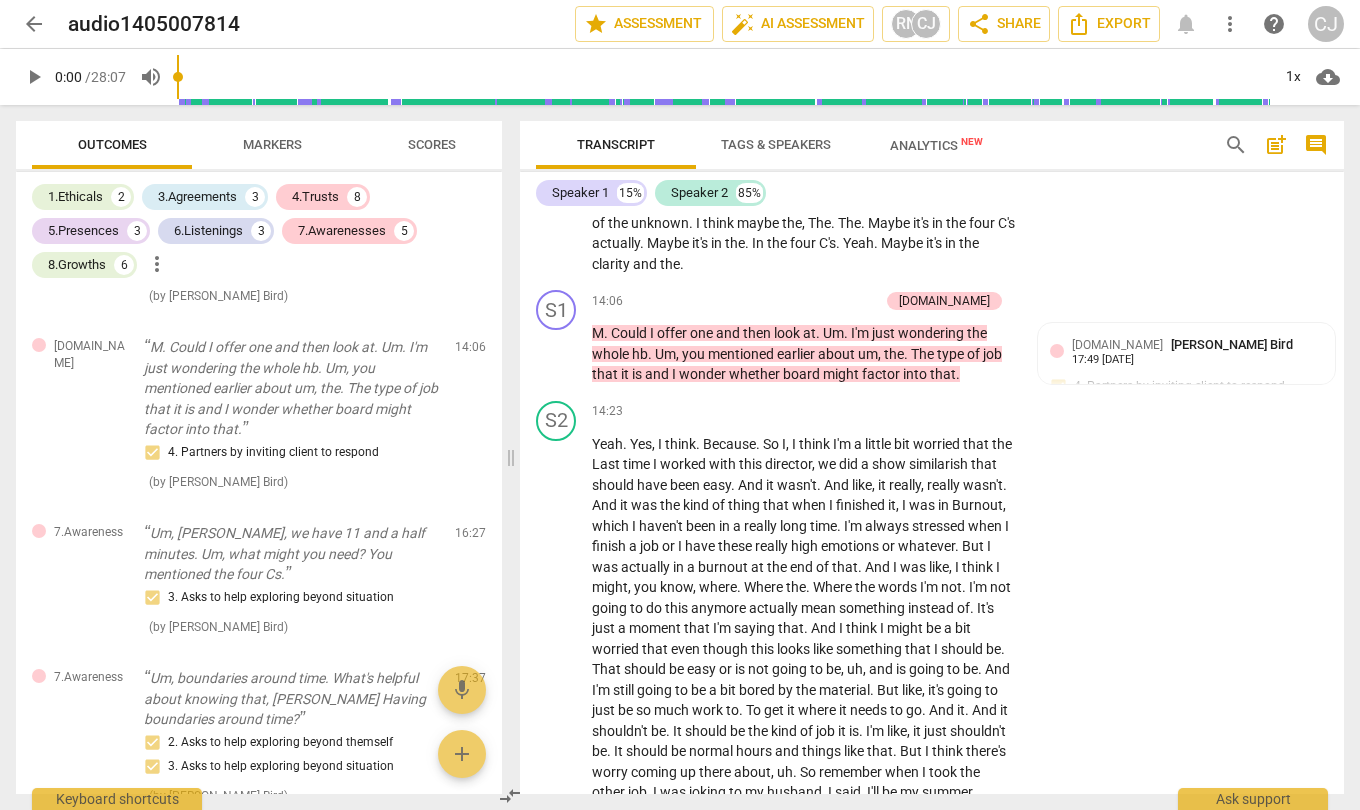 scroll, scrollTop: 2289, scrollLeft: 0, axis: vertical 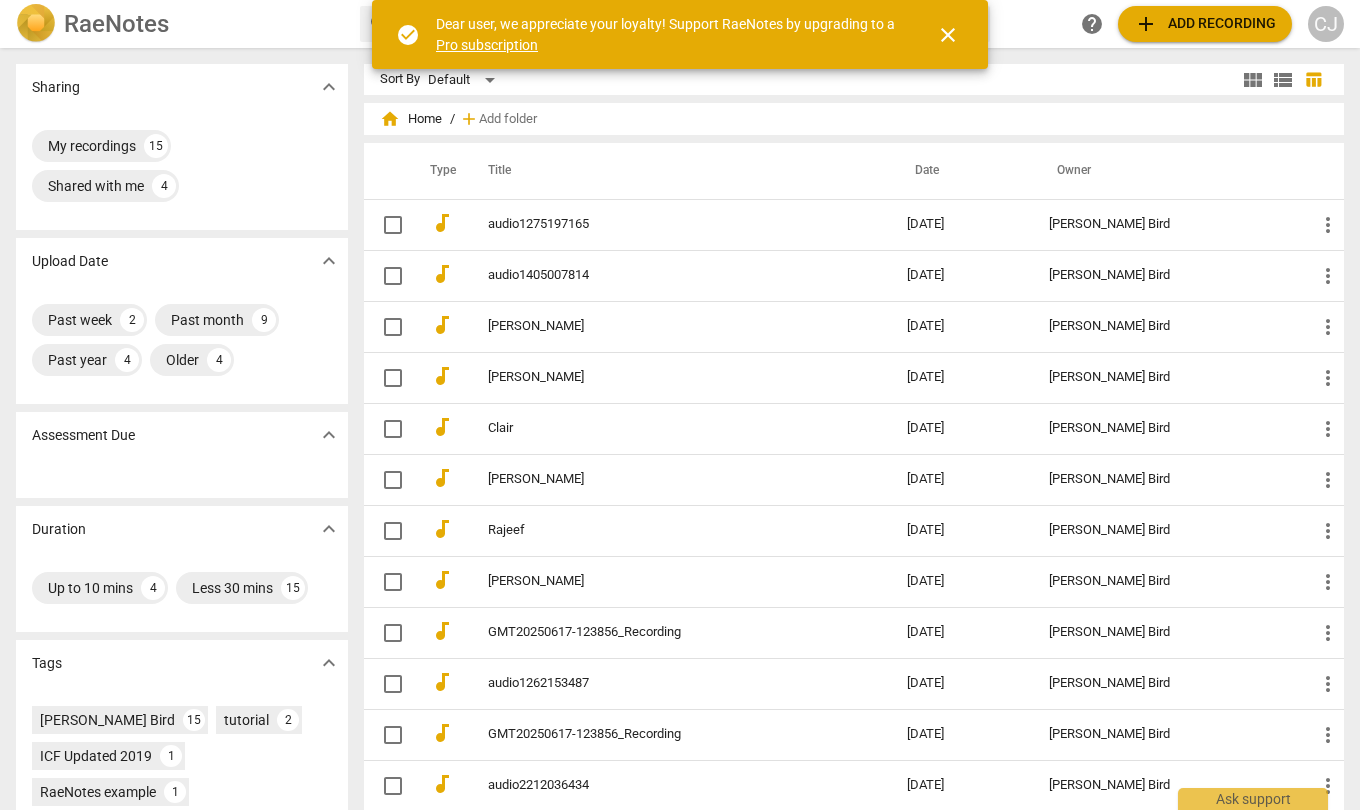 click on "audio1405007814" at bounding box center (661, 275) 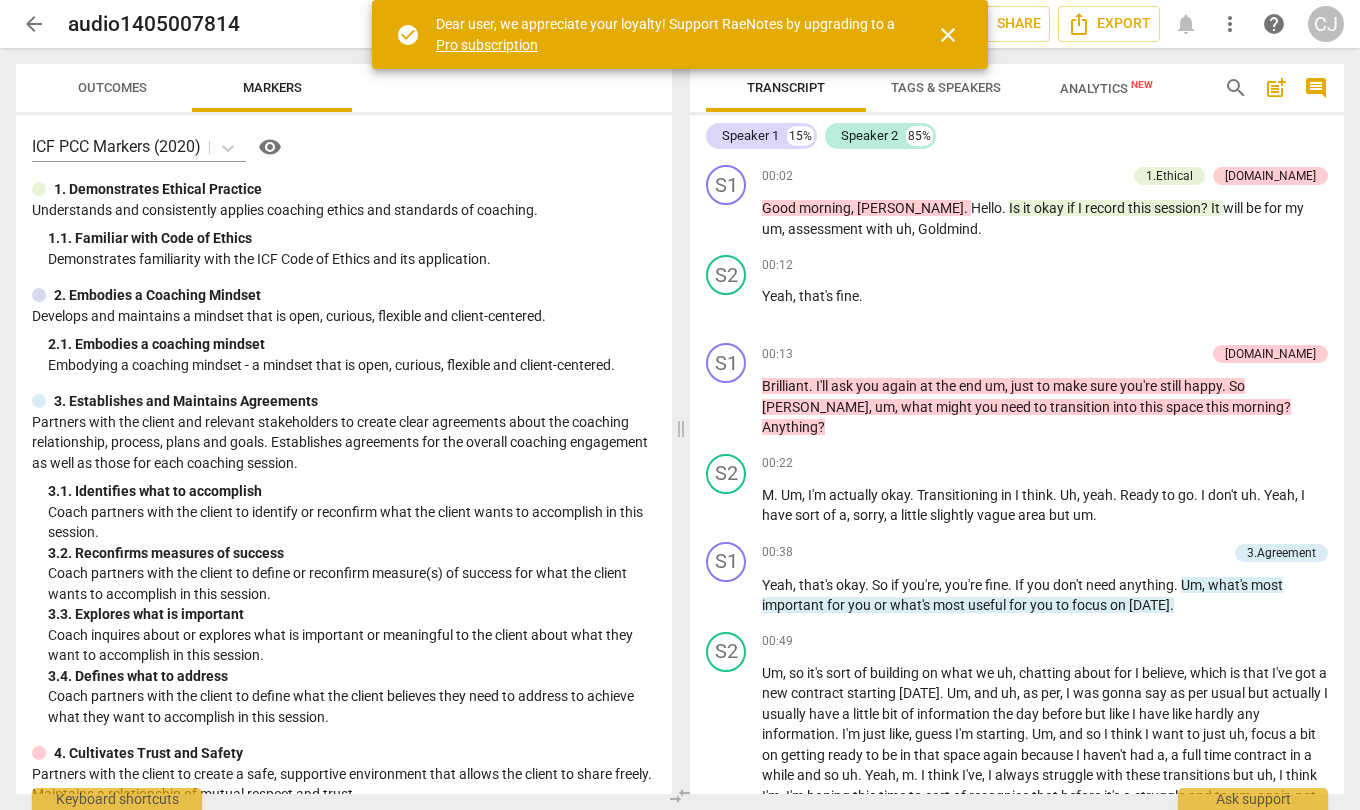 click on "Outcomes" at bounding box center (112, 87) 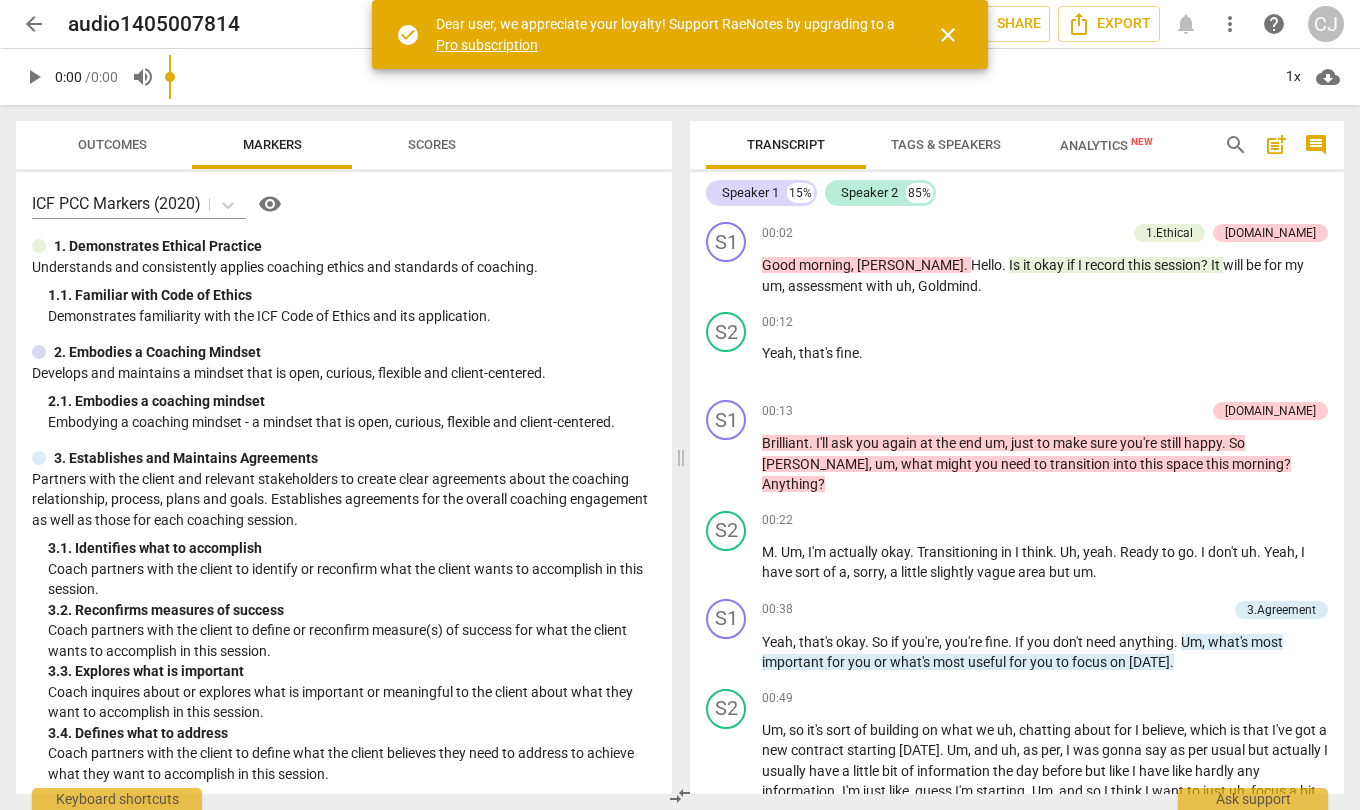 click on "Scores" at bounding box center [432, 144] 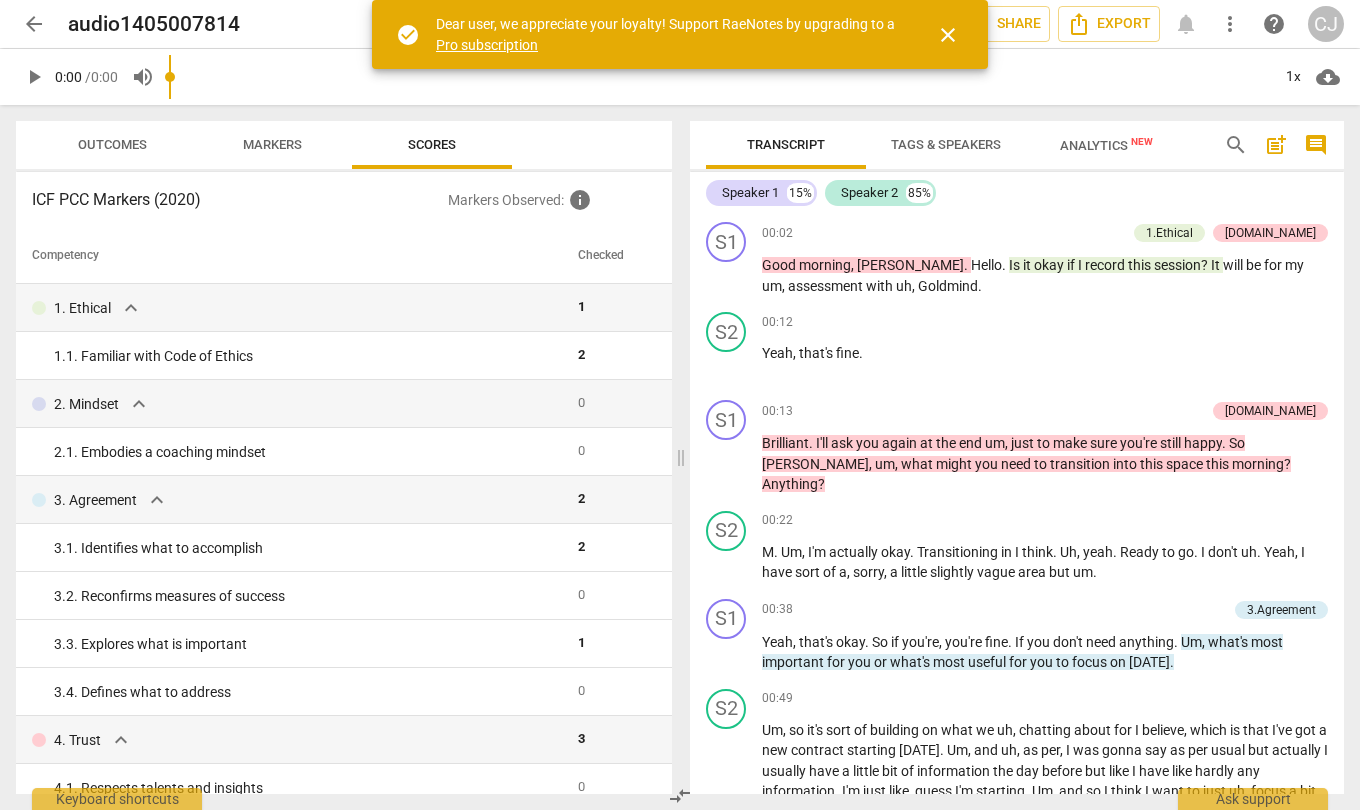 click on "Outcomes" at bounding box center [112, 145] 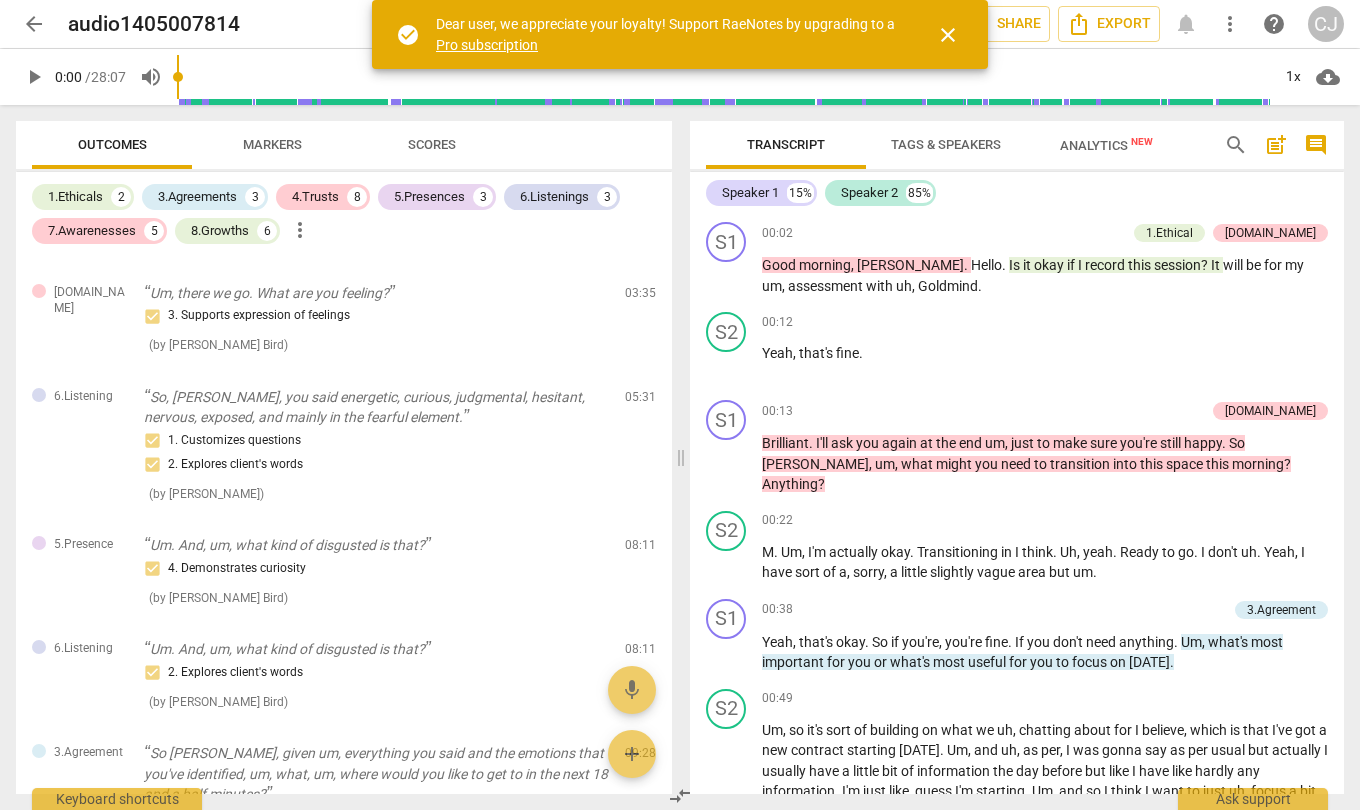 scroll, scrollTop: 716, scrollLeft: 0, axis: vertical 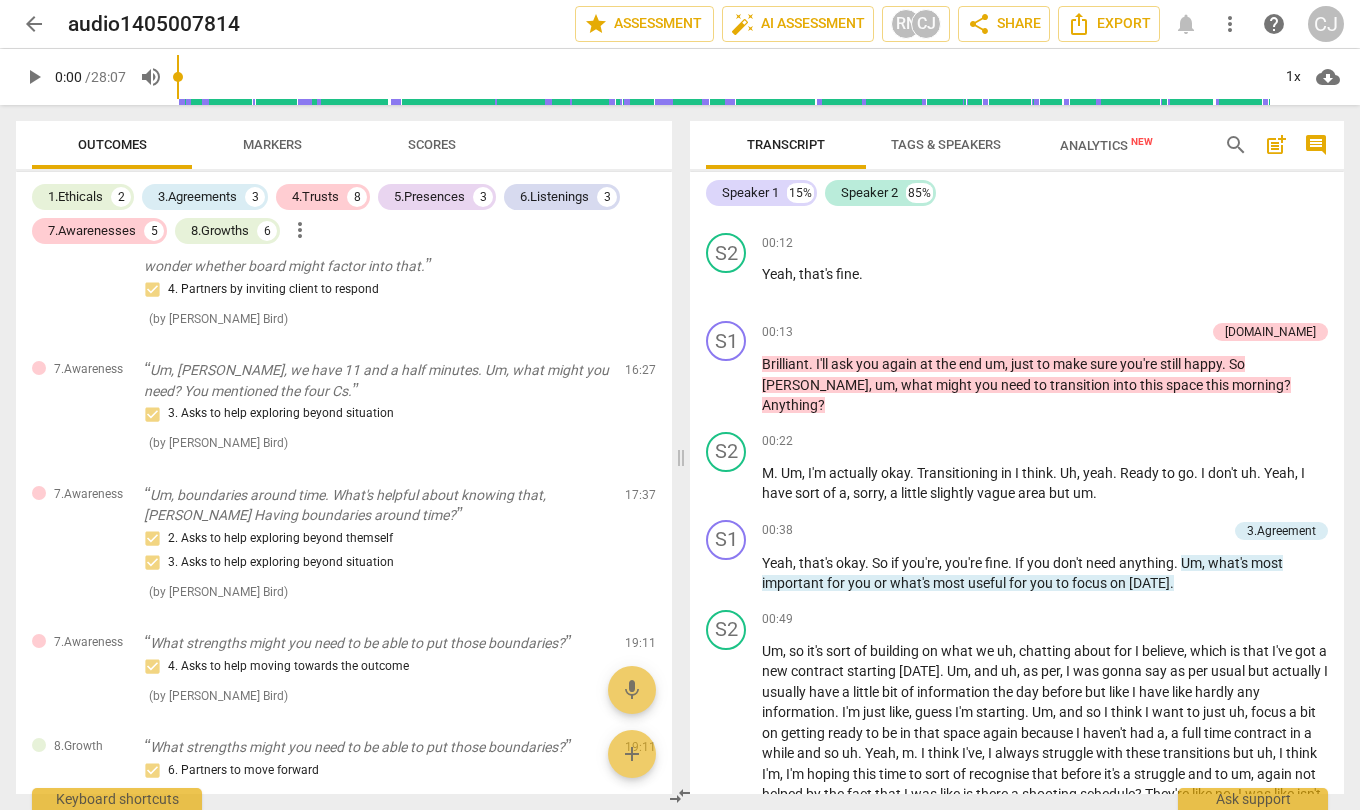 click on "[DOMAIN_NAME]" at bounding box center [1270, 332] 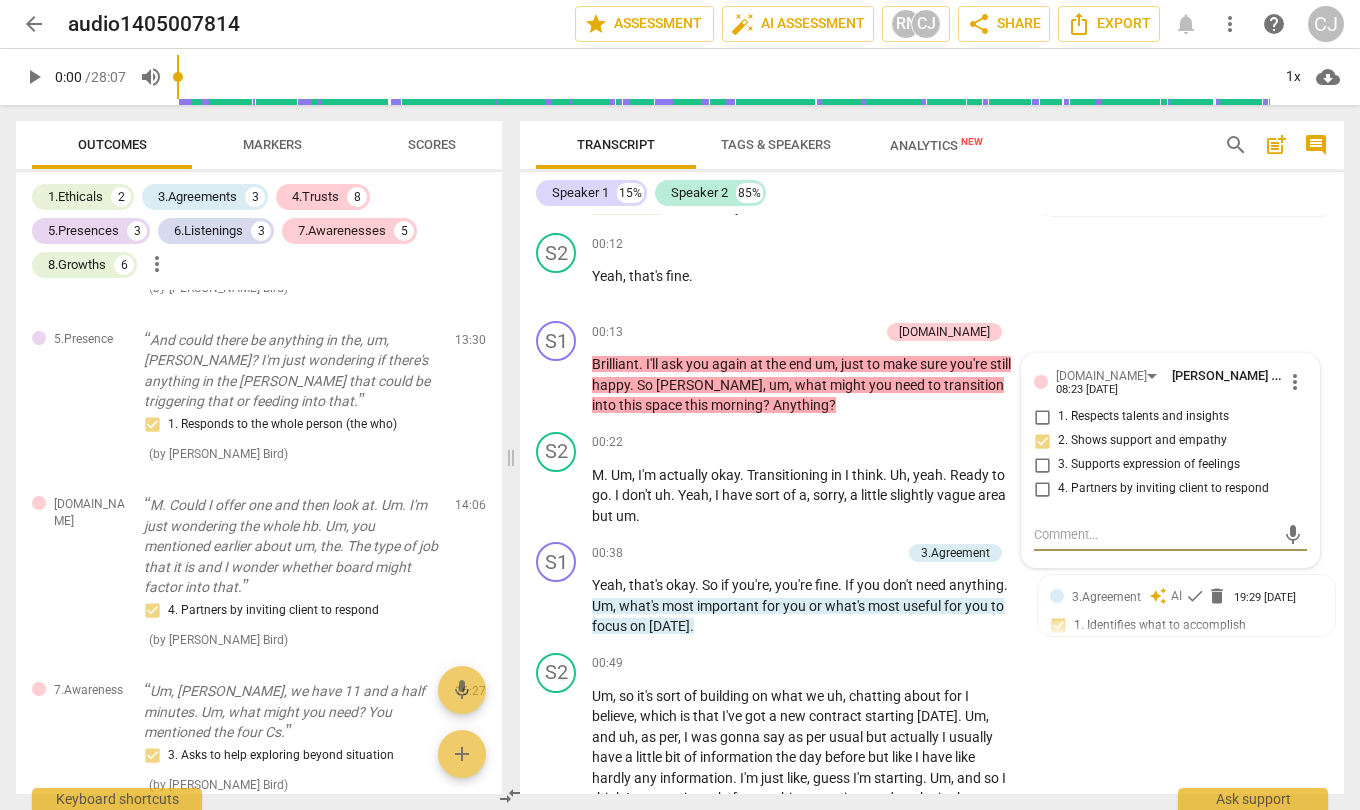 scroll, scrollTop: 2374, scrollLeft: 0, axis: vertical 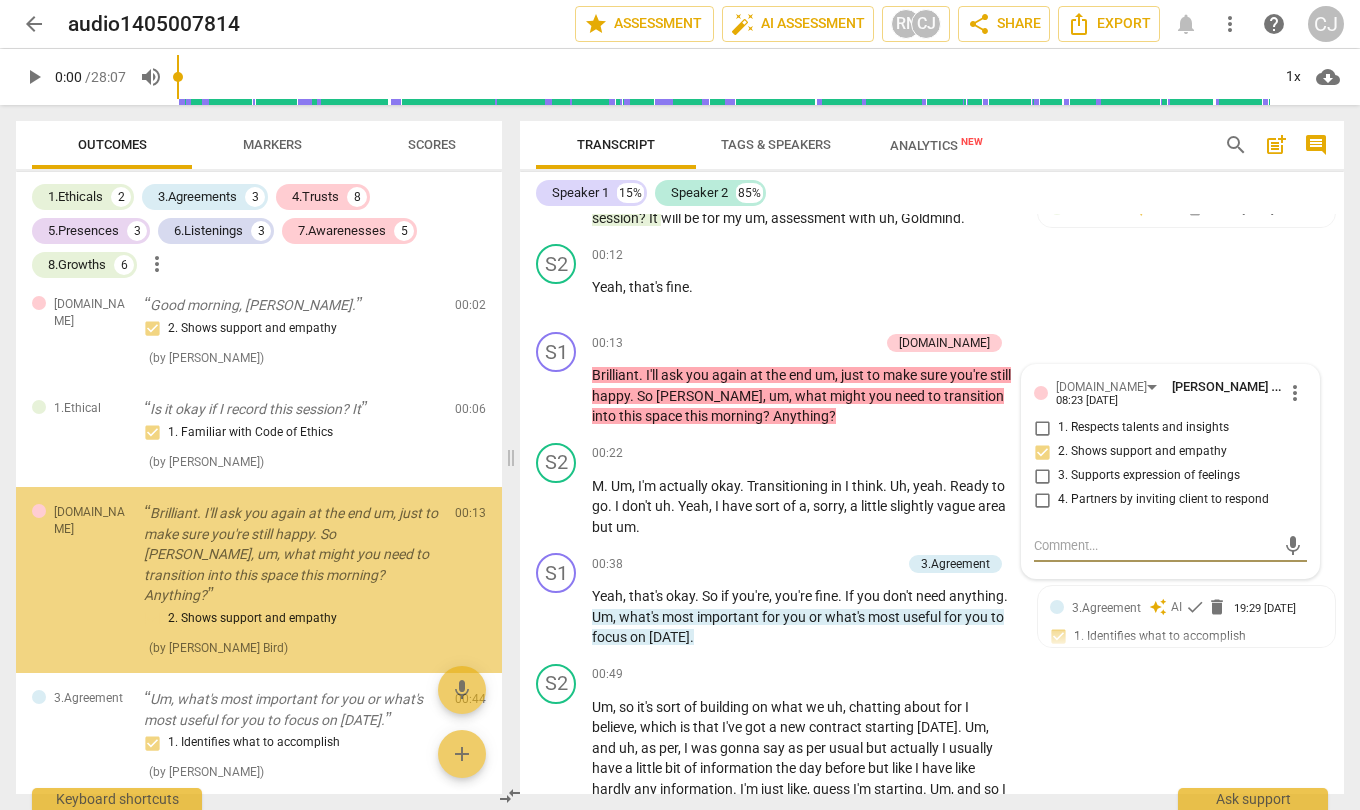 click on "S2 play_arrow pause 00:12 + Add competency keyboard_arrow_right Yeah ,   that's   fine ." at bounding box center (932, 280) 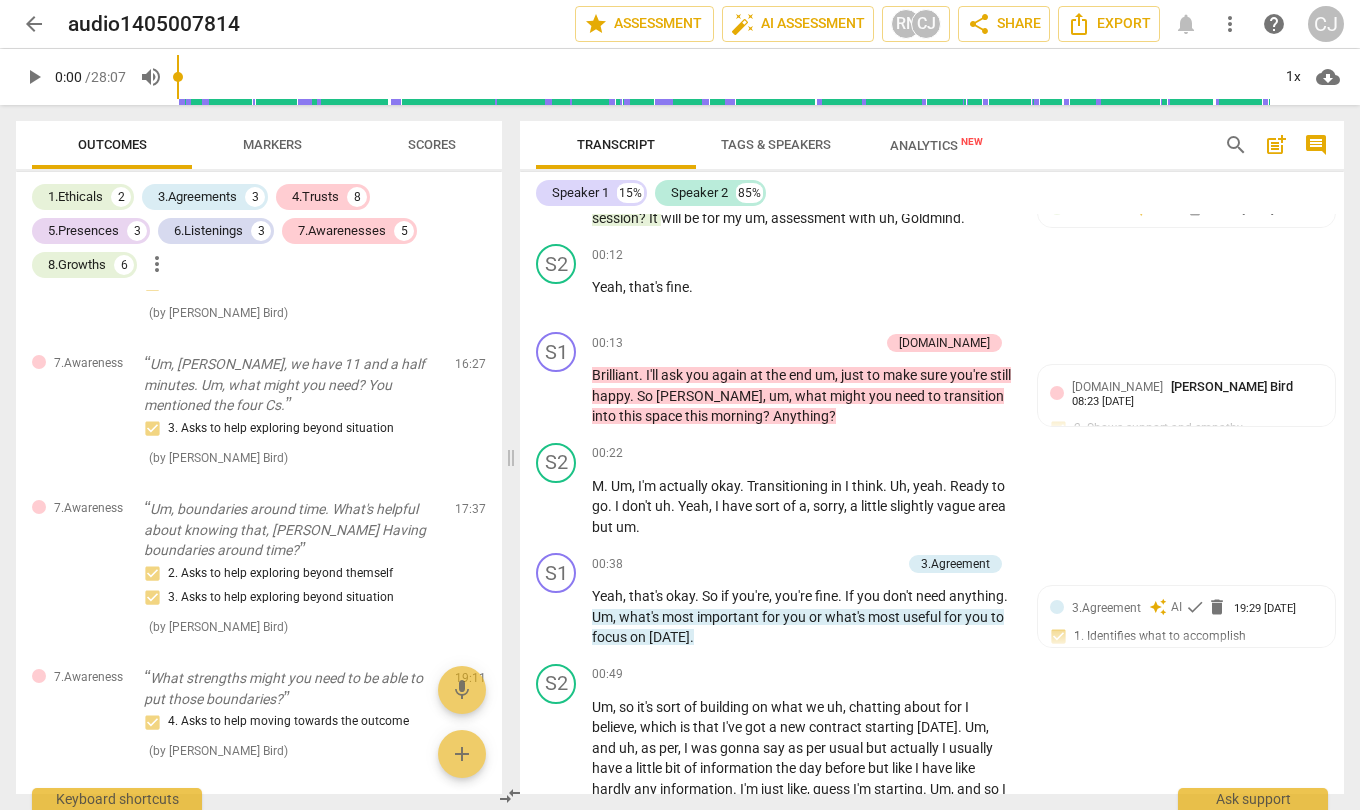 scroll, scrollTop: 2462, scrollLeft: 0, axis: vertical 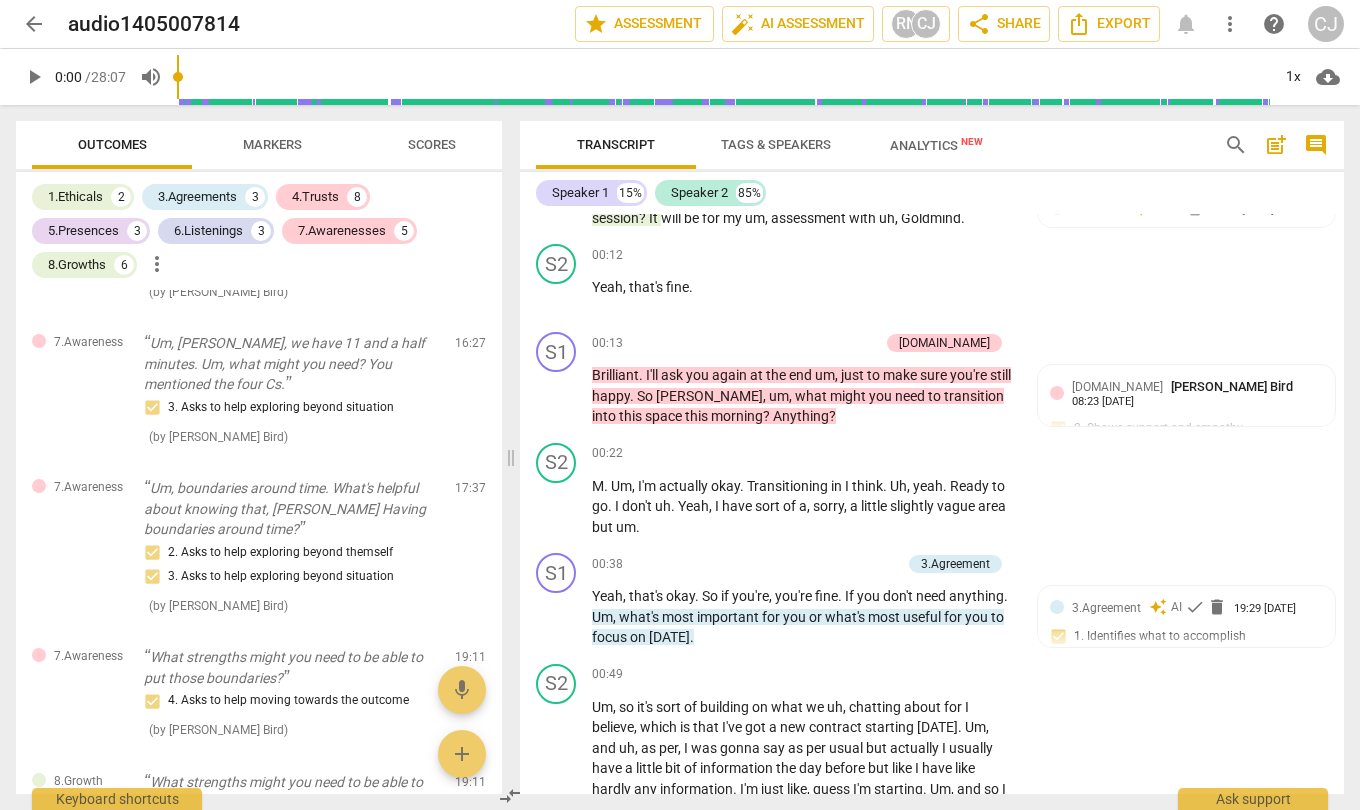 click on "Um, [PERSON_NAME], we have 11 and a half minutes. Um, what might you need? You mentioned the four Cs." at bounding box center [291, 364] 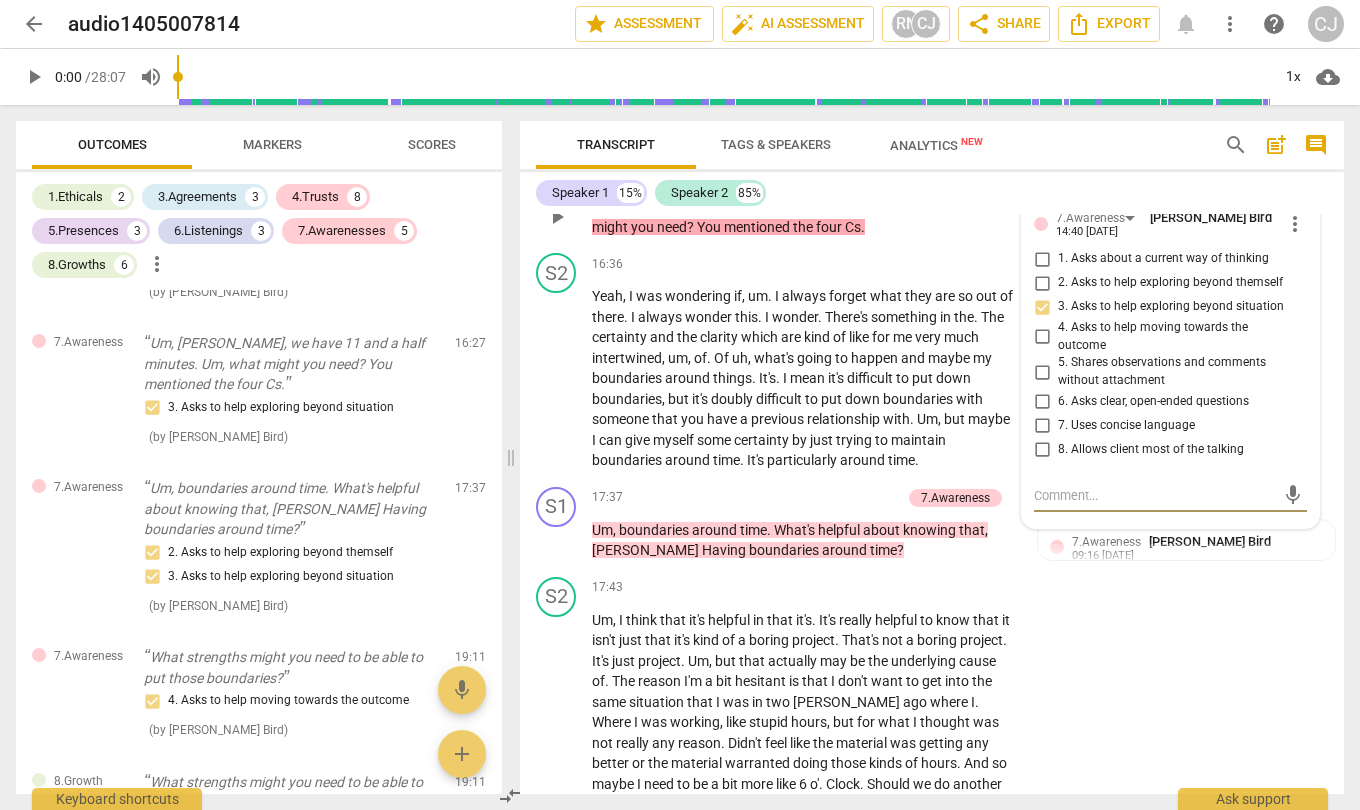 click on "more_vert" at bounding box center [1295, 224] 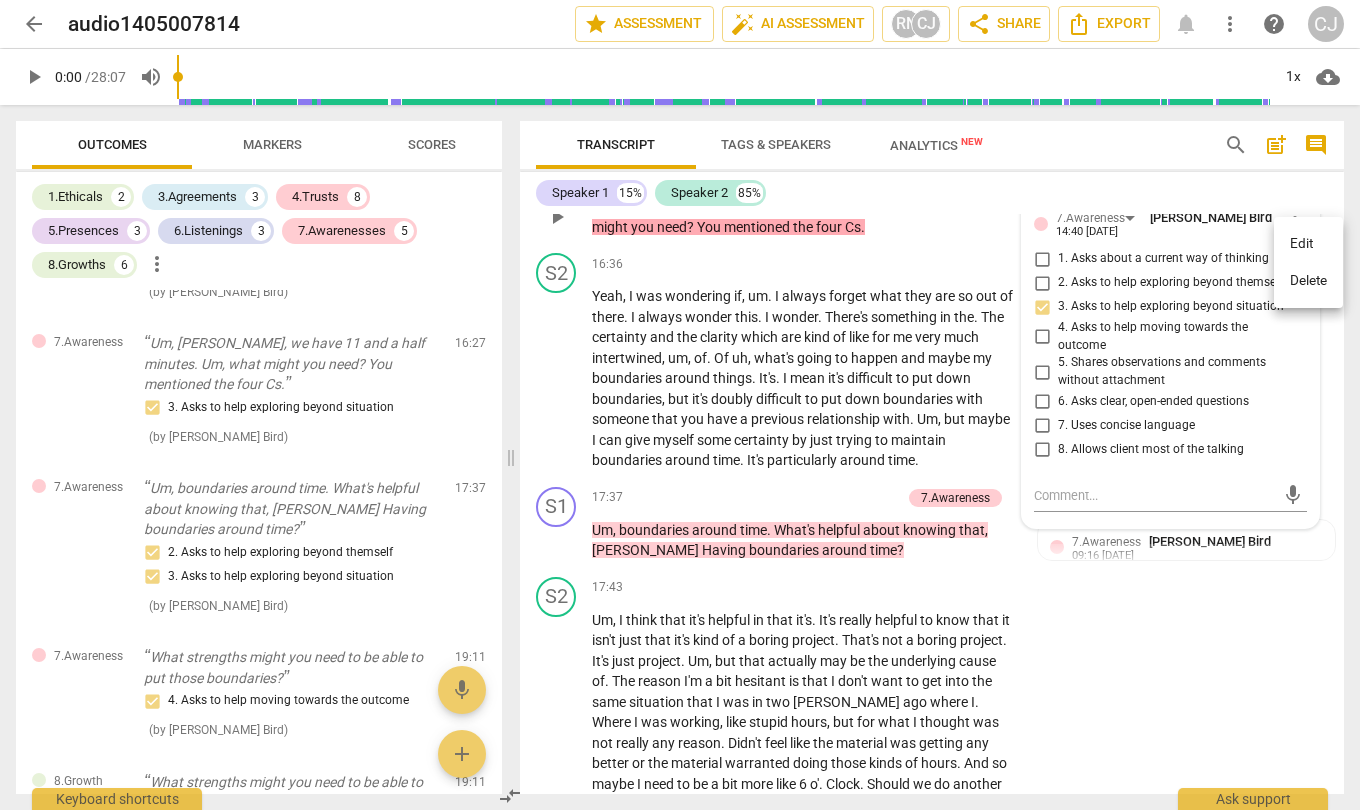 click on "Delete" at bounding box center [1308, 281] 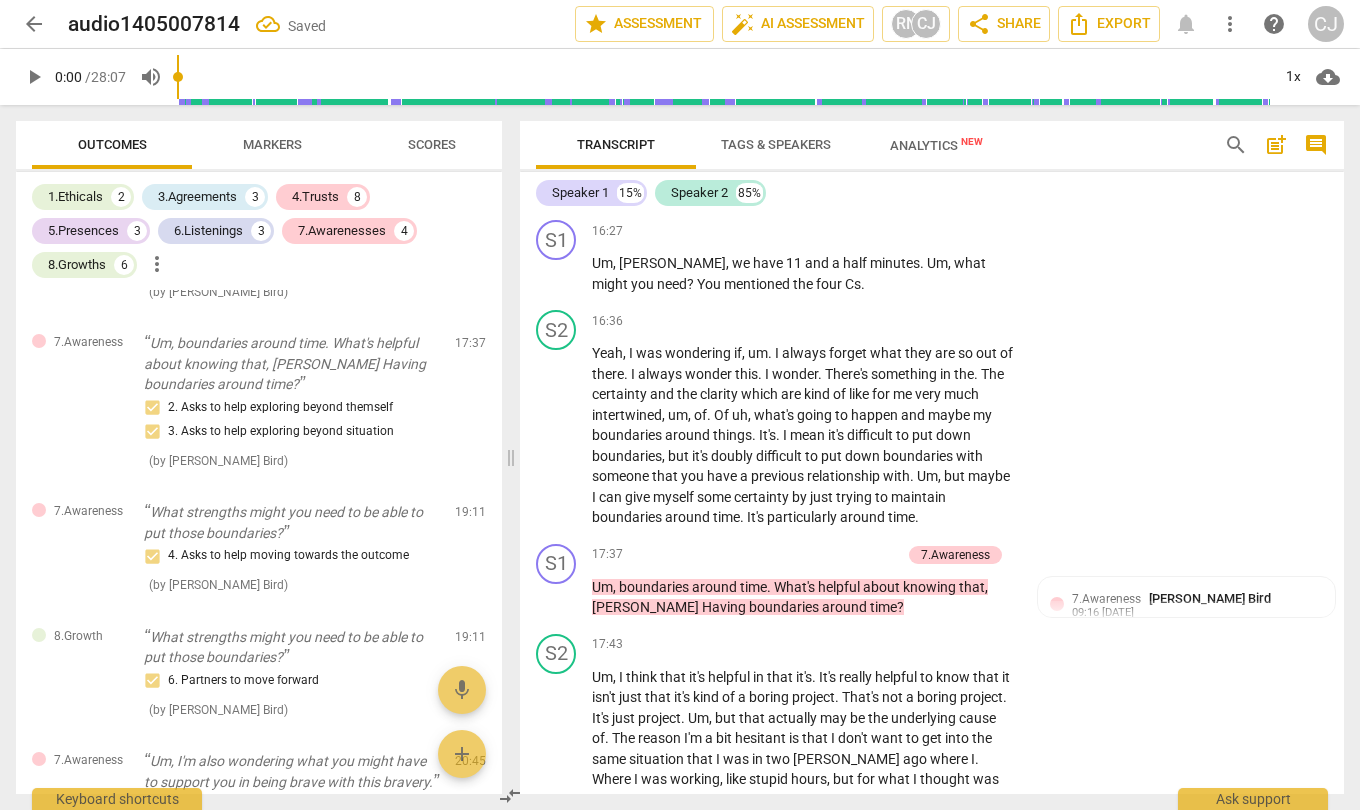 scroll, scrollTop: 6349, scrollLeft: 0, axis: vertical 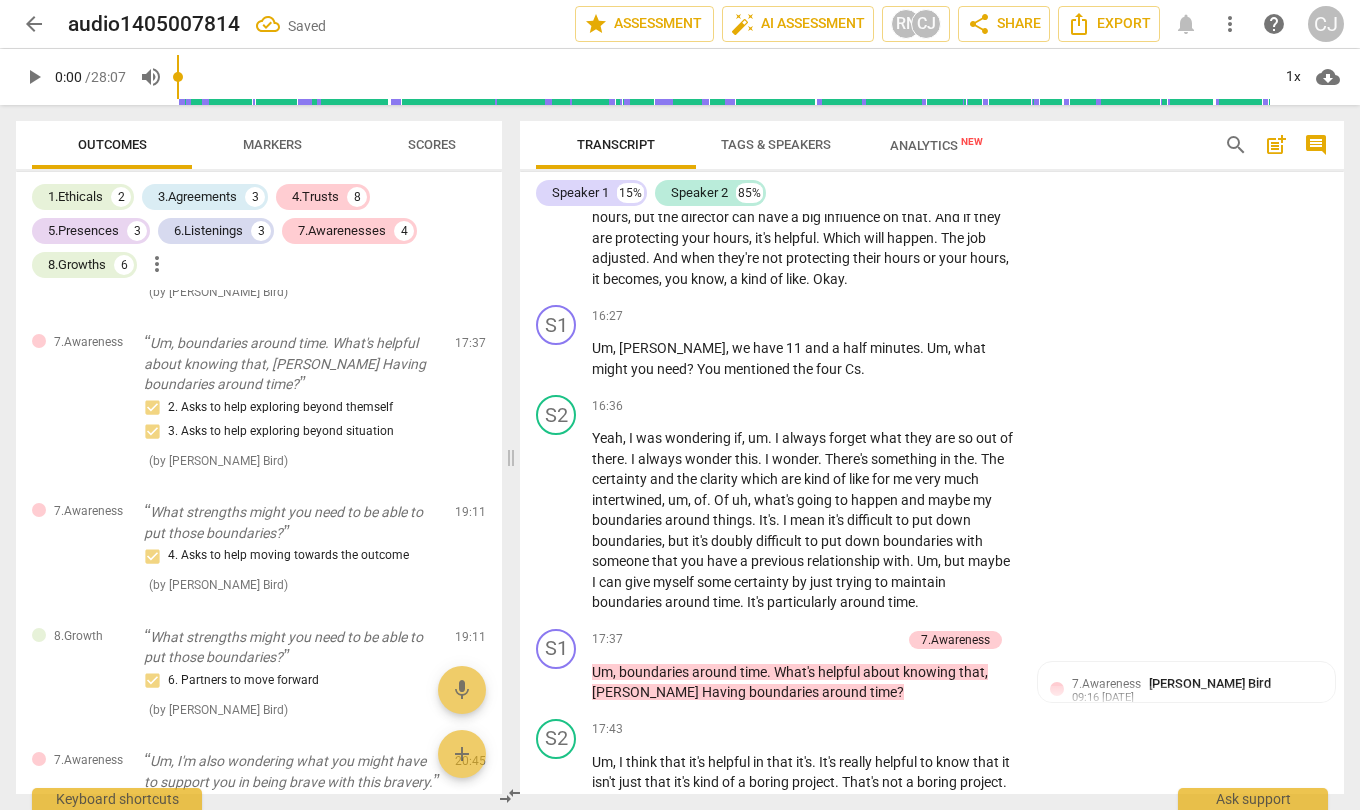 click on "what" at bounding box center [970, 348] 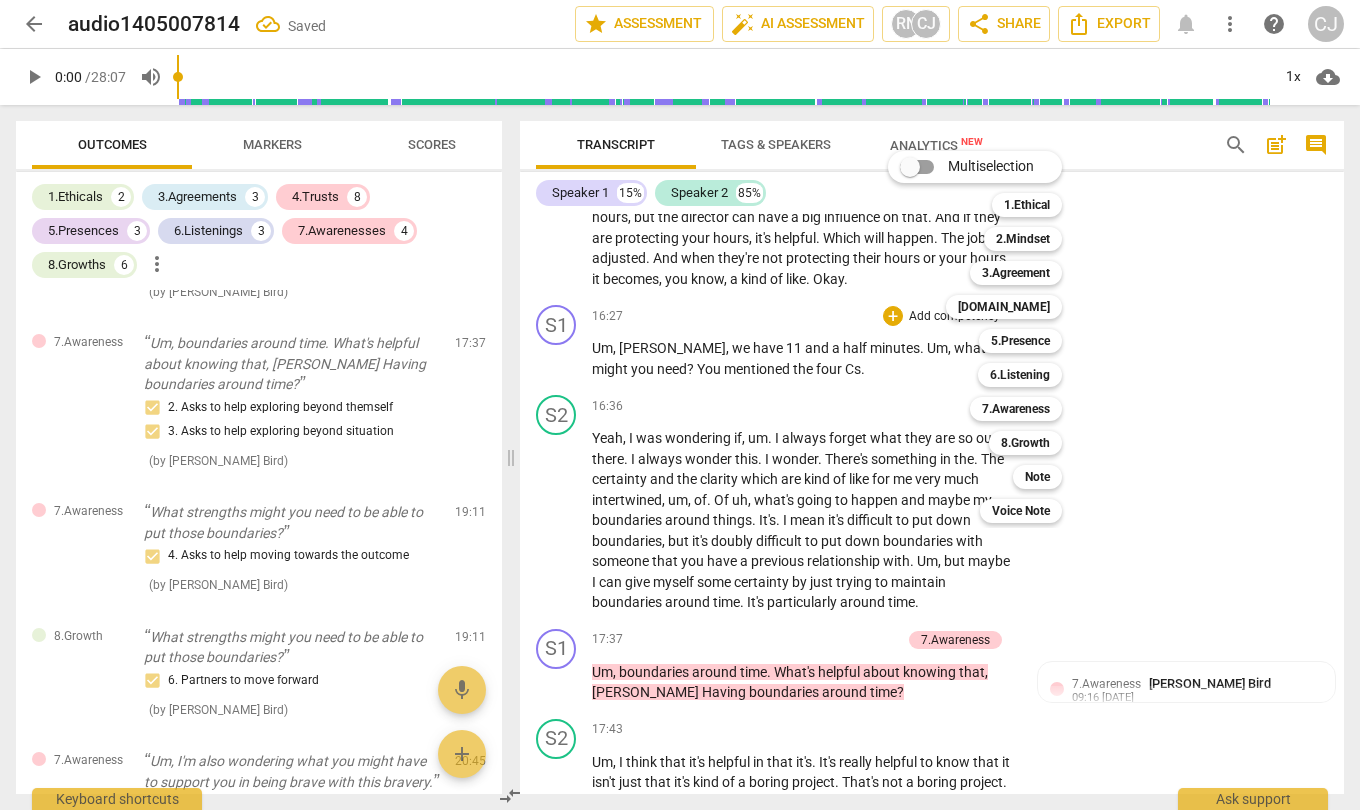 click on "6.Listening" at bounding box center [1020, 375] 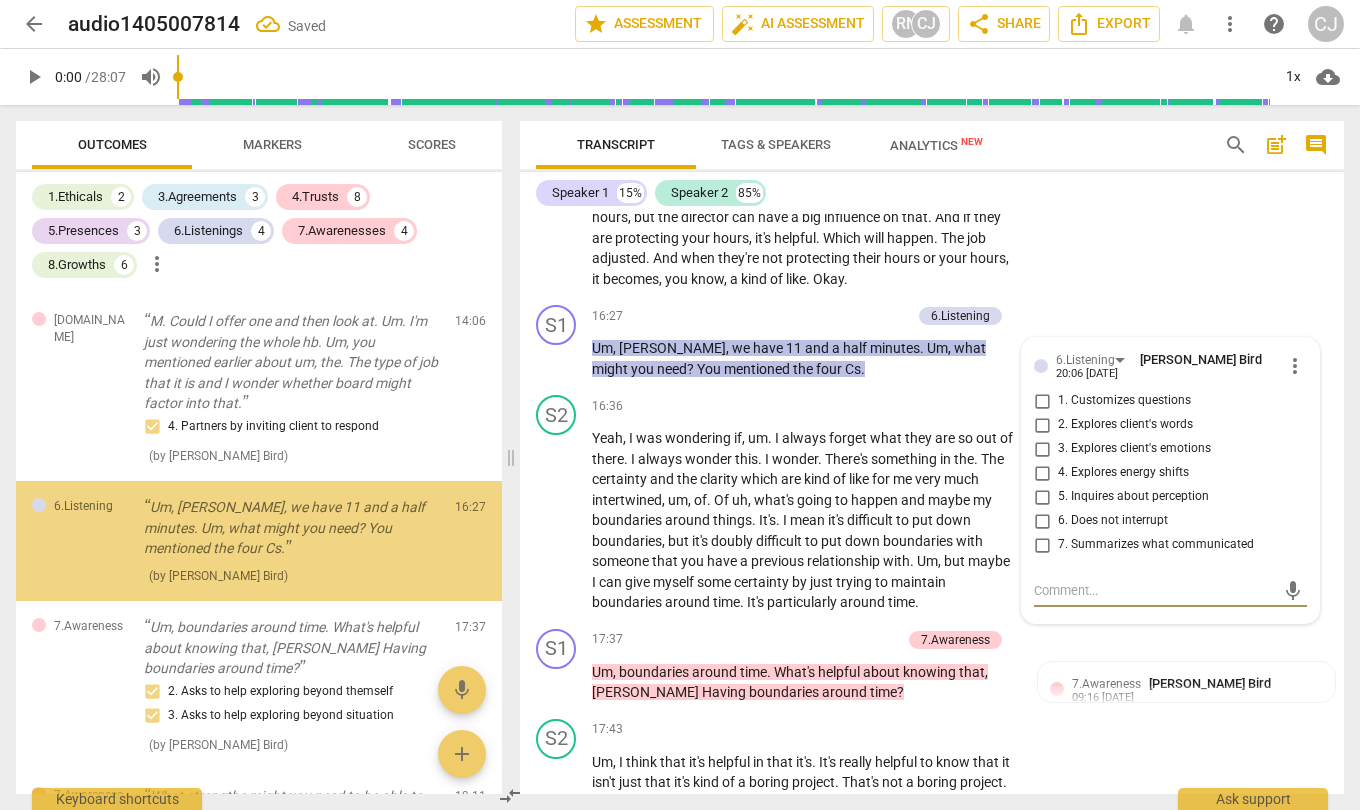 scroll, scrollTop: 2297, scrollLeft: 0, axis: vertical 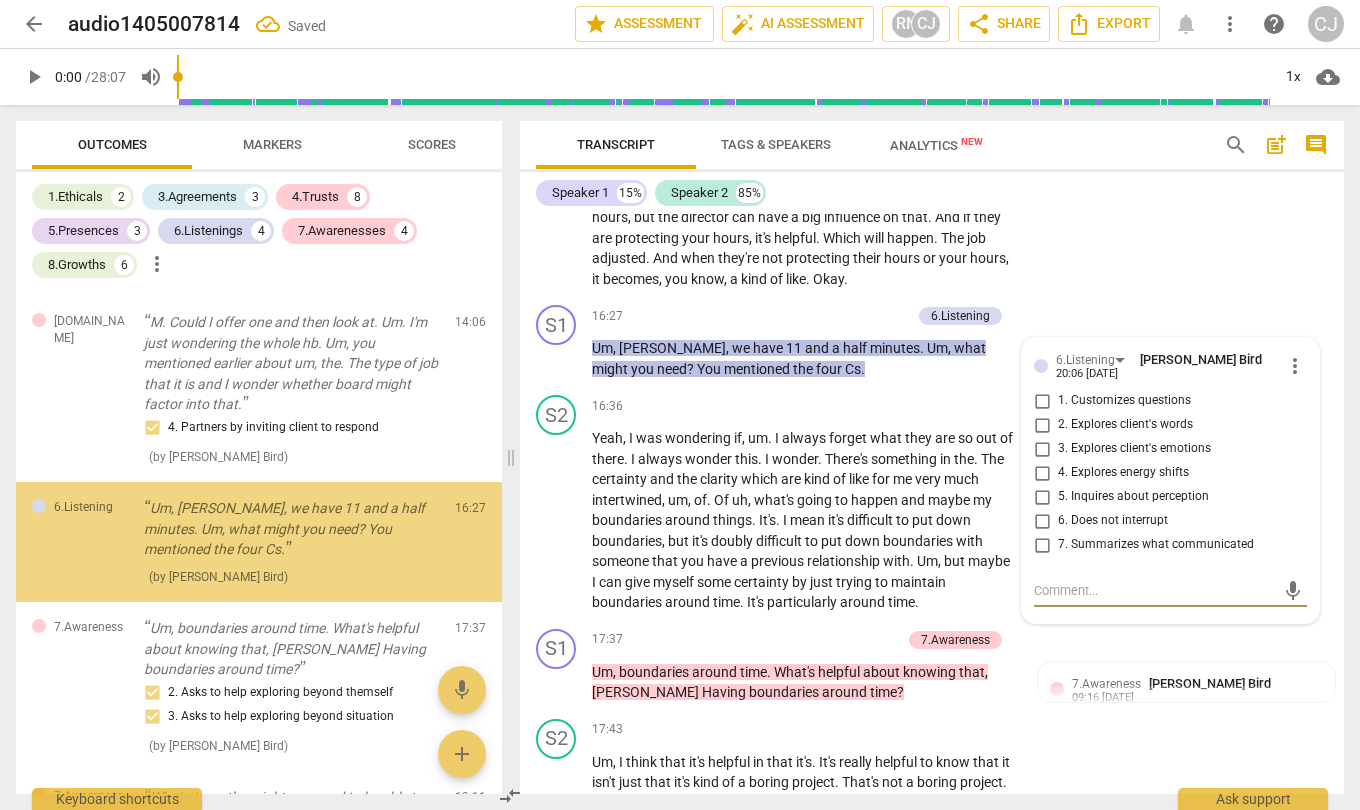 click on "1. Customizes questions" at bounding box center (1042, 401) 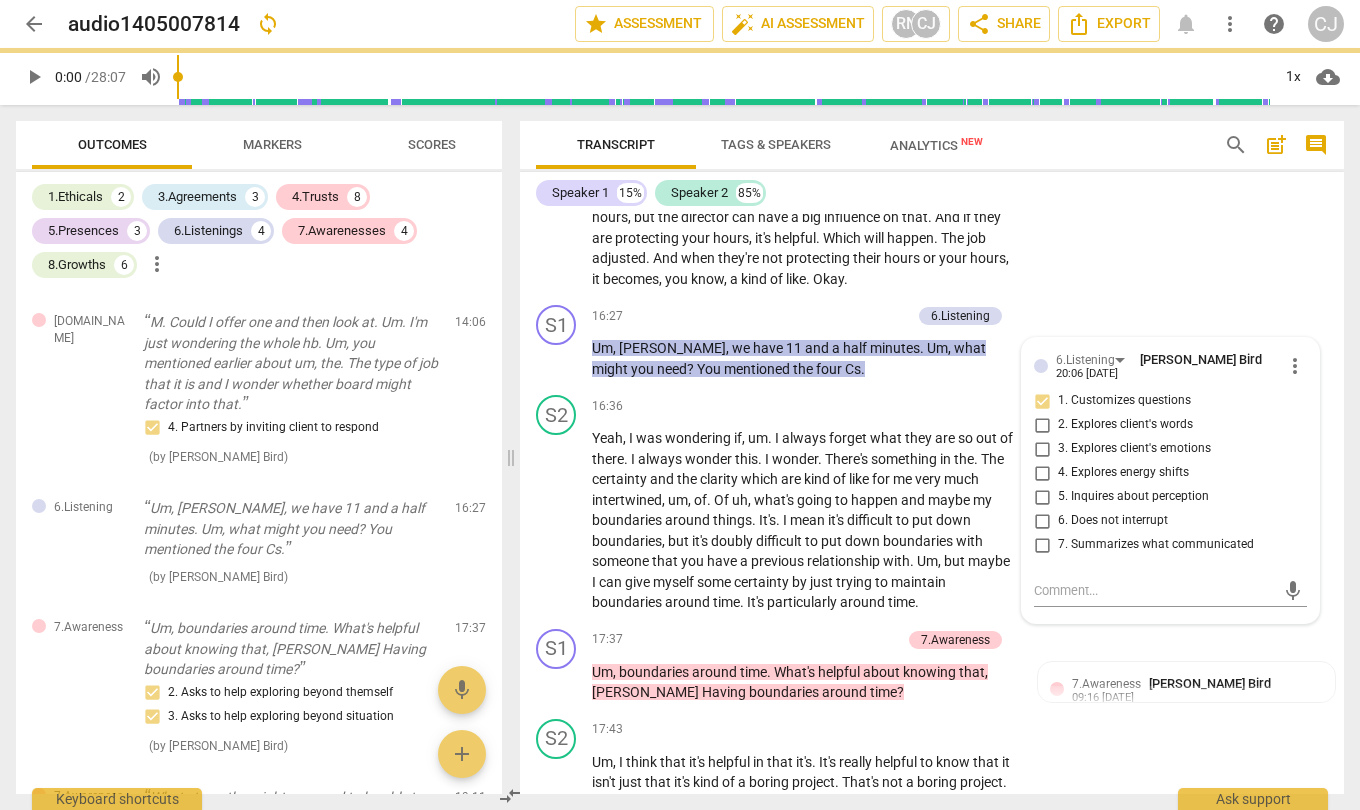 click on "S2 play_arrow pause 14:23 + Add competency keyboard_arrow_right Yeah .   Yes ,   I   think .   Because .   So   I ,   I   think   I'm   a   little   bit   worried   that   the   Last   time   I   worked   with   this   director ,   we   did   a   show   similarish   that   should   have   been   easy .   And   it   wasn't .   And   like ,   it   really ,   really   wasn't .   And   it   was   the   kind   of   thing   that   when   I   finished   it ,   I   was   in   Burnout ,   which   I   haven't   been   in   a   really   long   time .   I'm   always   stressed   when   I   finish   a   job   or   I   have   these   really   high   emotions   or   whatever .   But   I   was   actually   in   a   burnout   at   the   end   of   that .   And   I   was   like ,   I   think   I   might ,   you   know ,   where .   Where   the .   Where   the   words   I'm   not .   I'm   not   going   to   do   this   anymore   actually   mean   something   instead   of .   It's   just   a   moment   that   I'm   saying   ." at bounding box center [932, -4] 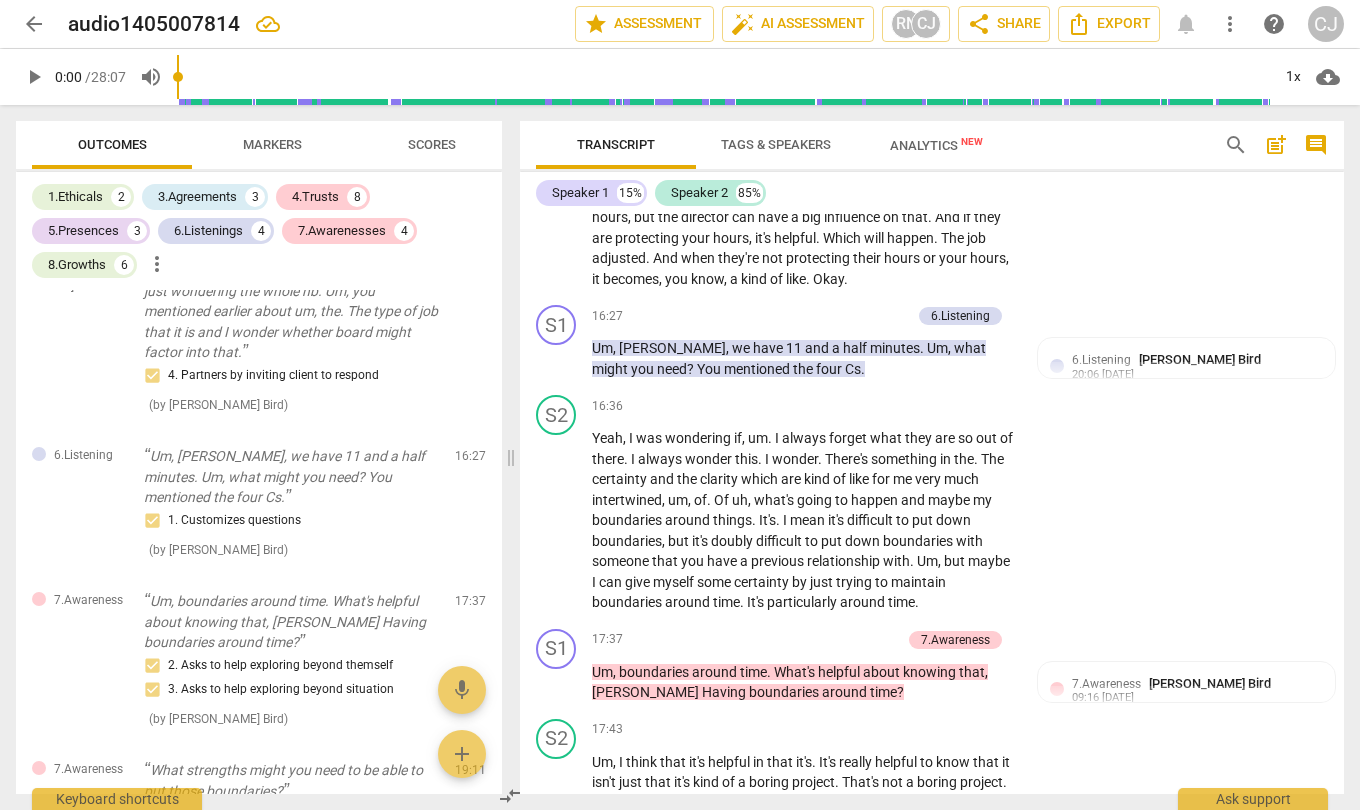 scroll, scrollTop: 2351, scrollLeft: 0, axis: vertical 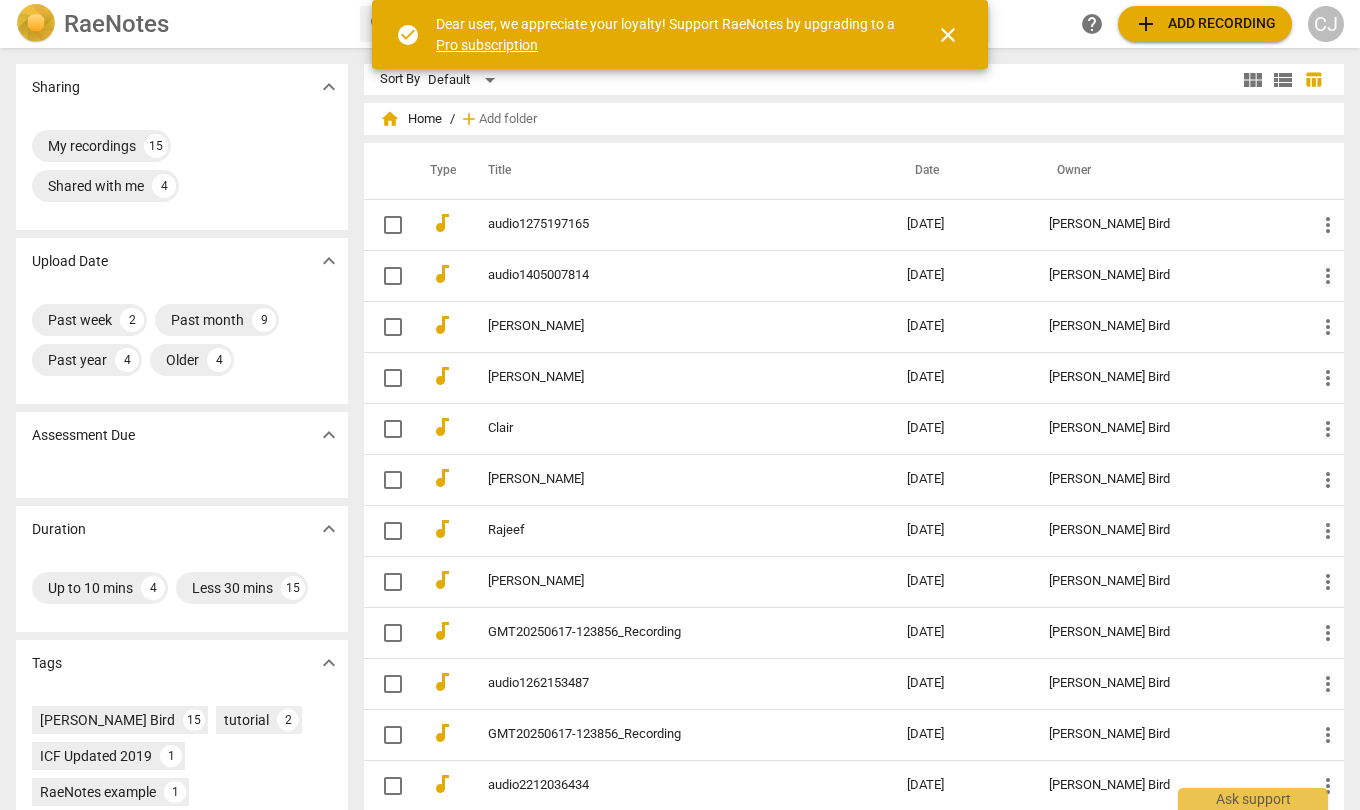 click on "audio1405007814" at bounding box center [661, 275] 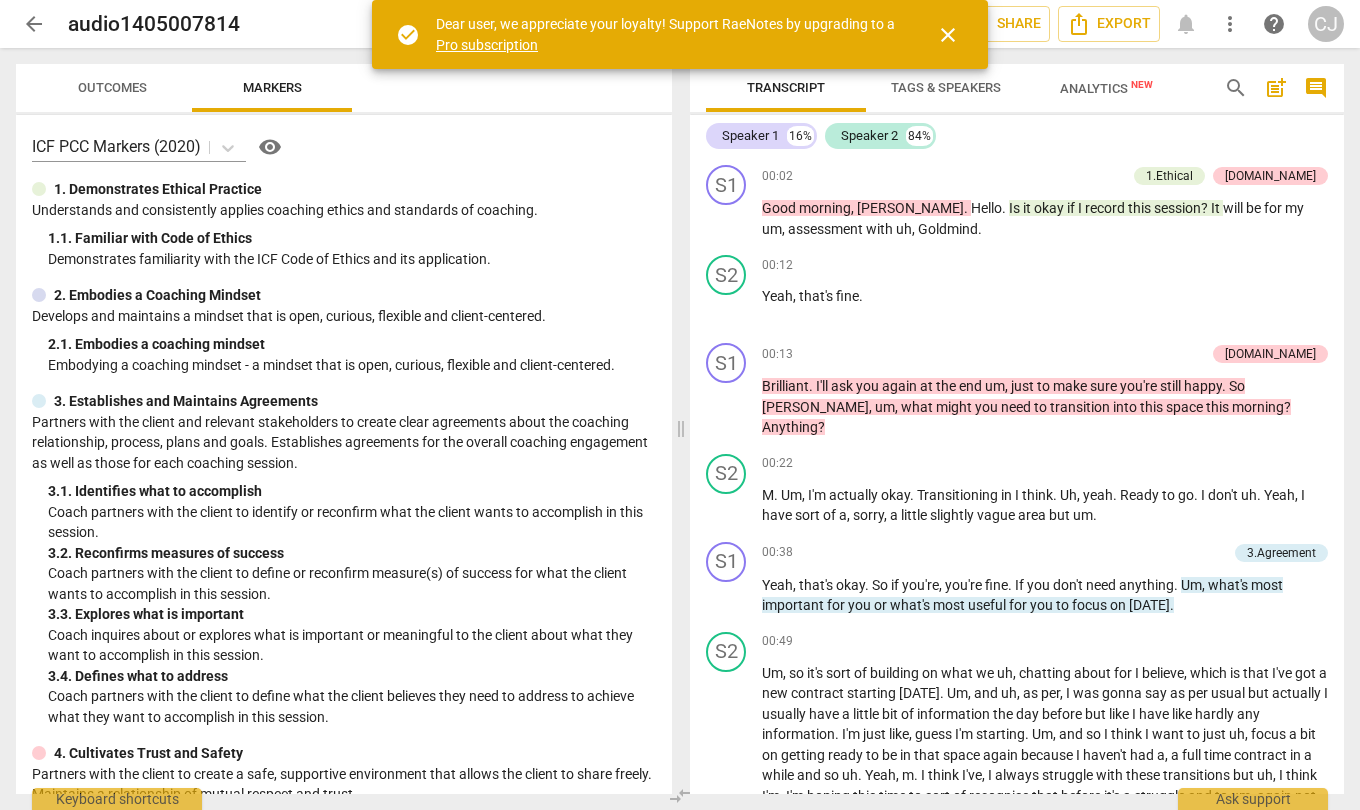 click on "Outcomes" at bounding box center [112, 88] 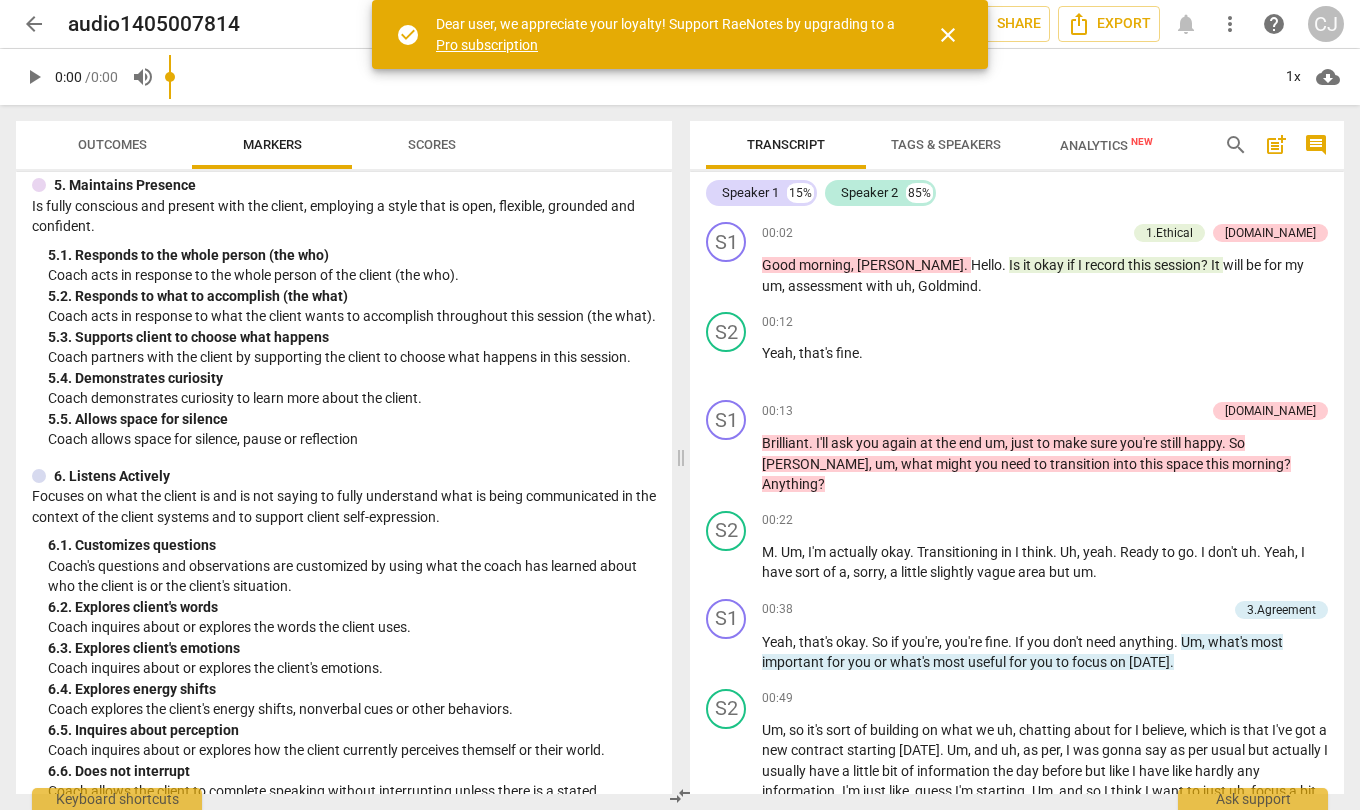 scroll, scrollTop: 1005, scrollLeft: 0, axis: vertical 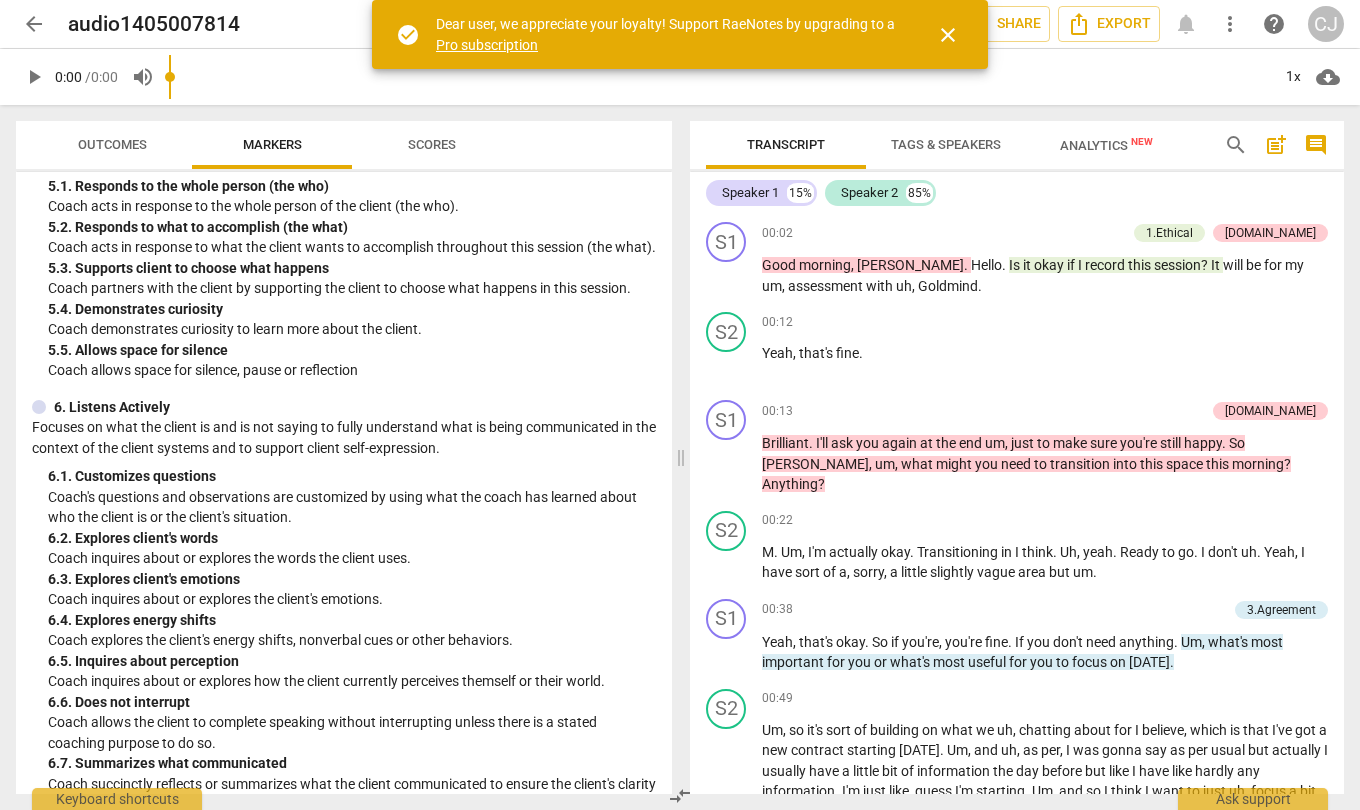 click on "Outcomes Markers Scores ICF PCC Markers (2020) visibility 1. Demonstrates Ethical Practice Understands and consistently applies coaching ethics and standards of coaching. 1. 1. Familiar with Code of Ethics Demonstrates familiarity with the ICF Code of Ethics and its application. 2. Embodies a Coaching Mindset Develops and maintains a mindset that is open, curious, flexible and client-centered. 2. 1. Embodies a coaching mindset Embodying a coaching mindset - a mindset that is open, curious, flexible and client-centered. 3. Establishes and Maintains Agreements Partners with the client and relevant stakeholders to create clear agreements about the coaching relationship, process, plans and goals. Establishes agreements for the overall coaching engagement as well as those for each coaching session. 3. 1. Identifies what to accomplish Coach partners with the client to identify or reconfirm what the client wants to accomplish in this session. 3. 2. Reconfirms measures of success 3. 3. Explores what is important 3." at bounding box center (344, 457) 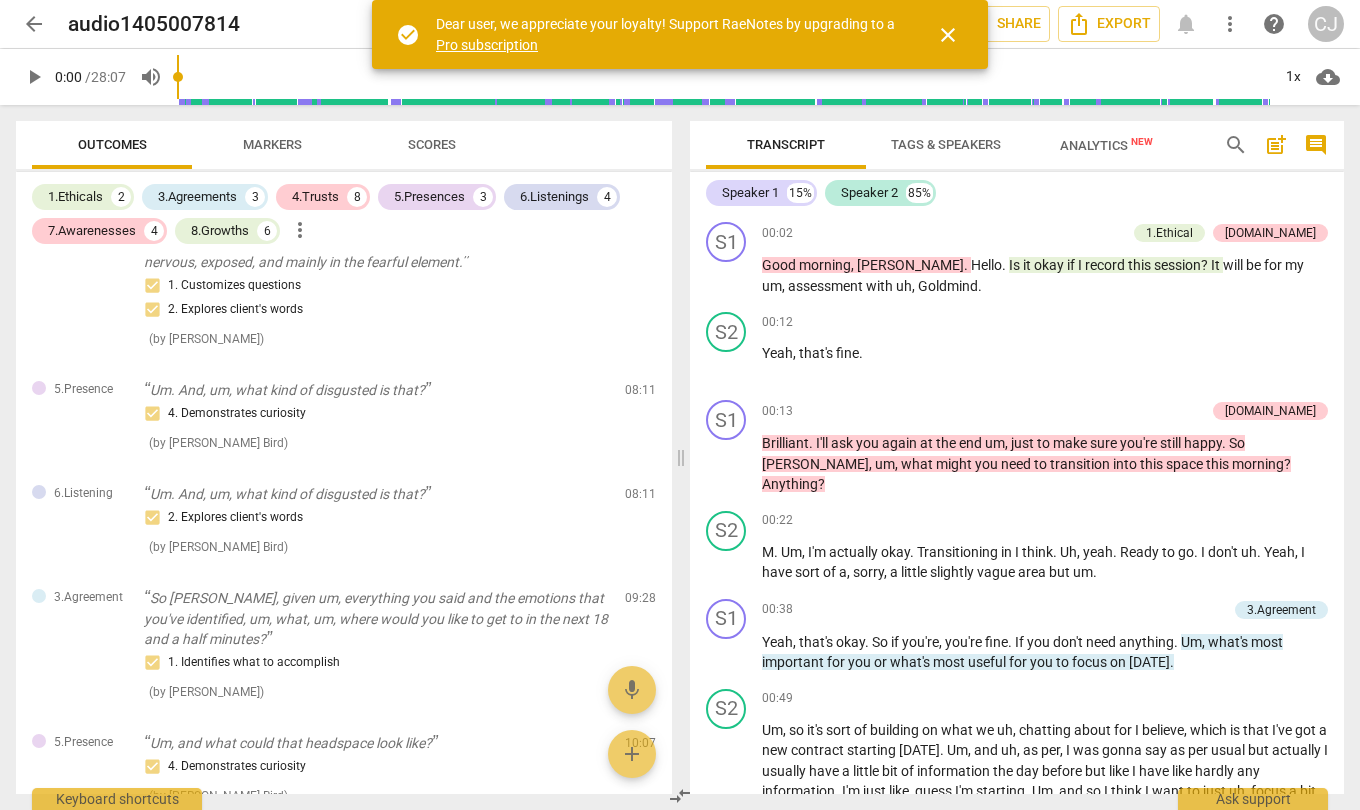 scroll, scrollTop: 872, scrollLeft: 0, axis: vertical 